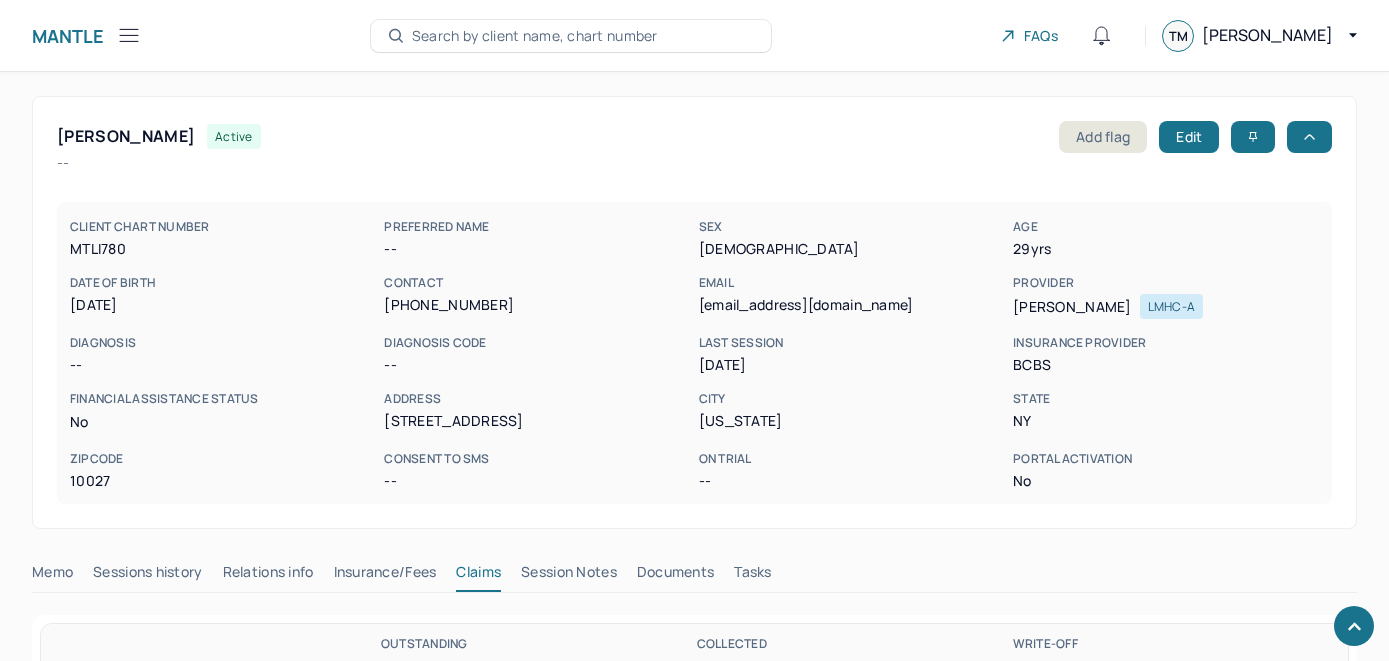 scroll, scrollTop: 1300, scrollLeft: 0, axis: vertical 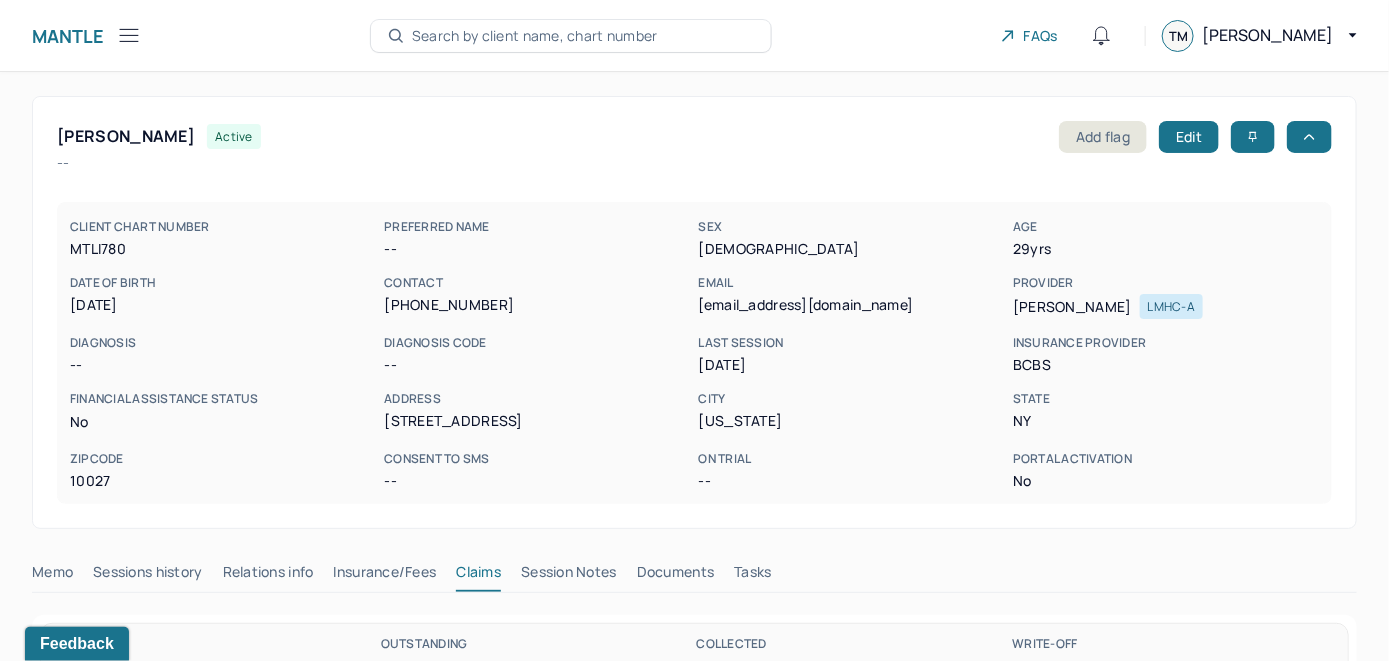 click on "Search by client name, chart number" at bounding box center [535, 36] 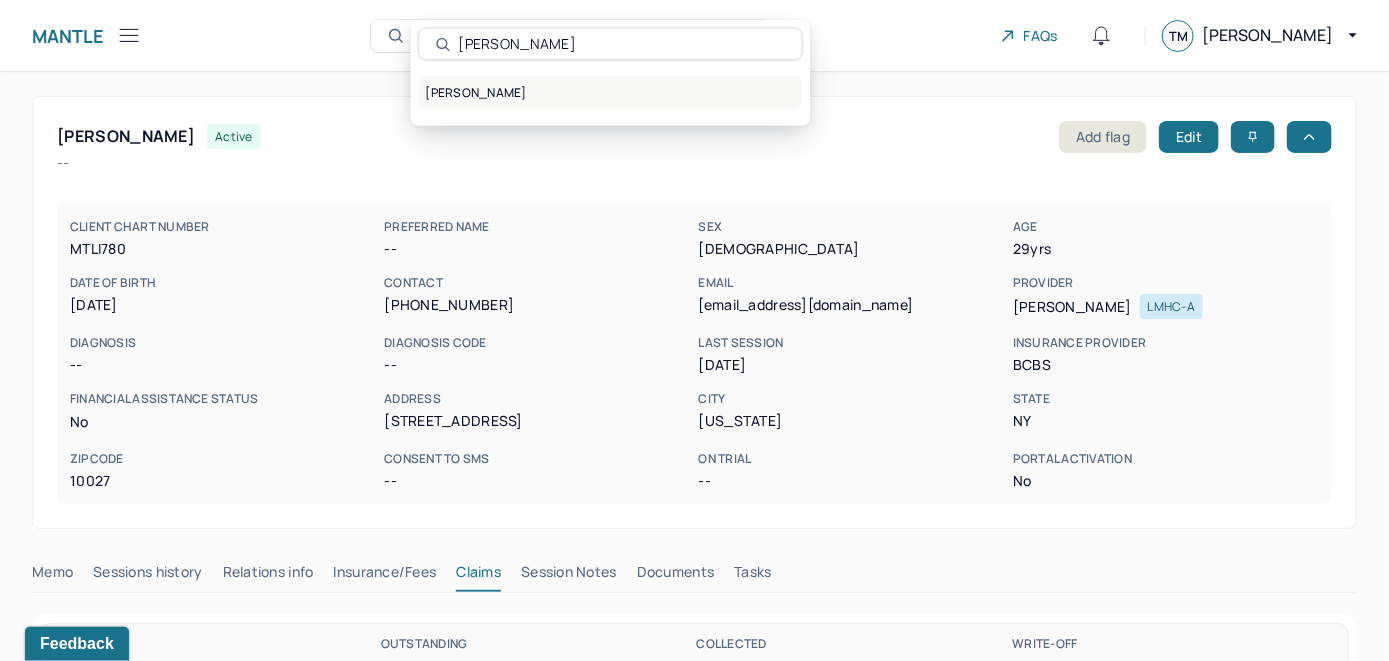 type on "[PERSON_NAME]" 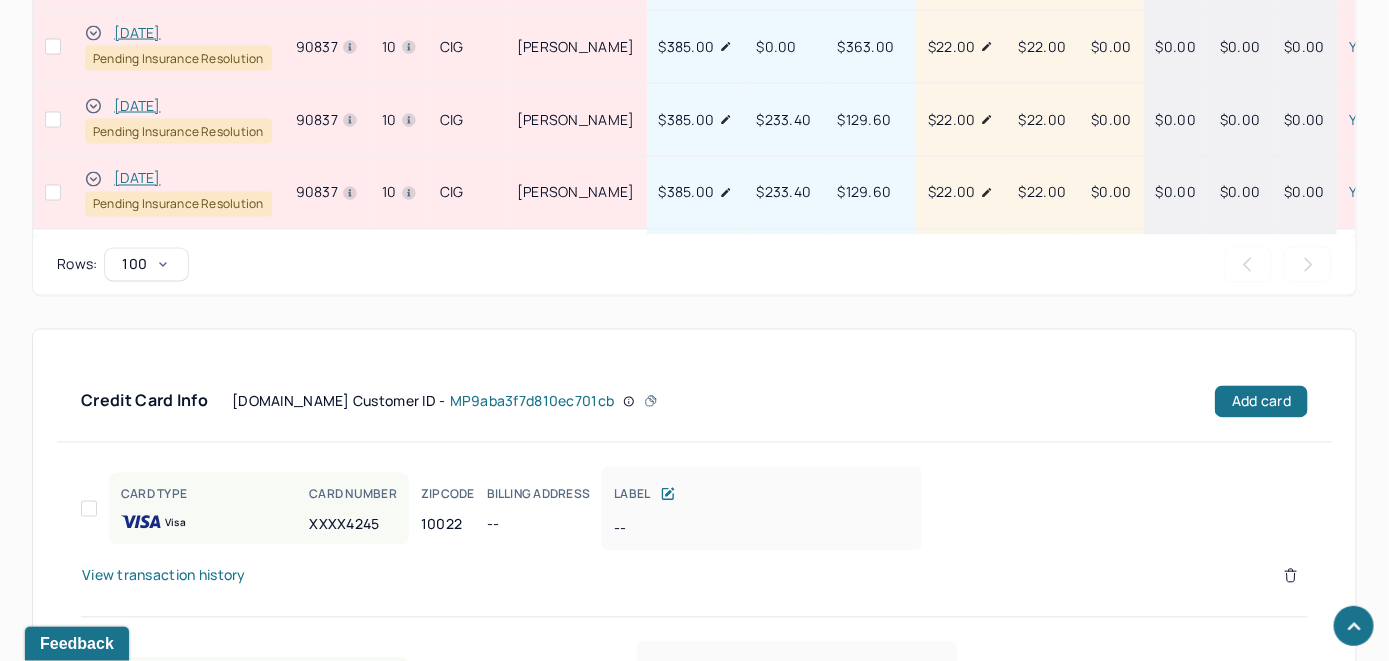 scroll, scrollTop: 1152, scrollLeft: 0, axis: vertical 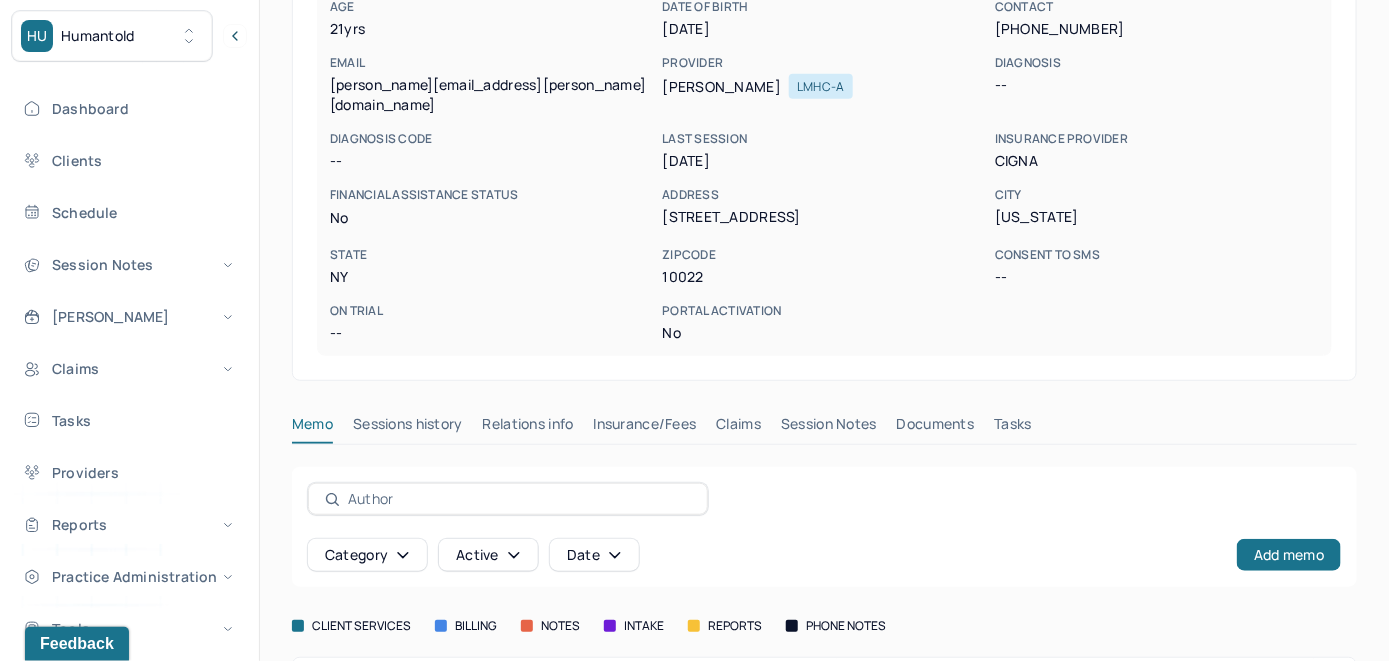 click on "[PERSON_NAME] active   Add flag     Sessions history     Edit               --   TPA     DP/CONSULTATION COMPLETE   CLIENT CHART NUMBER SWBN258 PREFERRED NAME -- SEX [DEMOGRAPHIC_DATA] AGE [DEMOGRAPHIC_DATA]  yrs DATE OF BIRTH [DEMOGRAPHIC_DATA]  CONTACT [PHONE_NUMBER] EMAIL [PERSON_NAME][EMAIL_ADDRESS][PERSON_NAME][DOMAIN_NAME] PROVIDER [PERSON_NAME] LMHC-A DIAGNOSIS -- DIAGNOSIS CODE -- LAST SESSION [DATE] insurance provider CIGna FINANCIAL ASSISTANCE STATUS no Address [STREET_ADDRESS][US_STATE][US_STATE] Zipcode 10022 Consent to Sms -- On Trial -- Portal Activation No   Memo     Sessions history     Relations info     Insurance/Fees     Claims     Session Notes     Documents     Tasks     Category     active     Date     Add memo   client services billing notes intake reports phone notes Date created Type Status Author Description [DATE] user active LOCKSTONE, KIMBER ***All credits are used as of [DATE]. Intake LIC A changed back to $22. LJ*** USE CREDITS - INTAKE SET AT $0 UNTIL USED - CHANGE INTAKE BACK TO $22 WHEN USED. MM 2025 Fees EFF [DATE]. LJ" at bounding box center (824, 371) 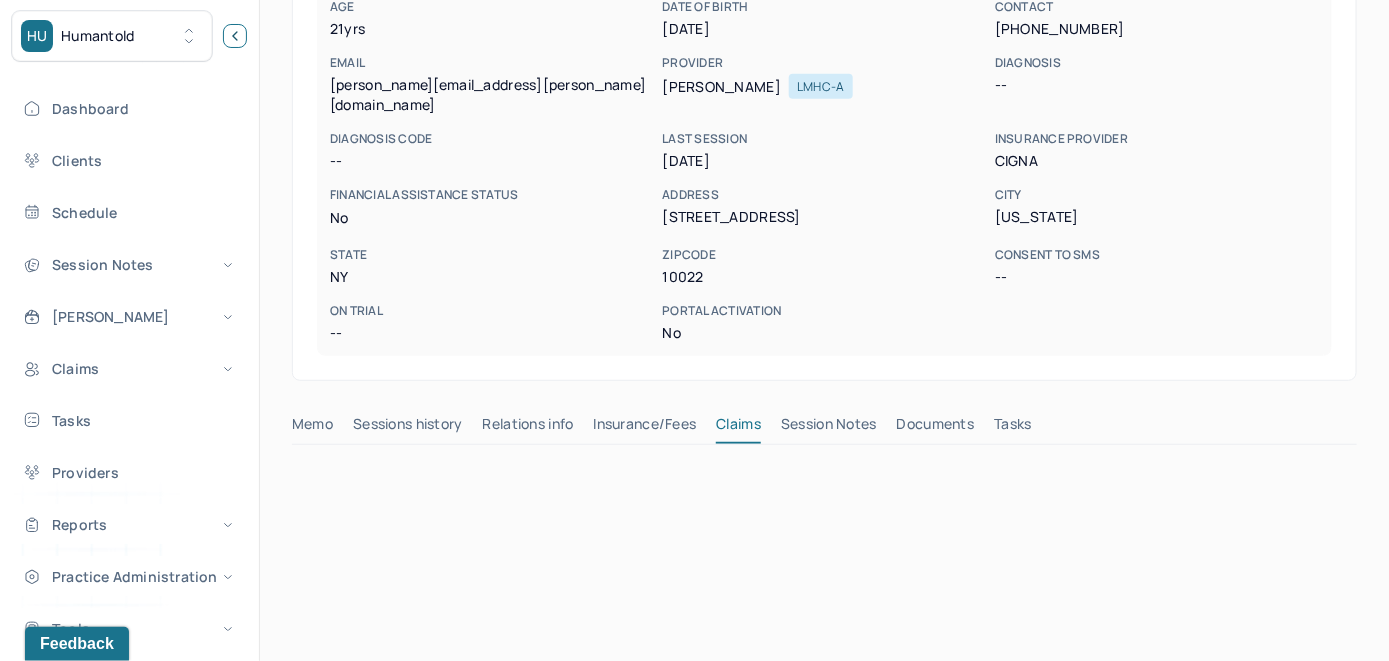 click at bounding box center [235, 36] 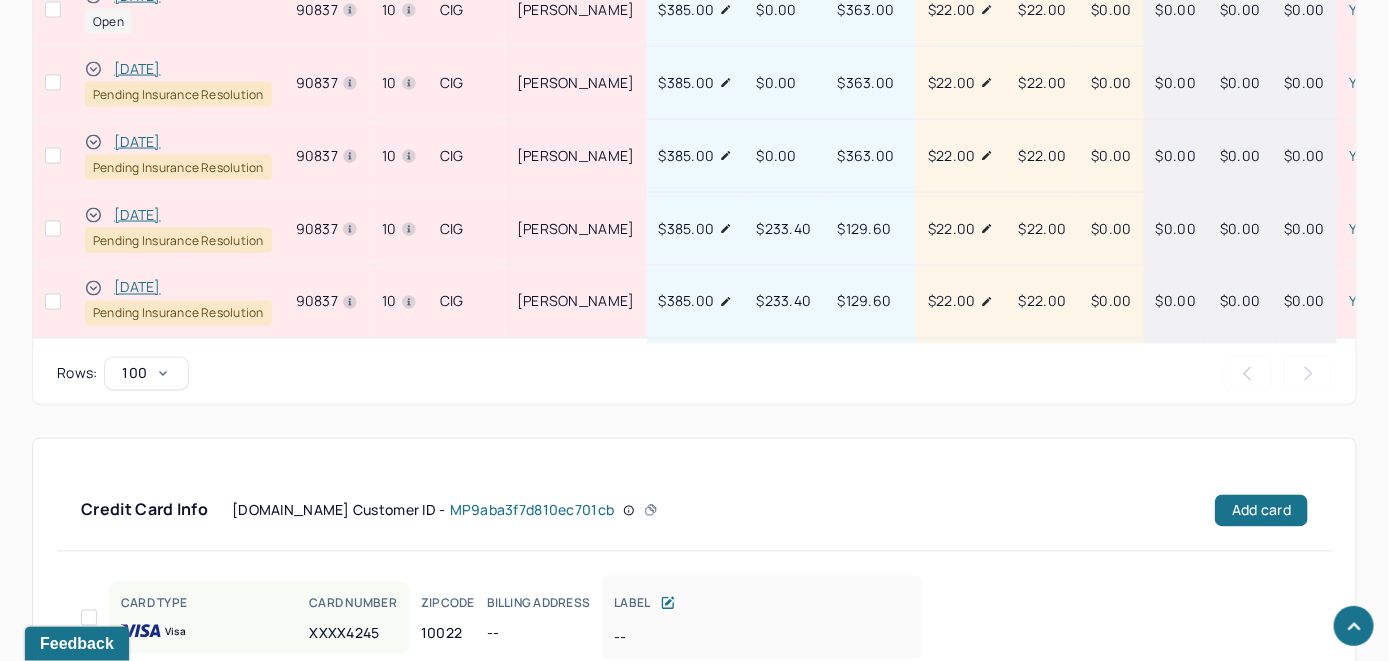 scroll, scrollTop: 1182, scrollLeft: 0, axis: vertical 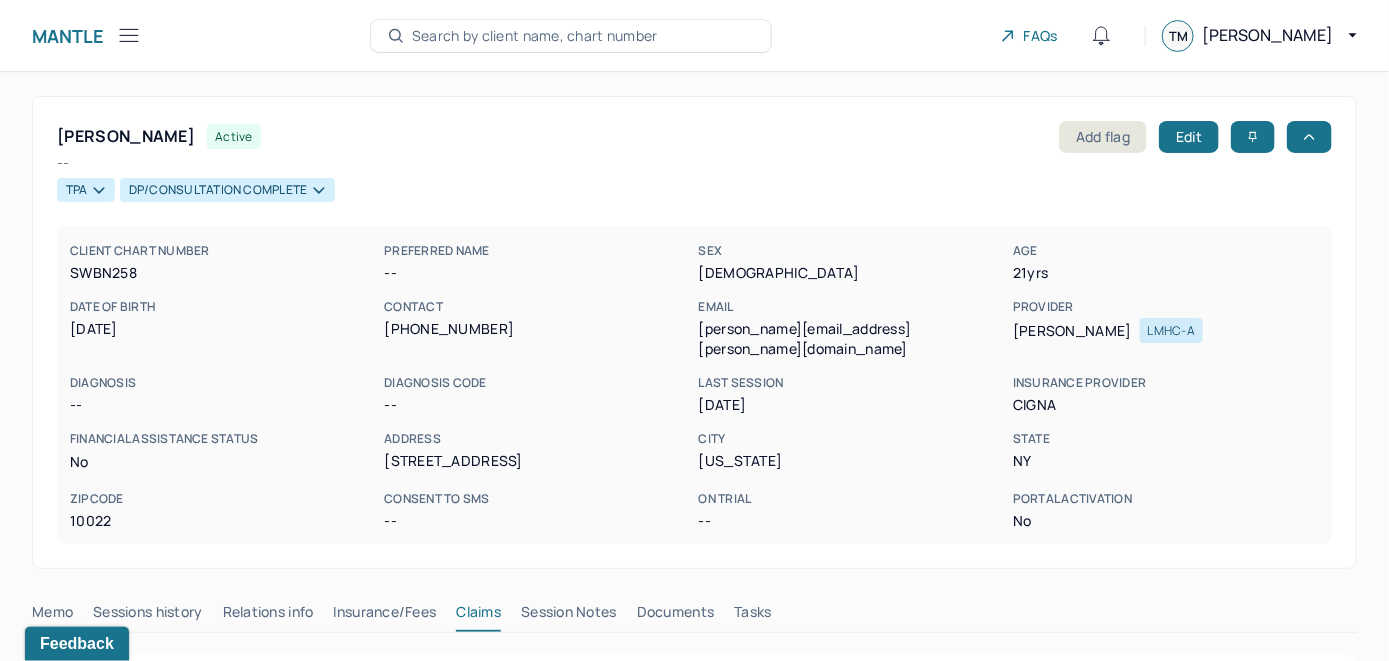 click on "Search by client name, chart number" at bounding box center (535, 36) 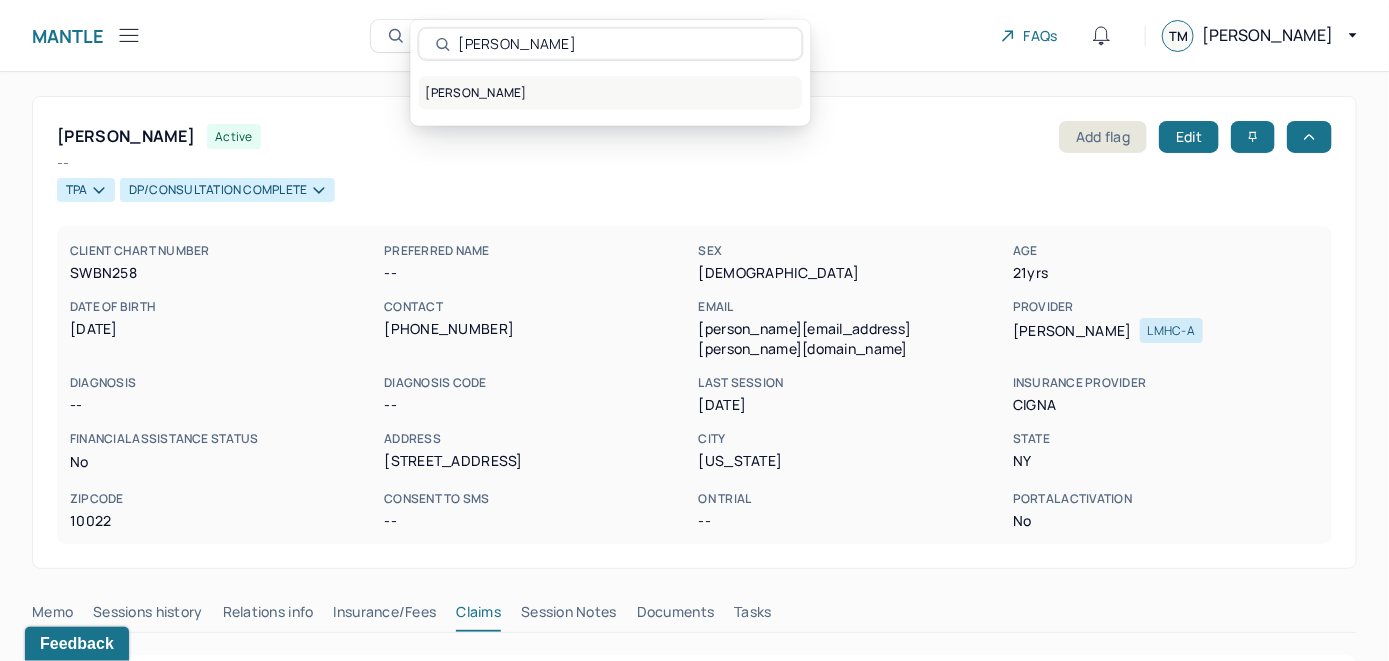 type on "[PERSON_NAME]" 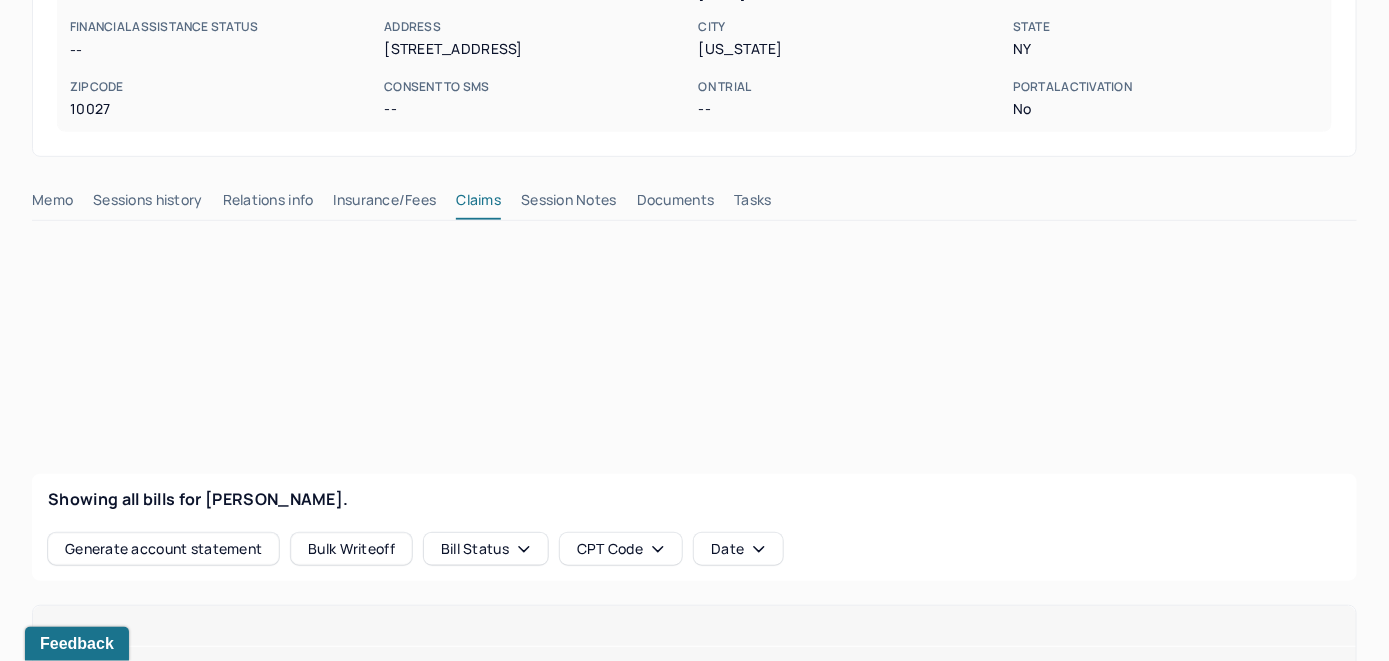 scroll, scrollTop: 400, scrollLeft: 0, axis: vertical 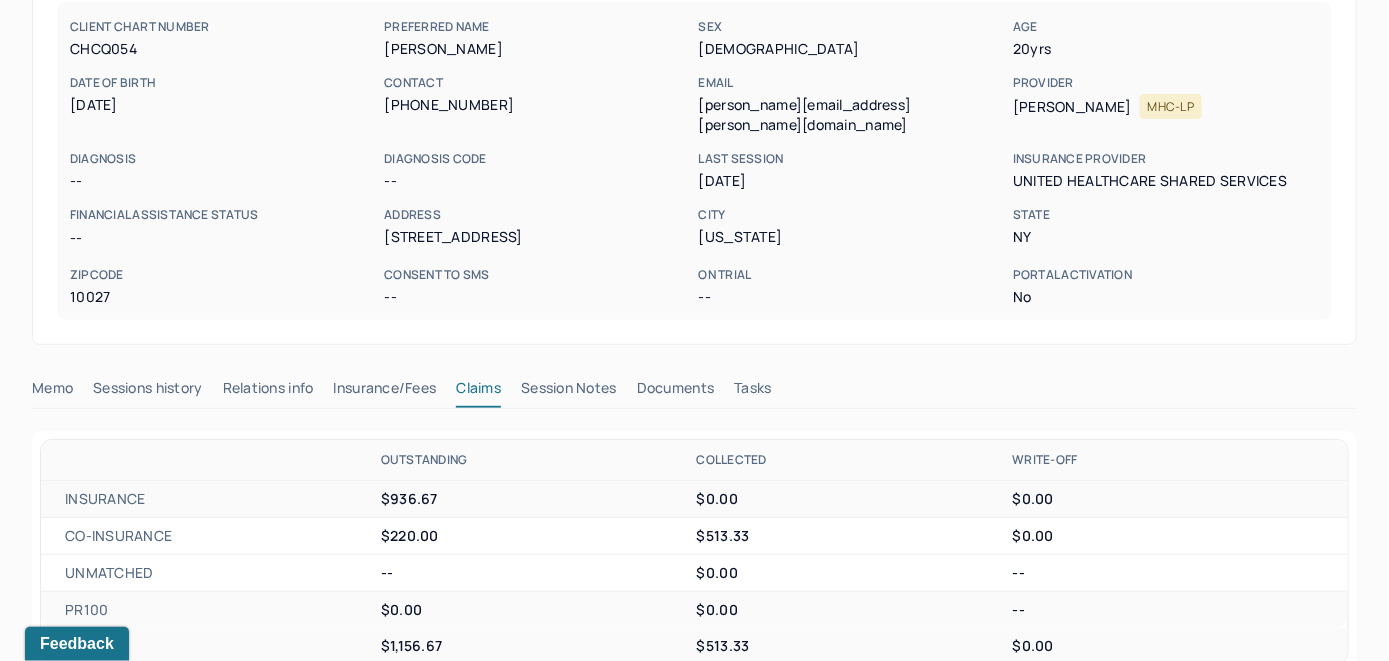 click on "Memo" at bounding box center [52, 392] 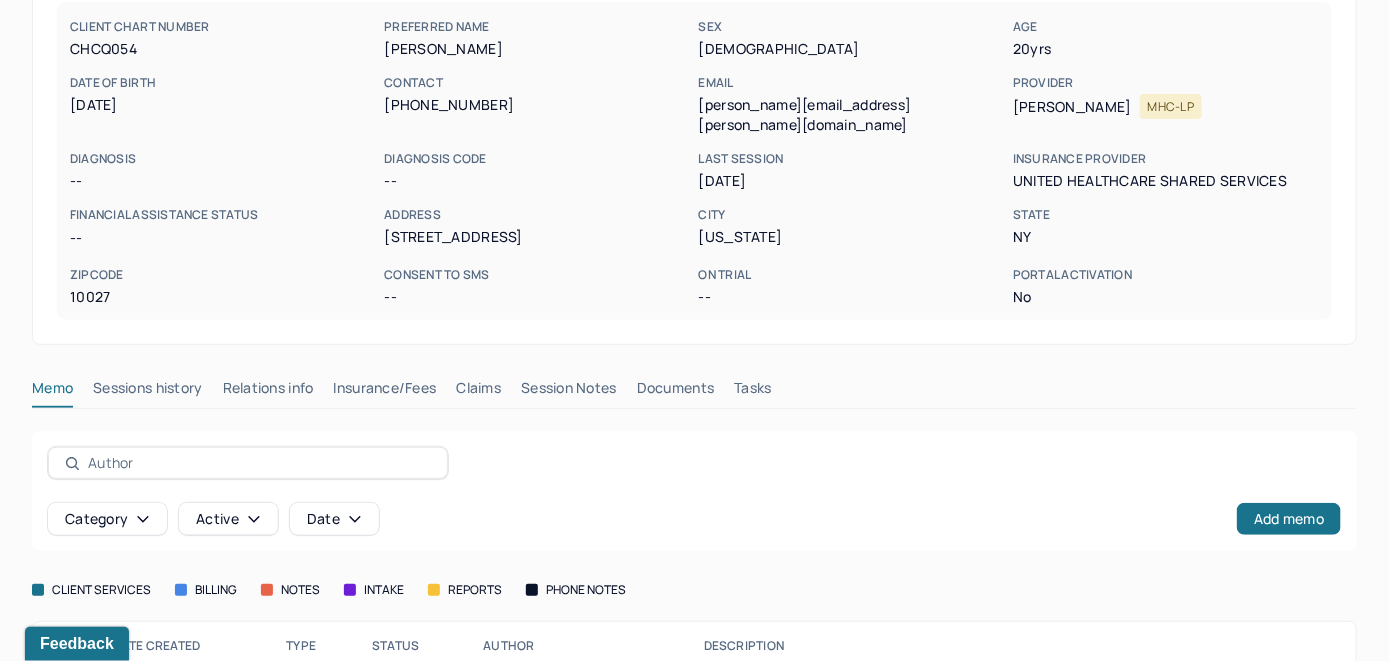 click on "Insurance/Fees" at bounding box center (385, 392) 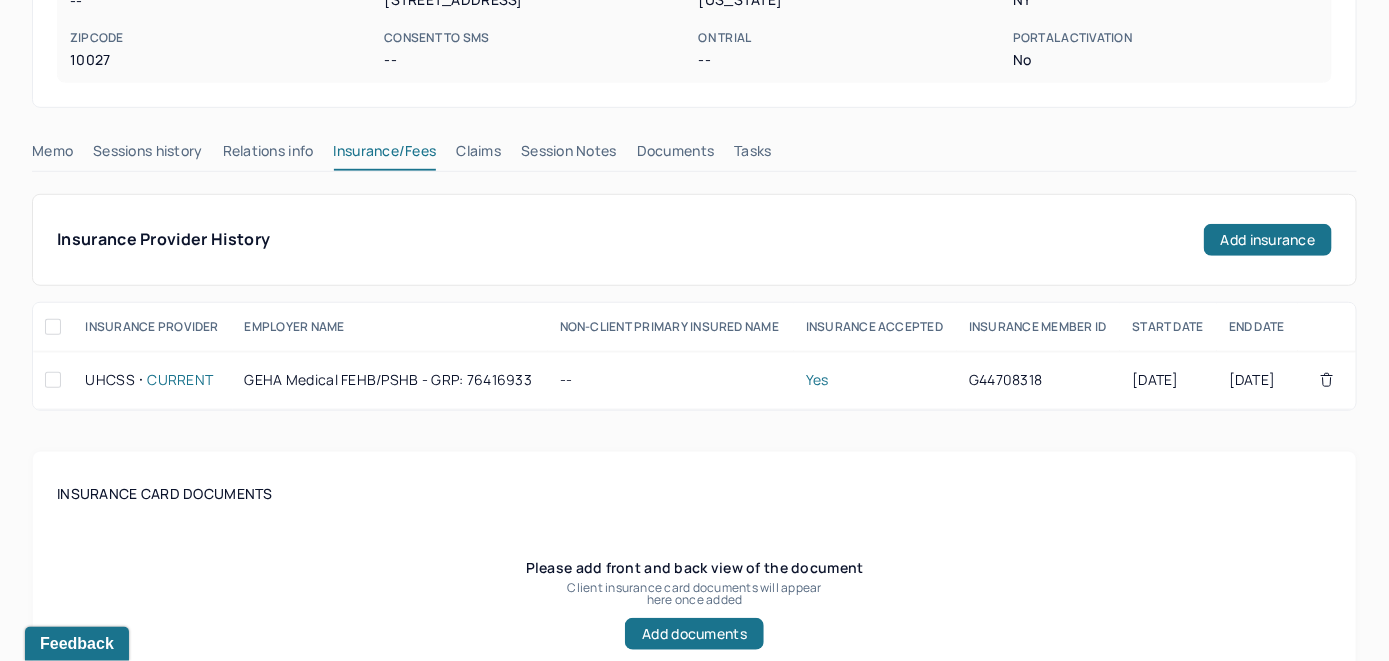 scroll, scrollTop: 400, scrollLeft: 0, axis: vertical 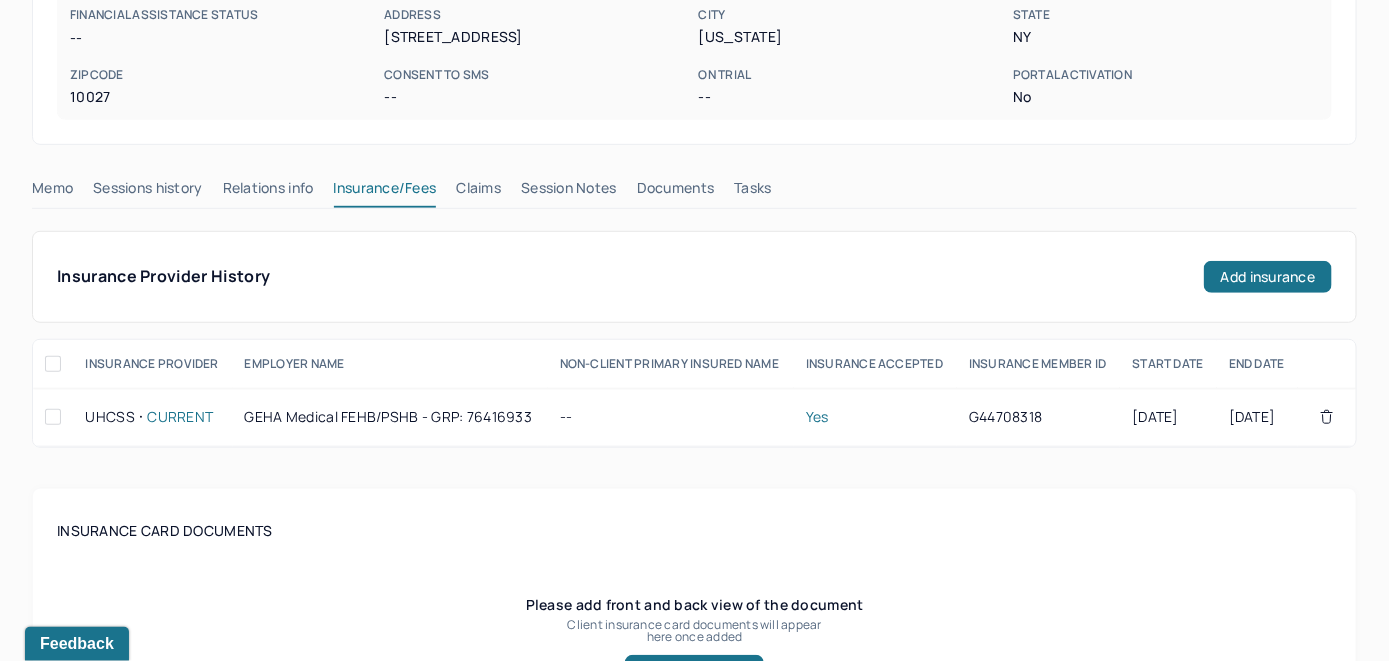 click on "Memo" at bounding box center [52, 192] 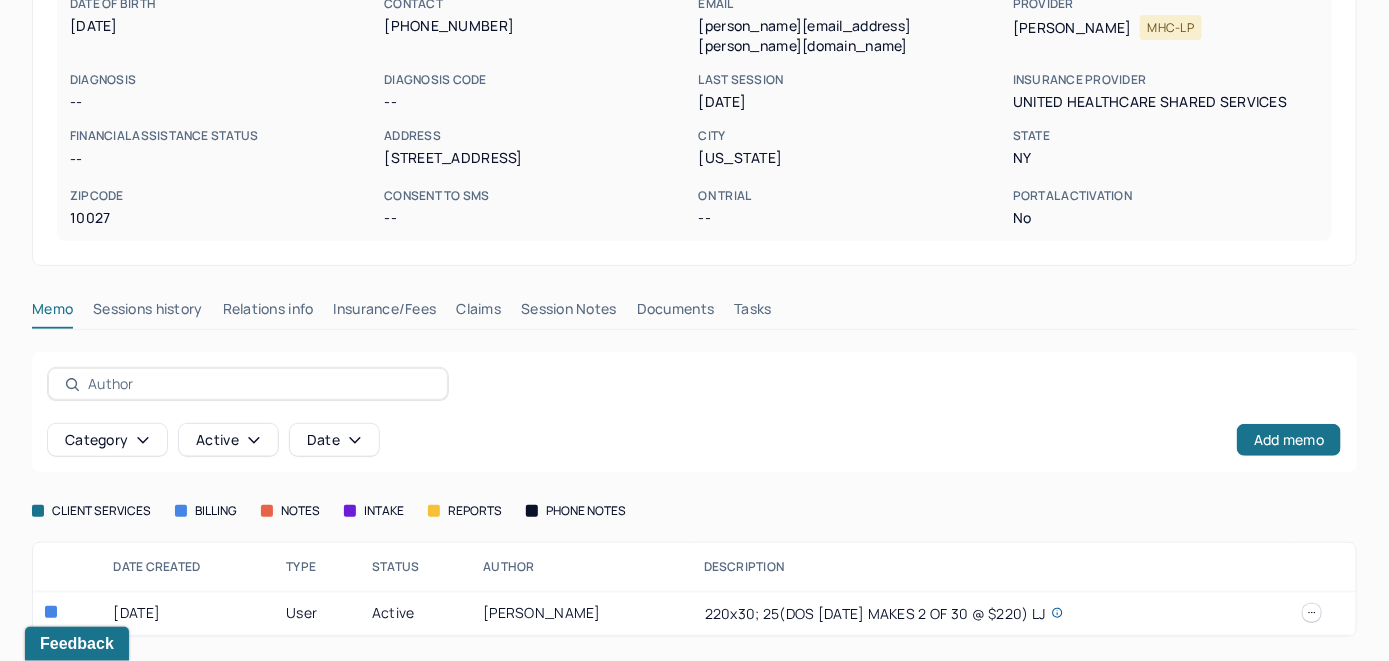 scroll, scrollTop: 261, scrollLeft: 0, axis: vertical 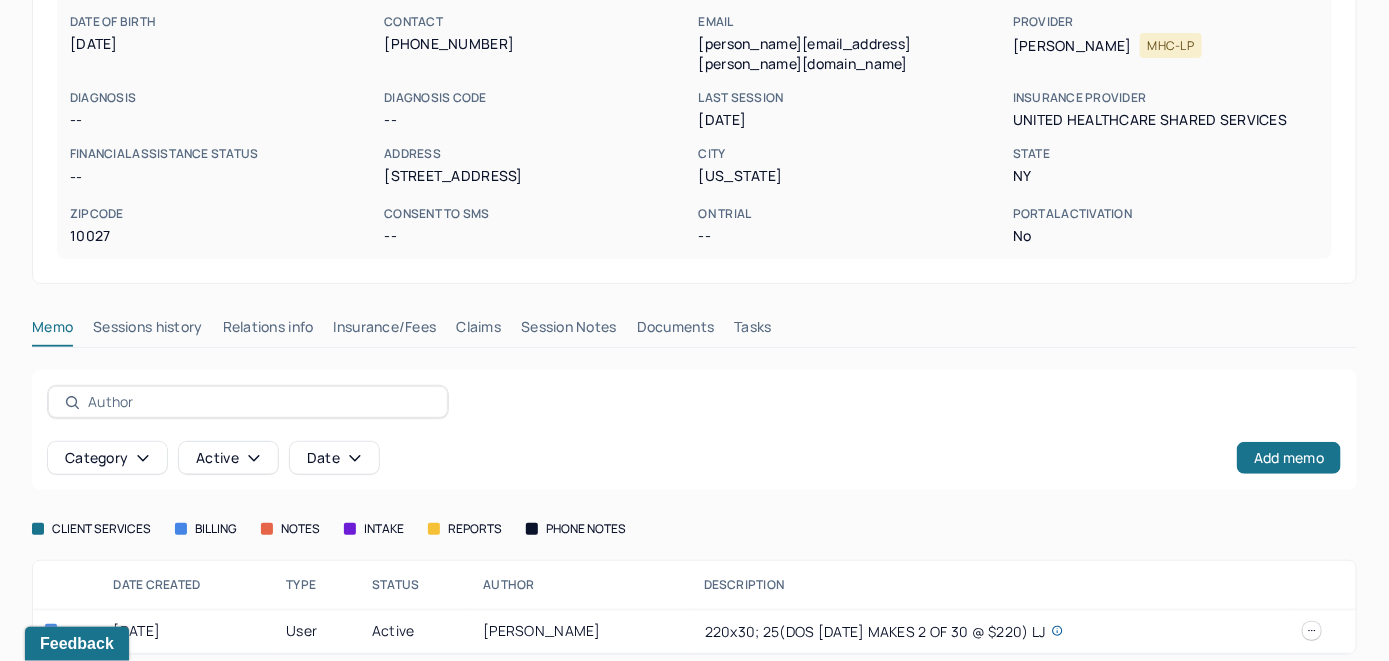 click on "Claims" at bounding box center [478, 331] 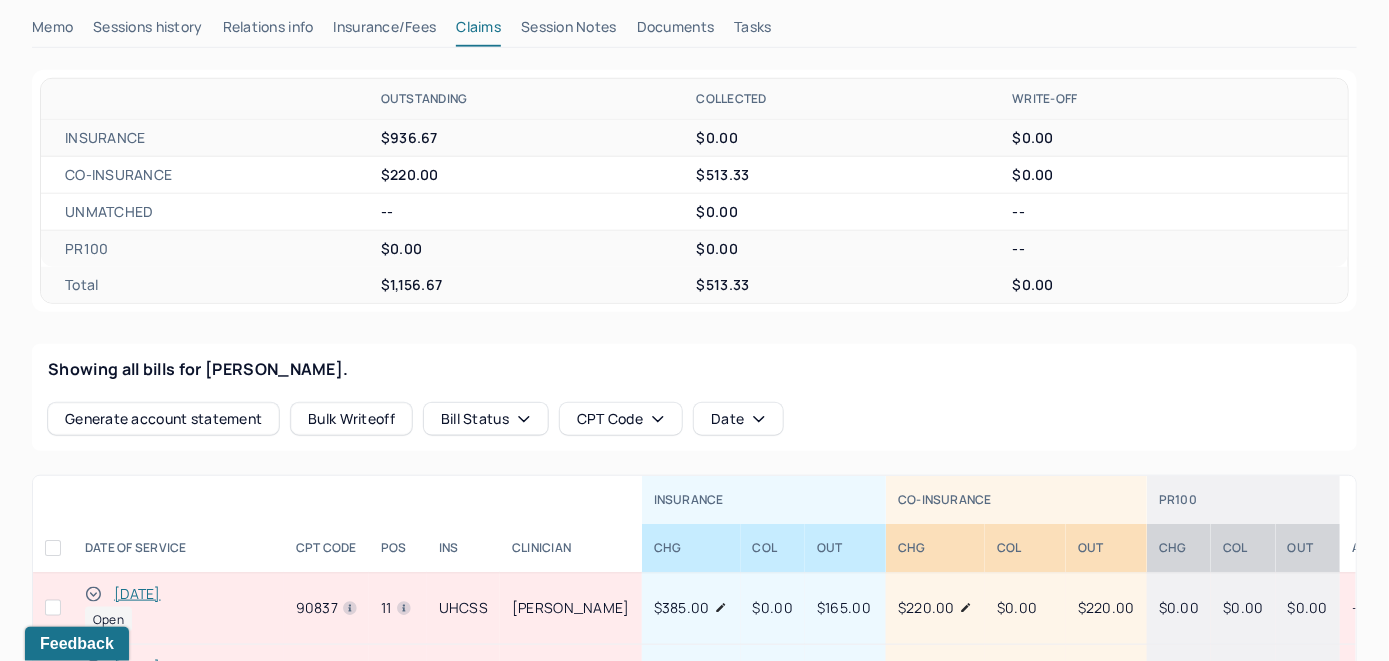 scroll, scrollTop: 361, scrollLeft: 0, axis: vertical 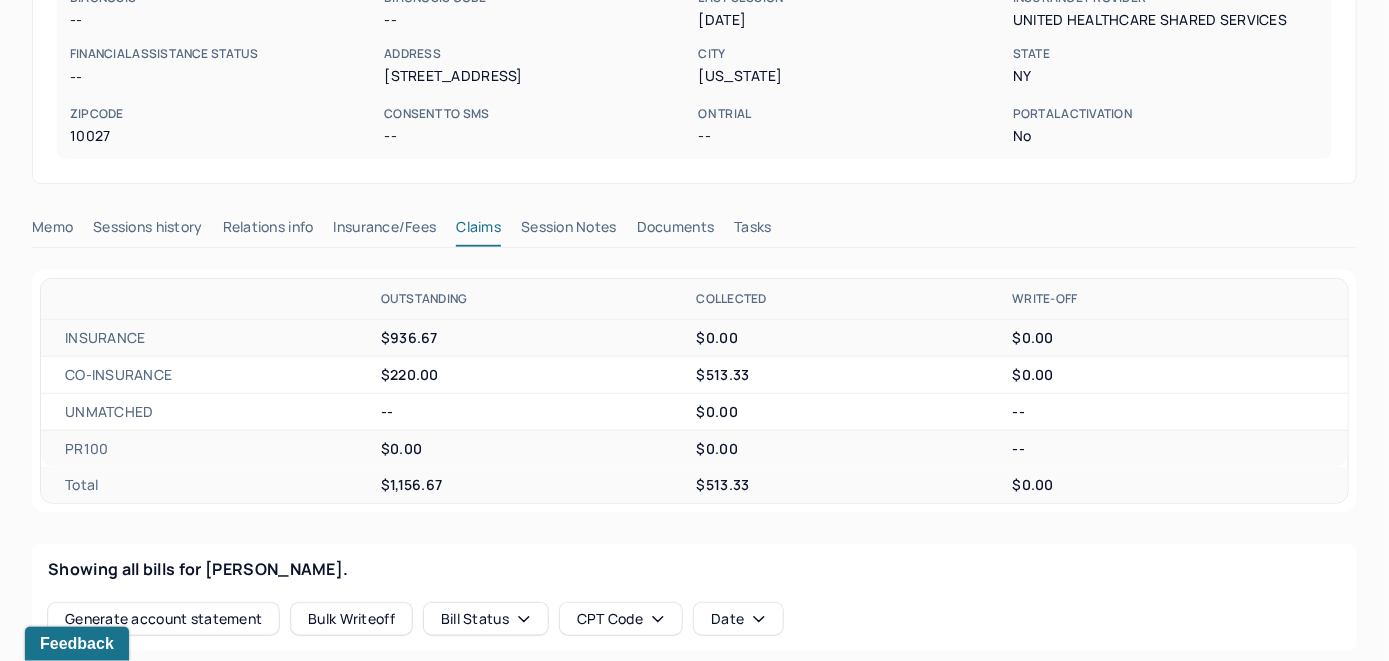 click on "Memo" at bounding box center (52, 231) 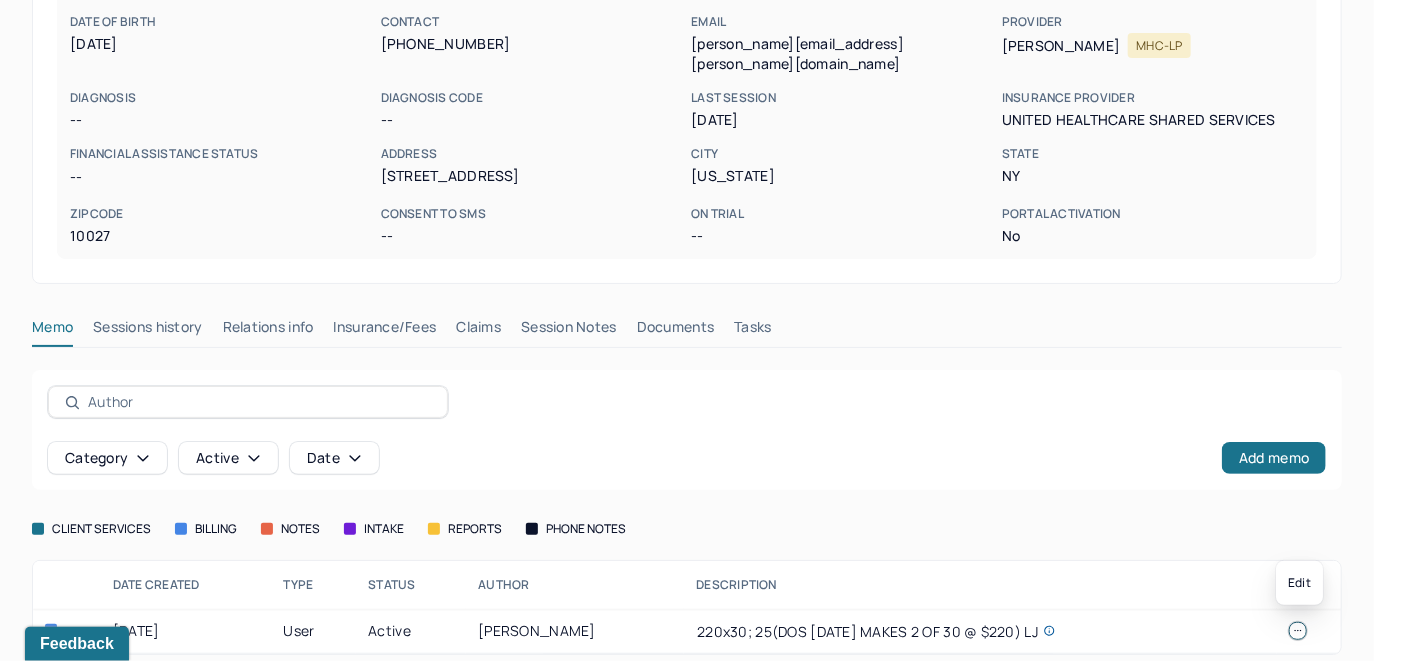 click 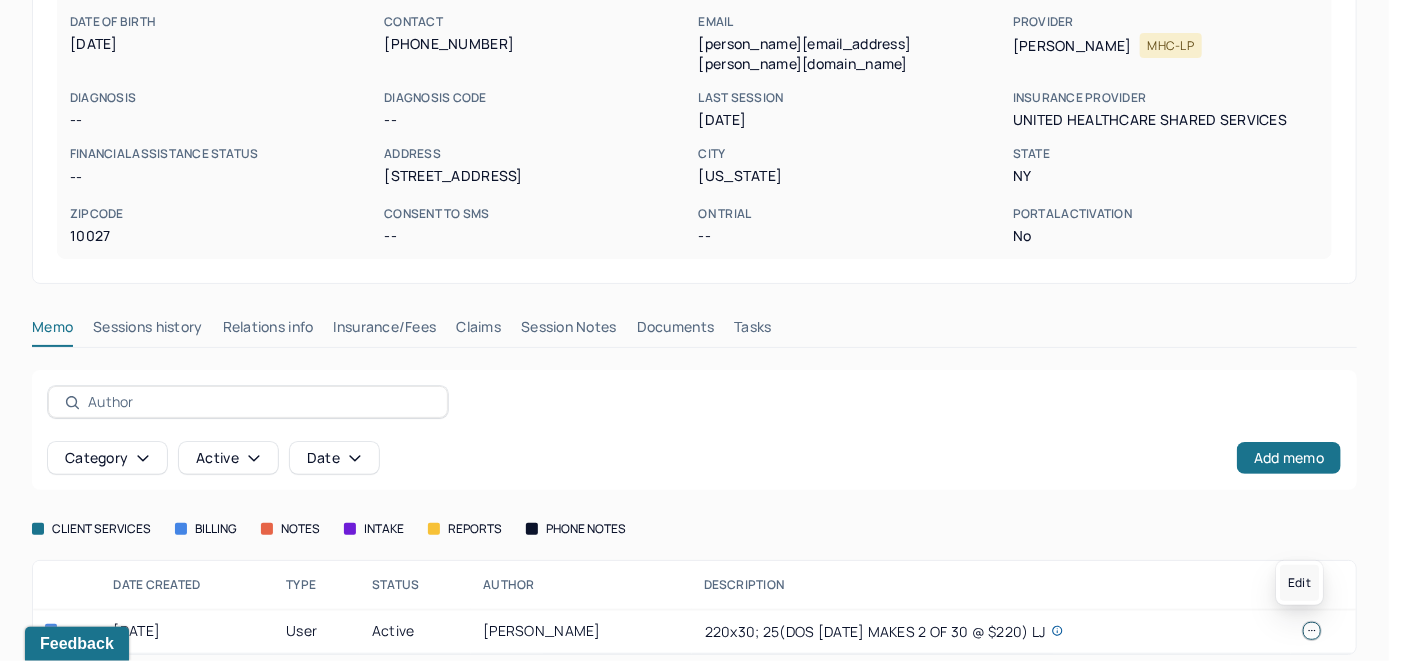 click on "Edit" at bounding box center [1299, 583] 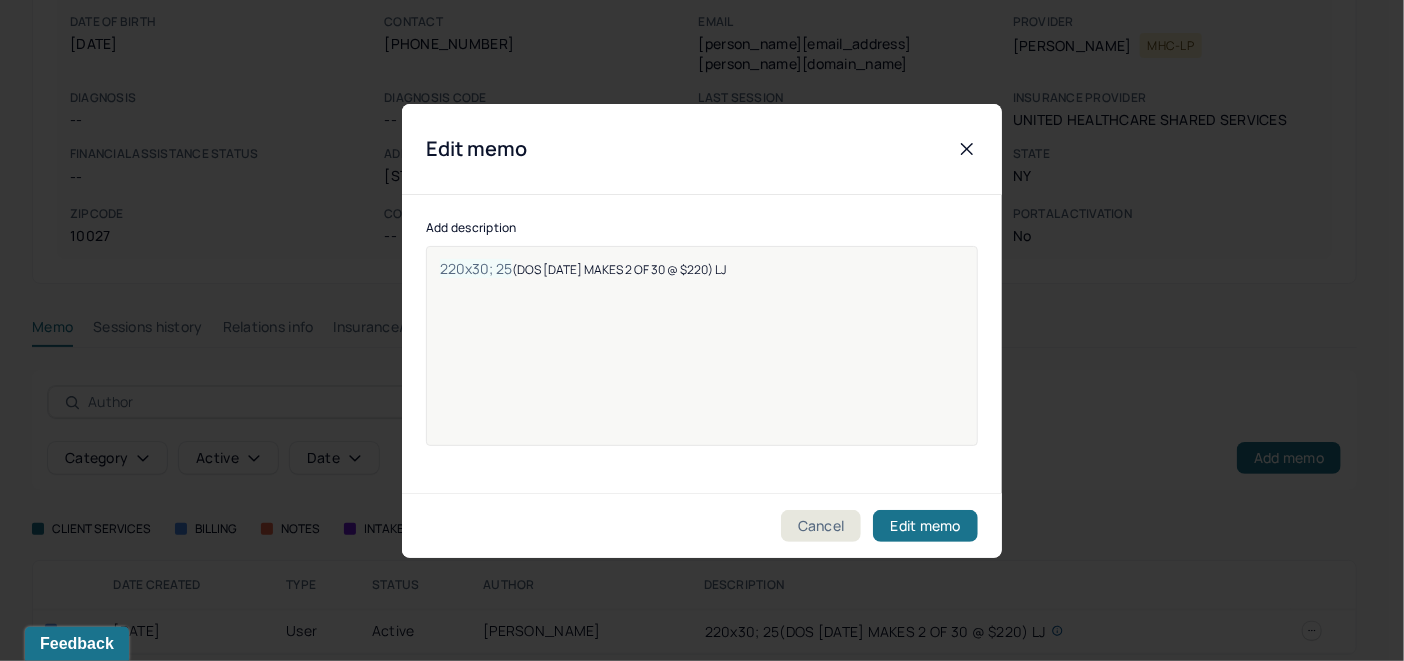 click on "220x30; 25   (DOS [DATE] MAKES 2 OF 30 @ $220) LJ" at bounding box center [702, 359] 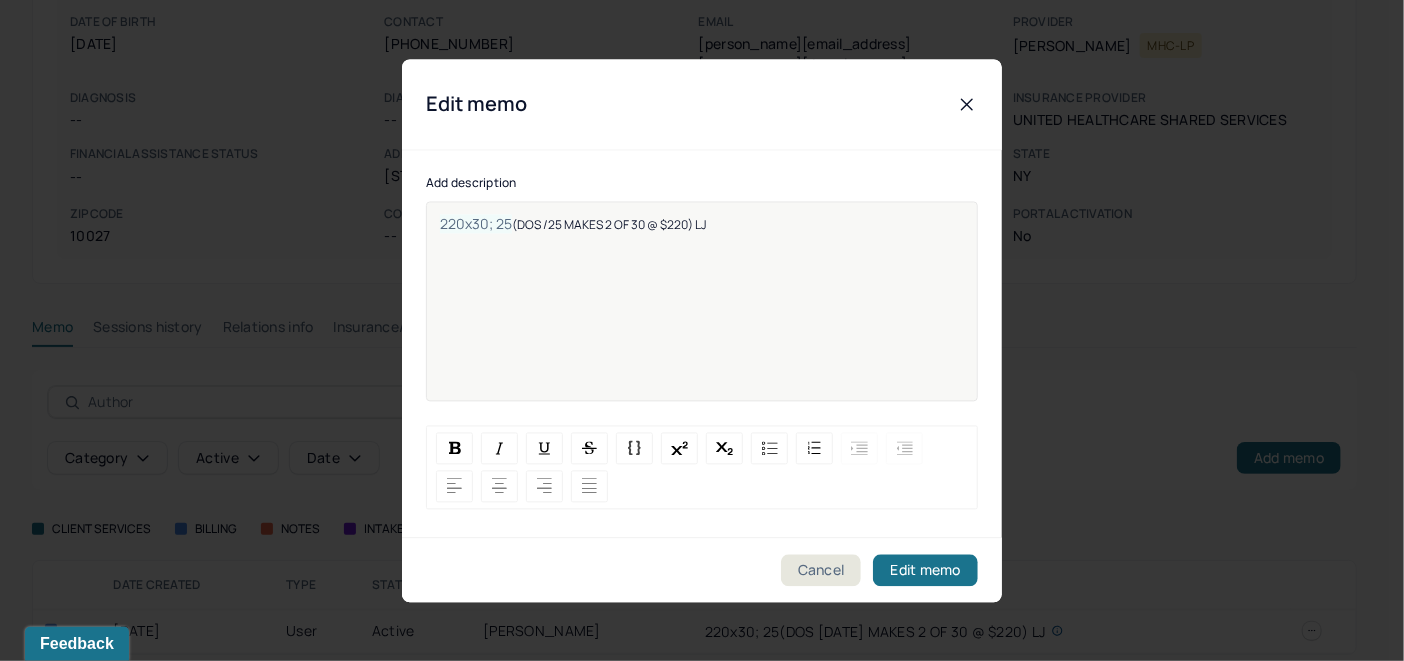 type 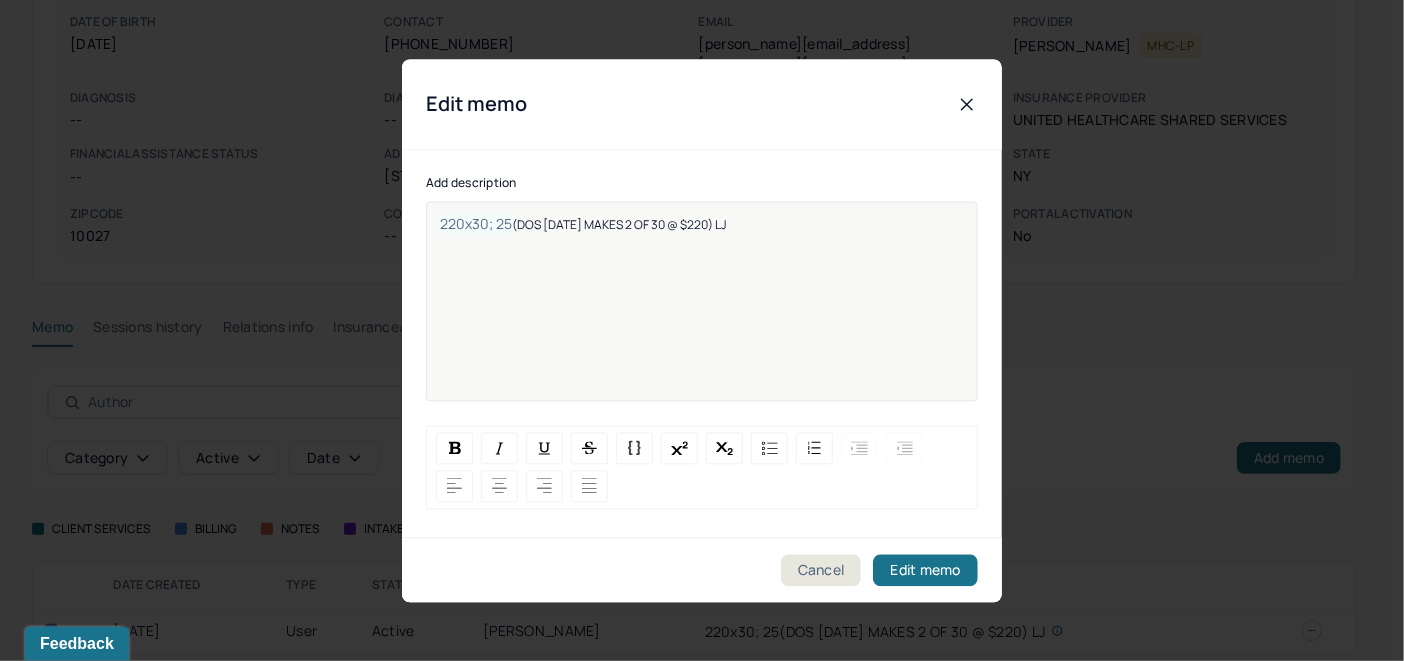 click on "(DOS [DATE] MAKES 2 OF 30 @ $220) LJ" at bounding box center [619, 224] 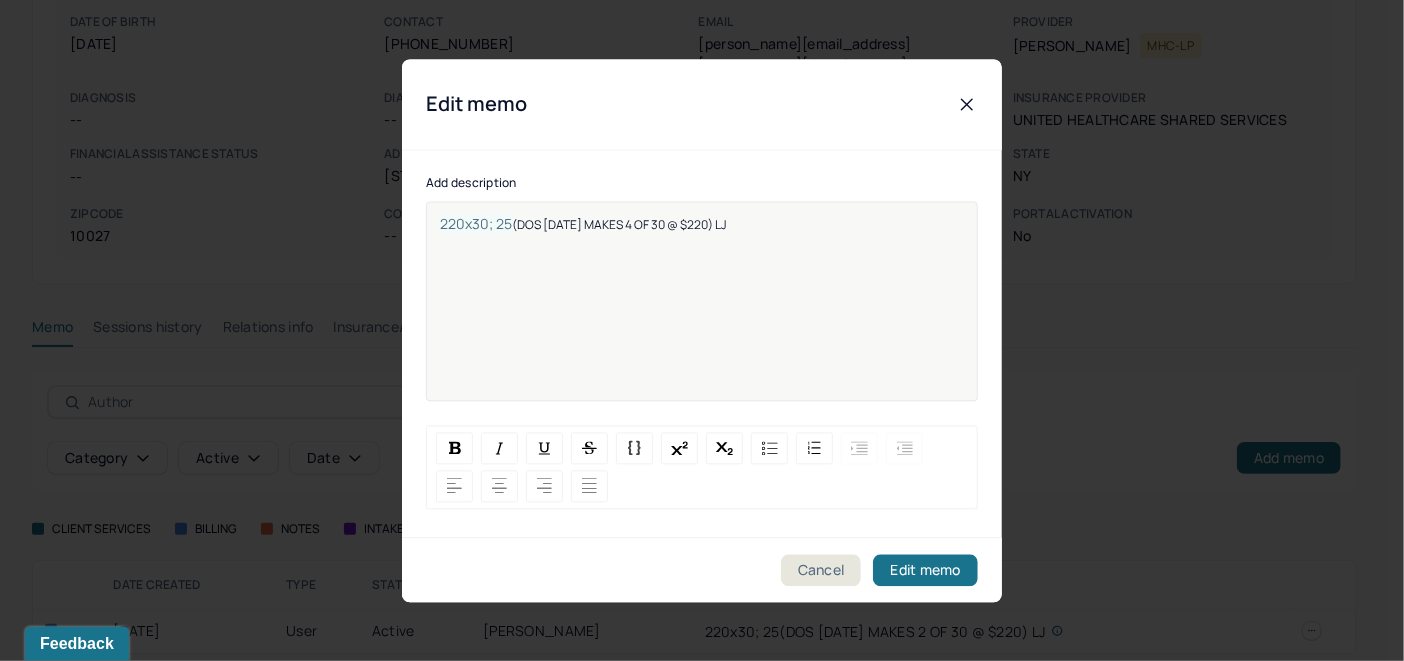 click on "220x30; 25   (DOS [DATE] MAKES 4 OF 30 @ $220) LJ" at bounding box center (702, 223) 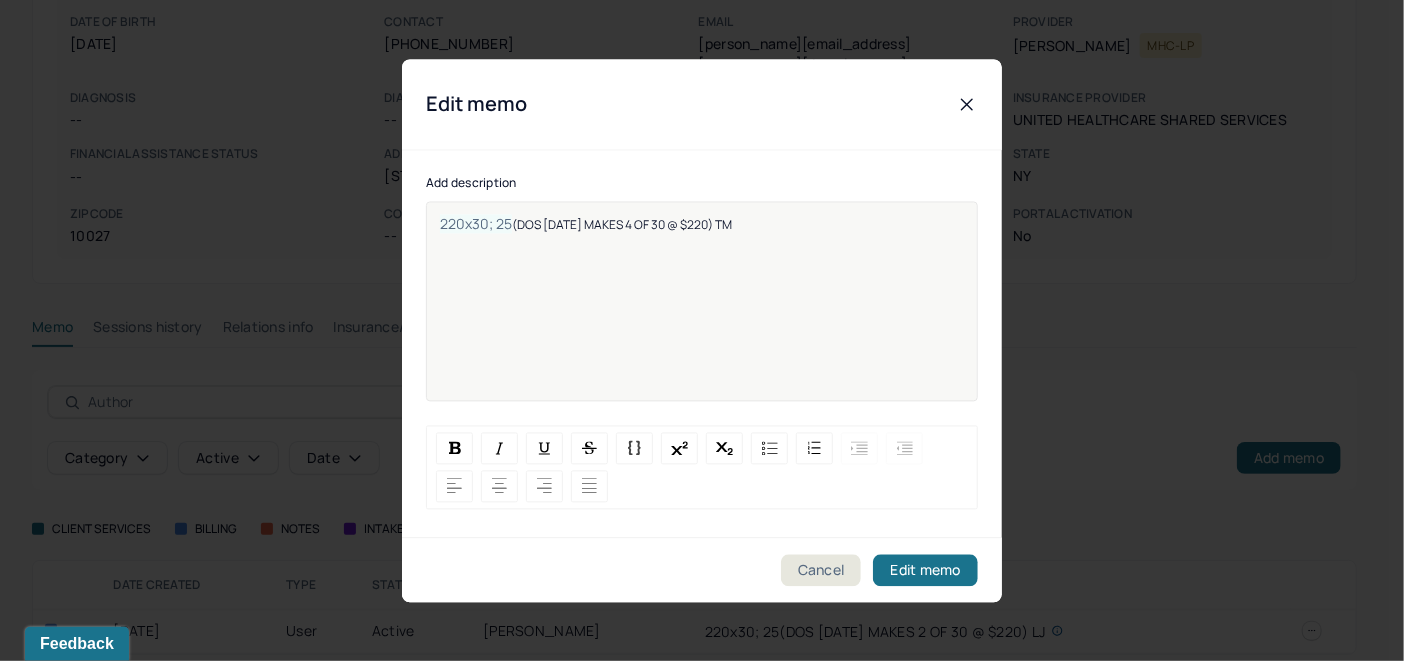 drag, startPoint x: 745, startPoint y: 229, endPoint x: 520, endPoint y: 222, distance: 225.10886 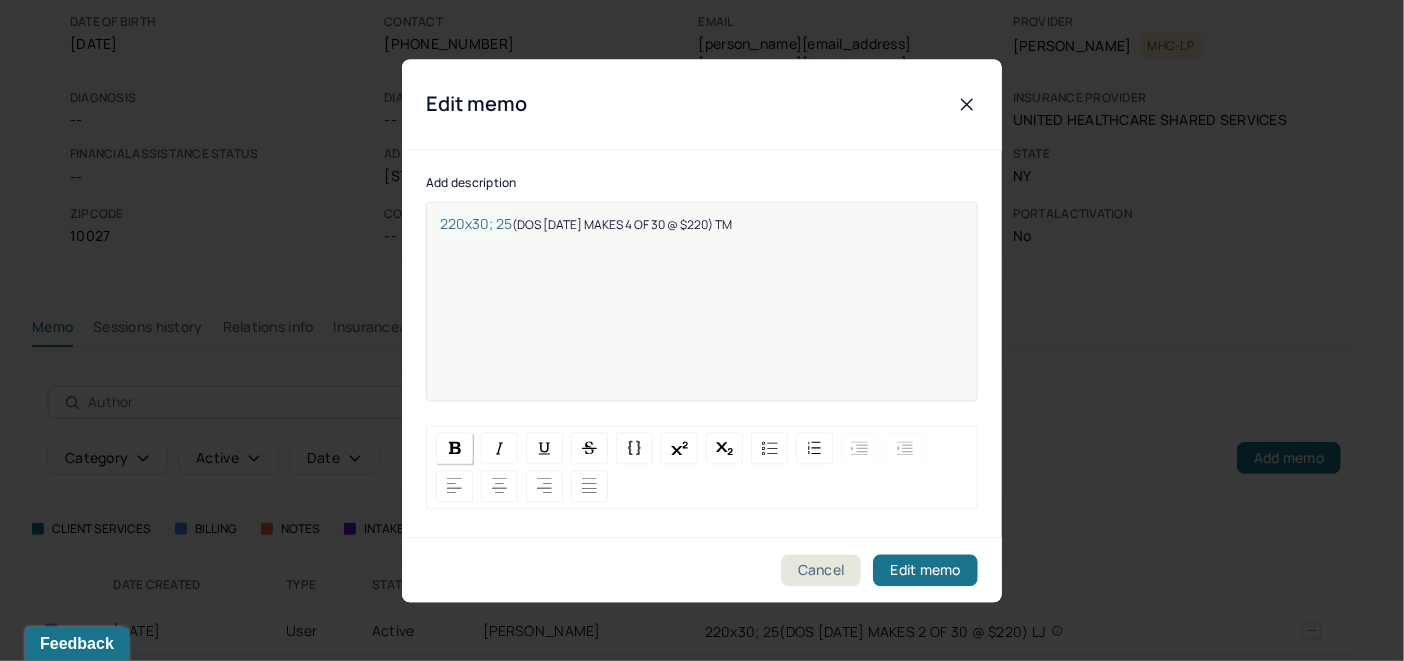 click at bounding box center [455, 448] 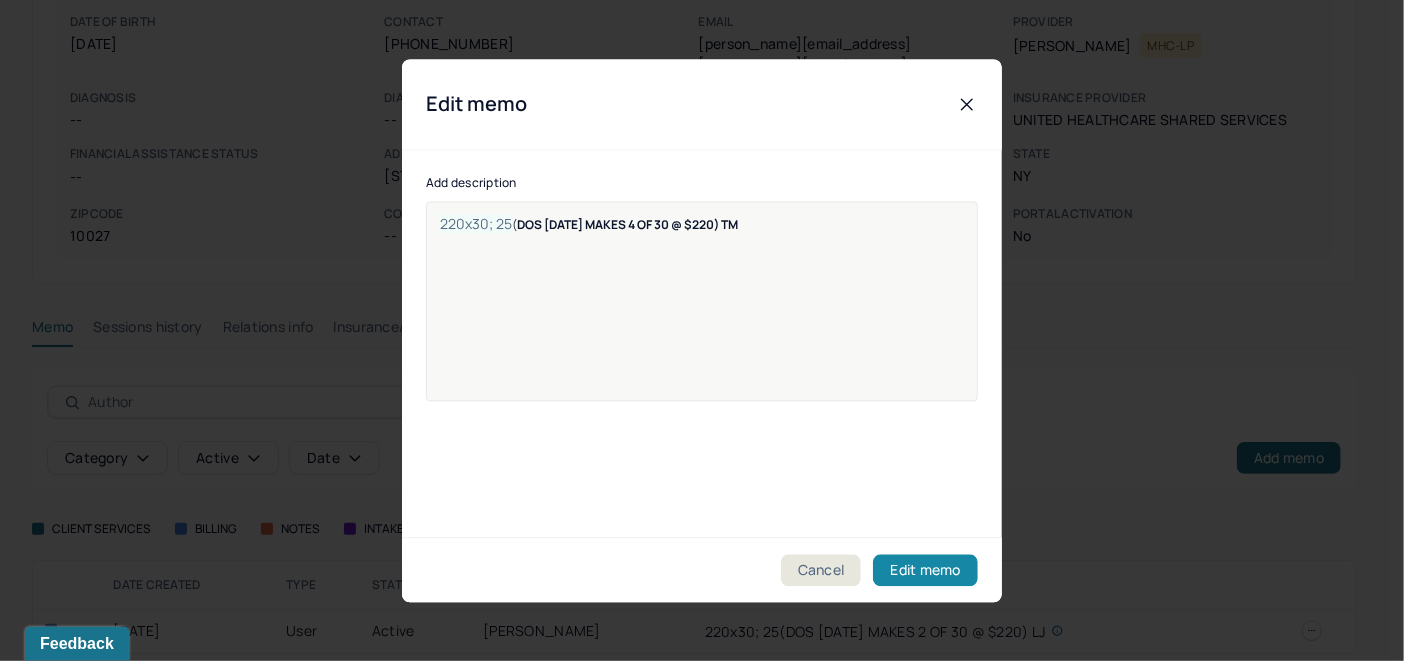 click on "Edit memo" at bounding box center (925, 570) 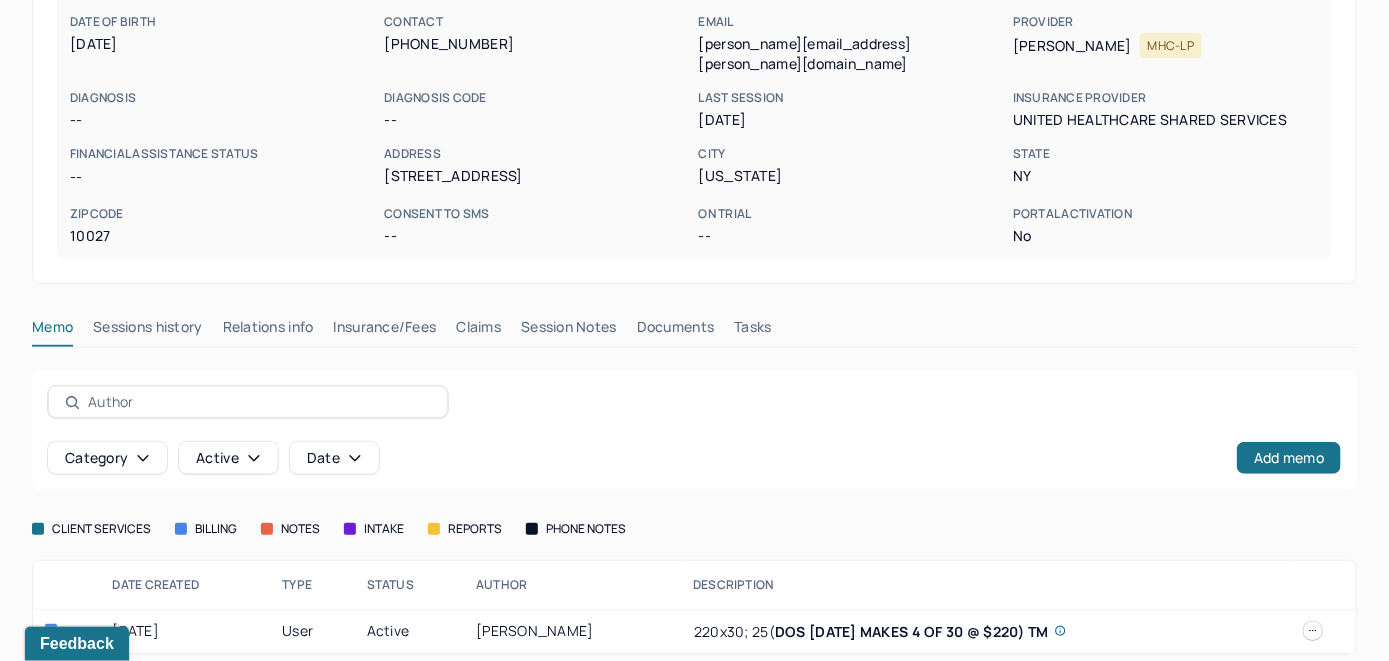 click on "Insurance/Fees" at bounding box center (385, 331) 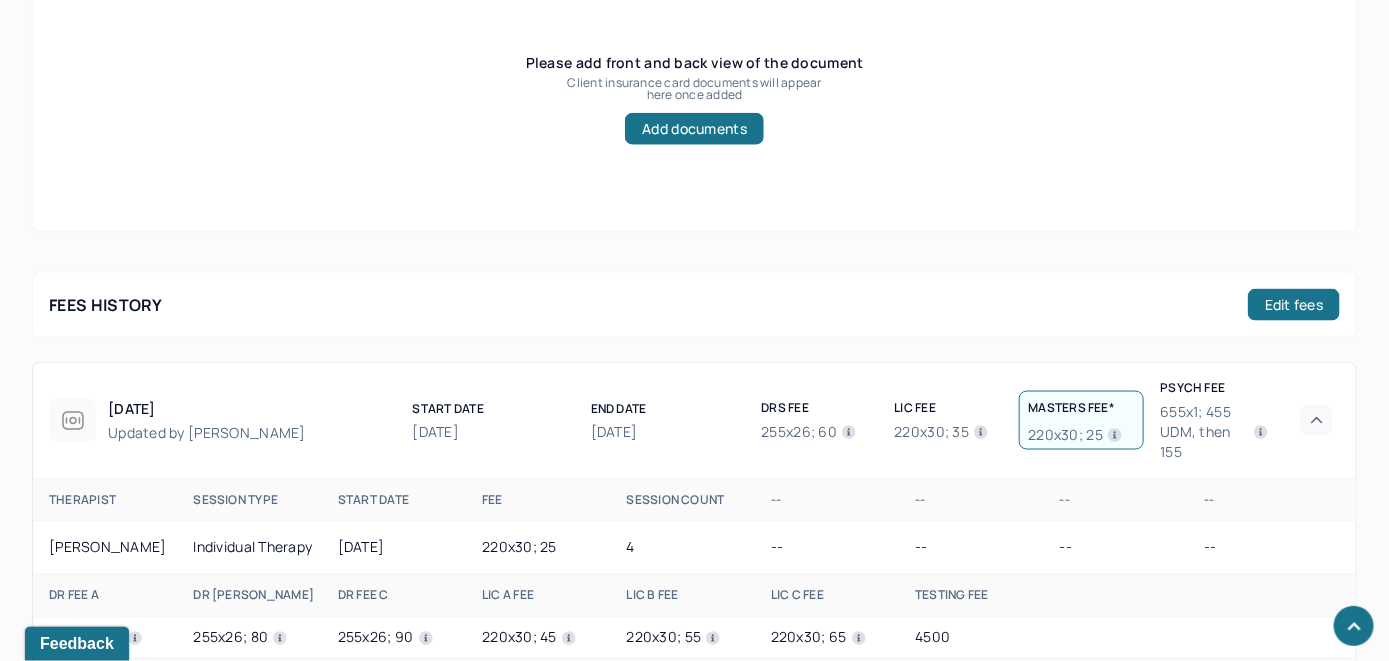 scroll, scrollTop: 961, scrollLeft: 0, axis: vertical 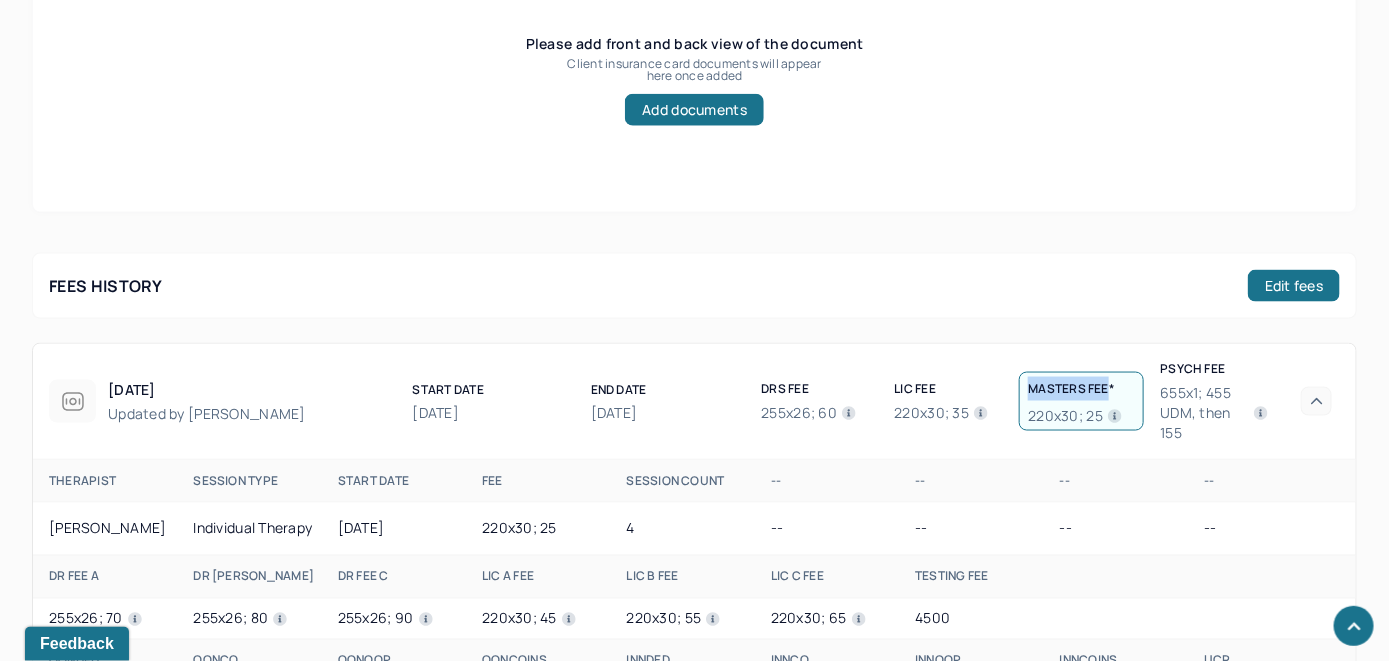 drag, startPoint x: 1107, startPoint y: 380, endPoint x: 1027, endPoint y: 391, distance: 80.75271 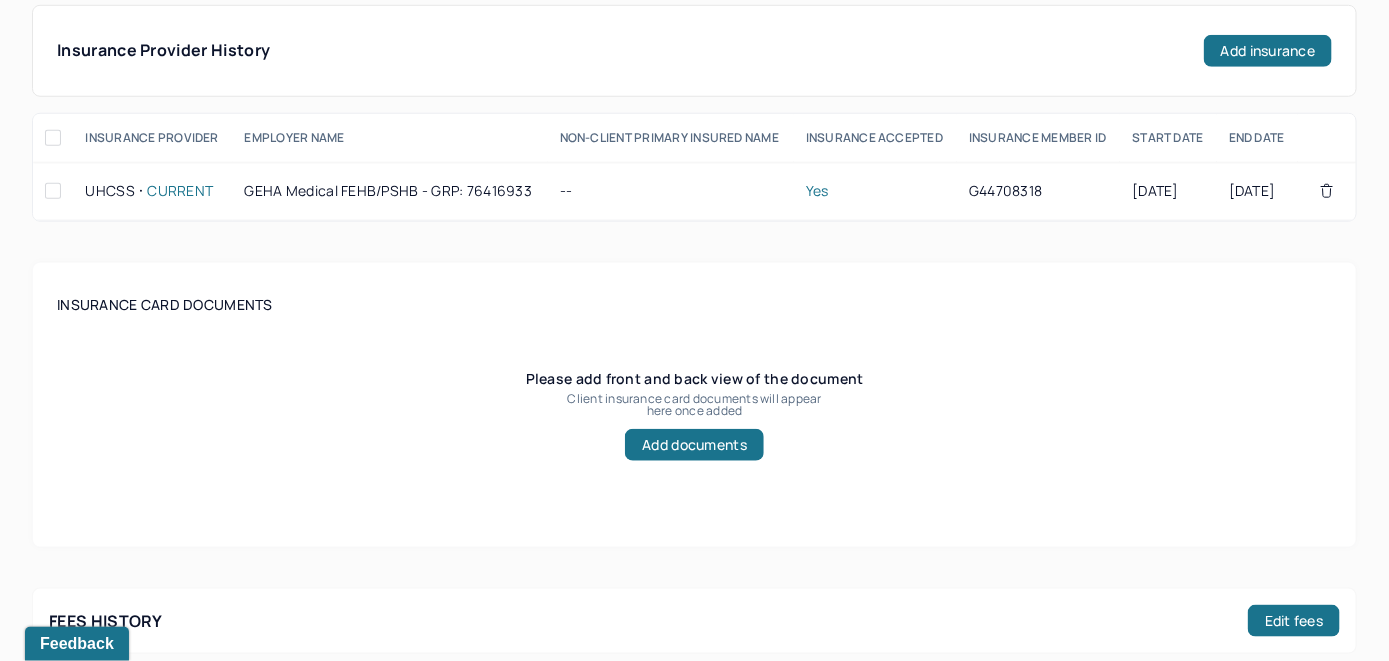 scroll, scrollTop: 461, scrollLeft: 0, axis: vertical 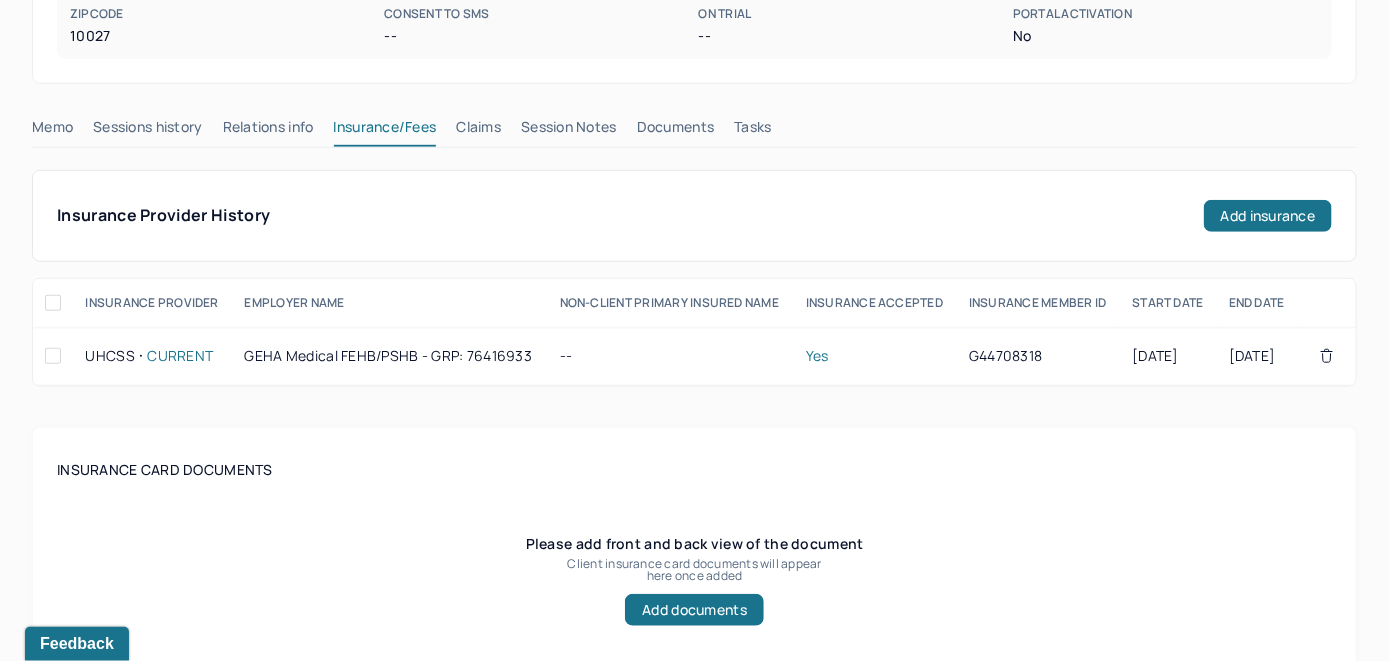 click on "Memo" at bounding box center (52, 131) 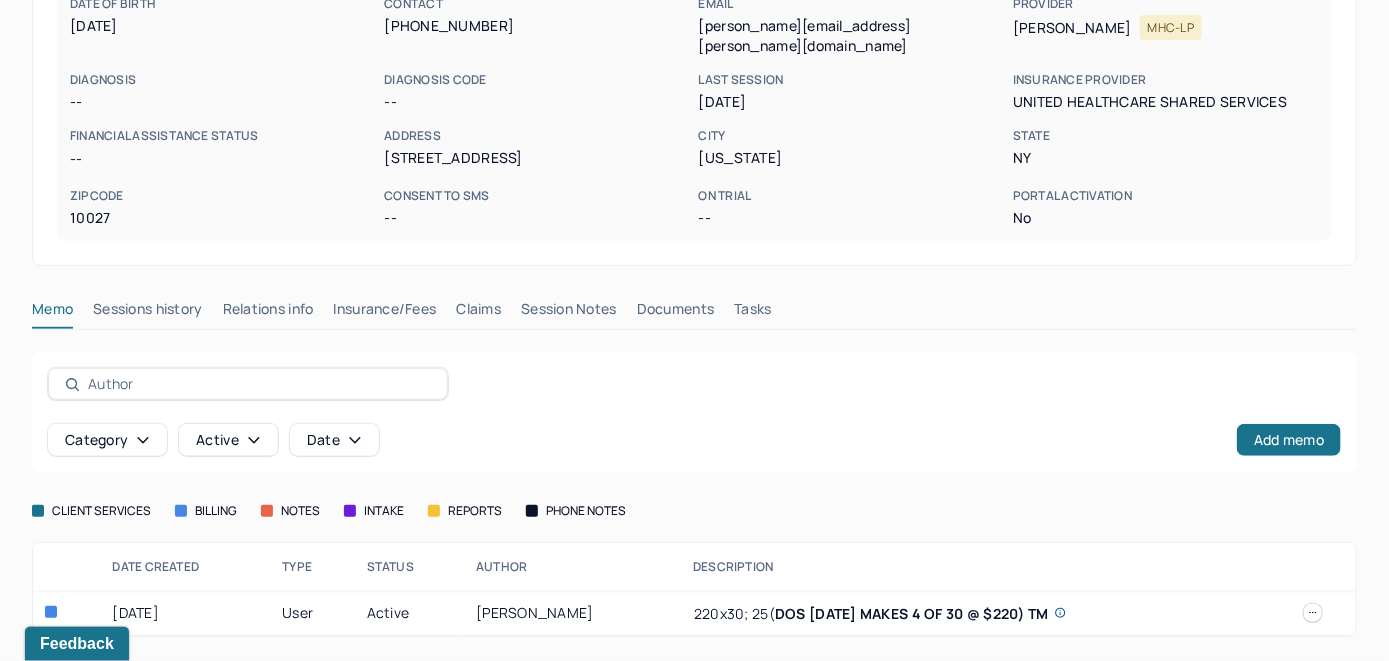 scroll, scrollTop: 261, scrollLeft: 0, axis: vertical 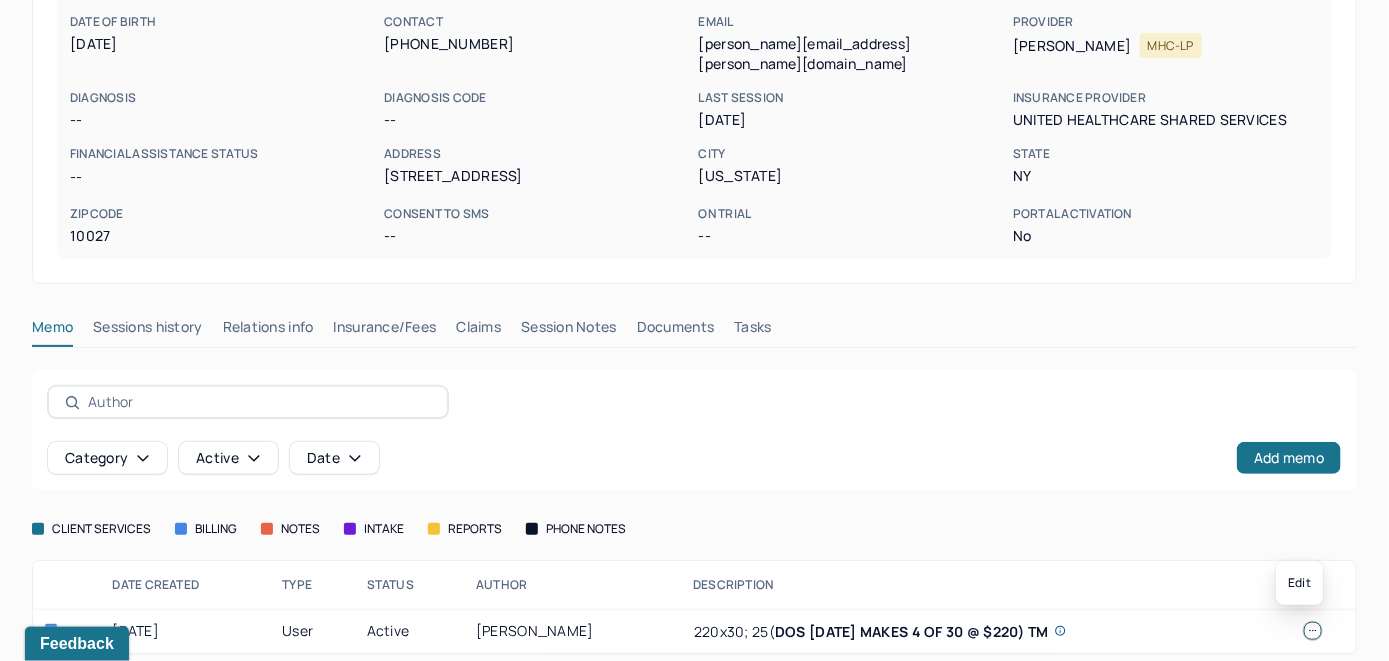 click at bounding box center (1313, 631) 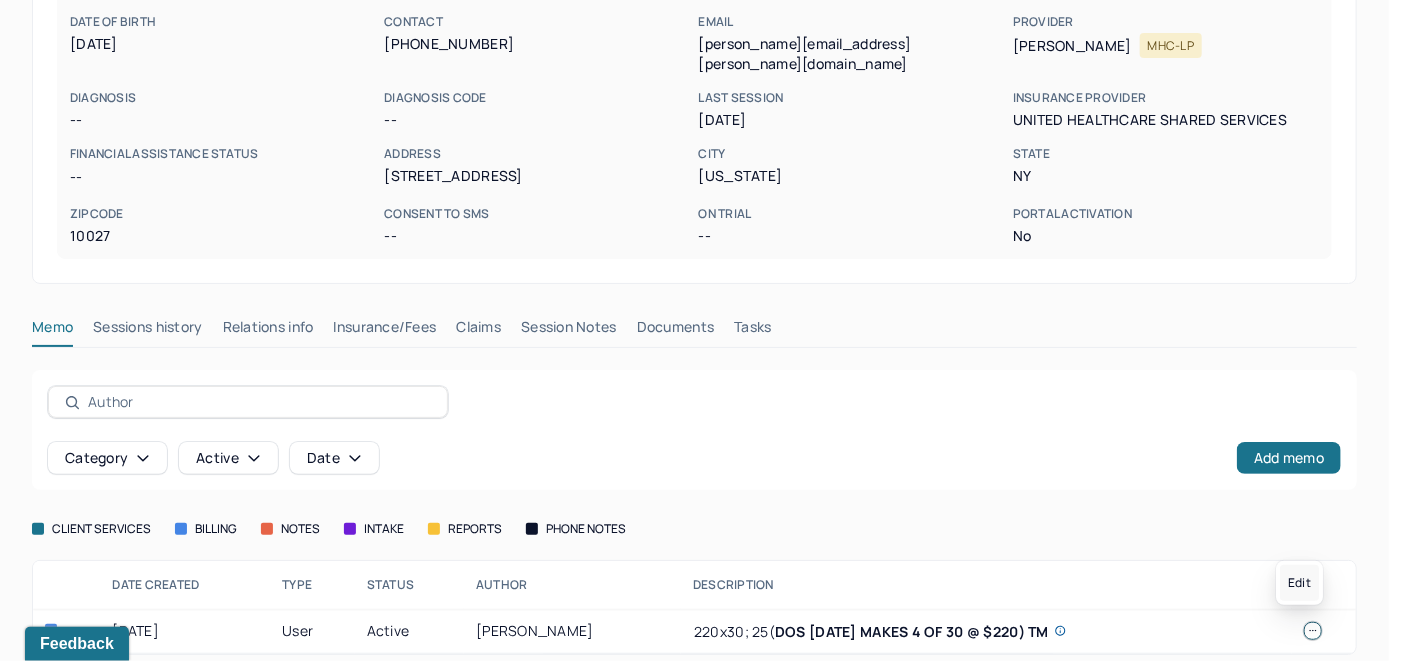 click on "Edit" at bounding box center [1299, 583] 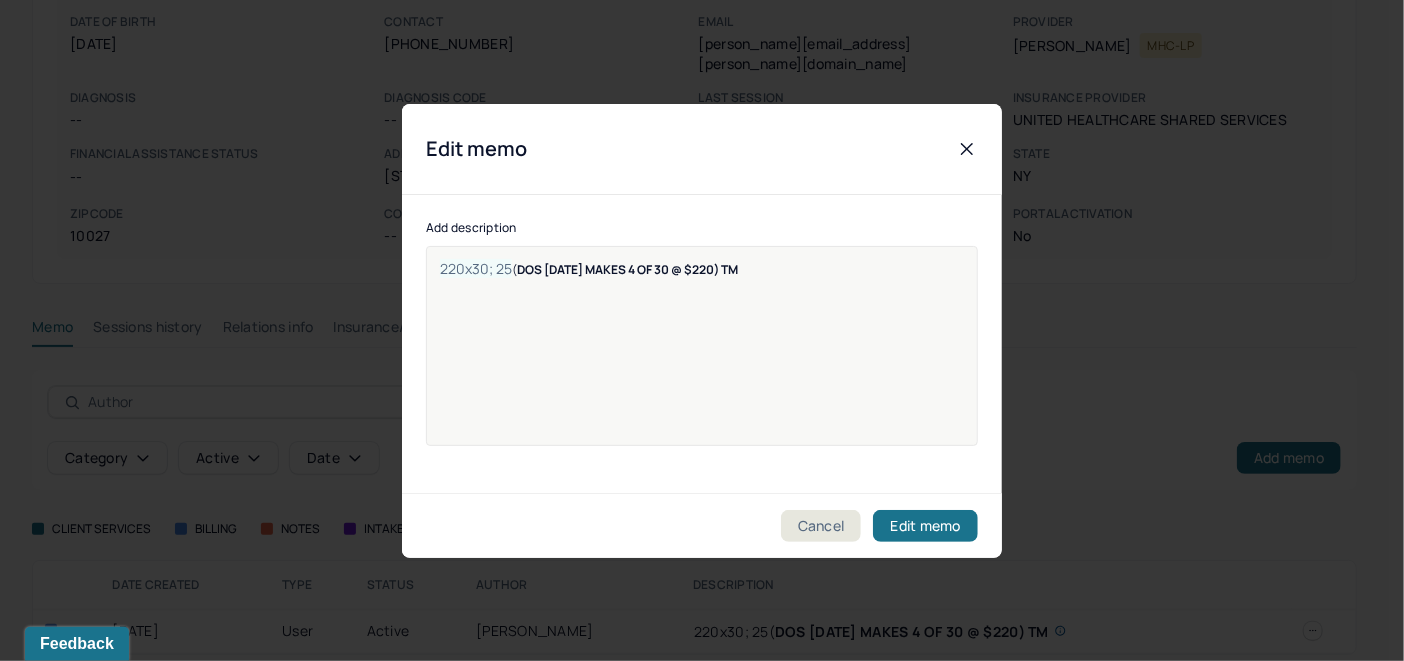 drag, startPoint x: 439, startPoint y: 259, endPoint x: 413, endPoint y: 295, distance: 44.407207 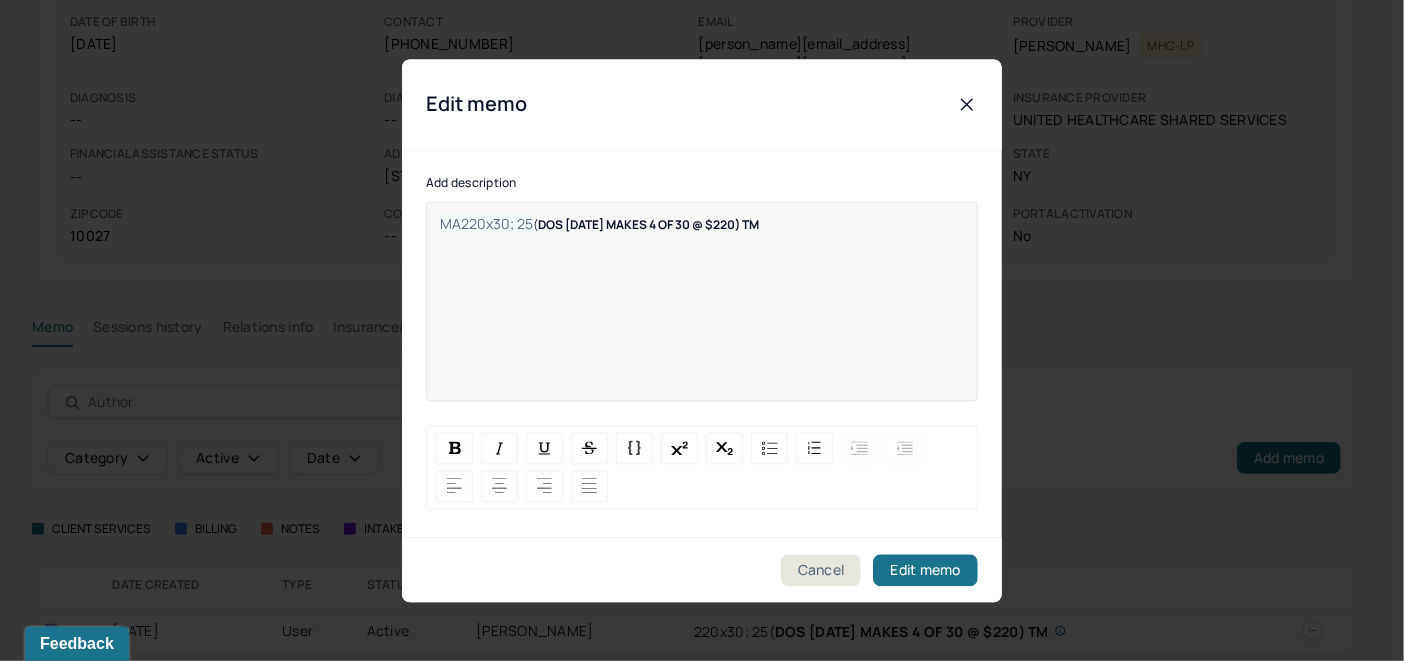 type 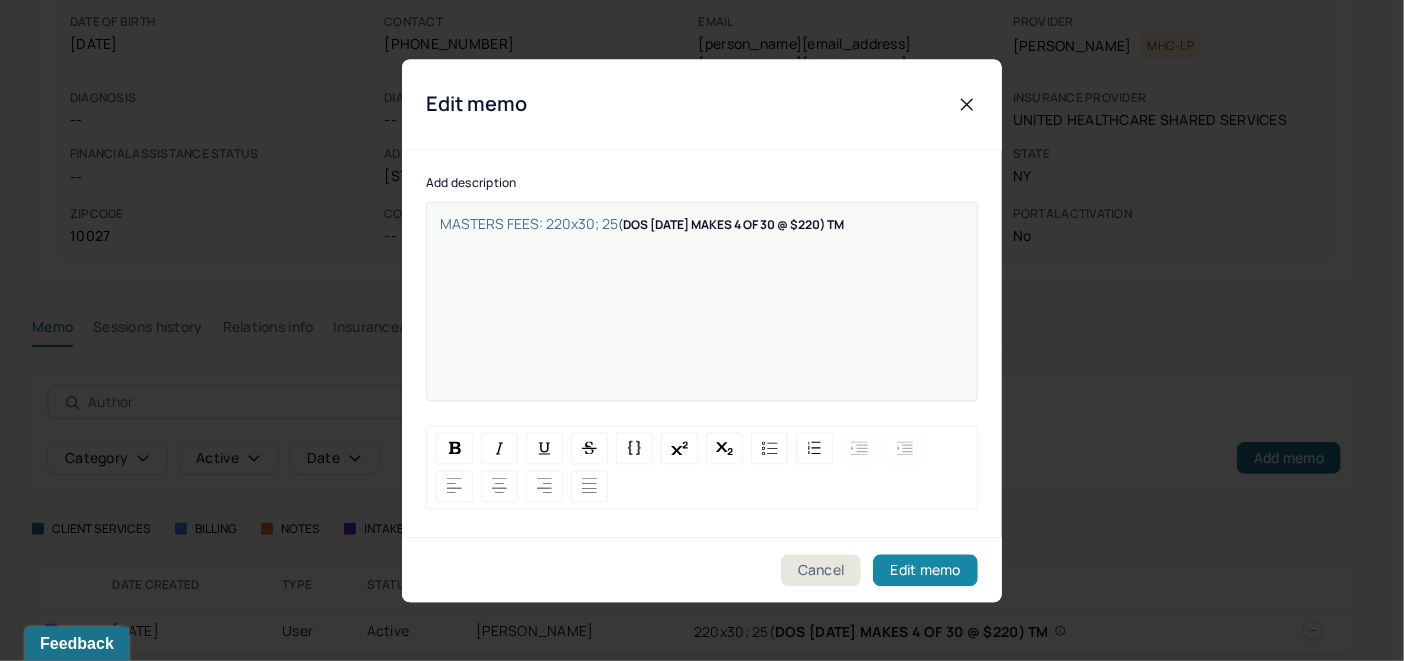 click on "Edit memo" at bounding box center (925, 570) 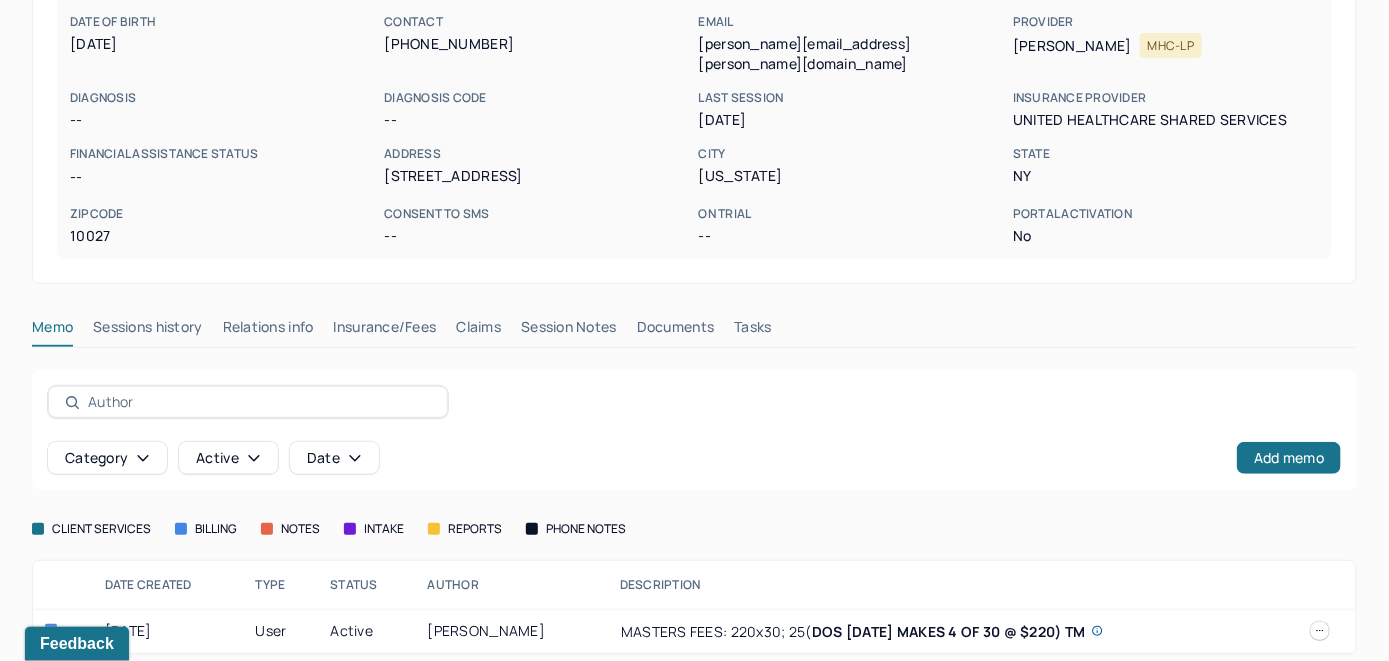 click on "Claims" at bounding box center (478, 331) 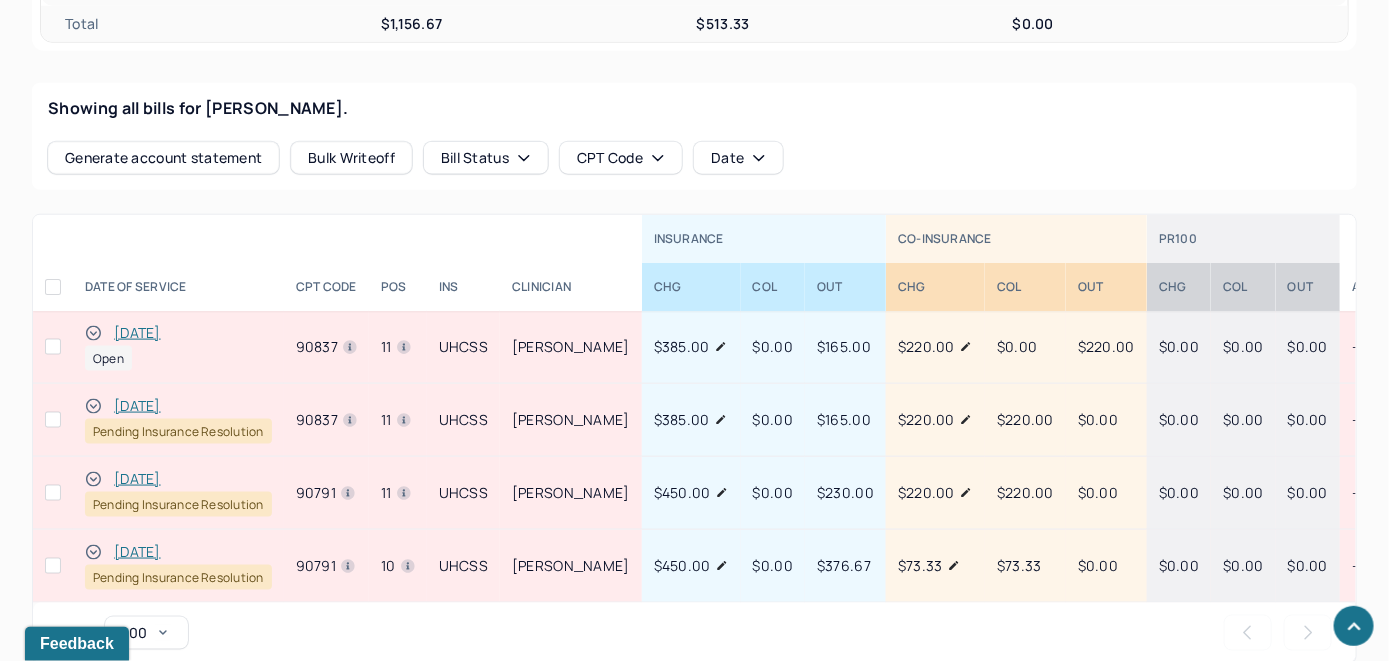 click on "[DATE]" at bounding box center (137, 333) 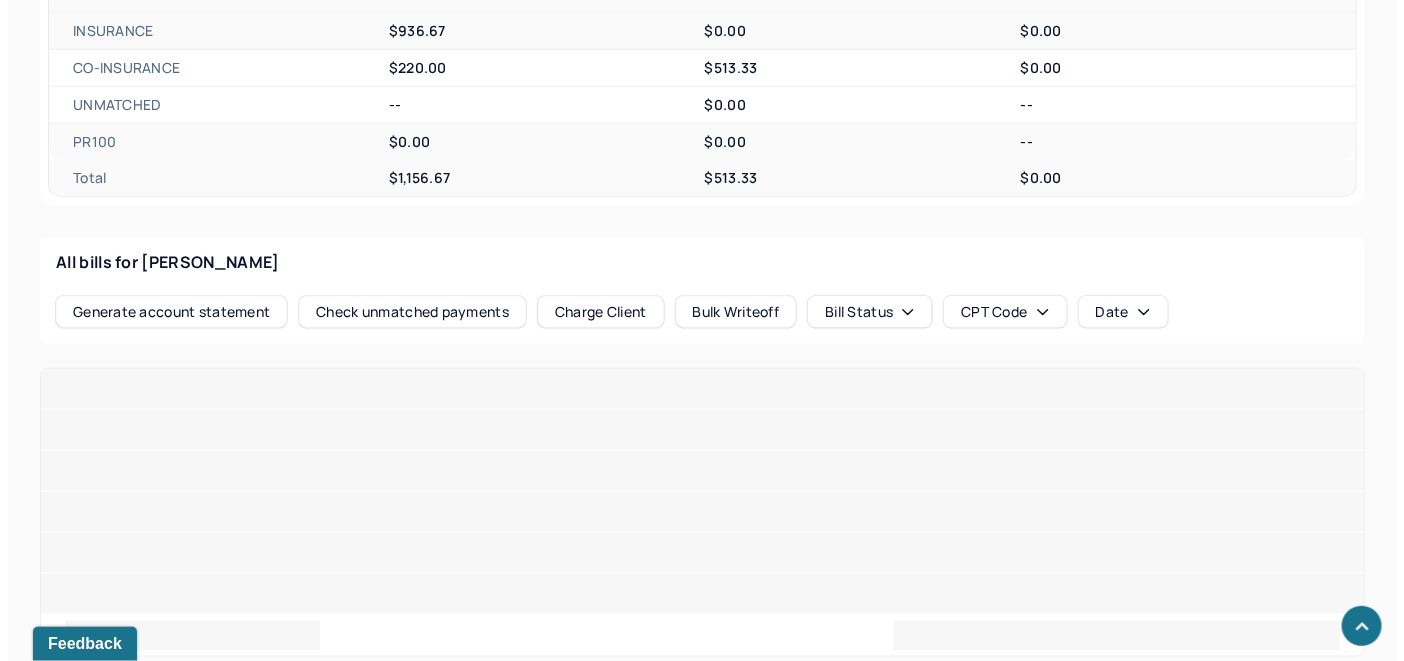 scroll, scrollTop: 822, scrollLeft: 0, axis: vertical 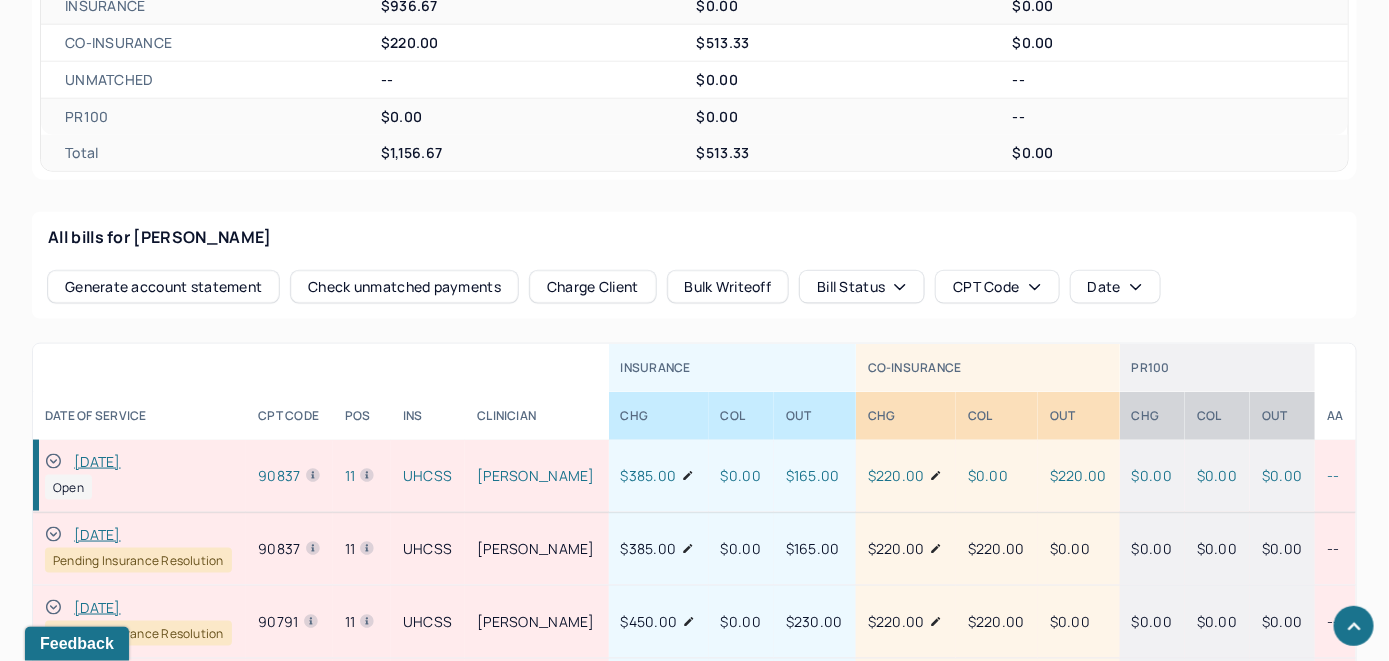 click on "Check unmatched payments" at bounding box center [404, 287] 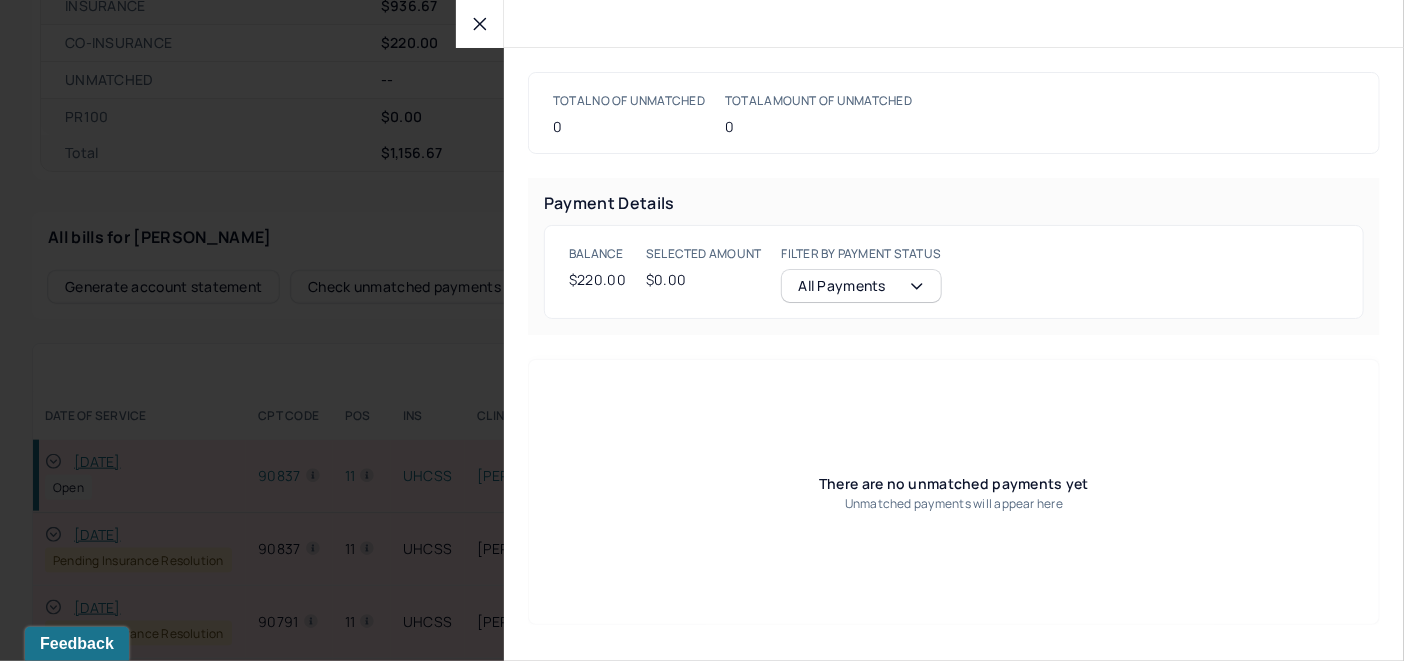 scroll, scrollTop: 824, scrollLeft: 0, axis: vertical 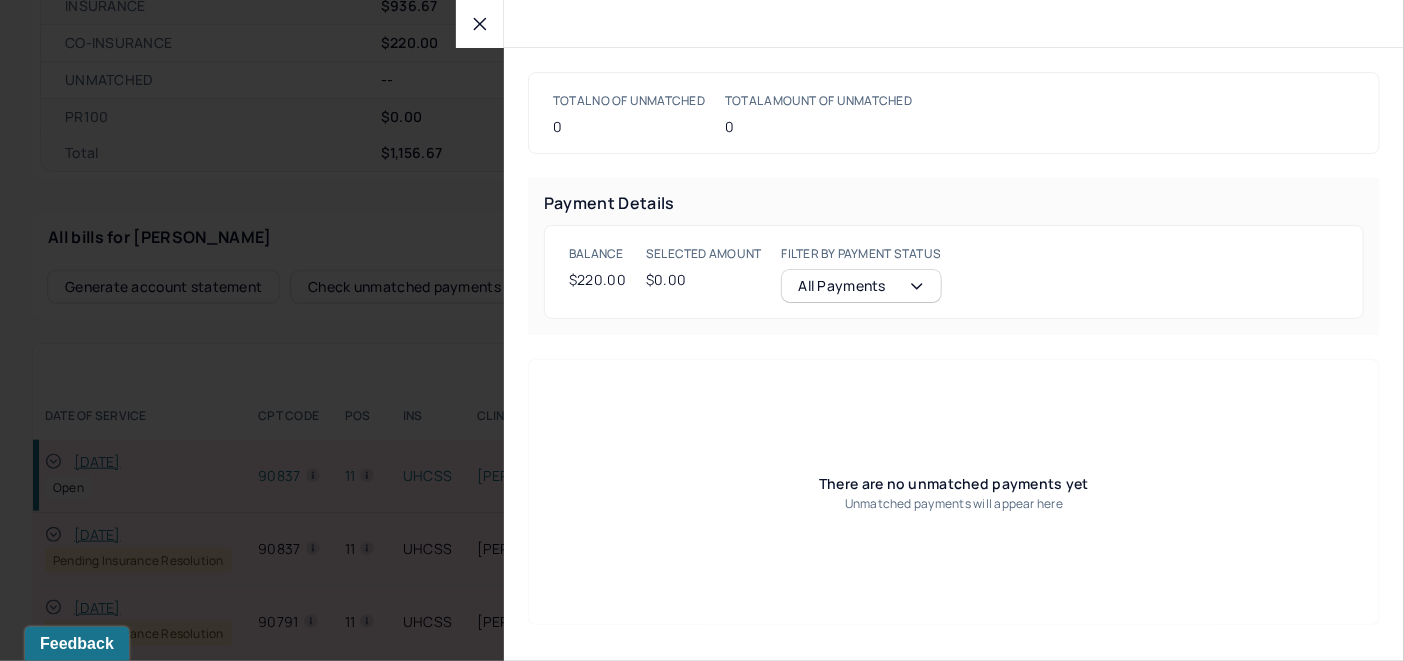 click 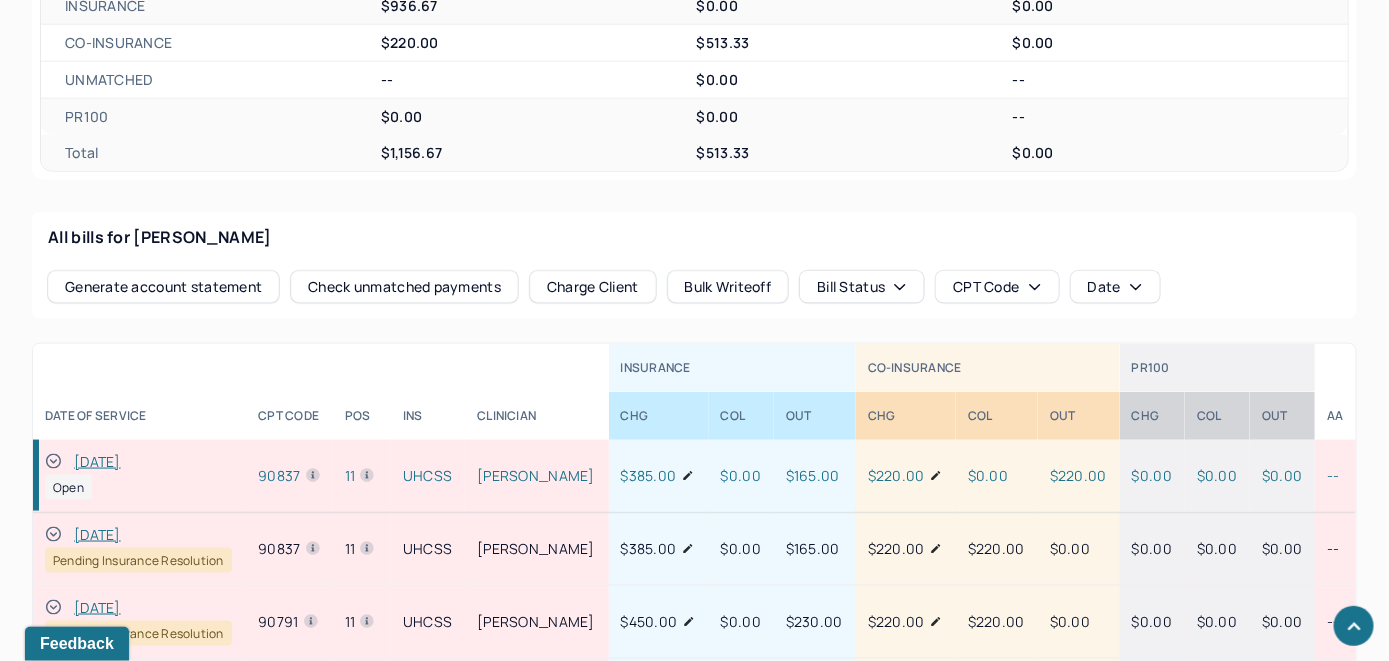 click on "Charge Client" at bounding box center [593, 287] 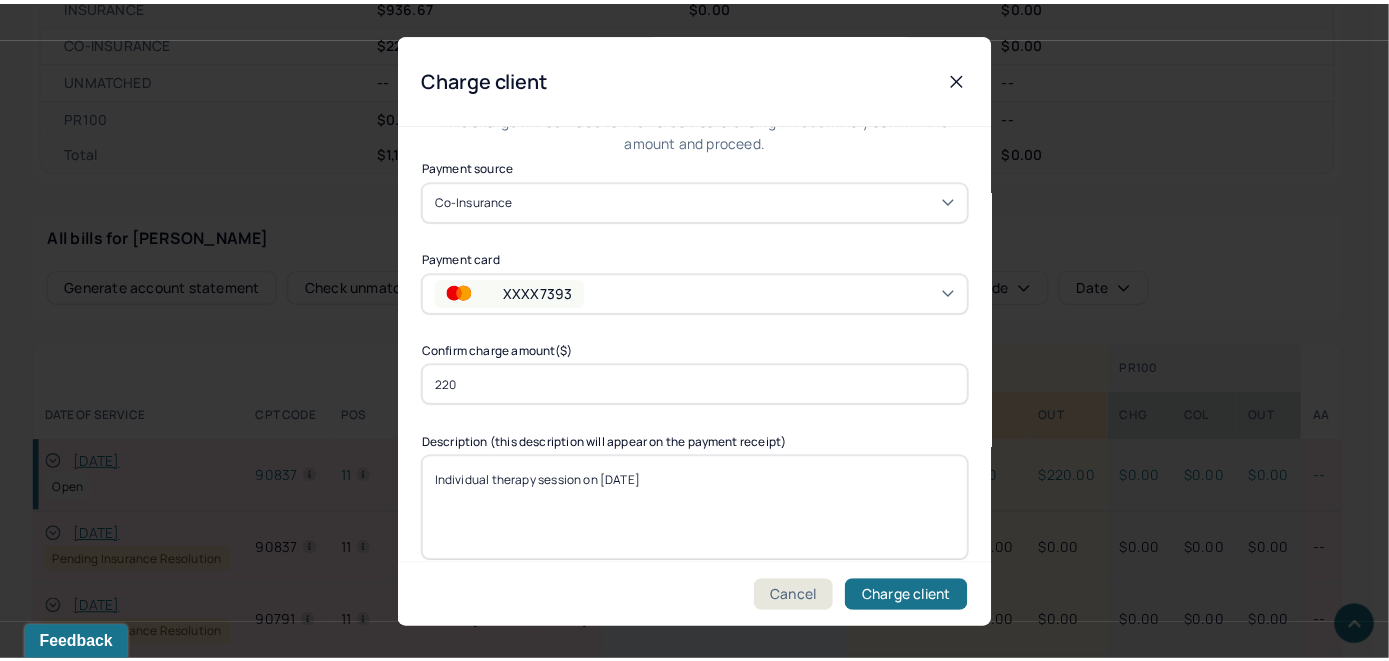 scroll, scrollTop: 121, scrollLeft: 0, axis: vertical 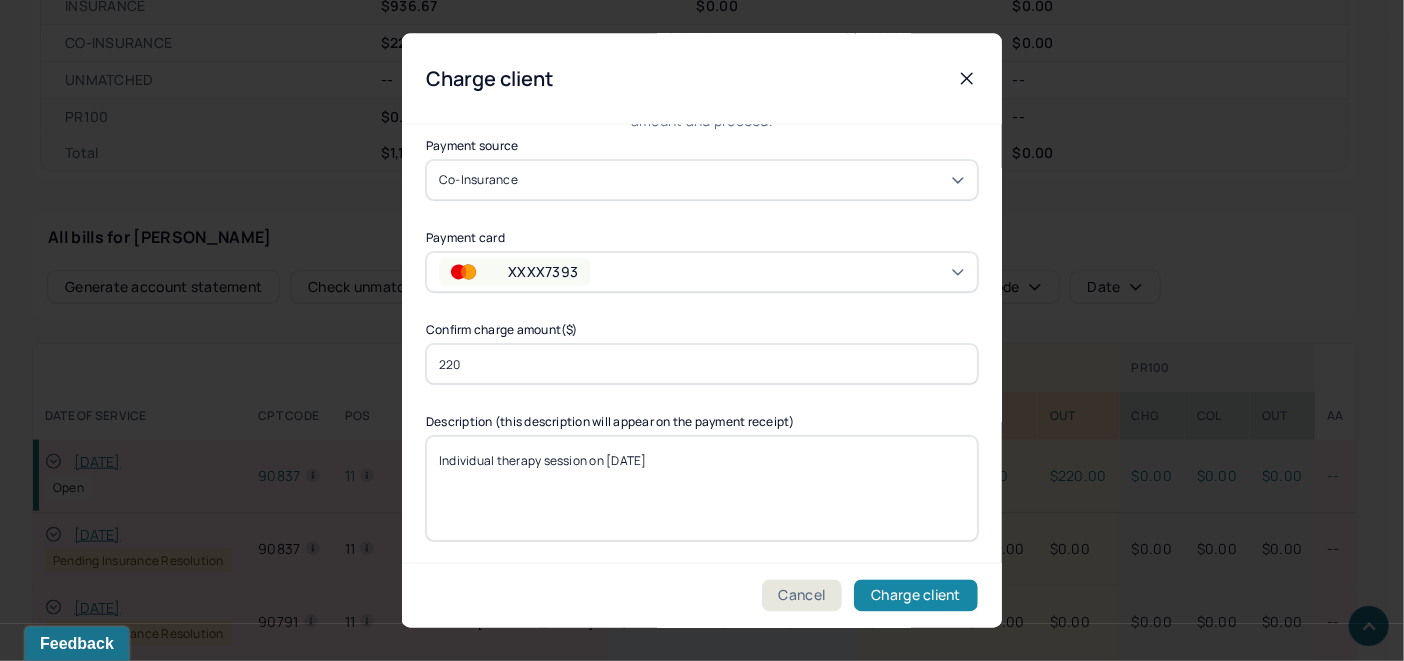 click on "Charge client" at bounding box center [916, 596] 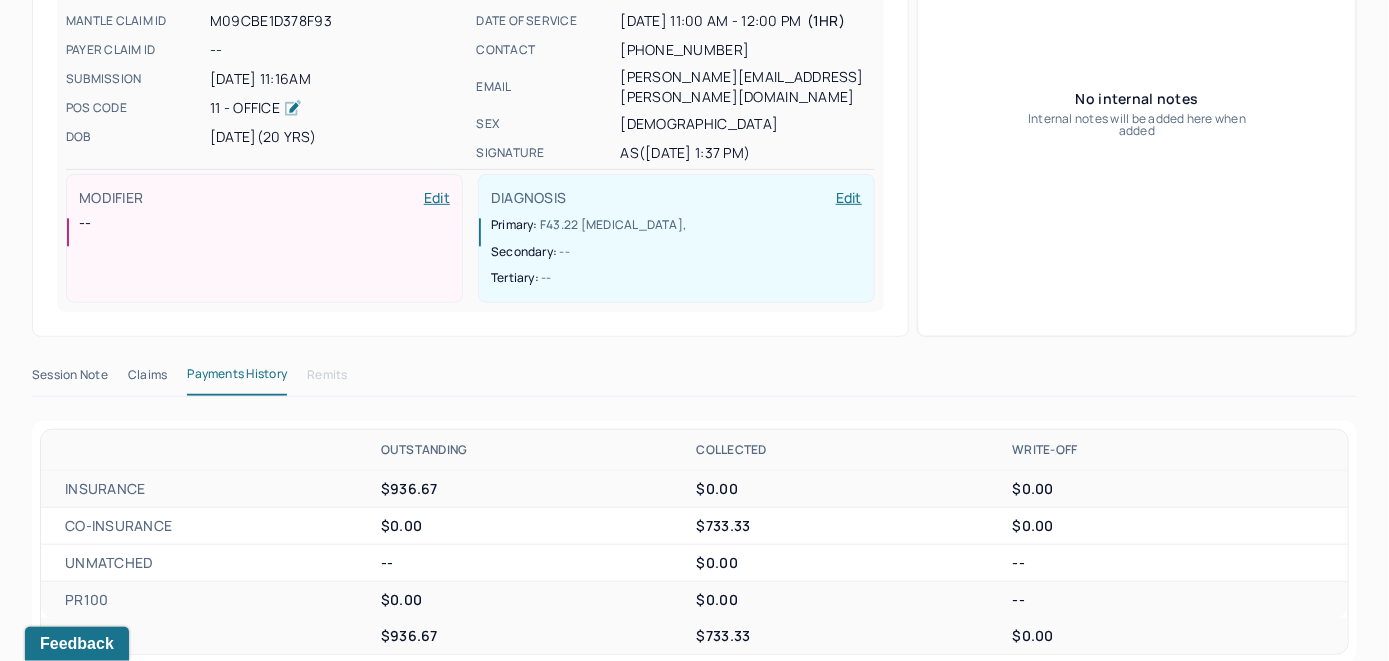 scroll, scrollTop: 60, scrollLeft: 0, axis: vertical 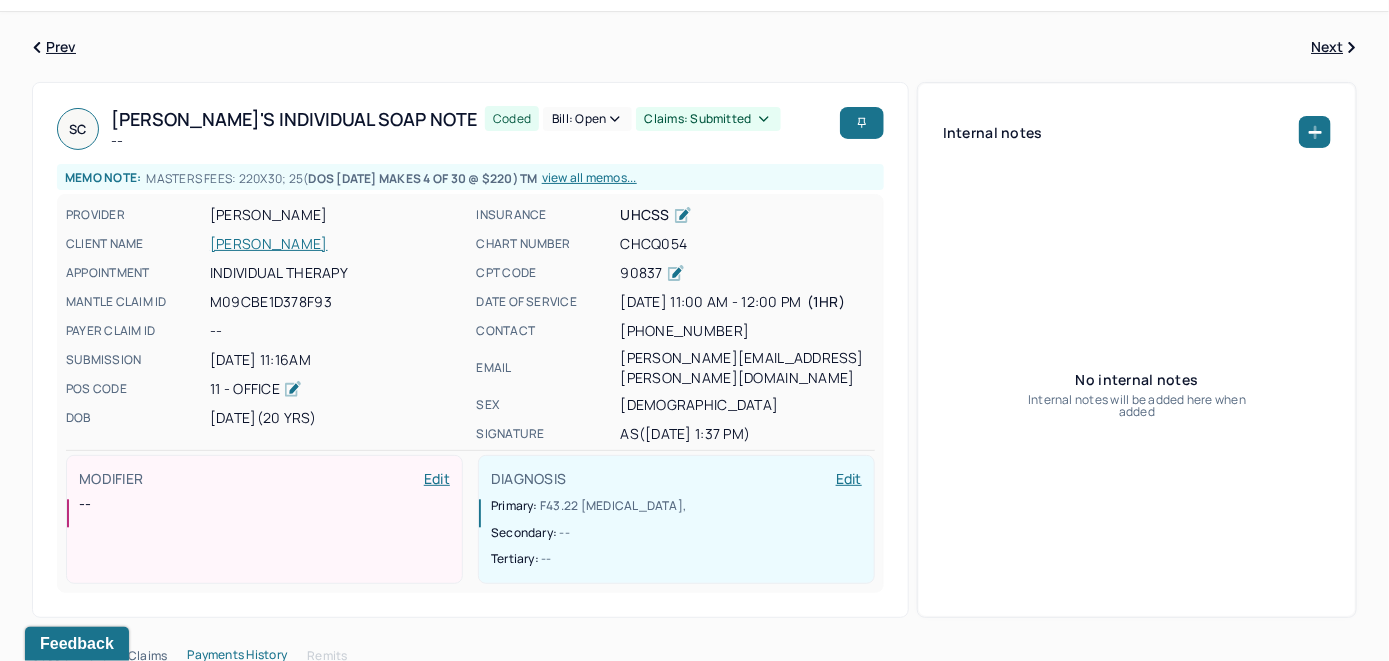 click on "[PERSON_NAME]" at bounding box center [337, 244] 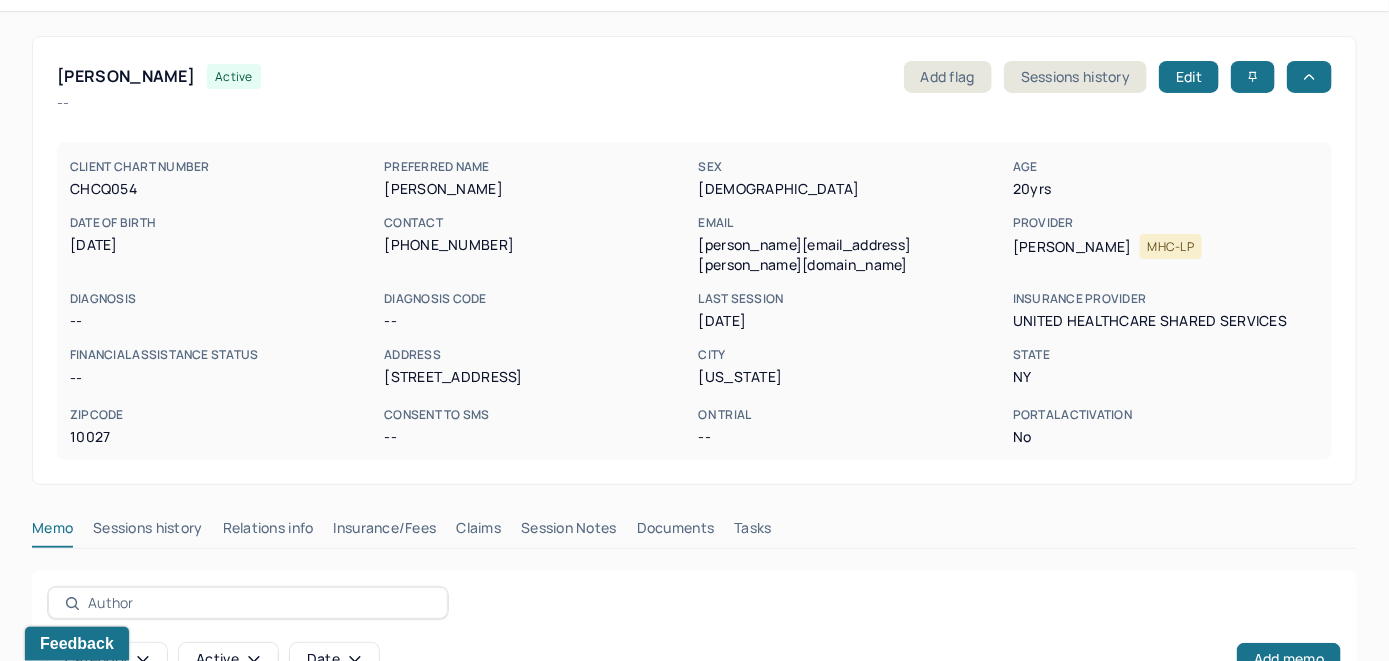scroll, scrollTop: 0, scrollLeft: 0, axis: both 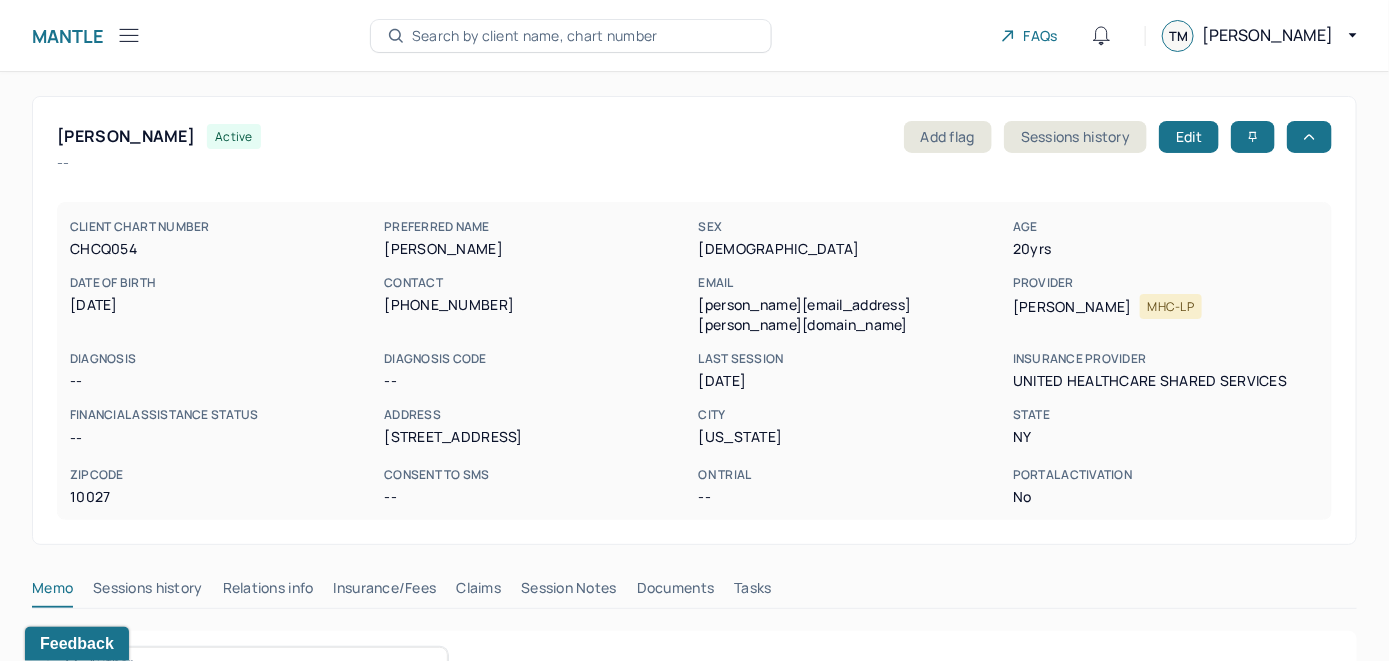 click on "Claims" at bounding box center (478, 592) 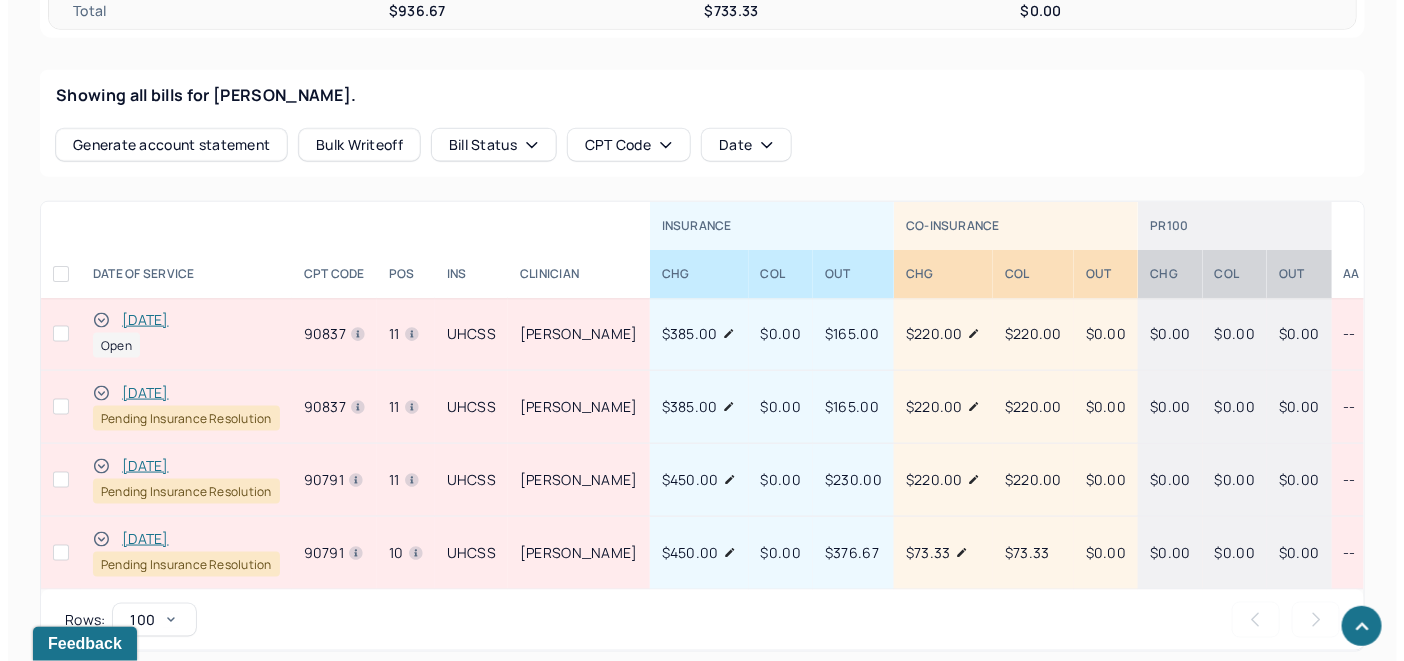 scroll, scrollTop: 707, scrollLeft: 0, axis: vertical 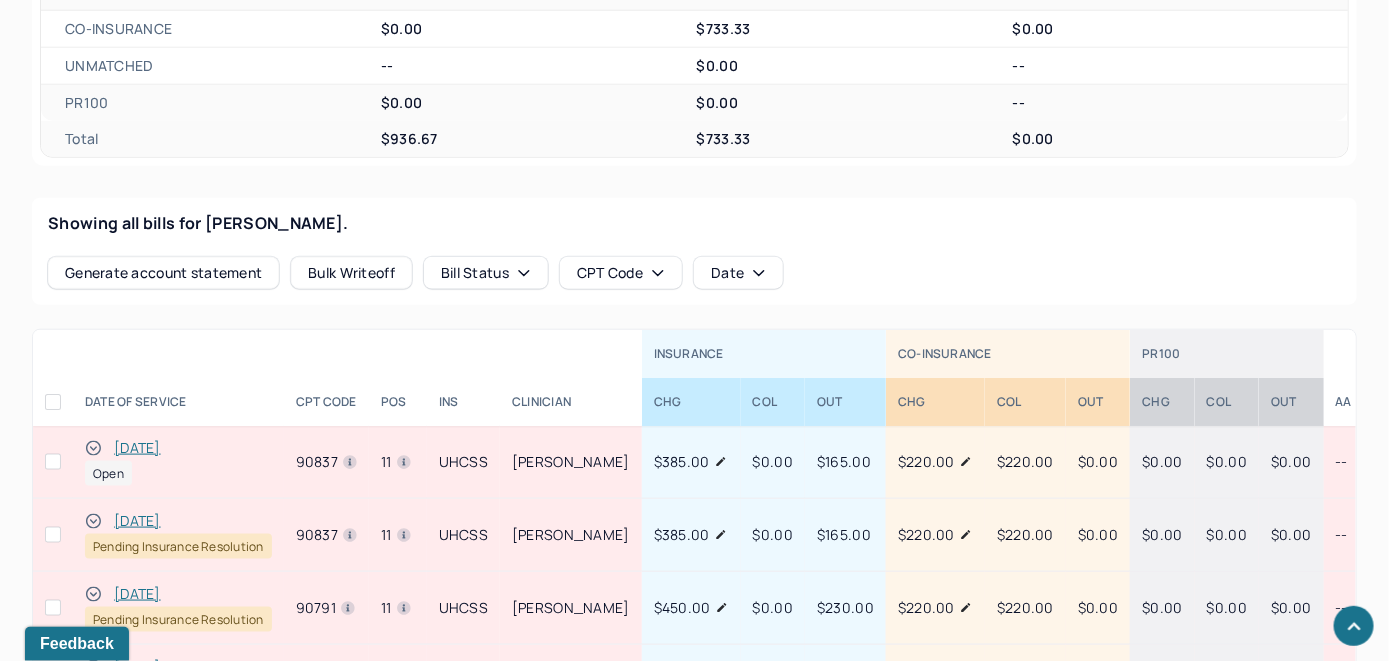 click on "[DATE]" at bounding box center [137, 448] 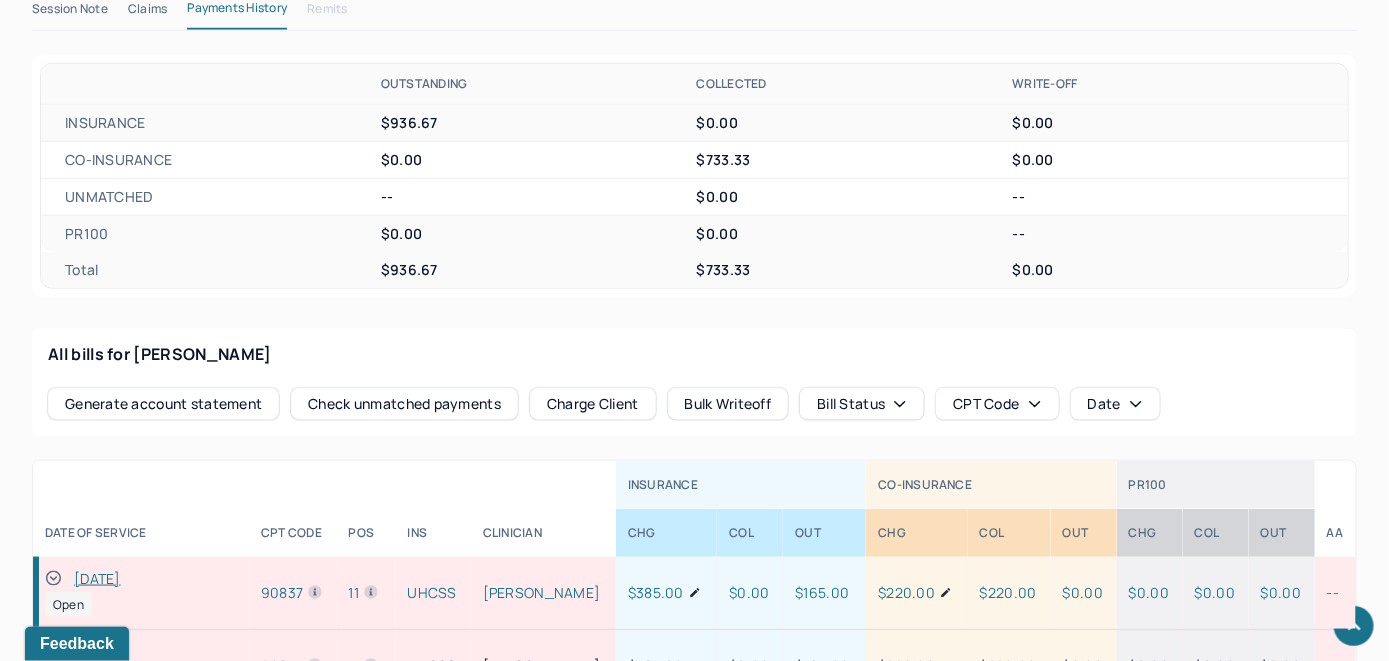 click on "Check unmatched payments" at bounding box center (404, 404) 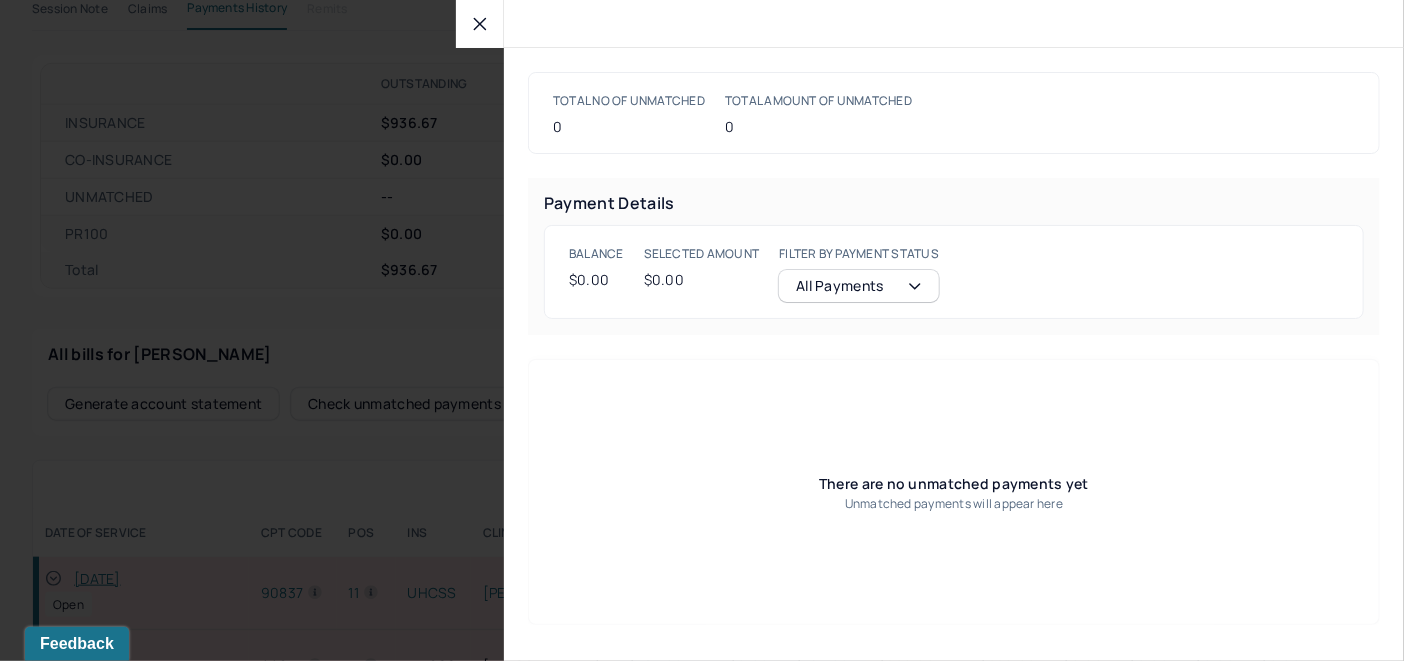click 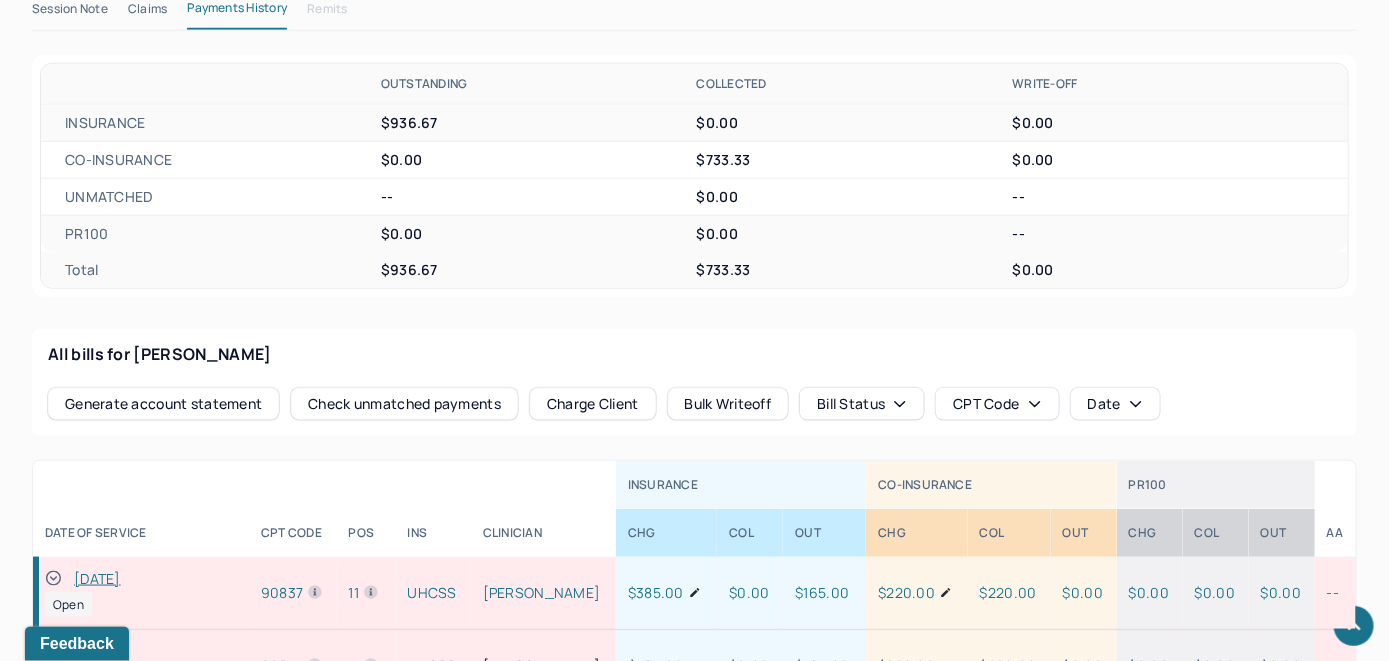 click on "Charge Client" at bounding box center (593, 404) 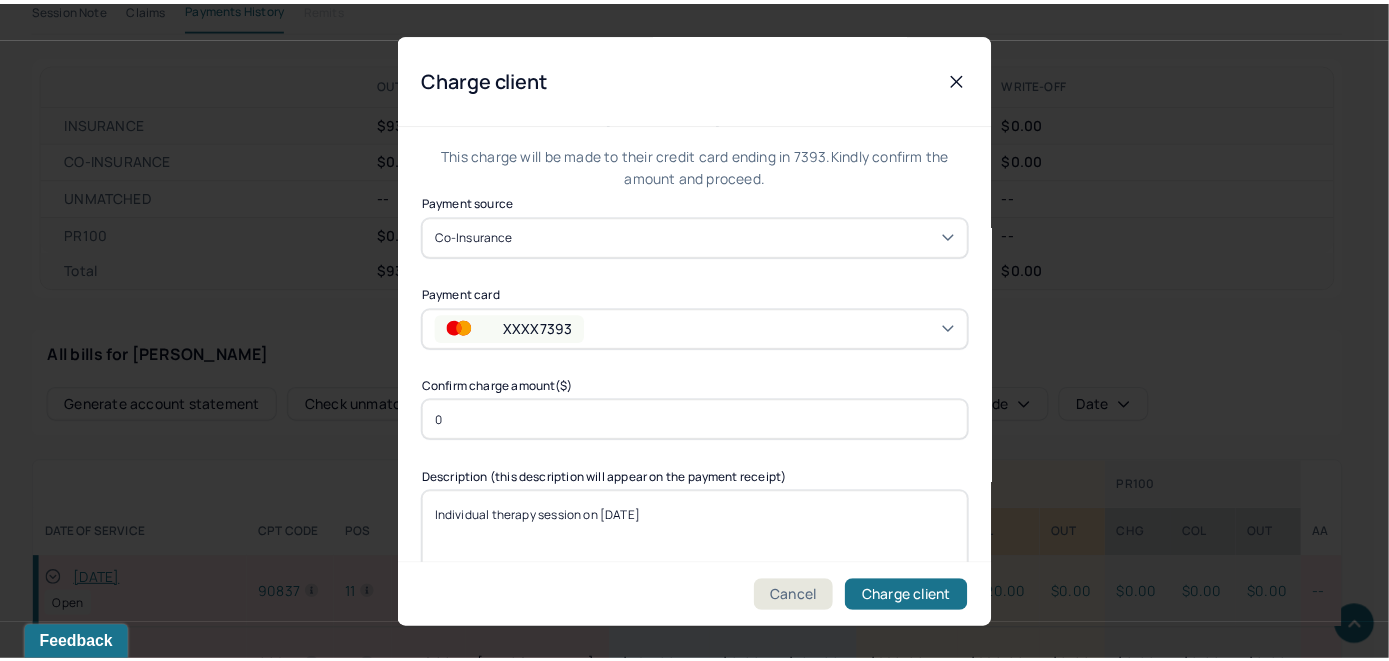 scroll, scrollTop: 121, scrollLeft: 0, axis: vertical 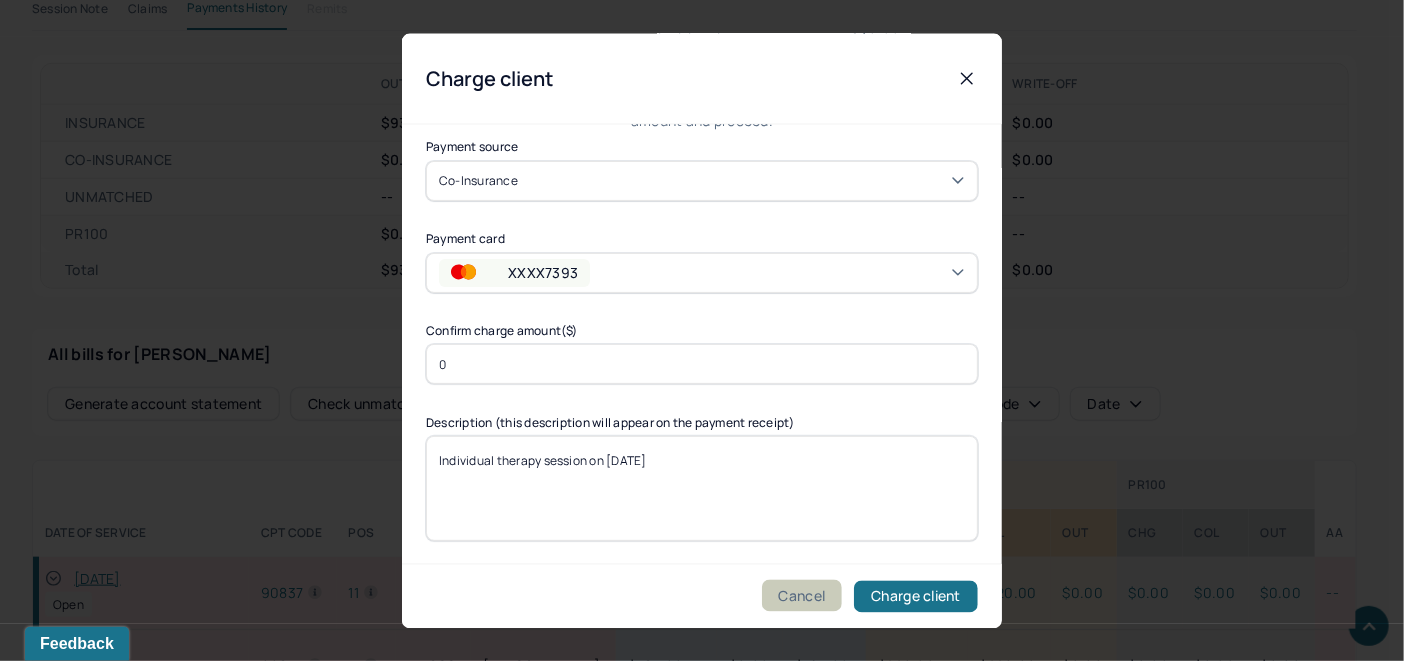 click on "Cancel" at bounding box center [802, 596] 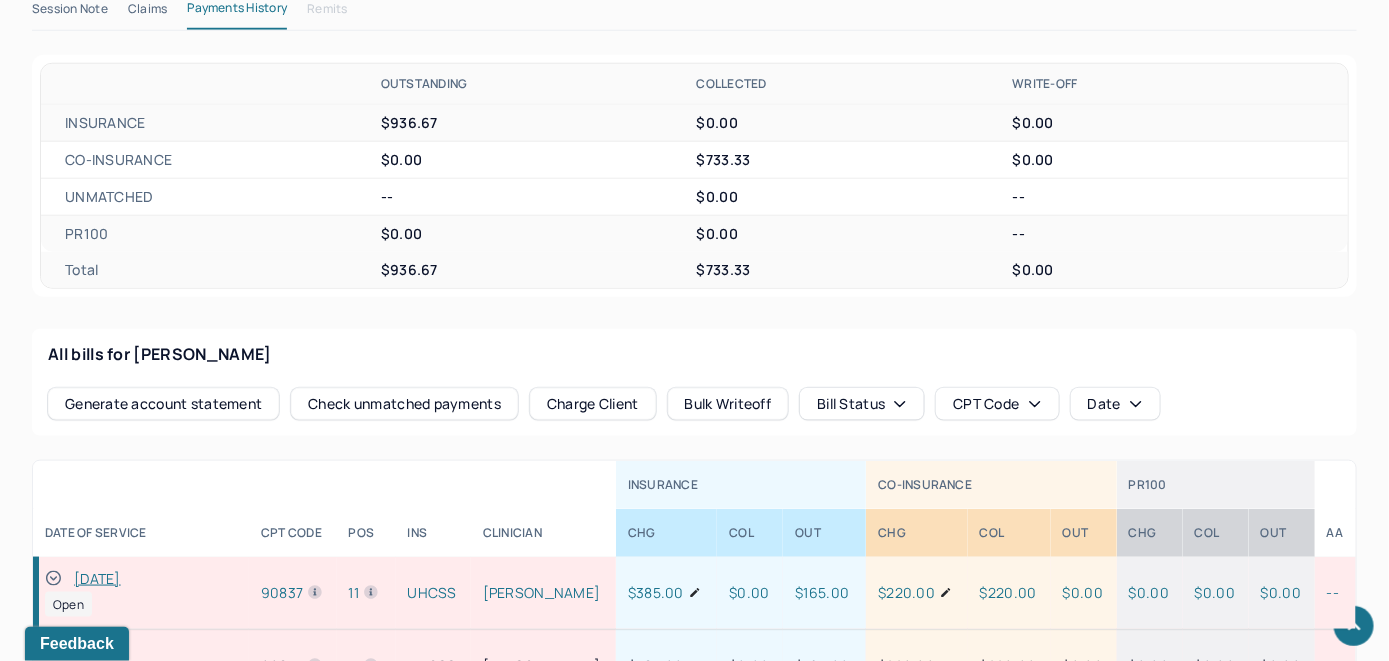 click 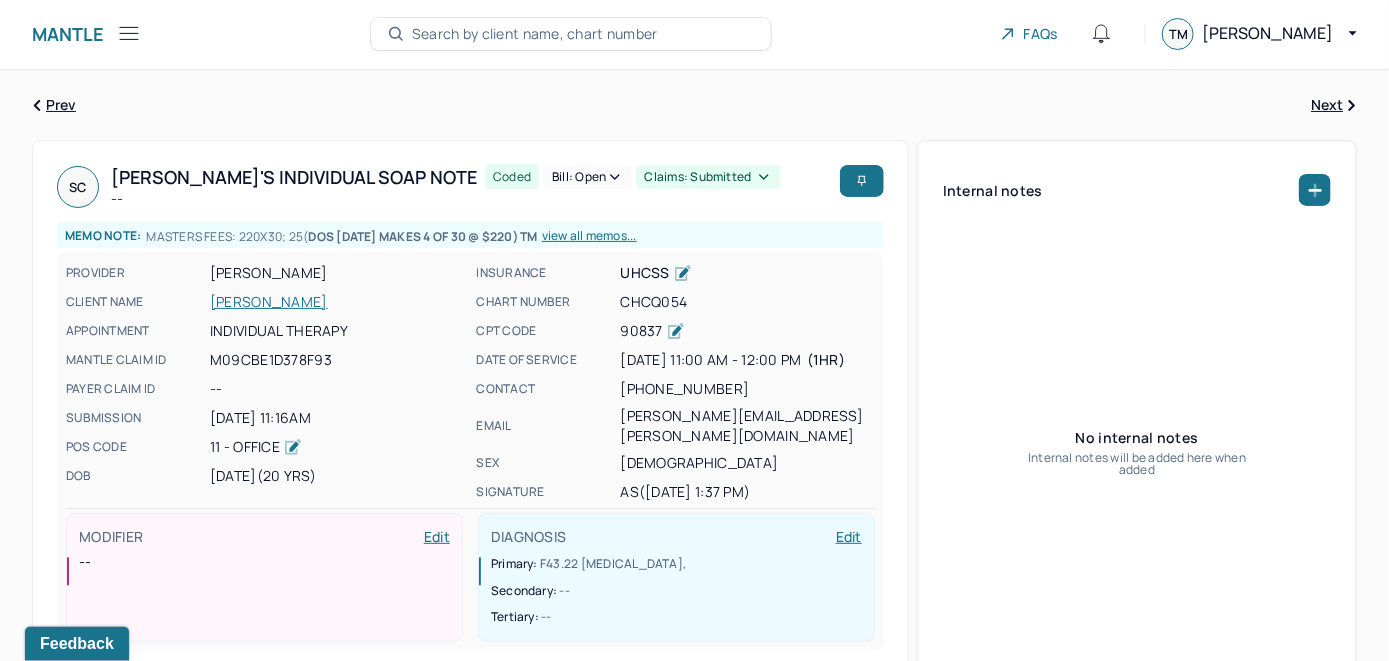 scroll, scrollTop: 0, scrollLeft: 0, axis: both 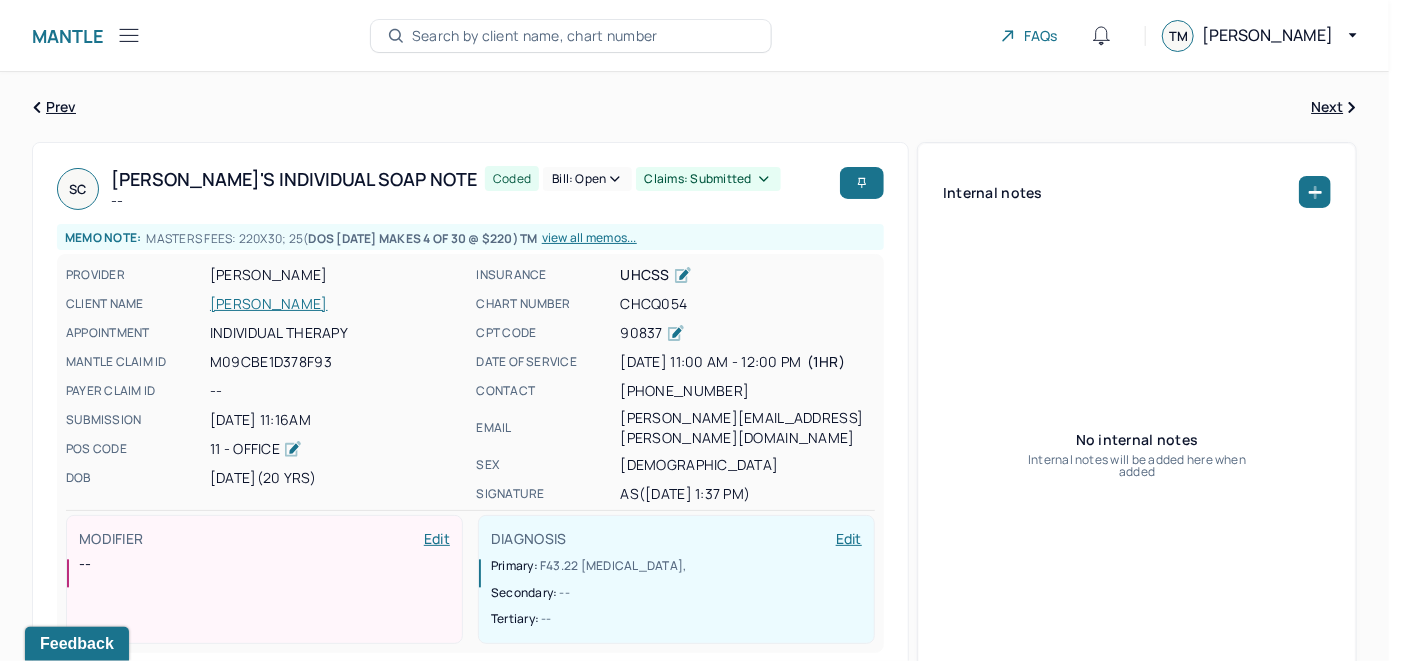 click on "Bill: Open" at bounding box center [587, 179] 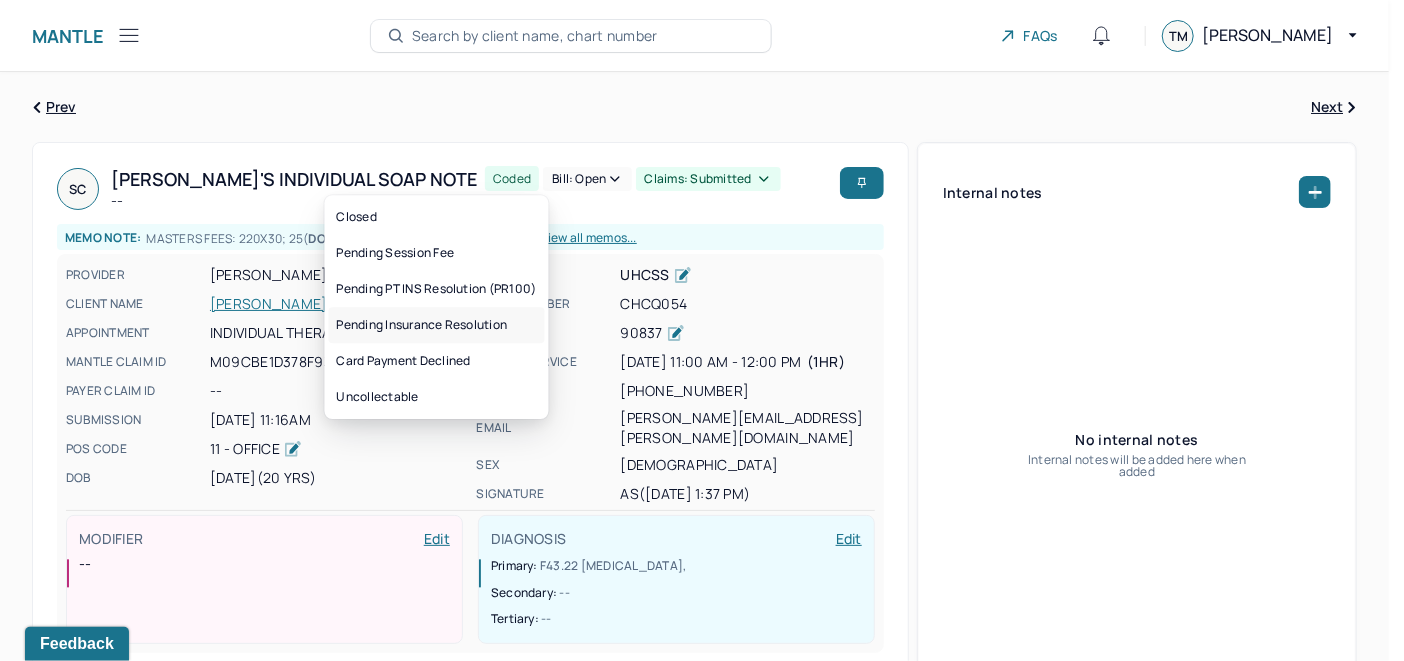 click on "Pending Insurance Resolution" at bounding box center [437, 325] 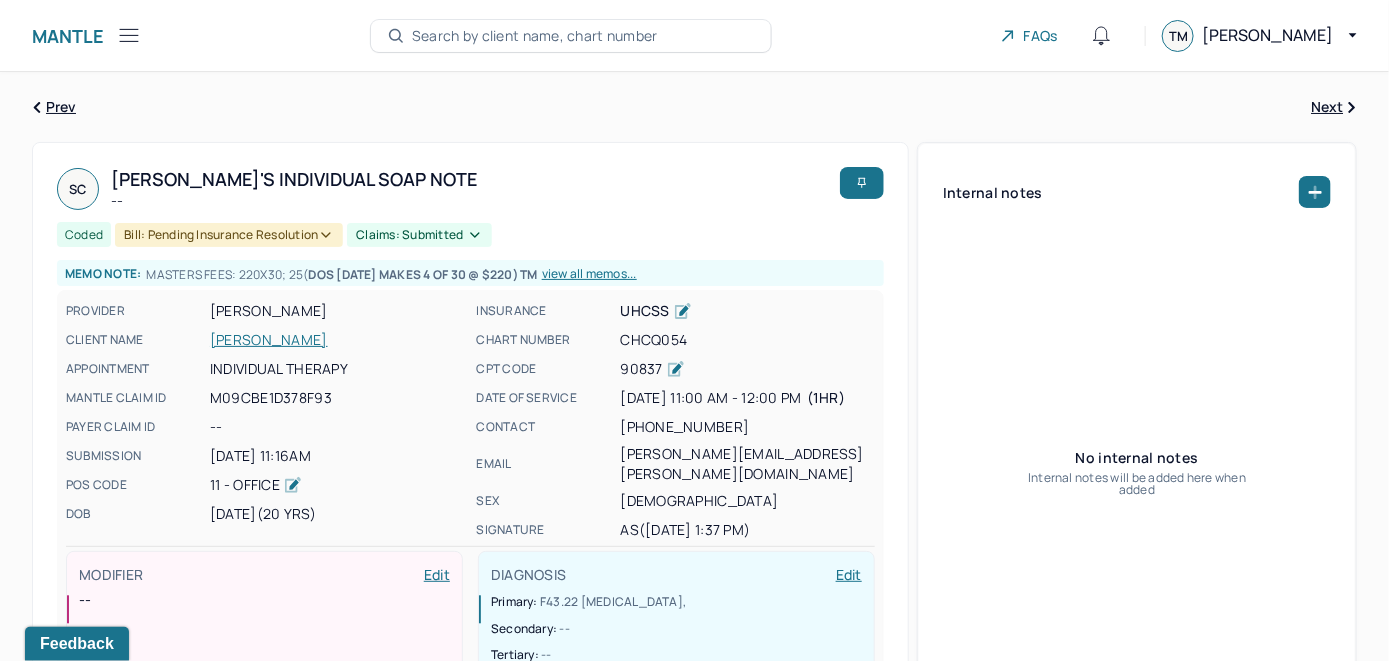 type 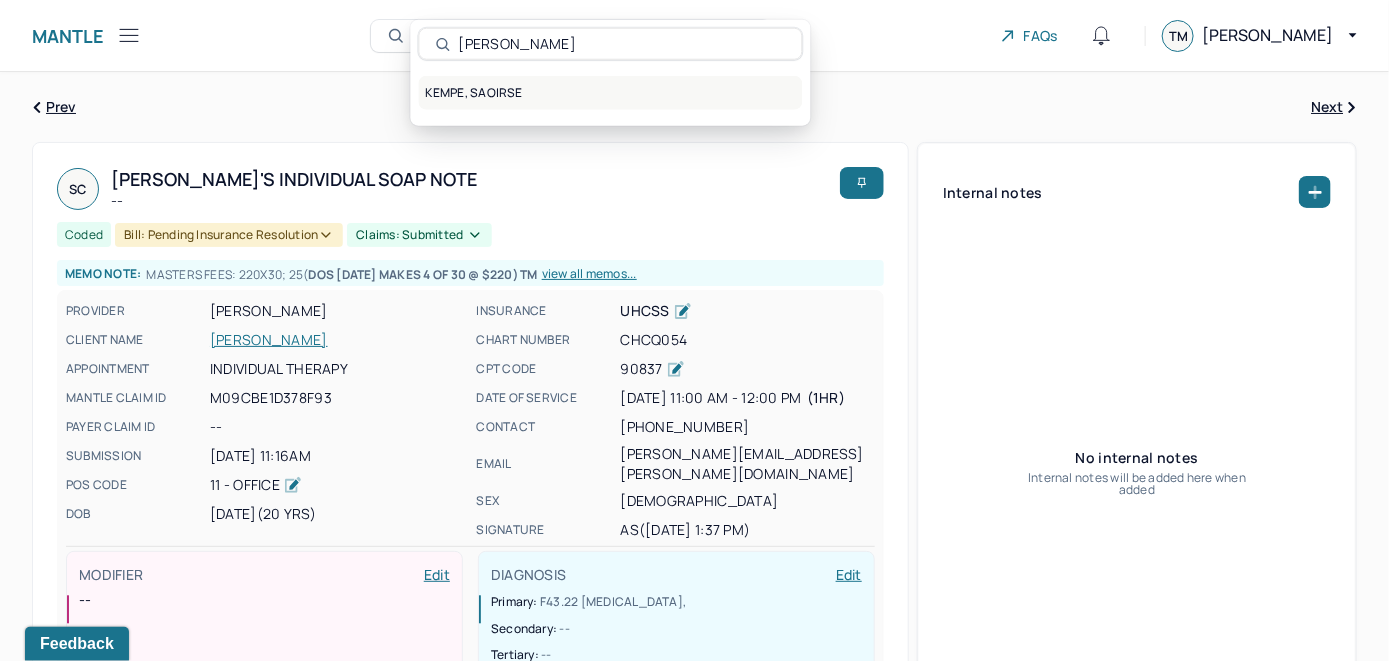 type on "[PERSON_NAME]" 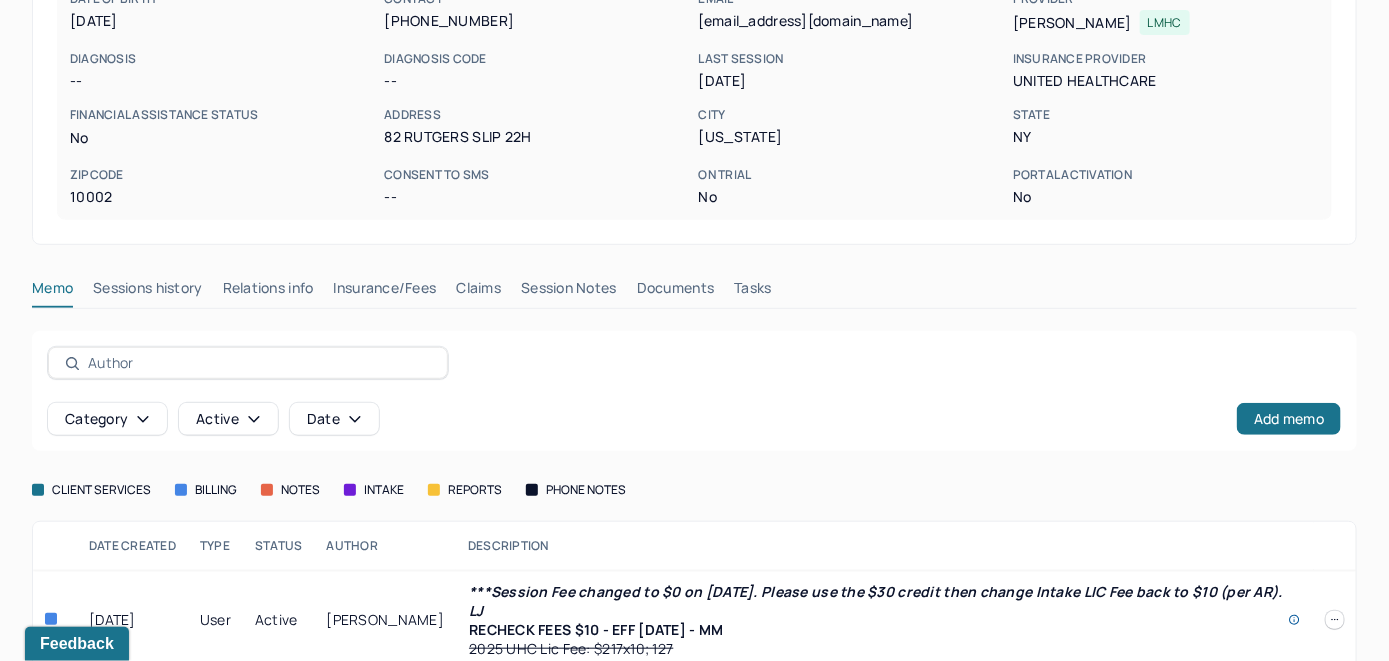 scroll, scrollTop: 387, scrollLeft: 0, axis: vertical 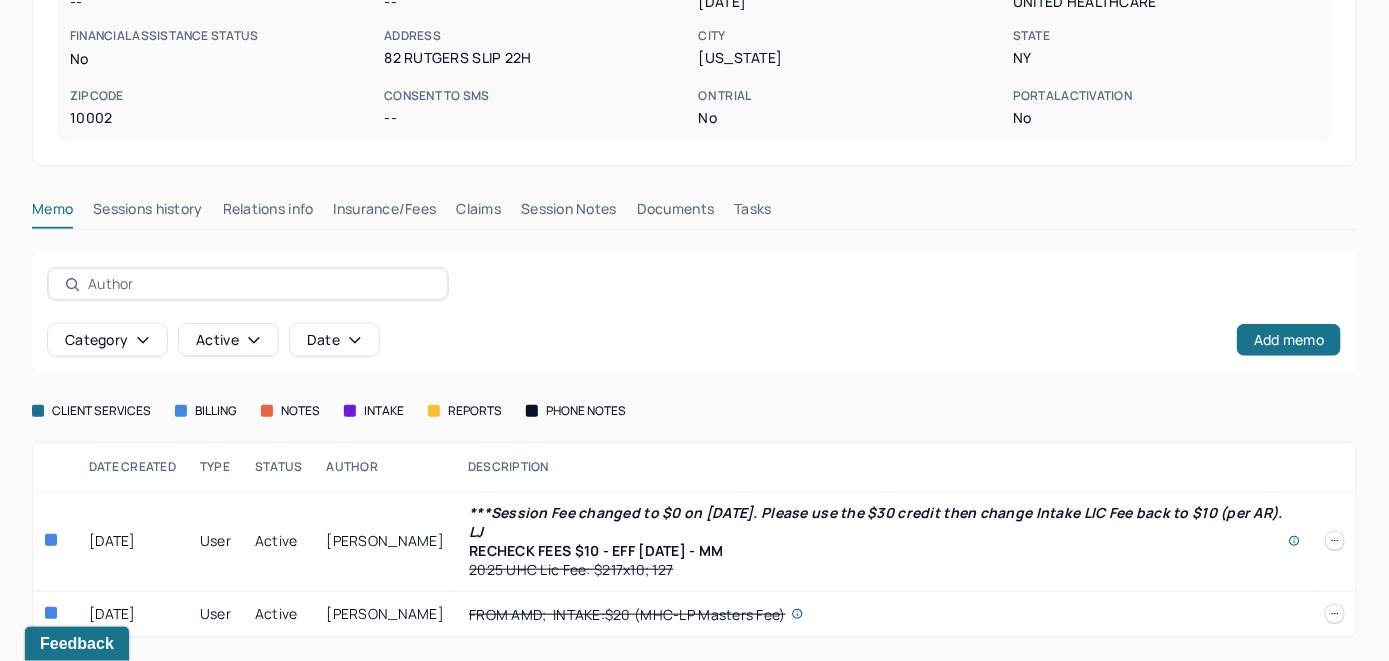 click on "Insurance/Fees" at bounding box center (385, 213) 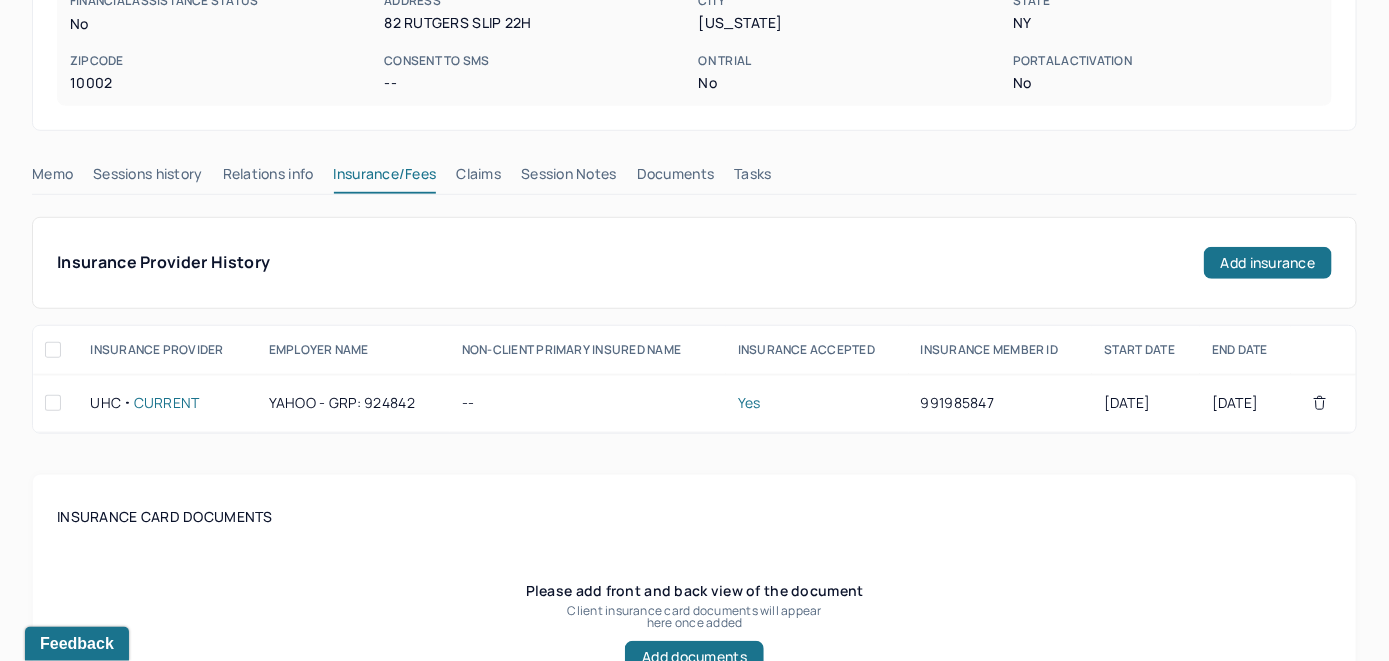 scroll, scrollTop: 387, scrollLeft: 0, axis: vertical 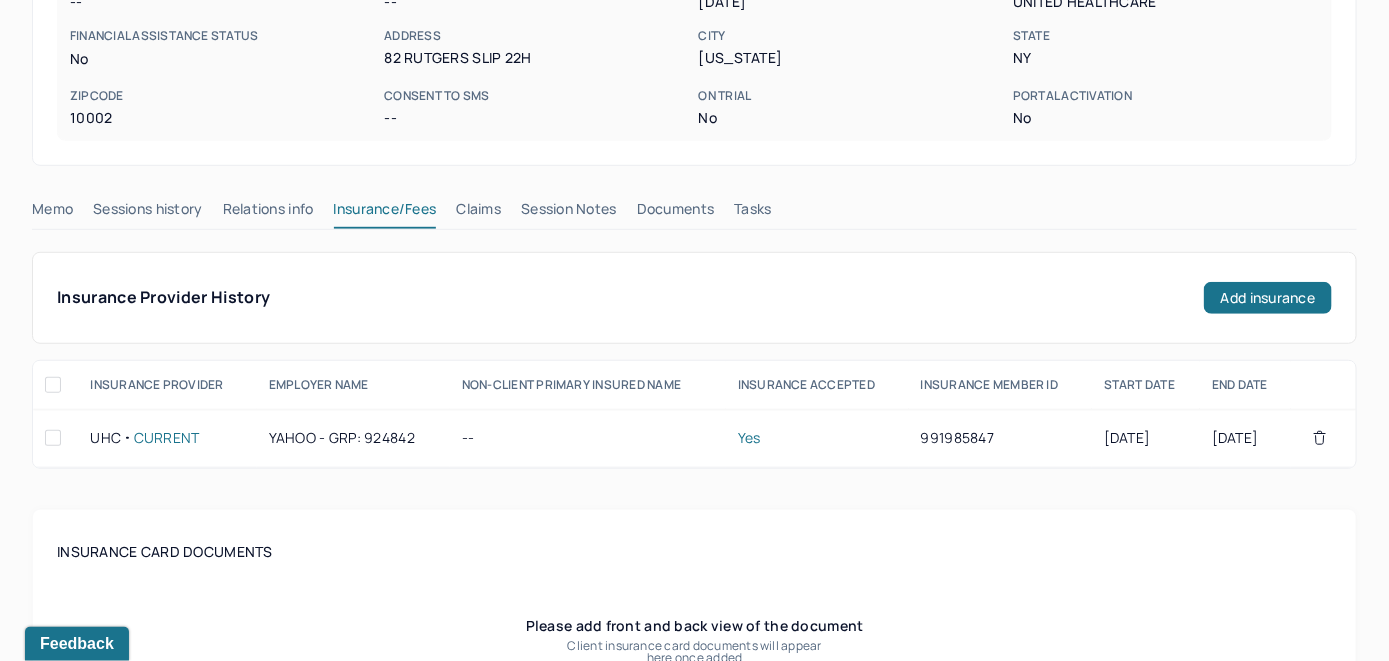 click on "Claims" at bounding box center [478, 213] 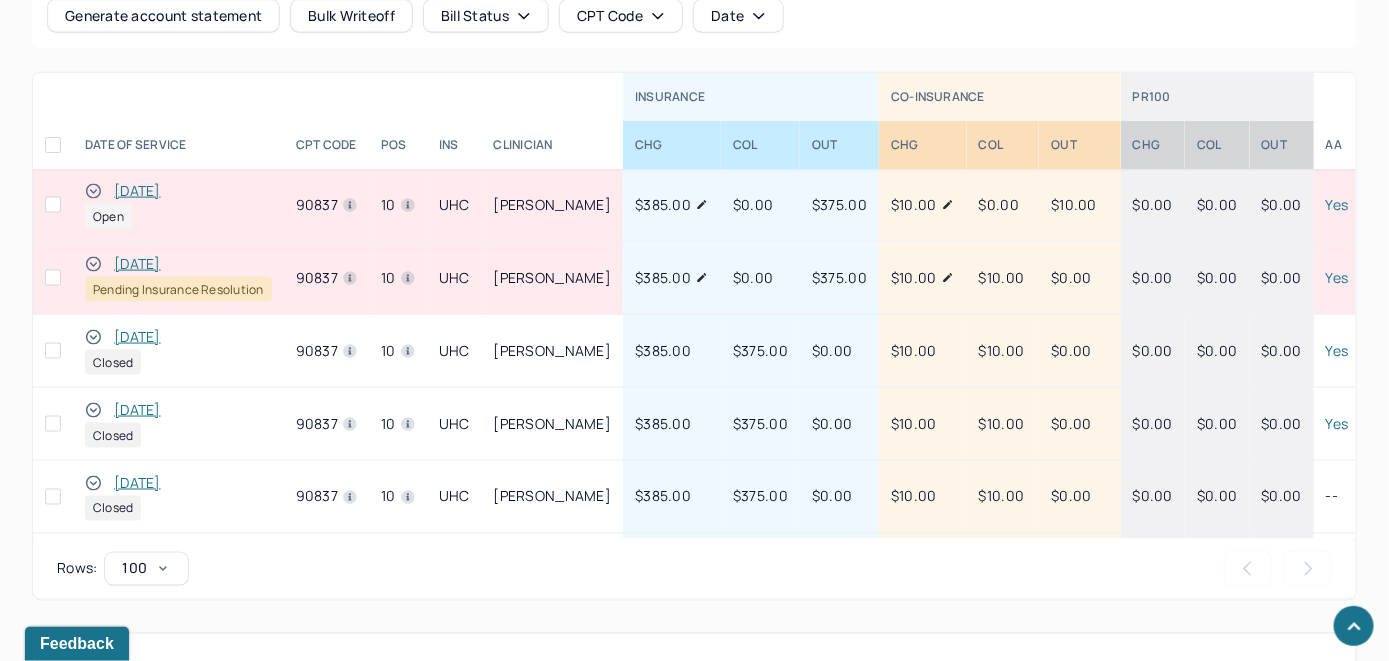 scroll, scrollTop: 970, scrollLeft: 0, axis: vertical 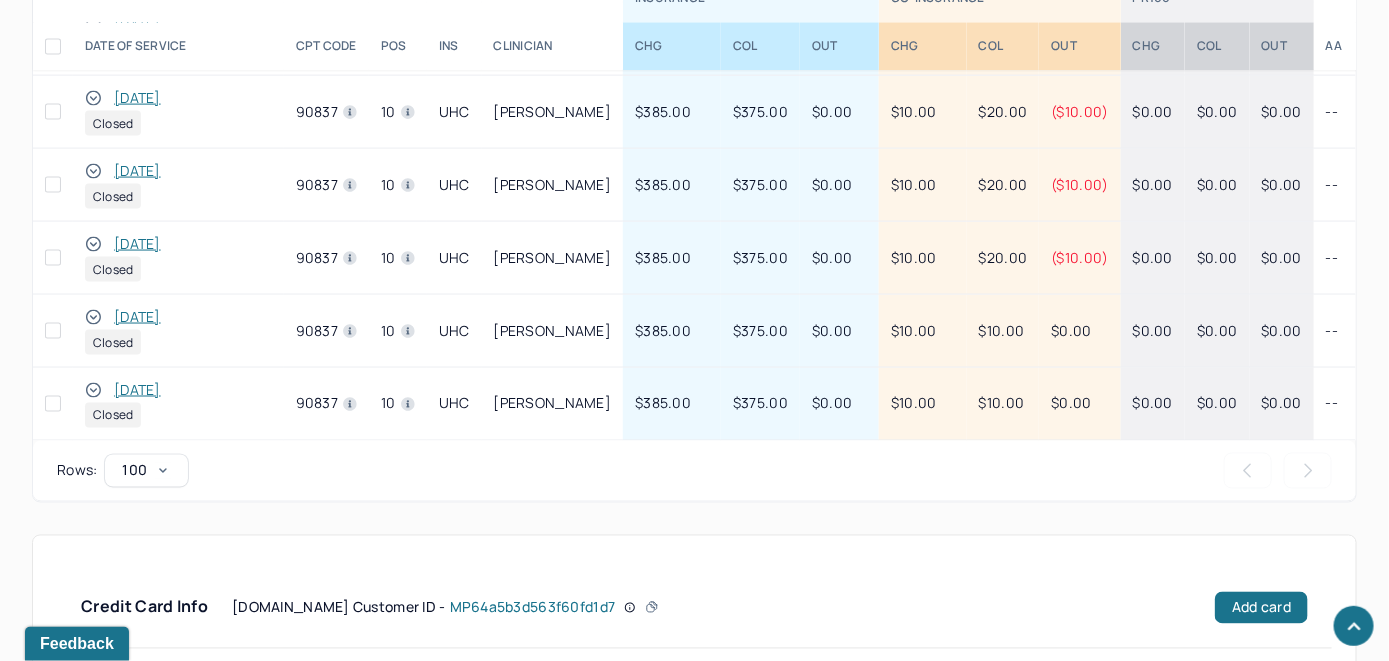 click on "[DATE]" at bounding box center [137, 244] 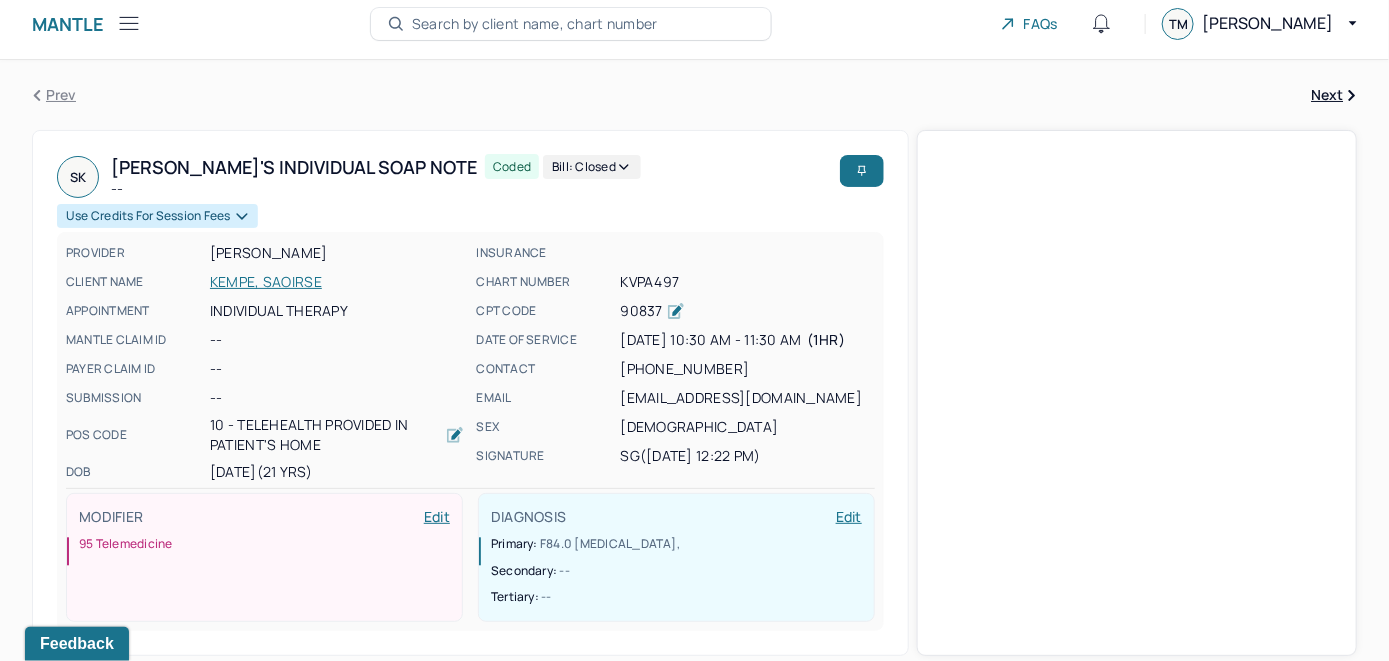 scroll, scrollTop: 0, scrollLeft: 0, axis: both 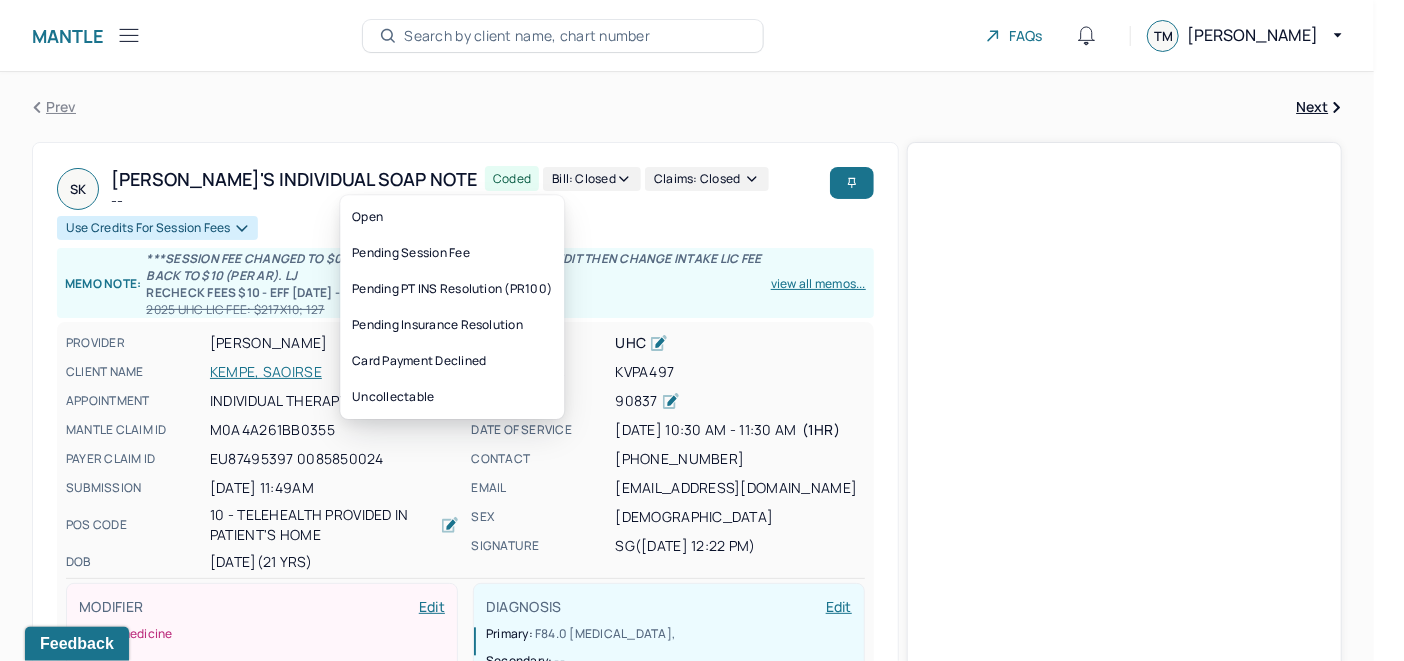 click on "Bill: Closed" at bounding box center [592, 179] 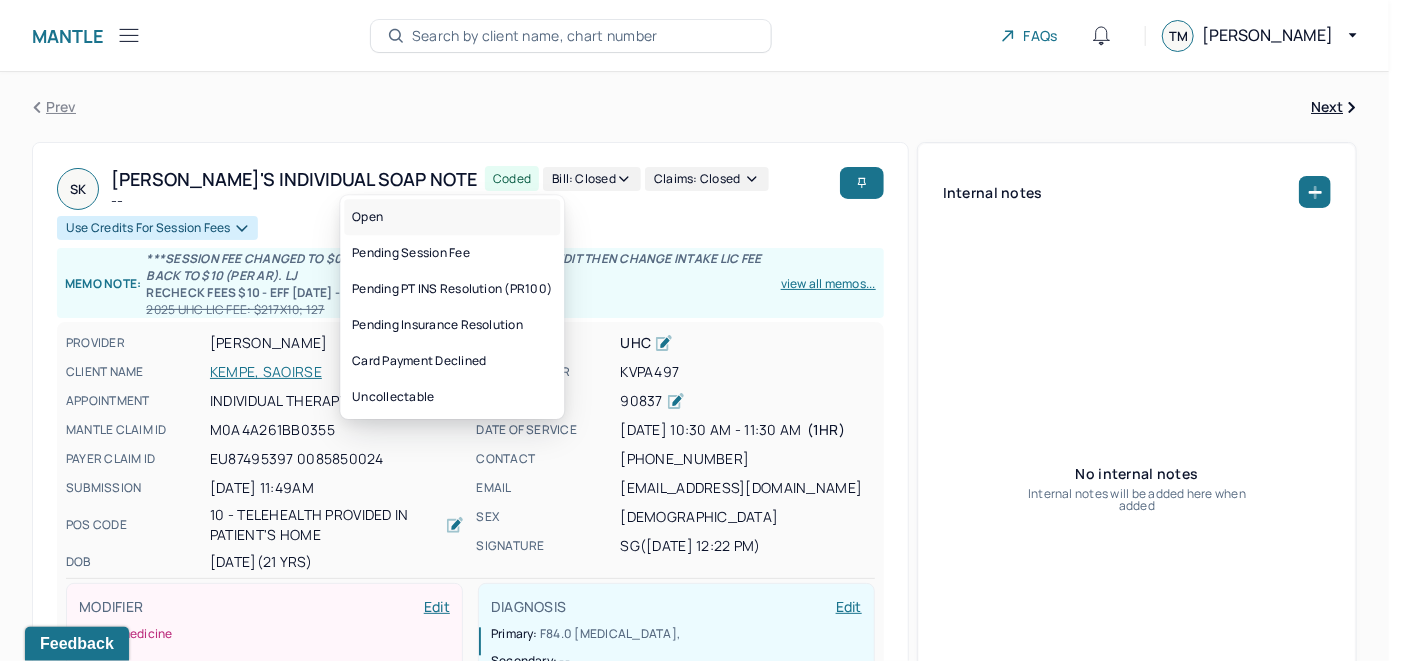 click on "Open" at bounding box center (452, 217) 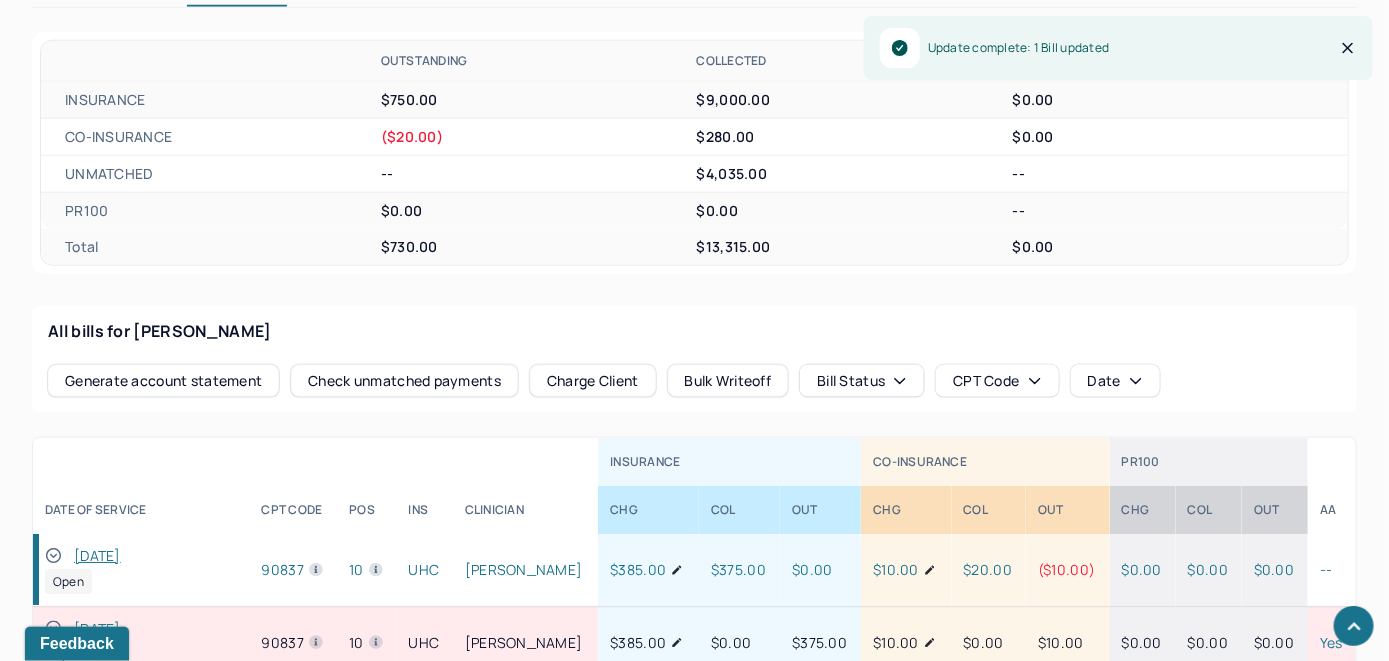 scroll, scrollTop: 900, scrollLeft: 0, axis: vertical 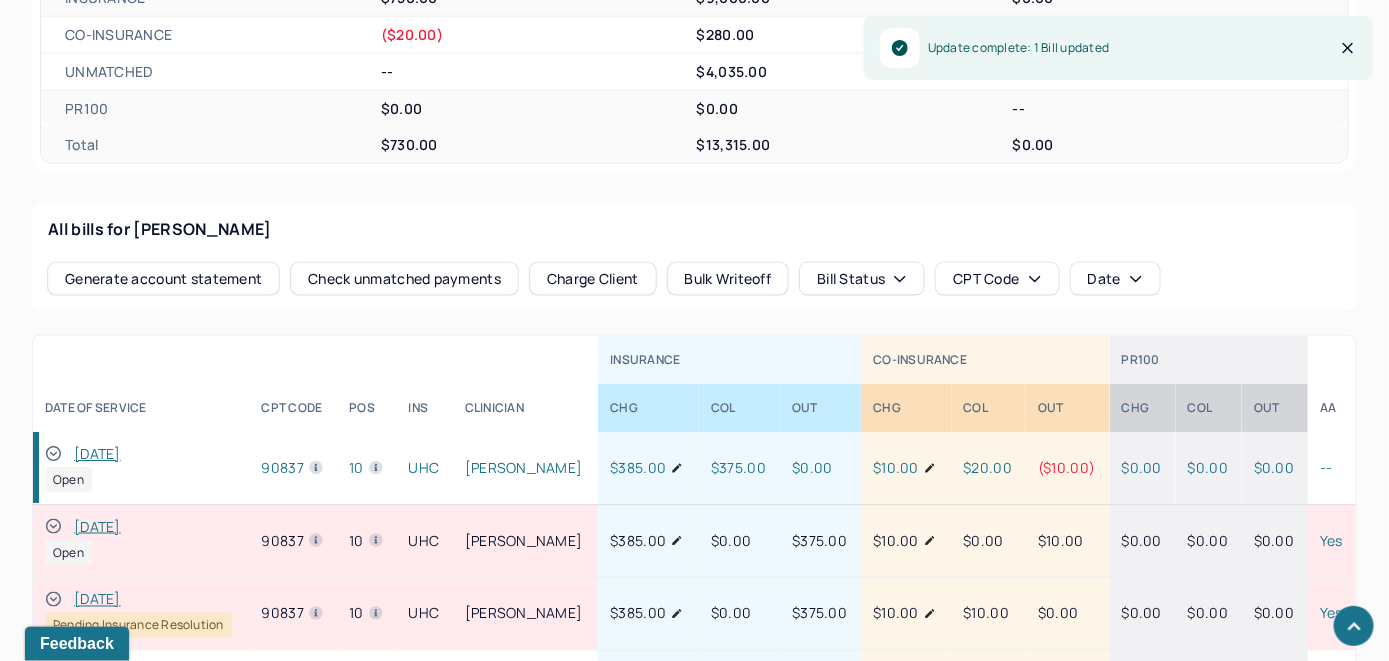 click 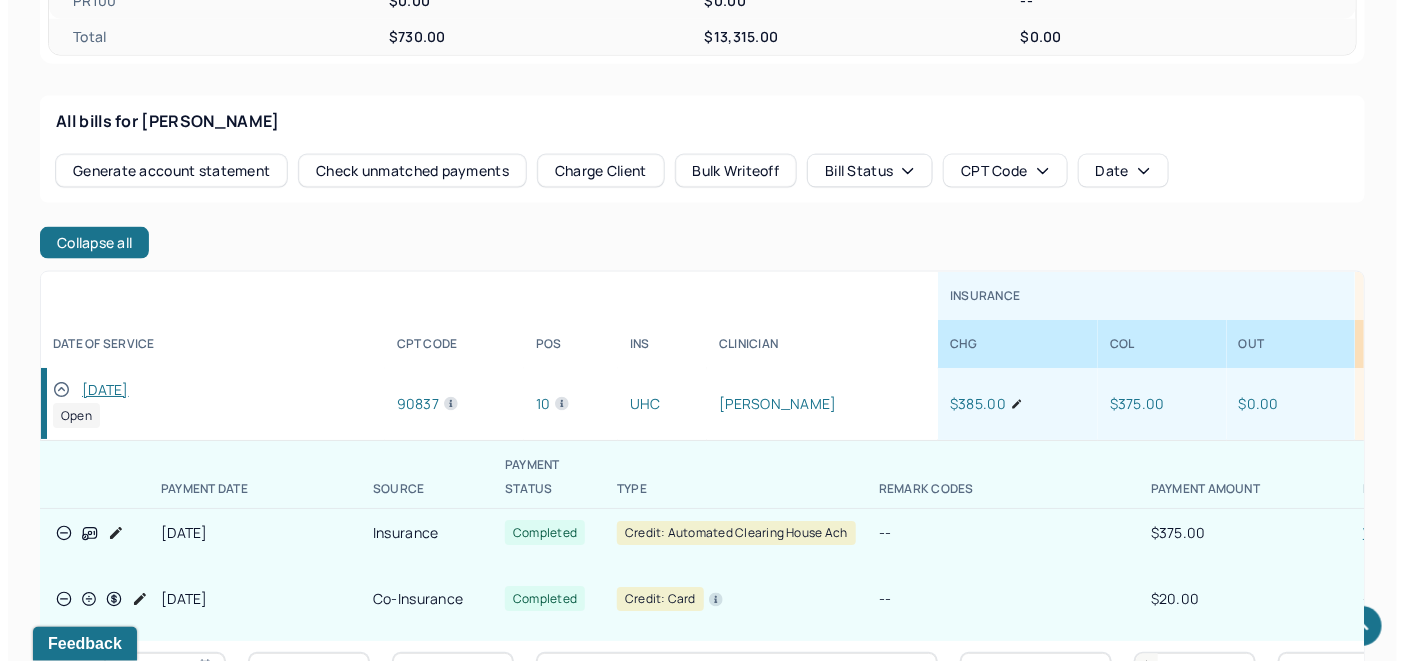 scroll, scrollTop: 1100, scrollLeft: 0, axis: vertical 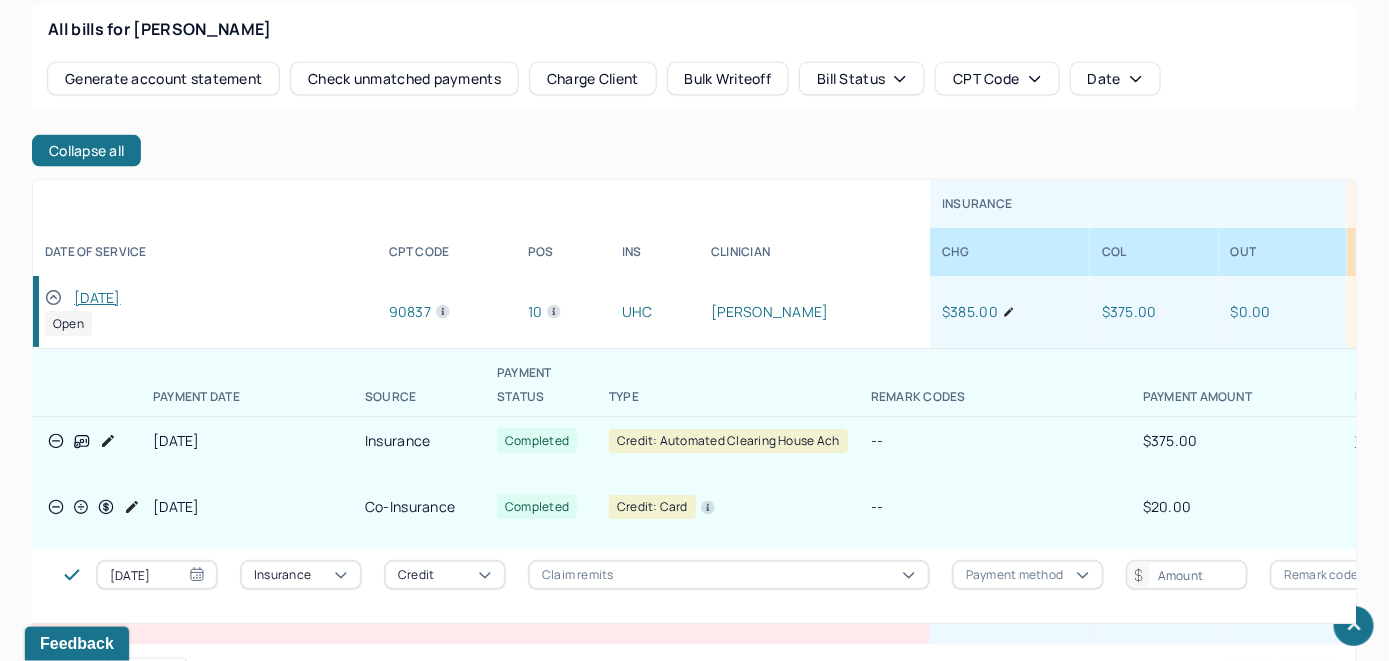 click 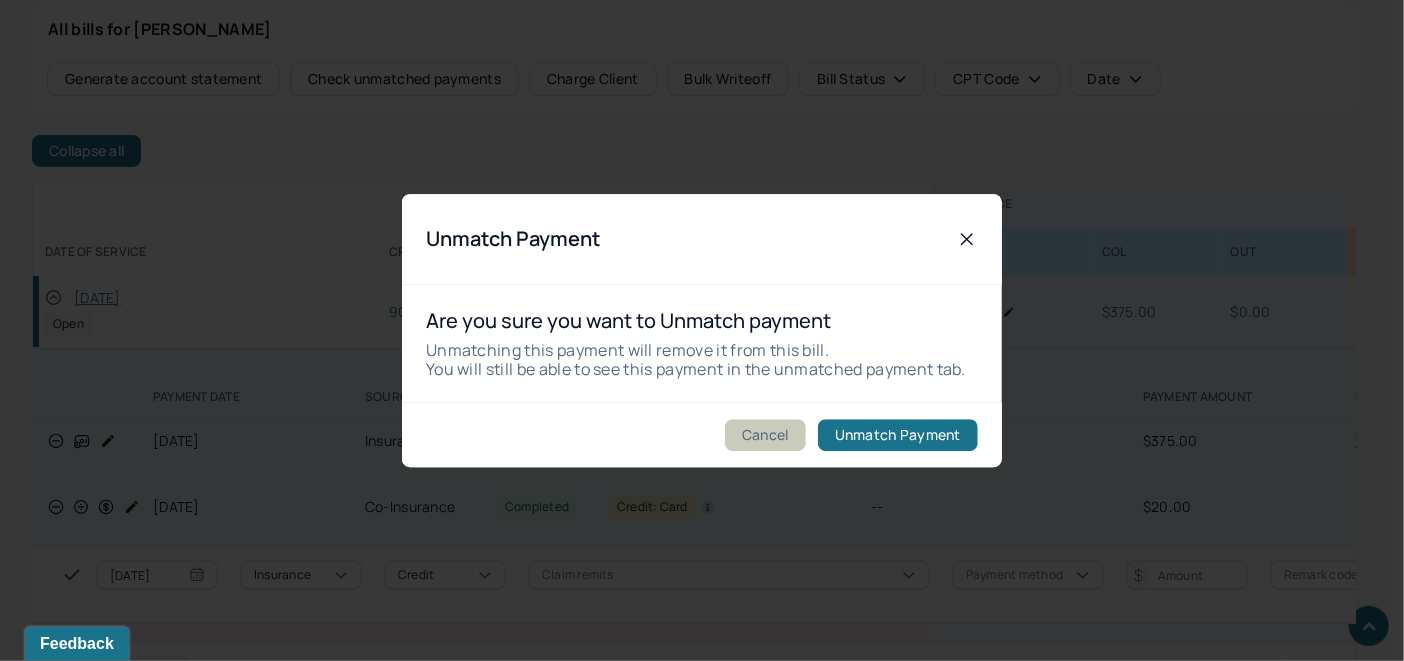 click on "Cancel" at bounding box center (765, 435) 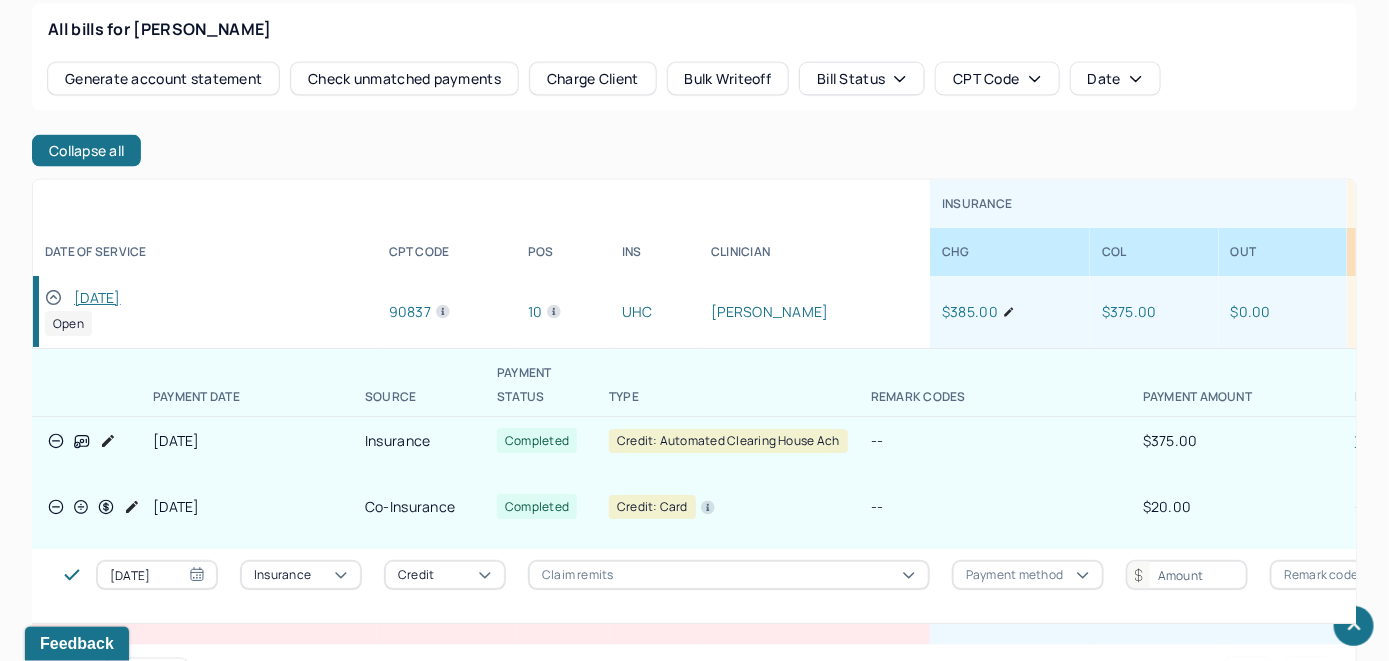 click 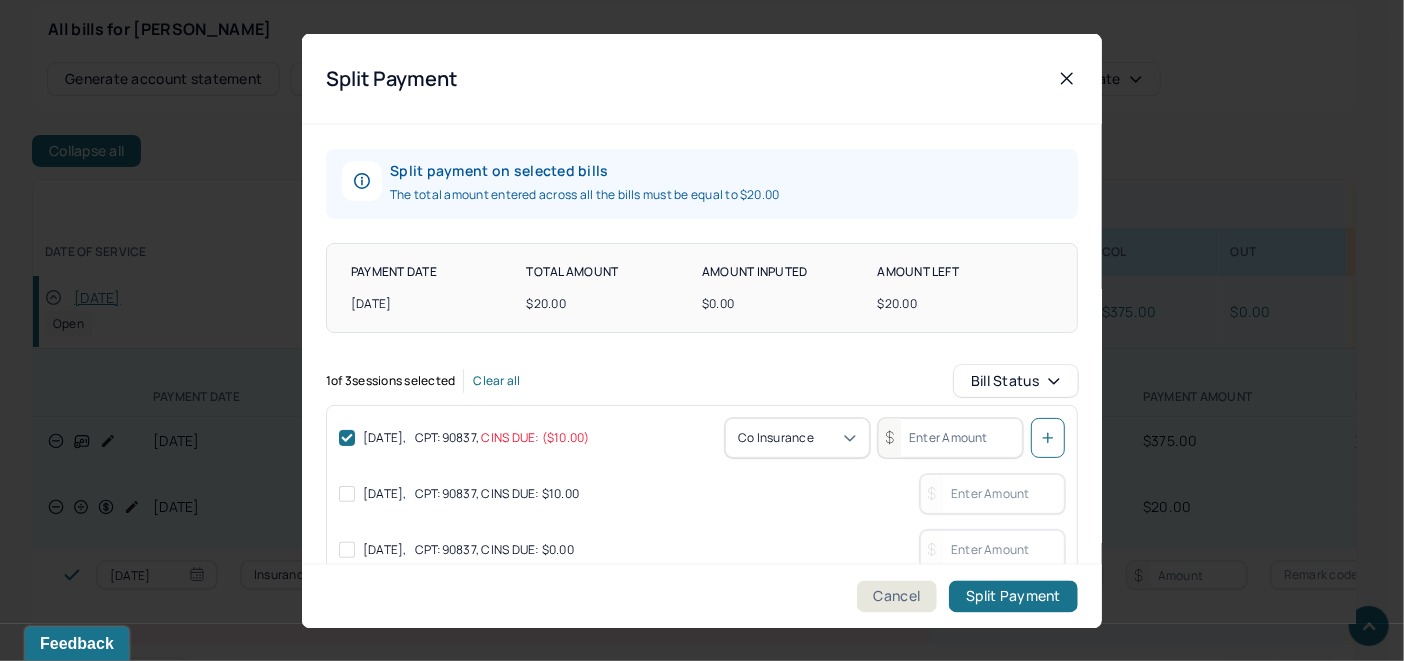 click at bounding box center [347, 493] 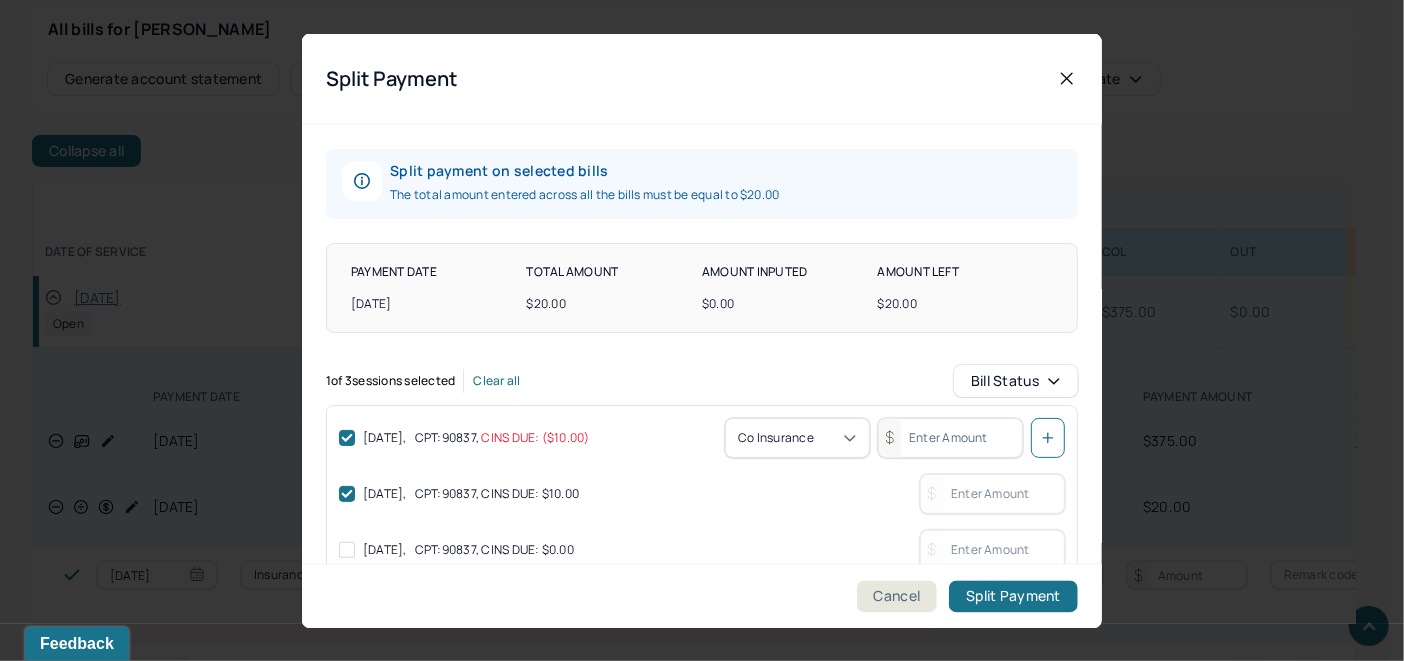 checkbox on "true" 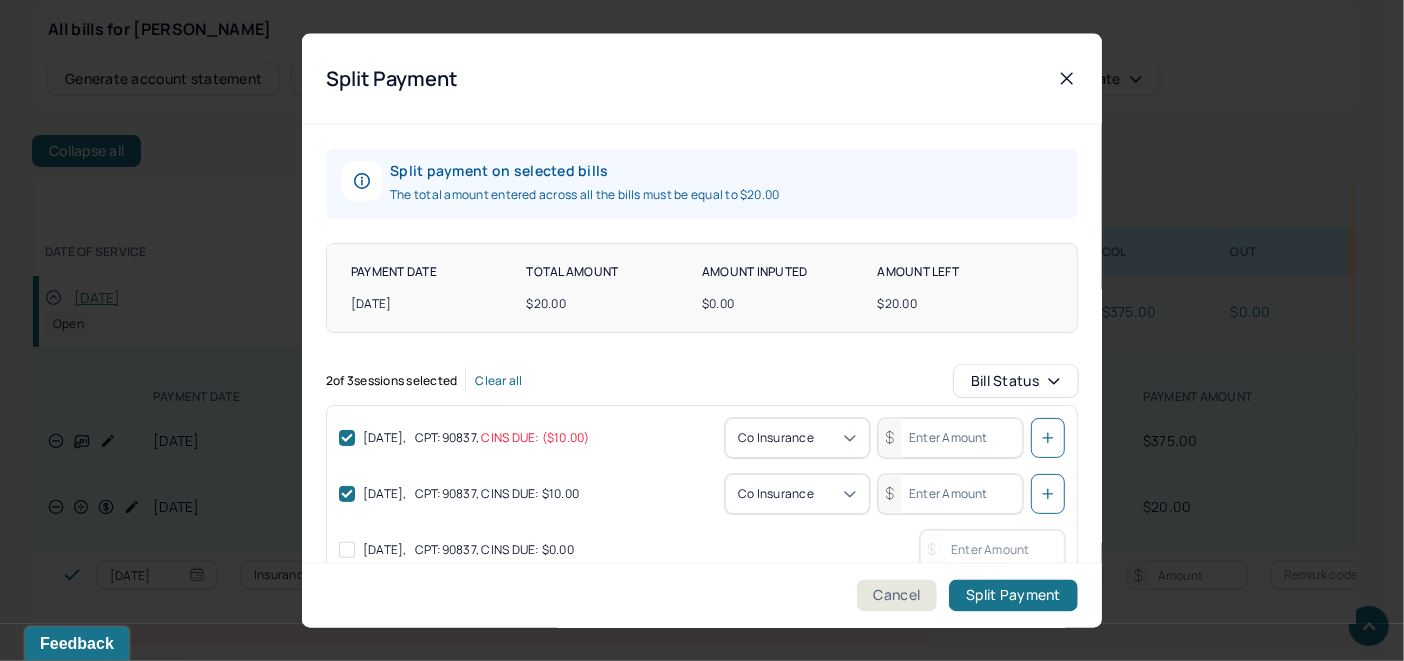 click at bounding box center (950, 493) 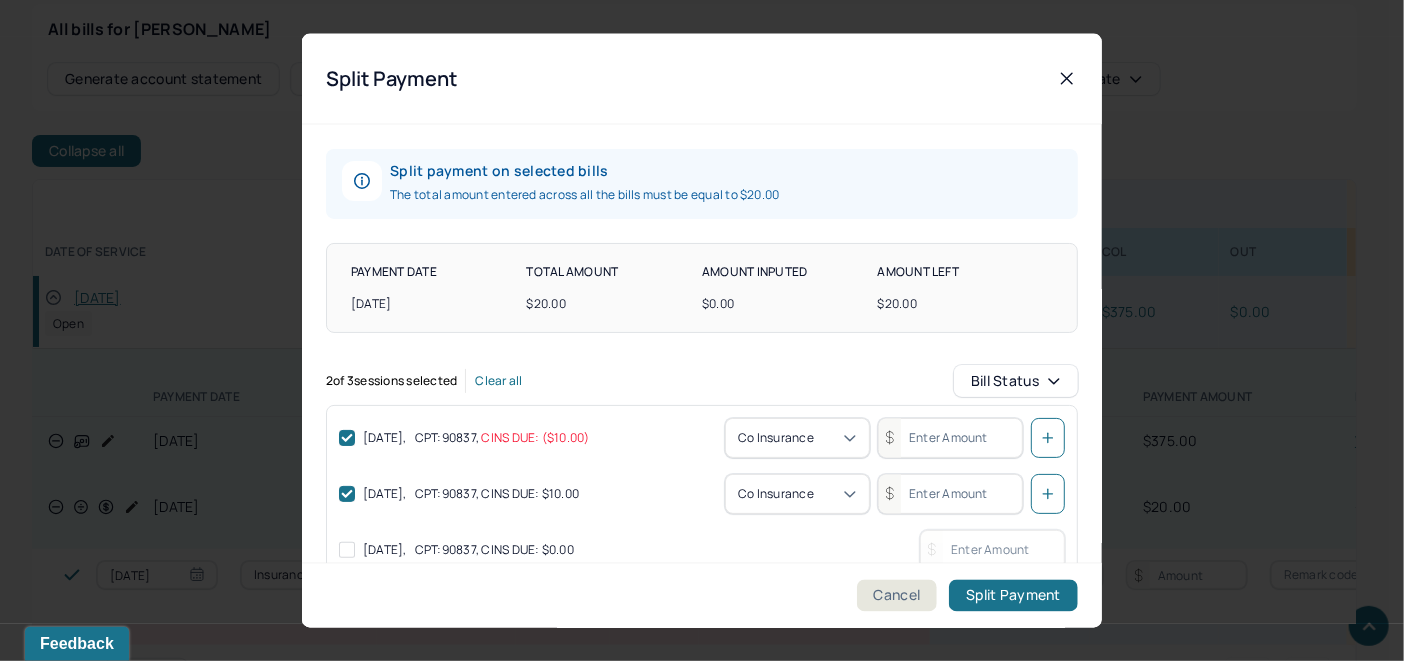type on "10.00" 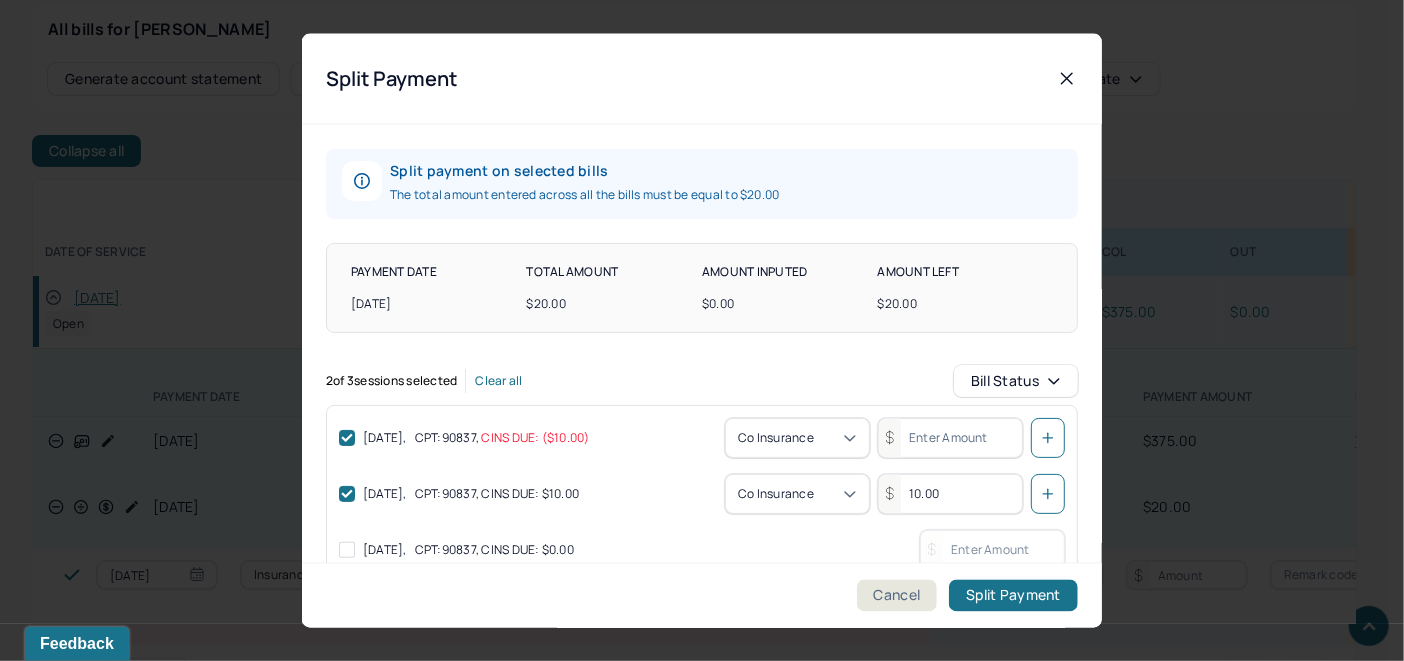 click at bounding box center (950, 437) 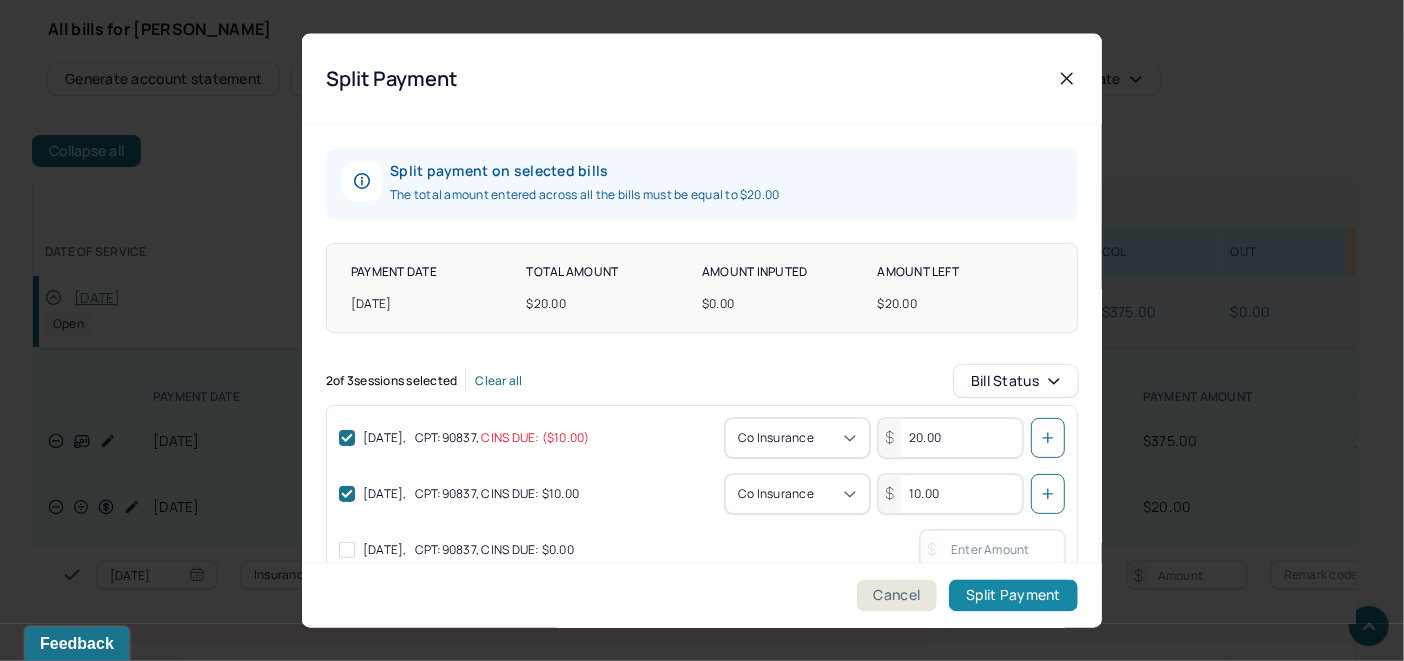 type on "20.00" 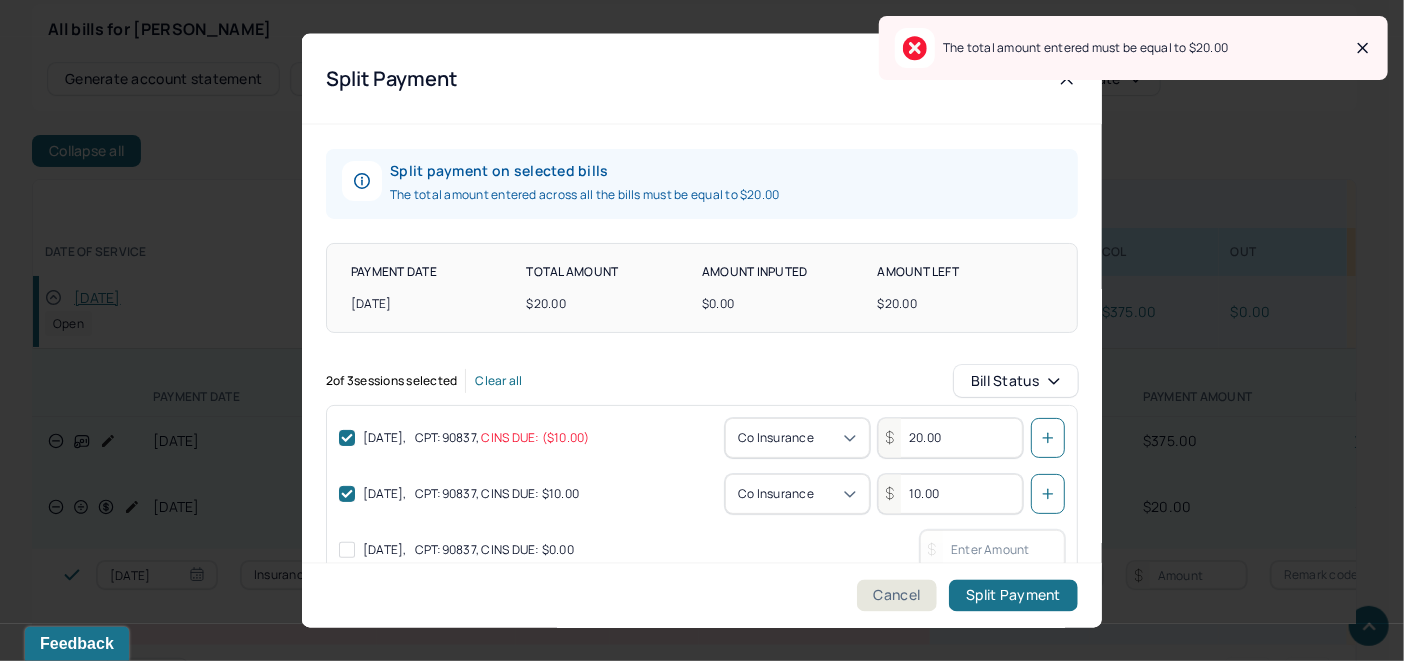 click 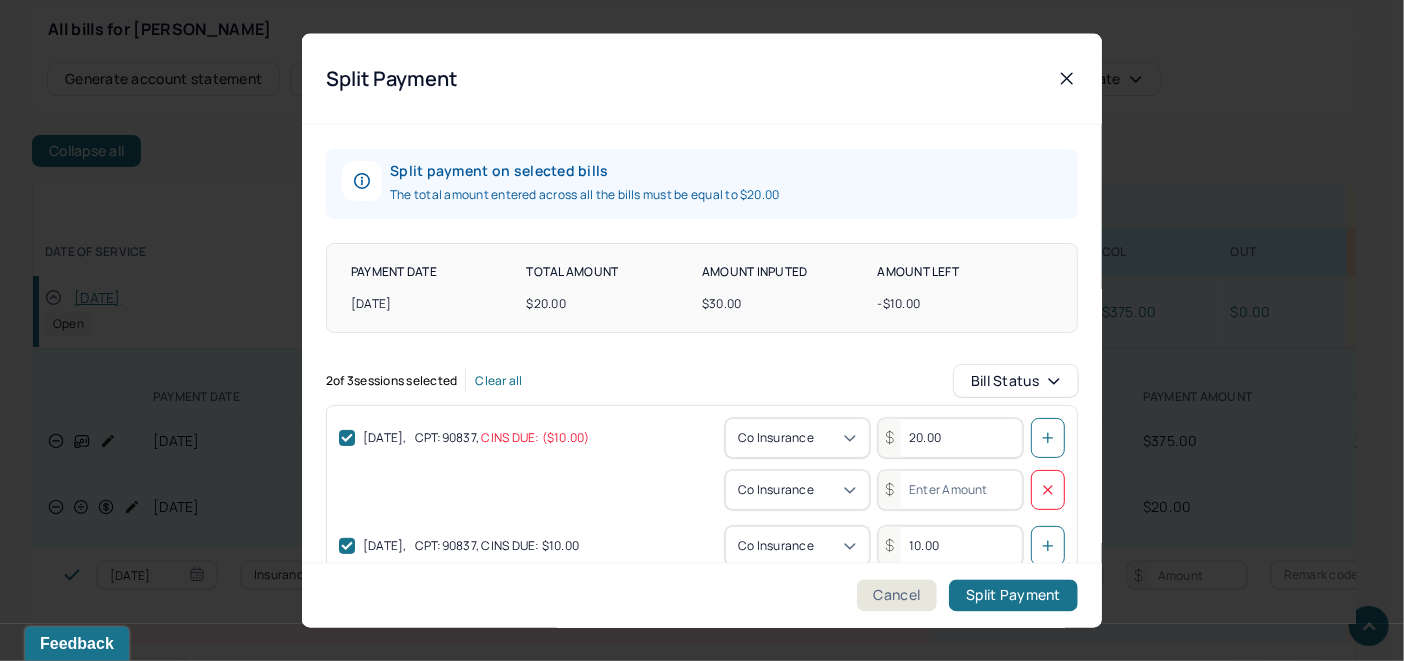 click 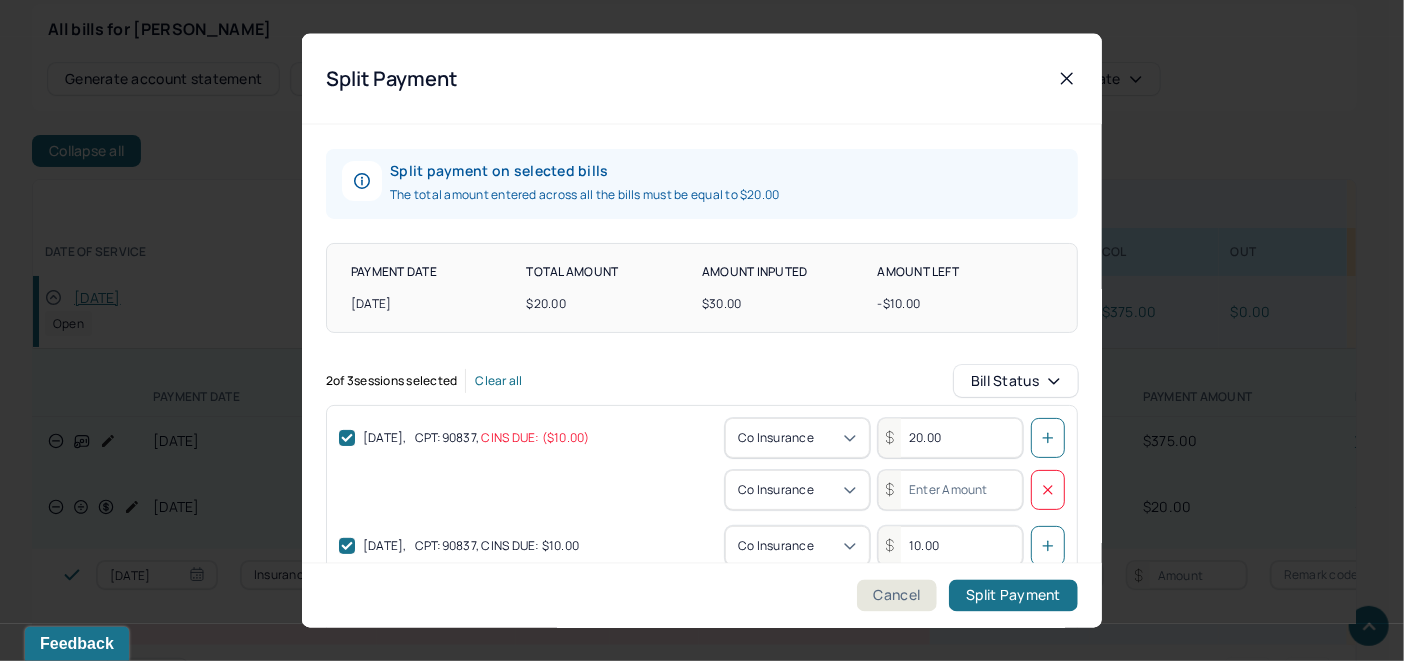 scroll, scrollTop: 47, scrollLeft: 0, axis: vertical 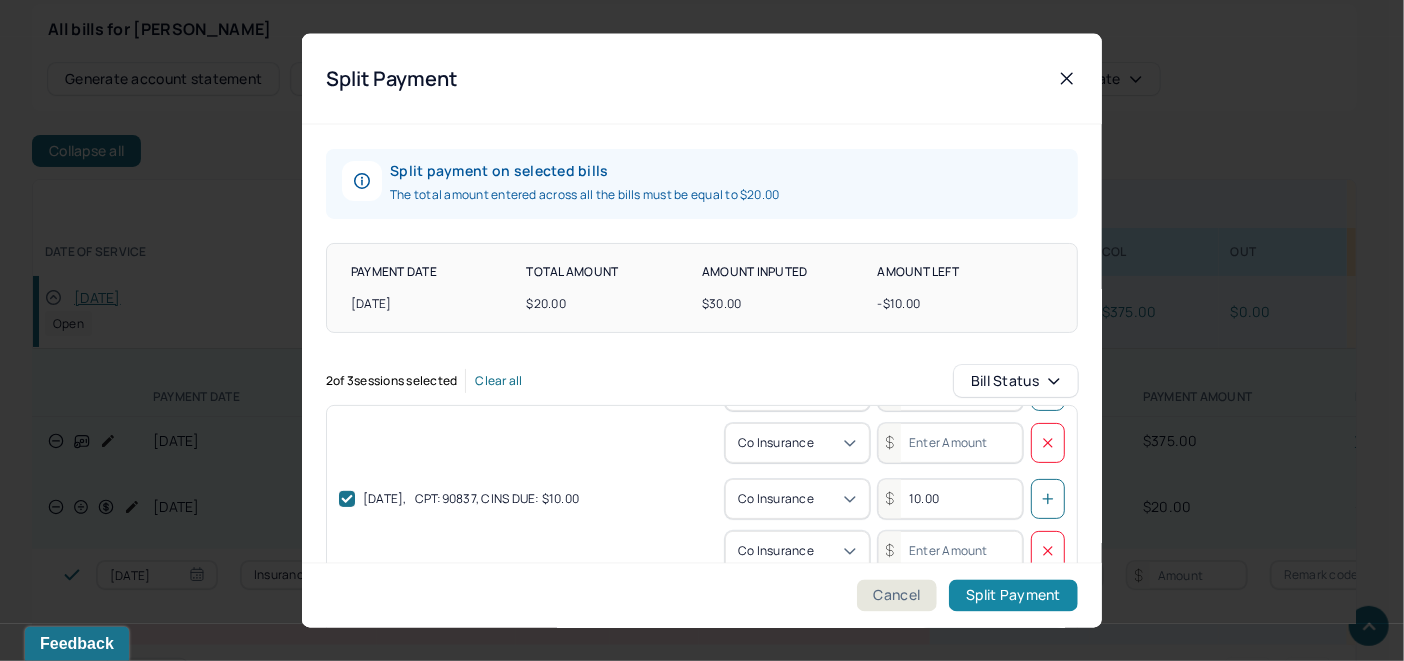 click on "Split Payment" at bounding box center [1013, 596] 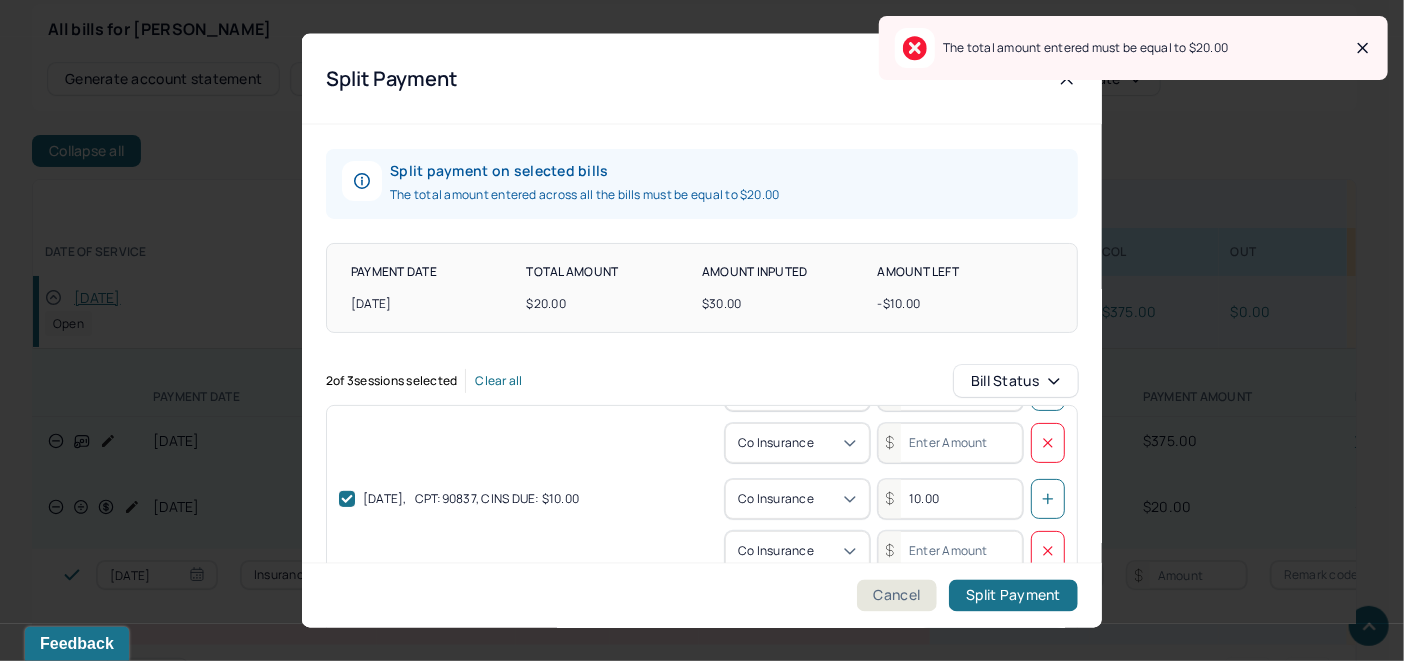 click on "[DATE] , CPT:  90837 ,   CINS DUE:   ($10.00) Co insurance 20.00     Co insurance" at bounding box center [702, 424] 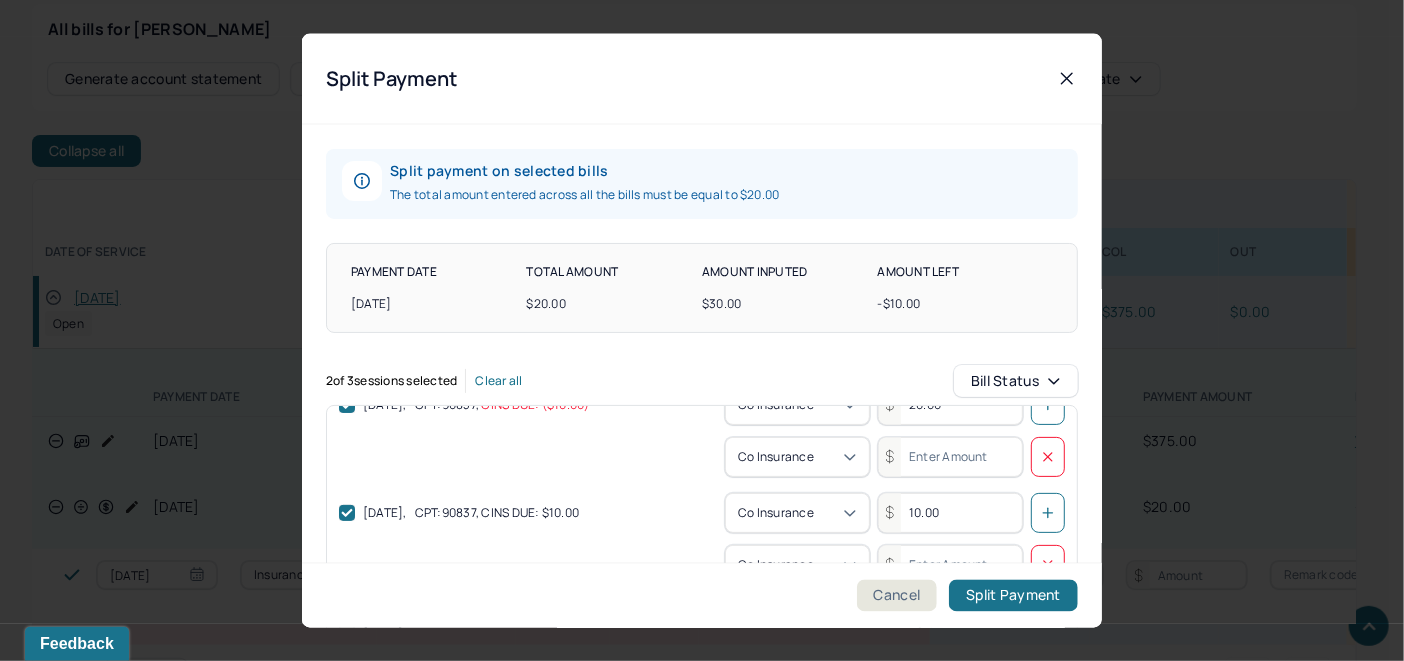 scroll, scrollTop: 47, scrollLeft: 0, axis: vertical 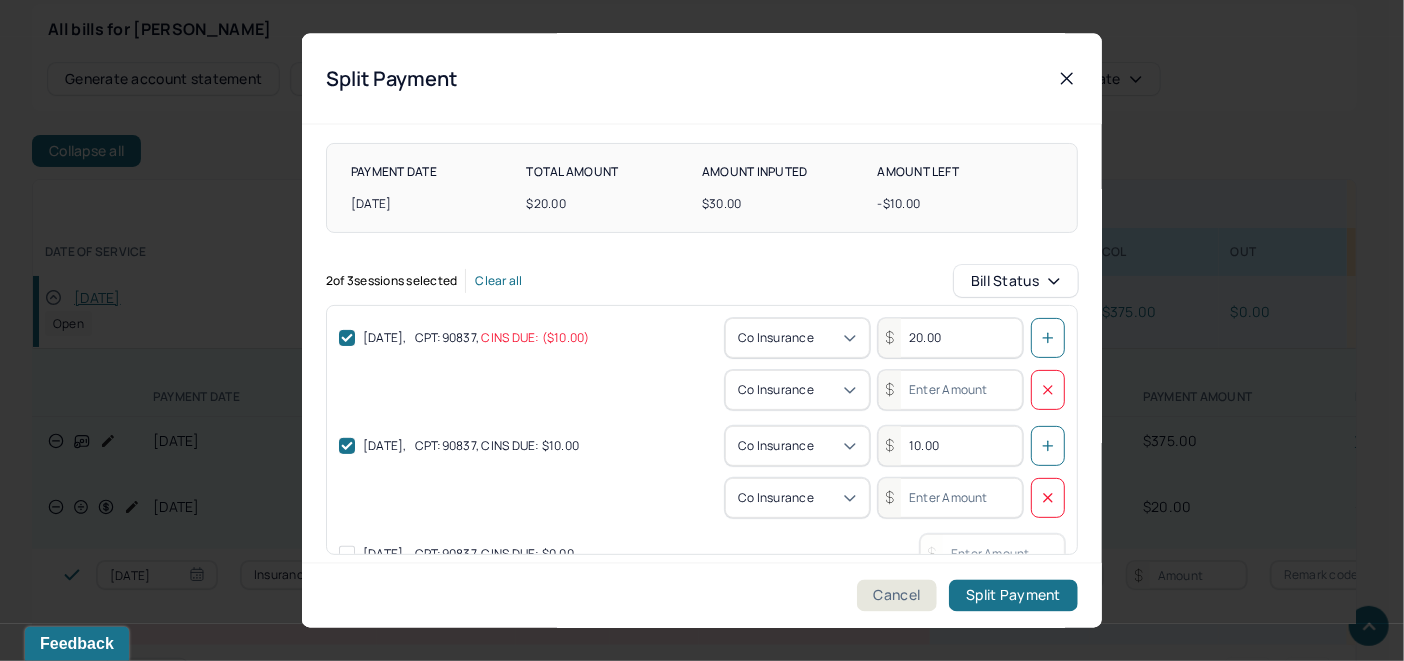 click at bounding box center (950, 389) 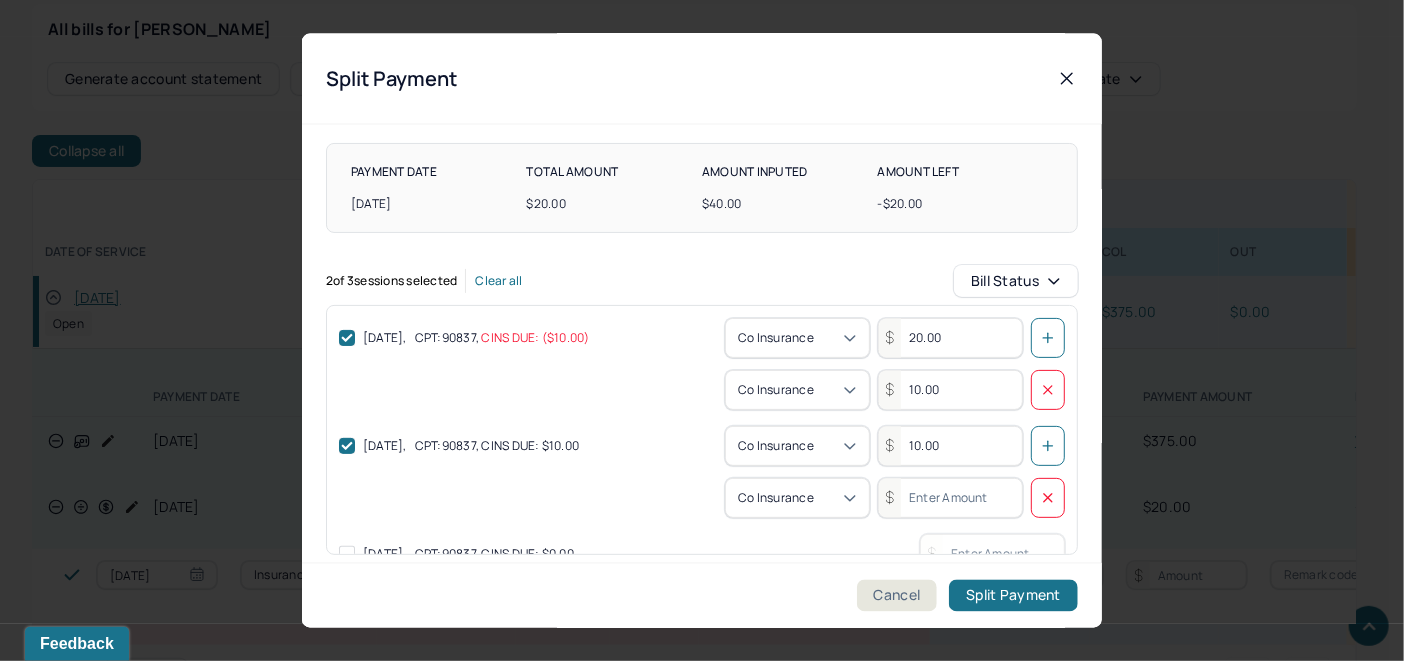 type on "10.00" 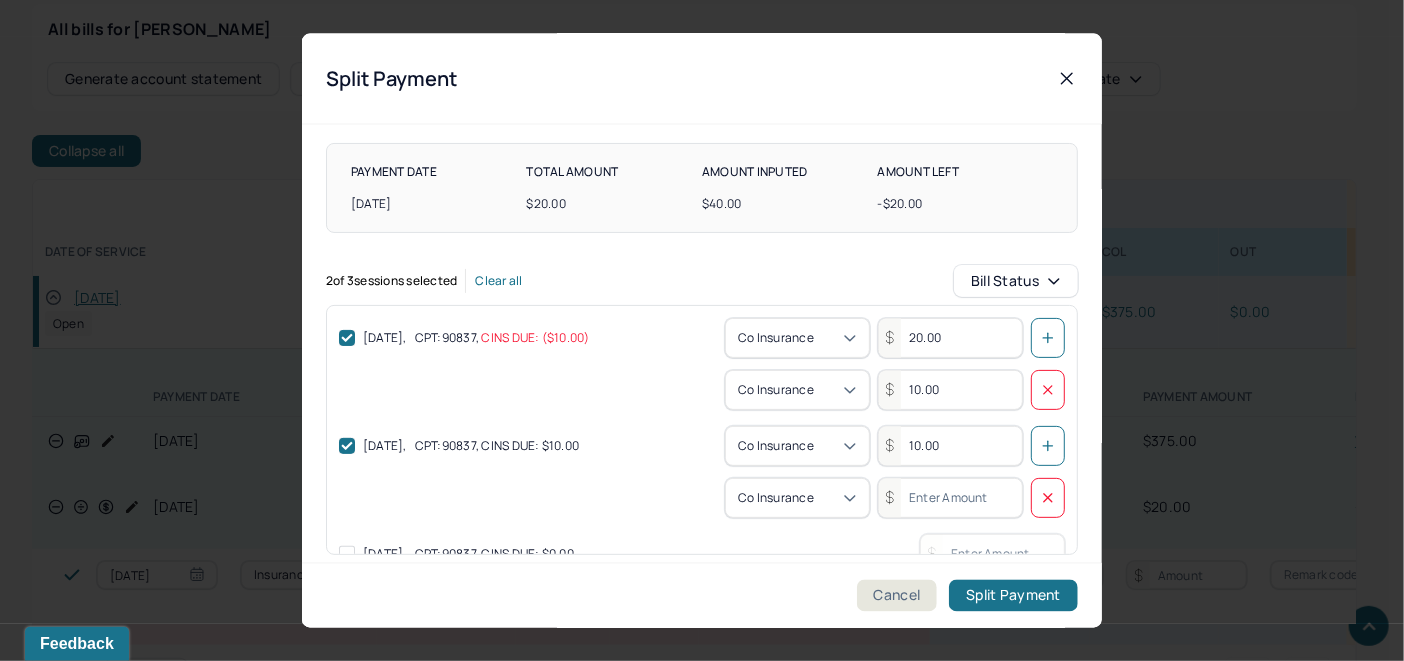 click on "Co insurance" at bounding box center [702, 497] 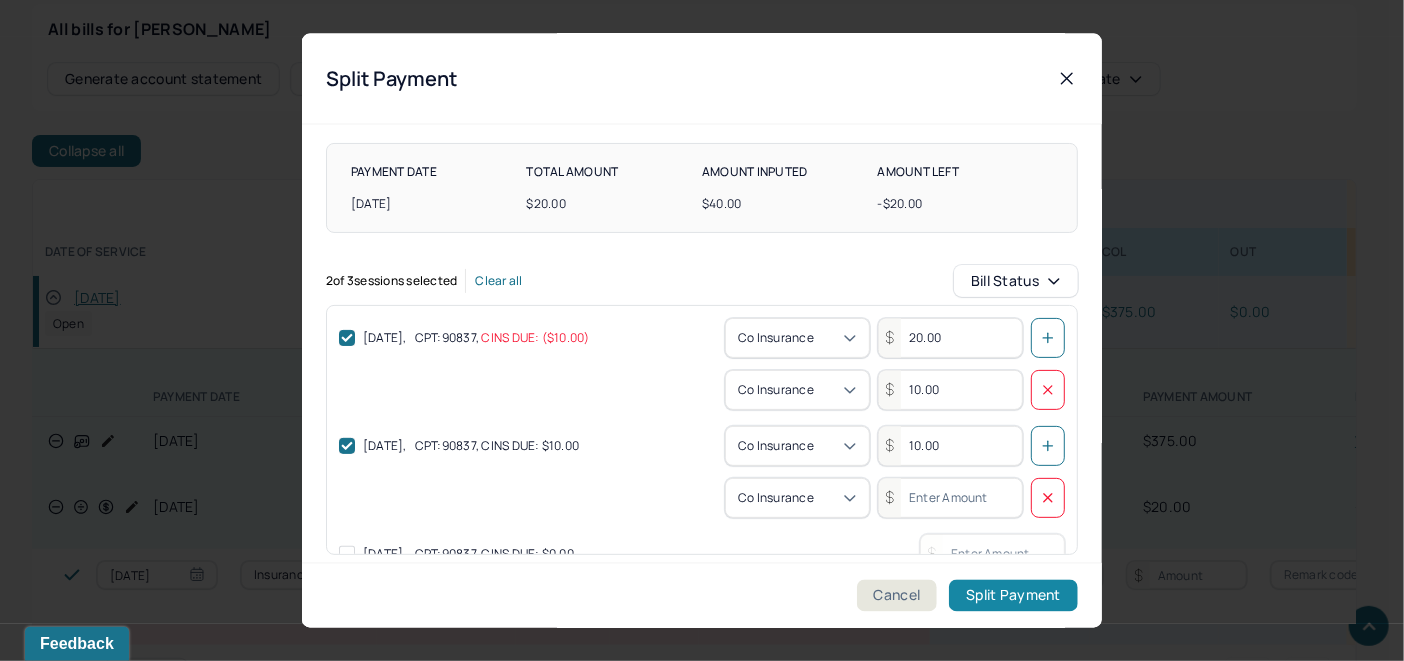 click on "Split Payment" at bounding box center (1013, 596) 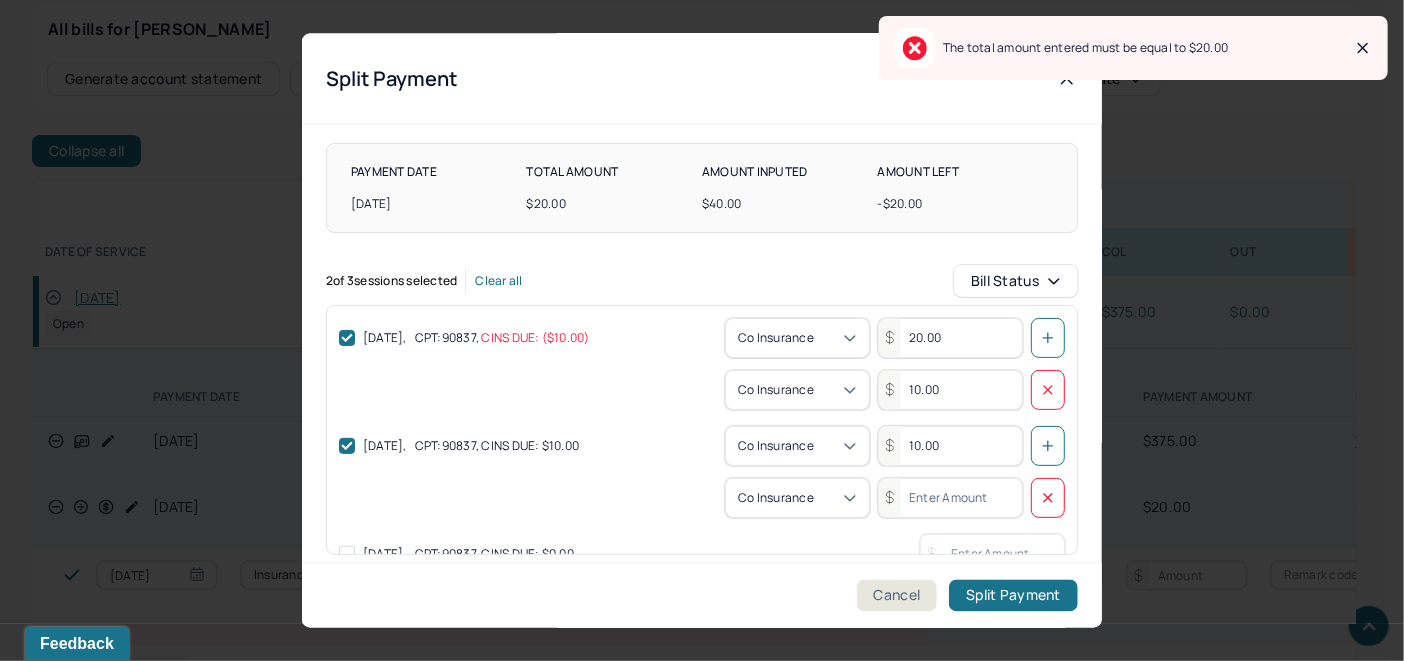 click on "Co insurance" at bounding box center (702, 497) 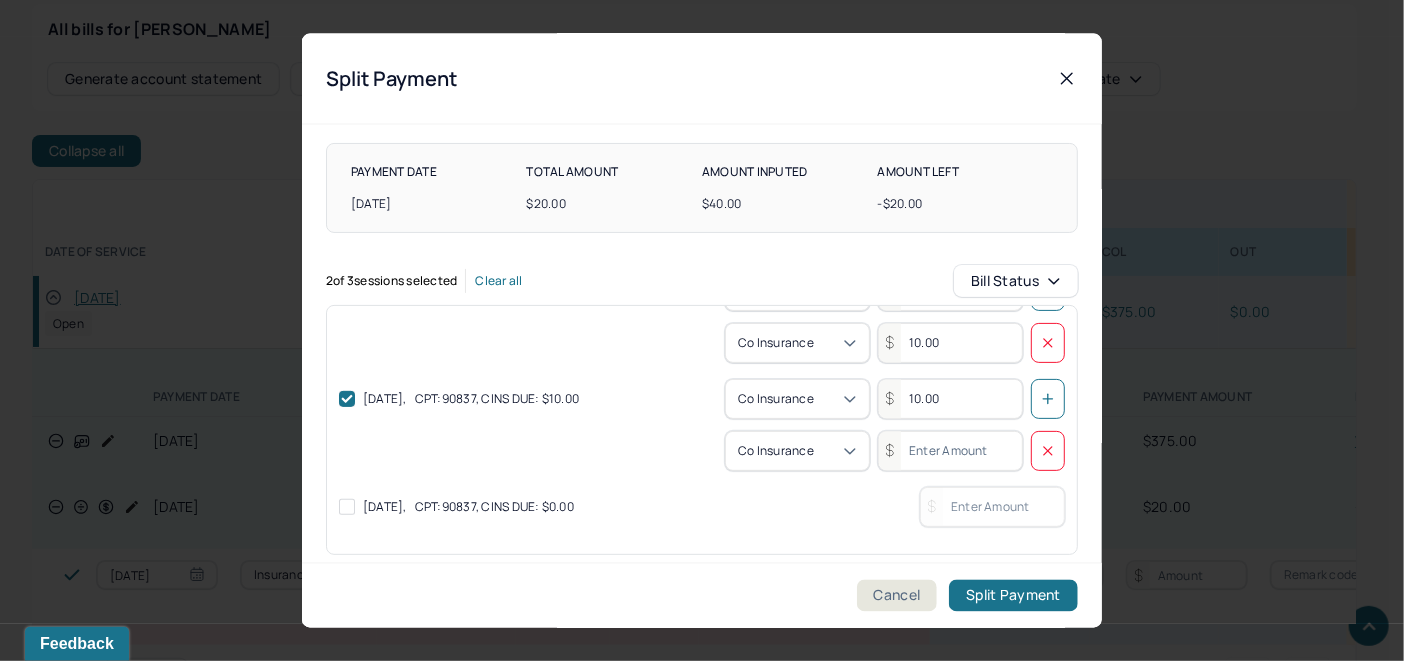 click at bounding box center (950, 450) 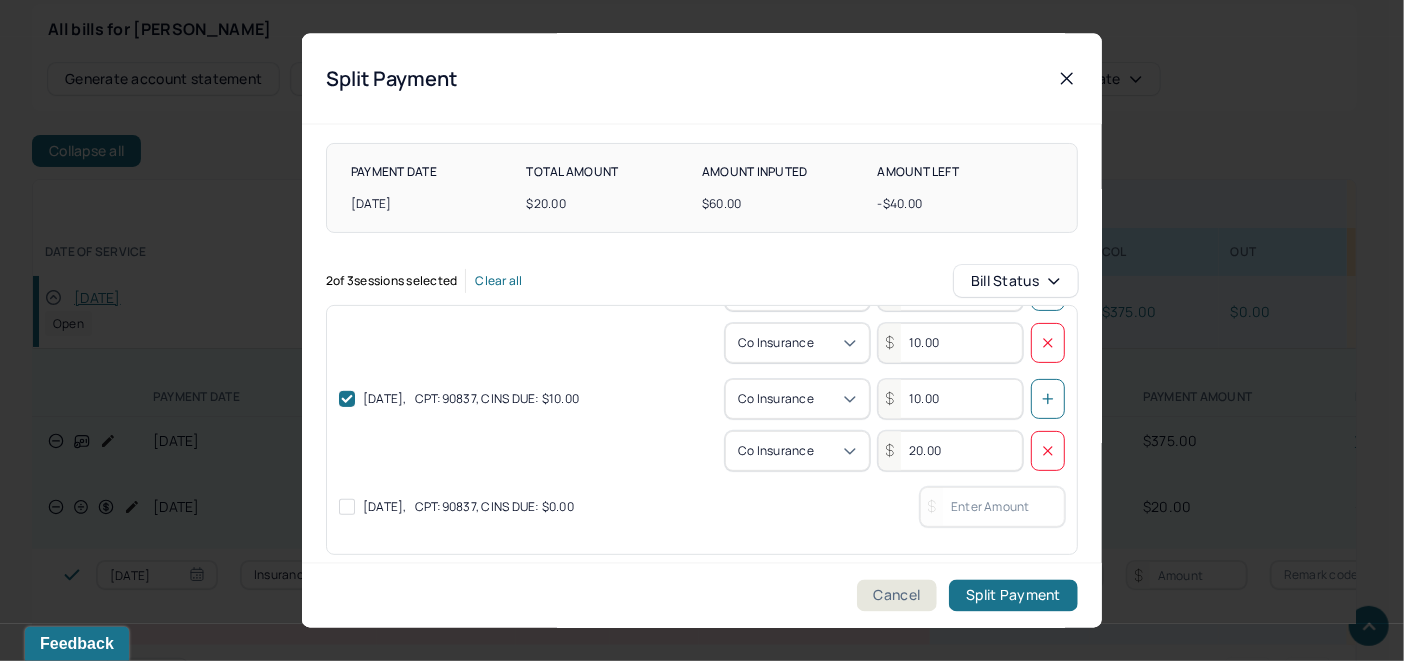 type on "20.00" 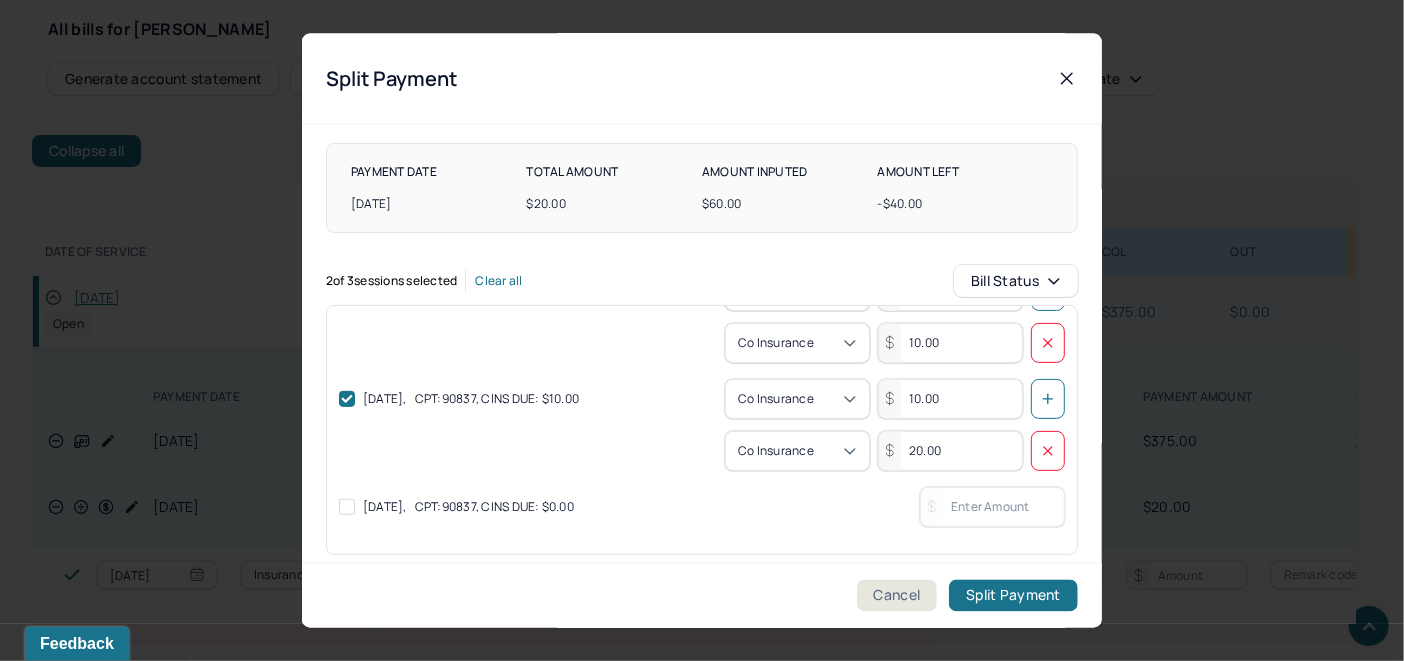 click on "Co insurance 20.00" at bounding box center (702, 450) 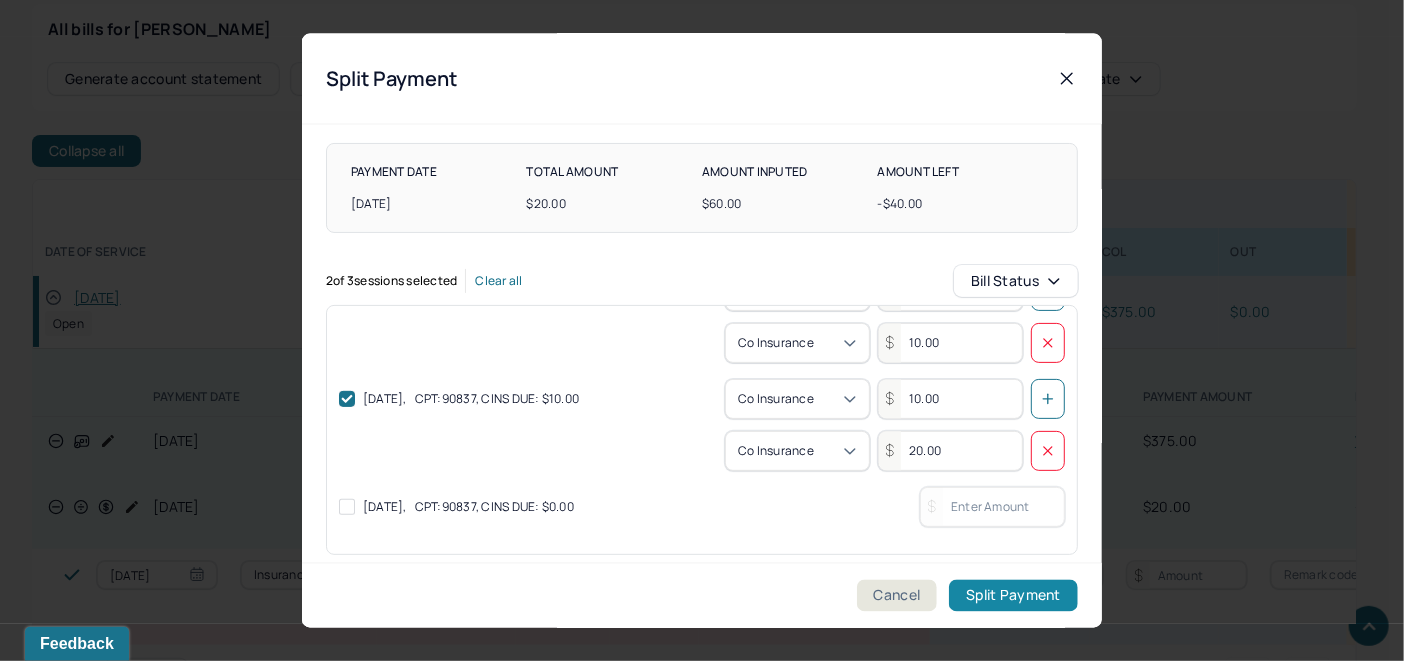 click on "Split Payment" at bounding box center [1013, 596] 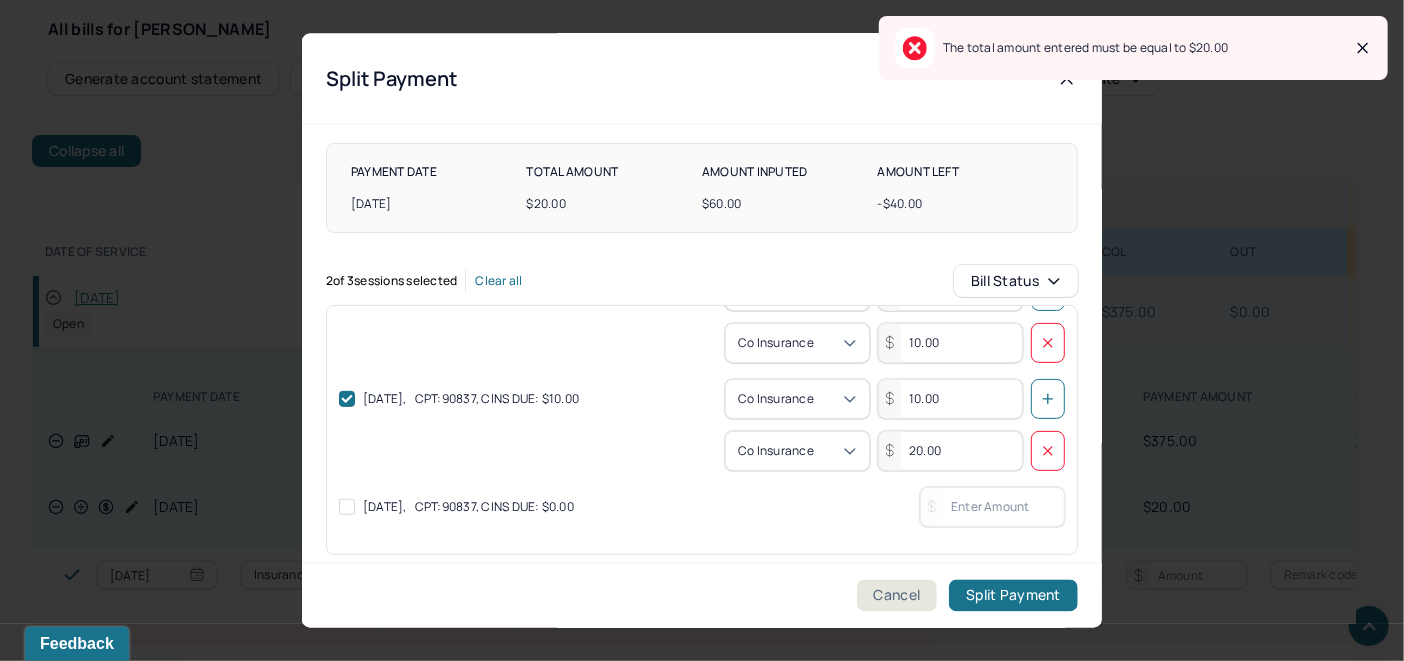 click on "Co insurance 20.00" at bounding box center (702, 450) 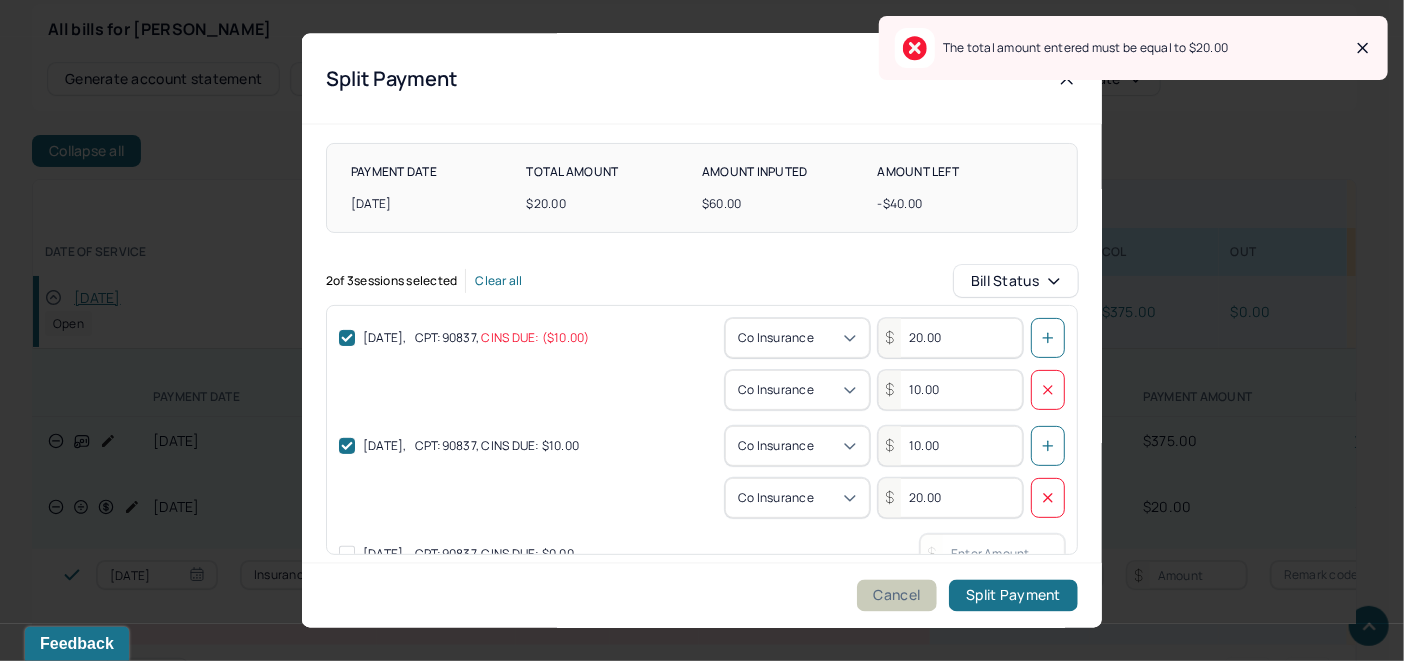 click on "Cancel" at bounding box center (897, 596) 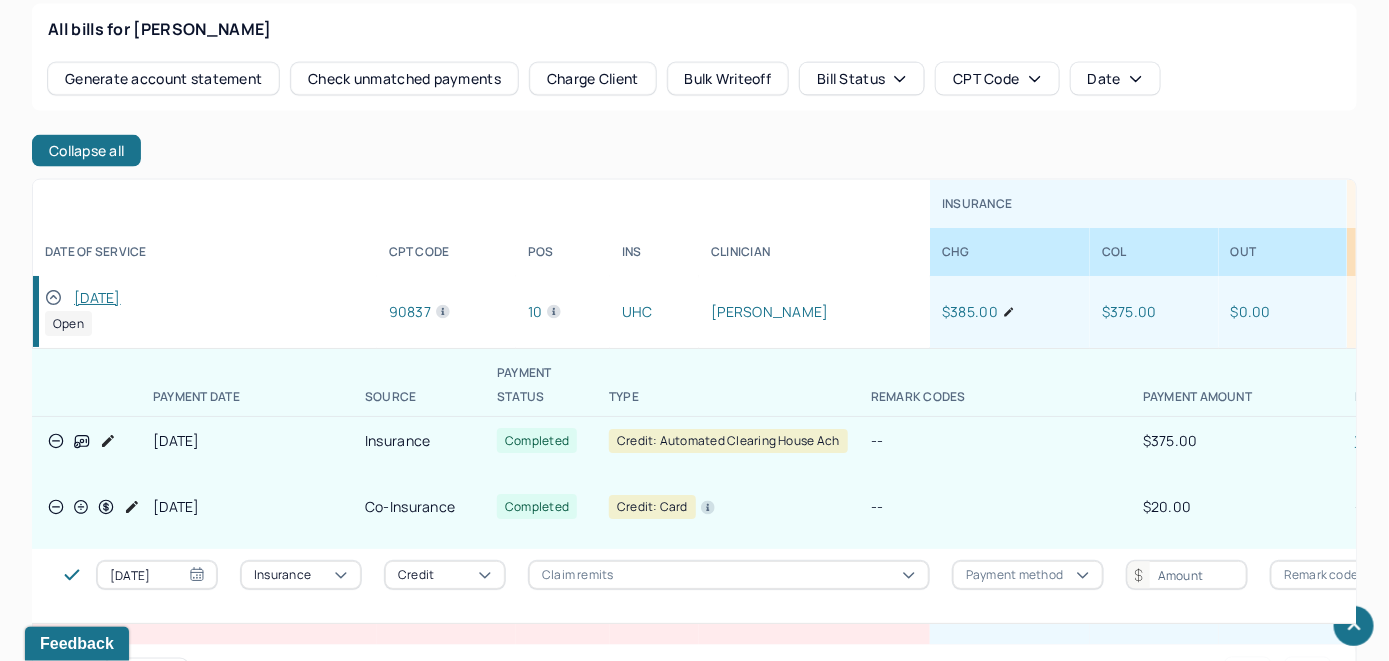click 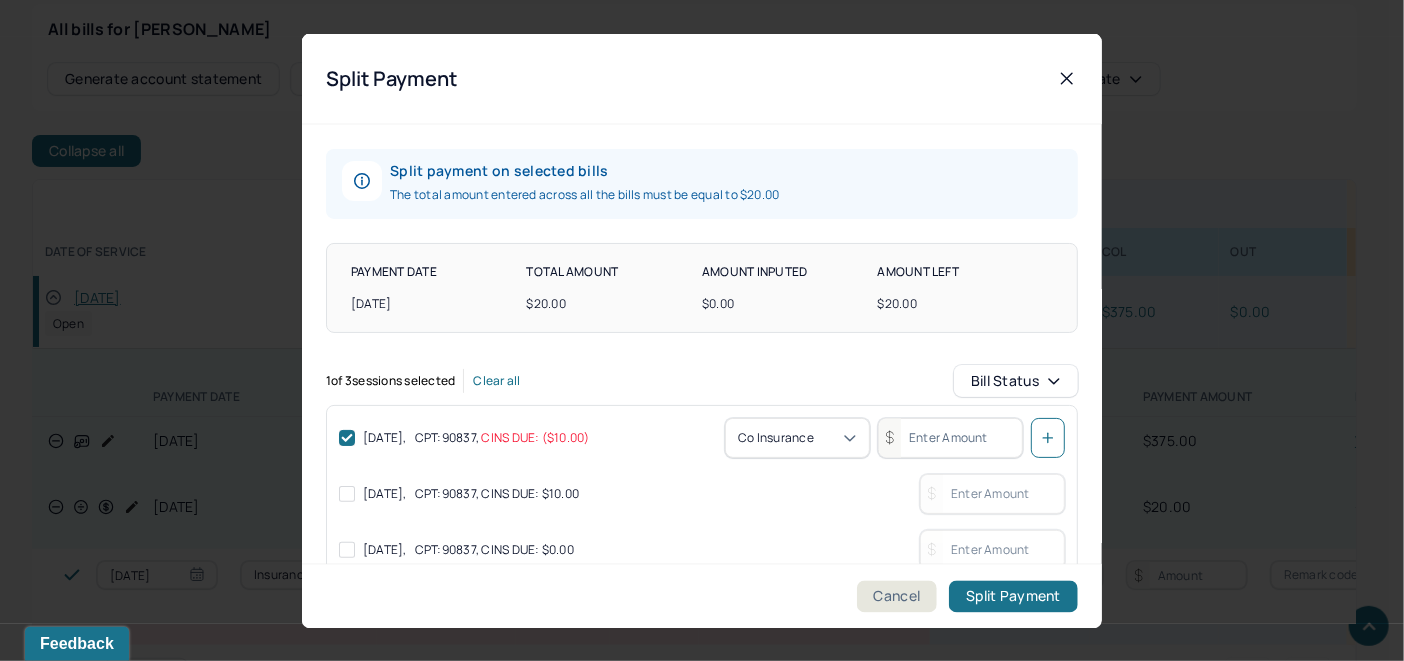click at bounding box center [347, 493] 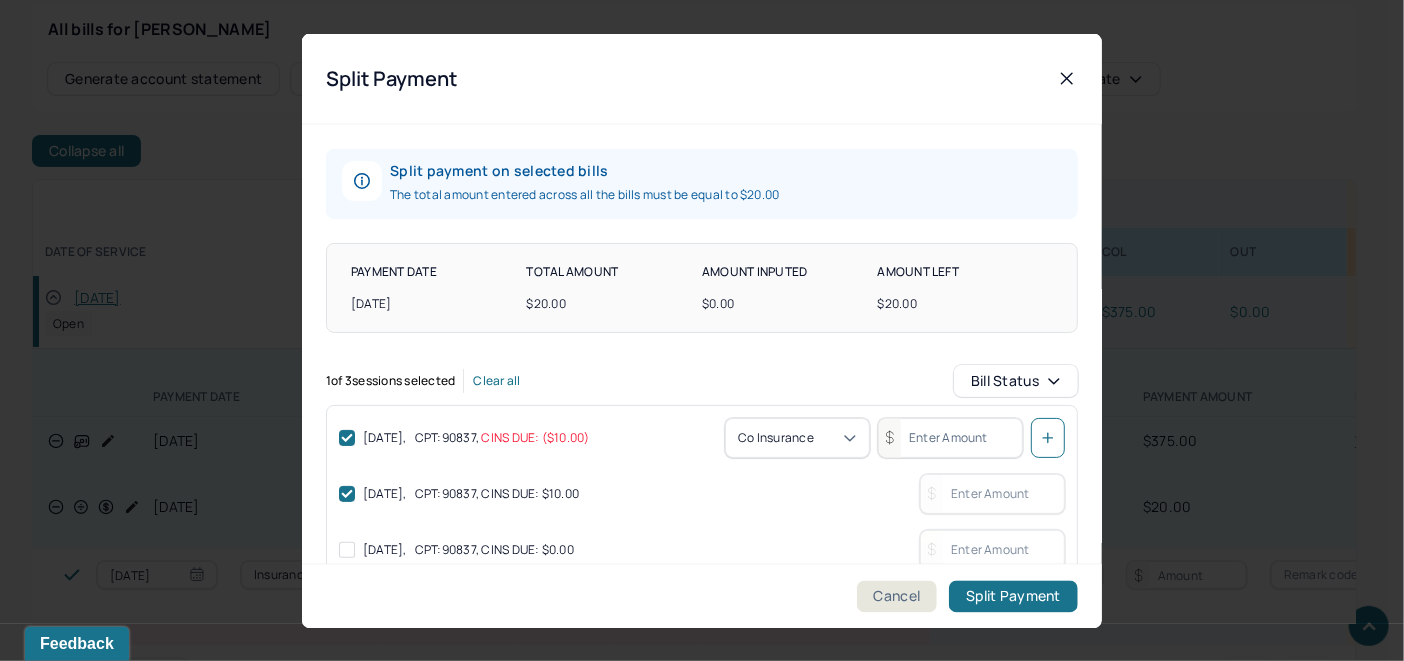 checkbox on "true" 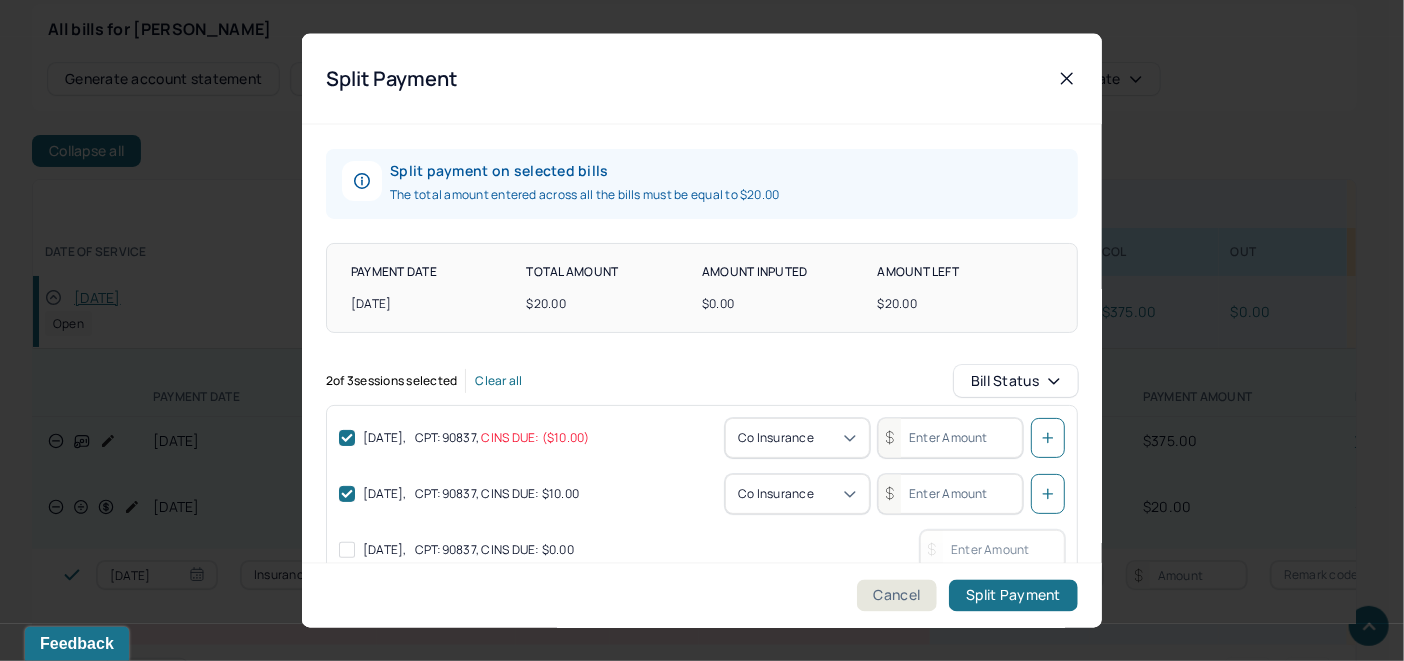 click at bounding box center [950, 493] 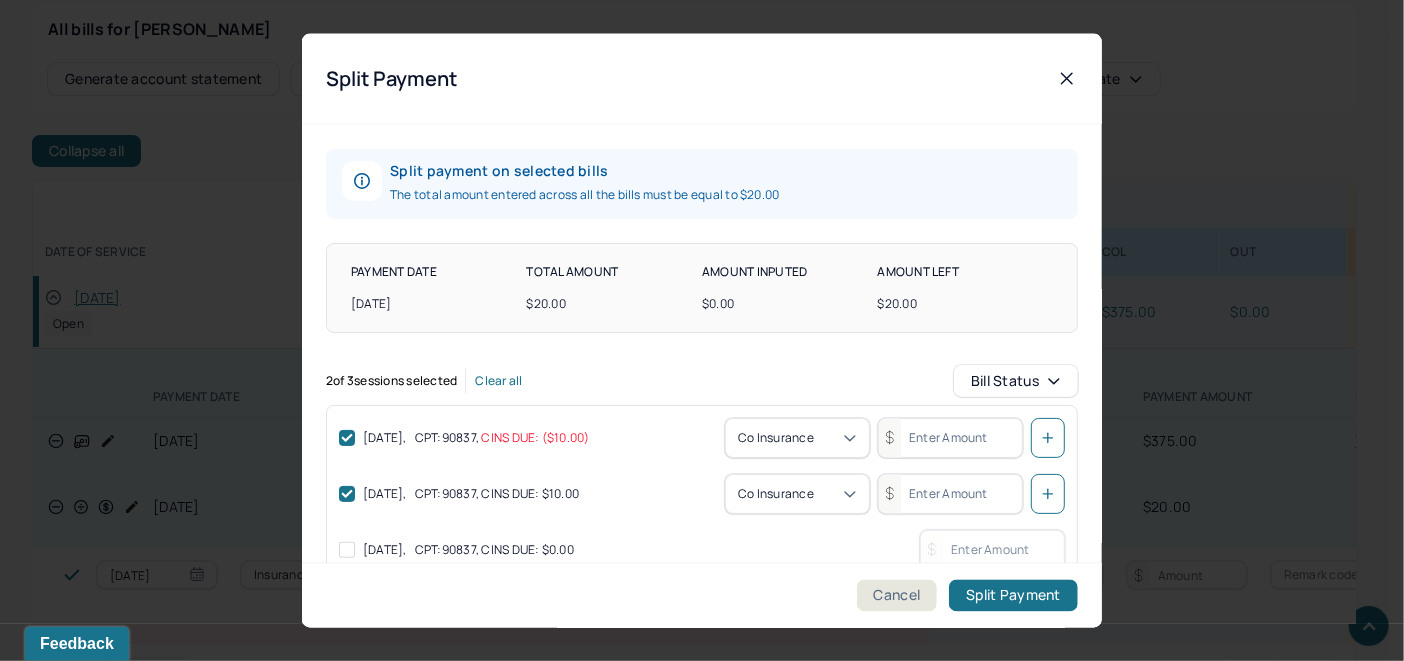 type on "10.00" 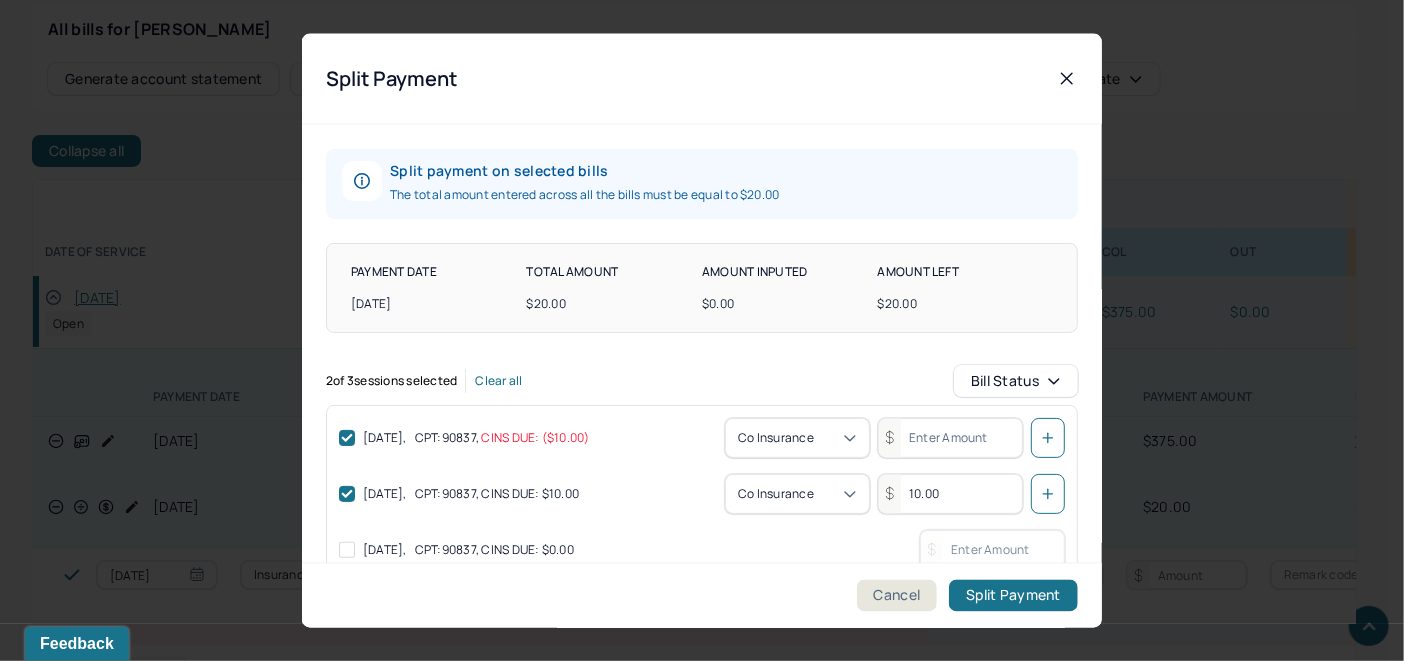 click 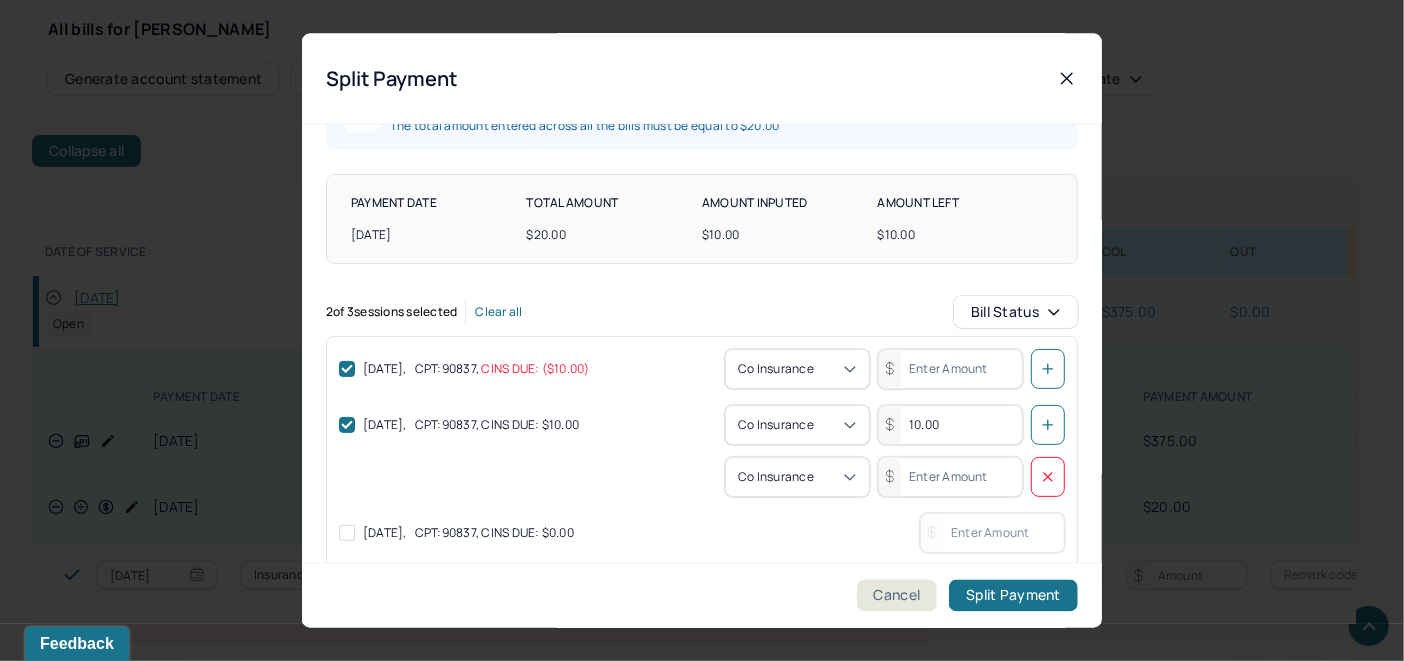 scroll, scrollTop: 100, scrollLeft: 0, axis: vertical 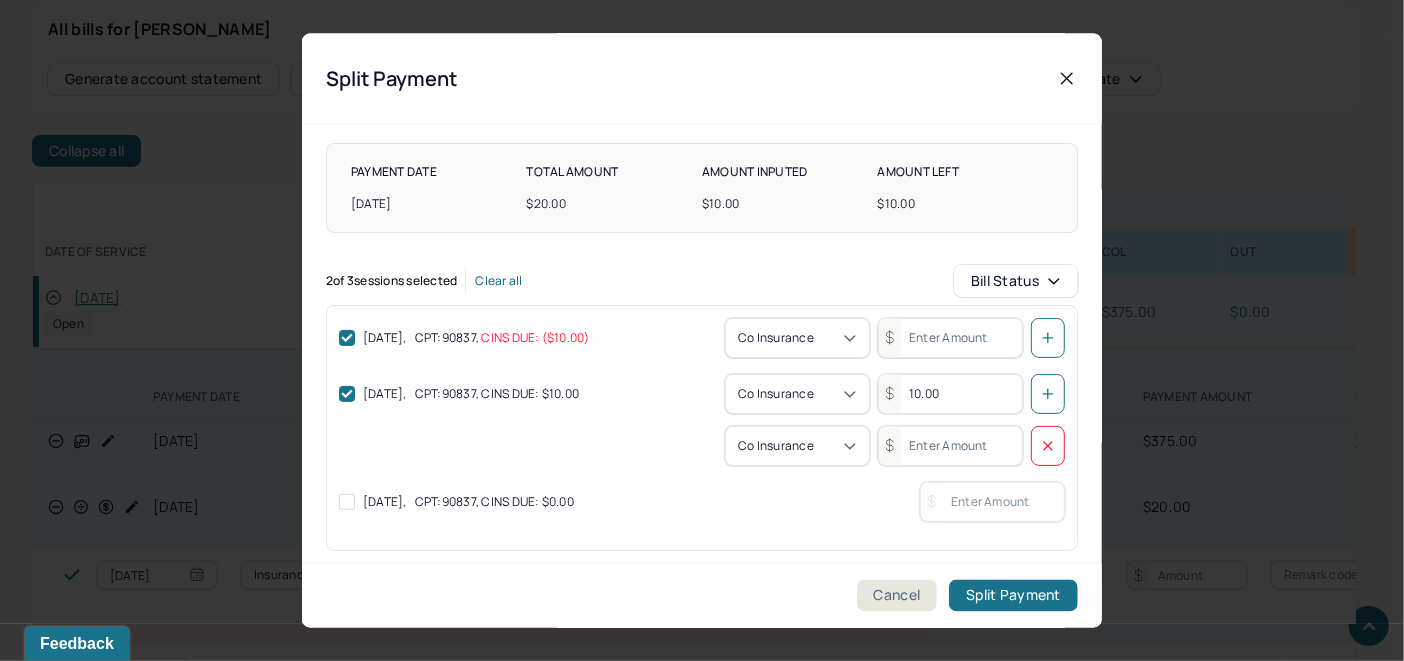 click at bounding box center [950, 337] 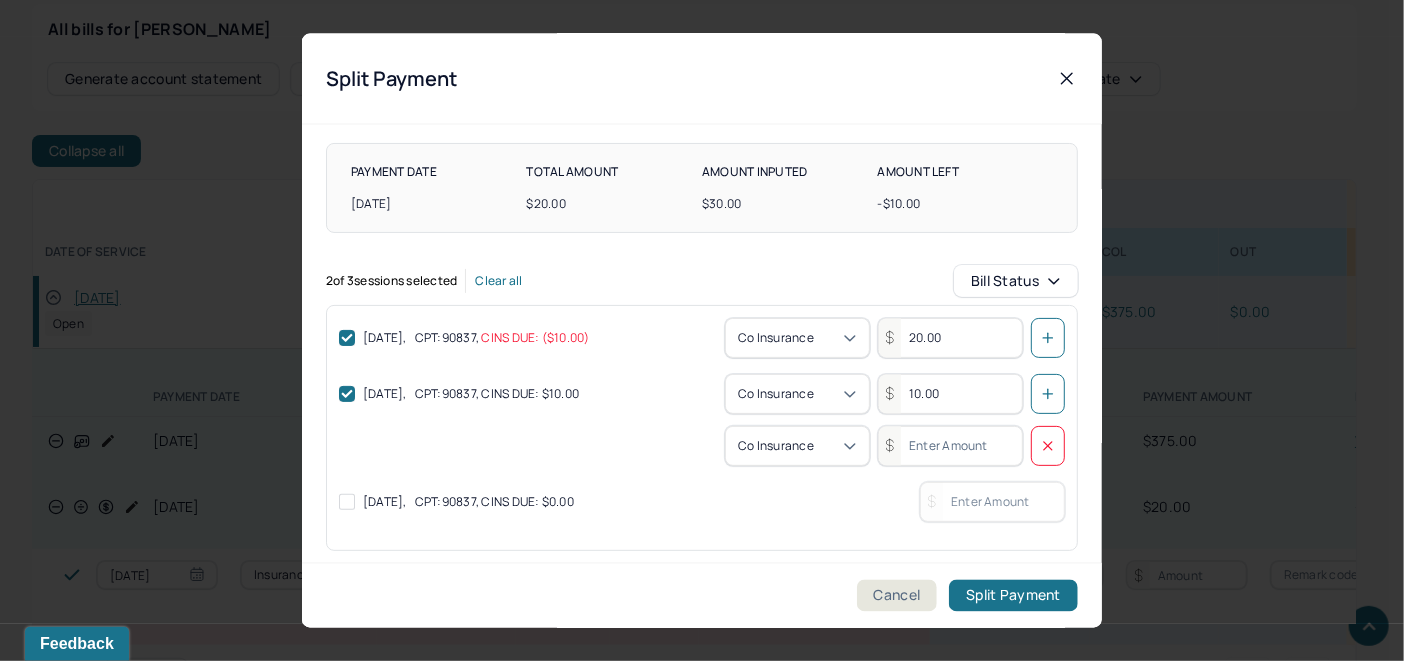 type on "20.00" 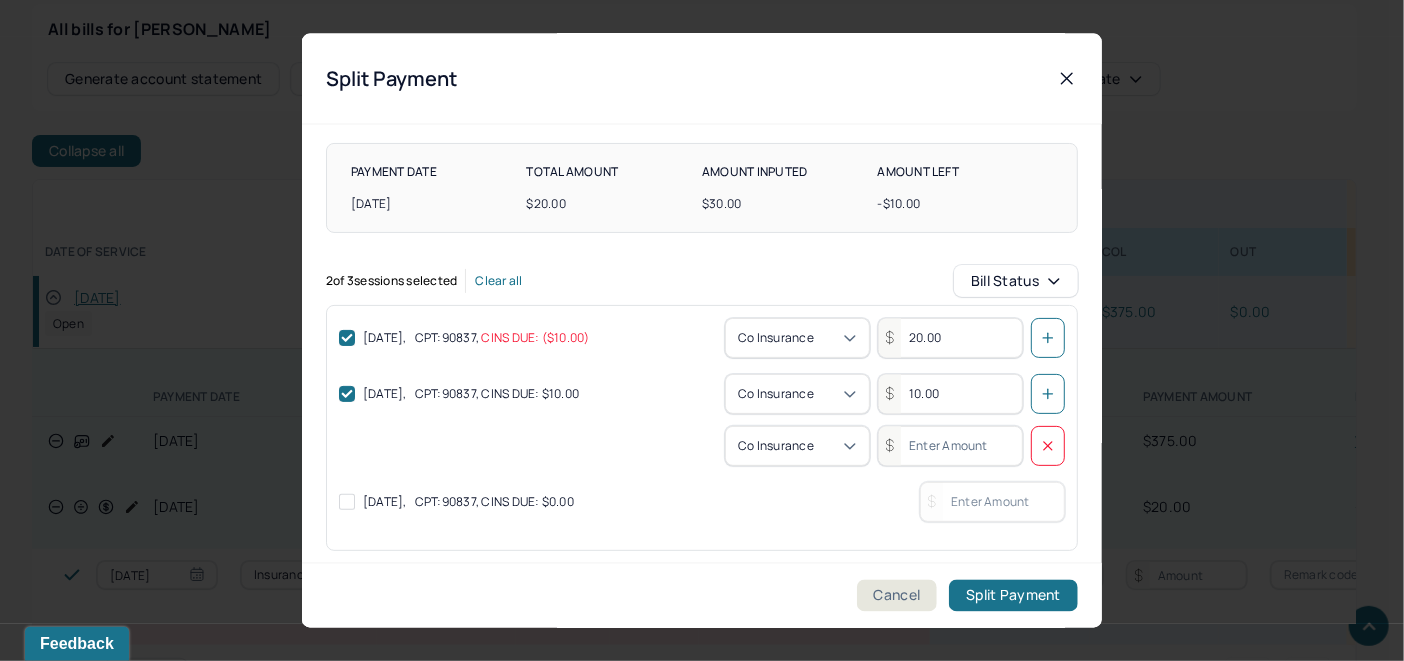 click at bounding box center [1048, 337] 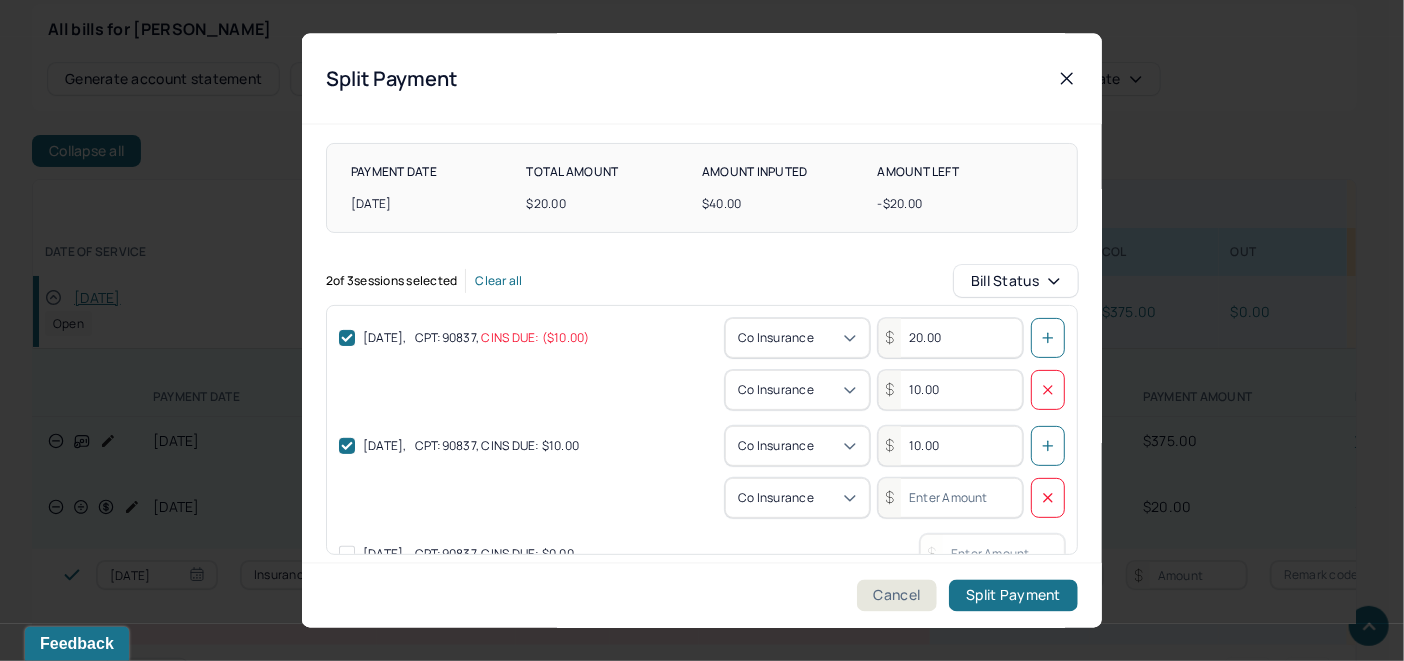 type on "10.00" 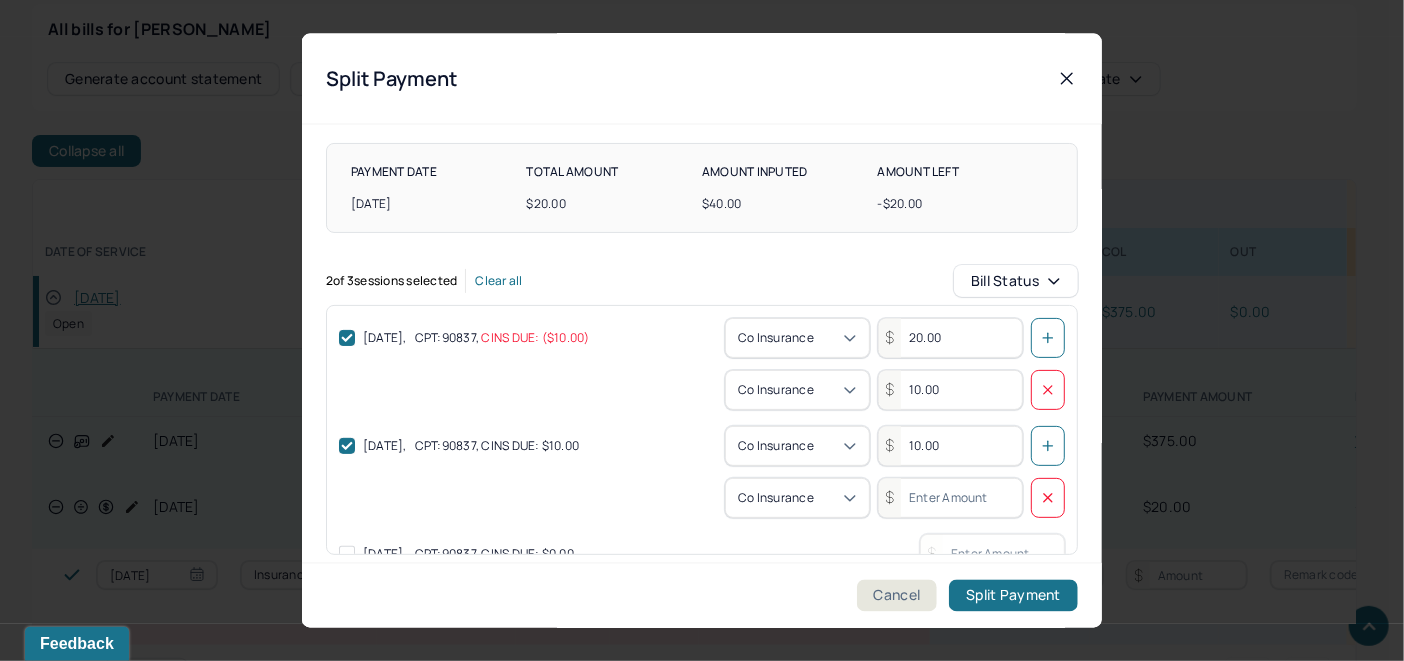 click on "Co insurance 10.00" at bounding box center [702, 389] 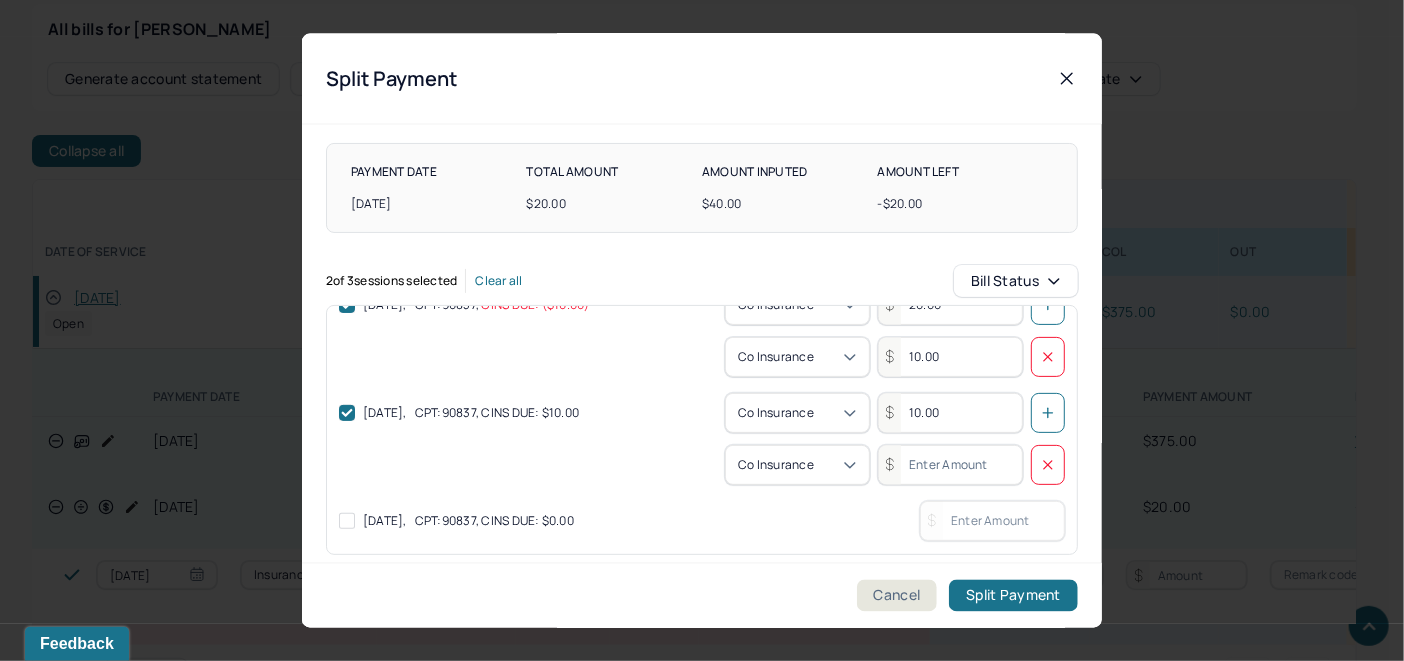 scroll, scrollTop: 47, scrollLeft: 0, axis: vertical 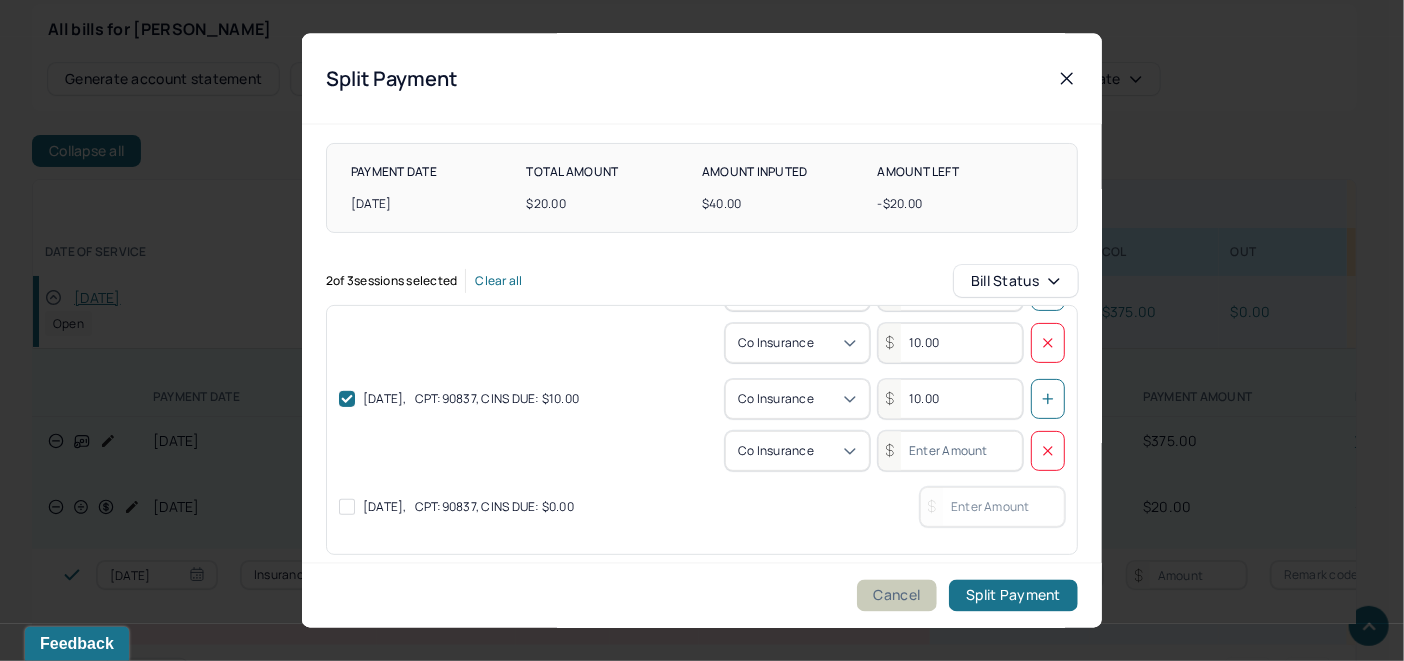click on "Cancel" at bounding box center [897, 596] 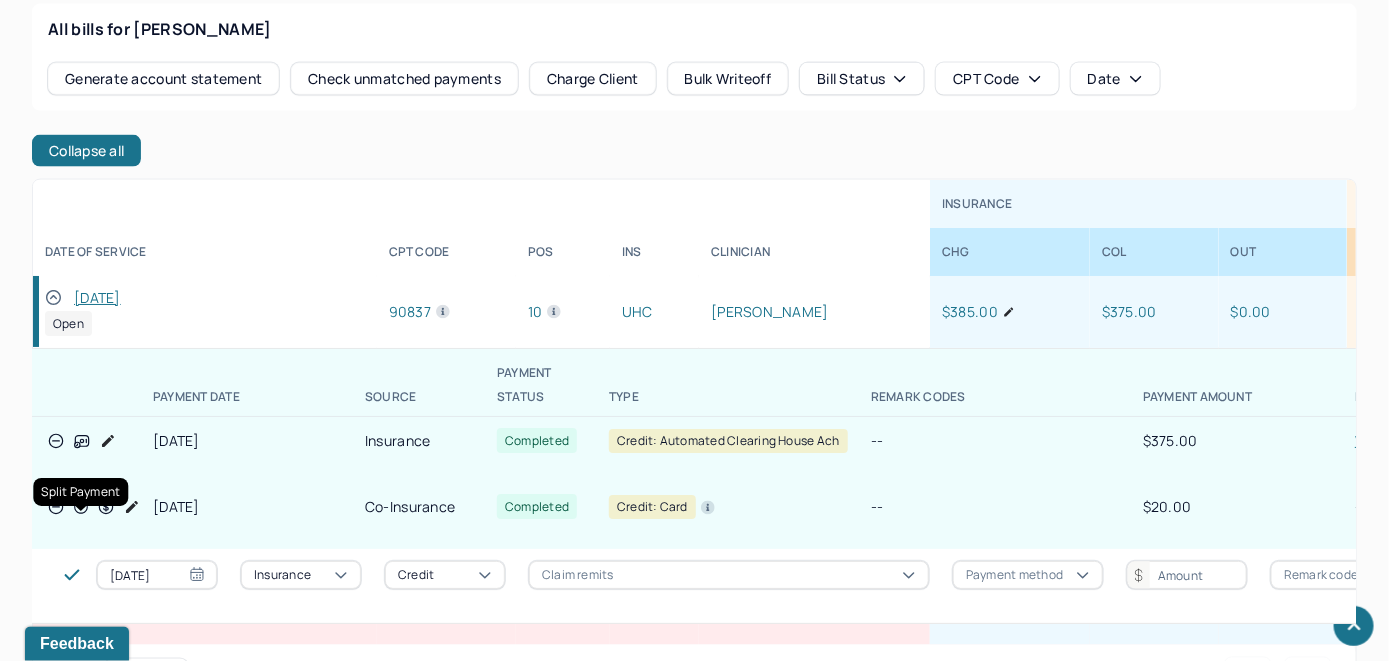 click 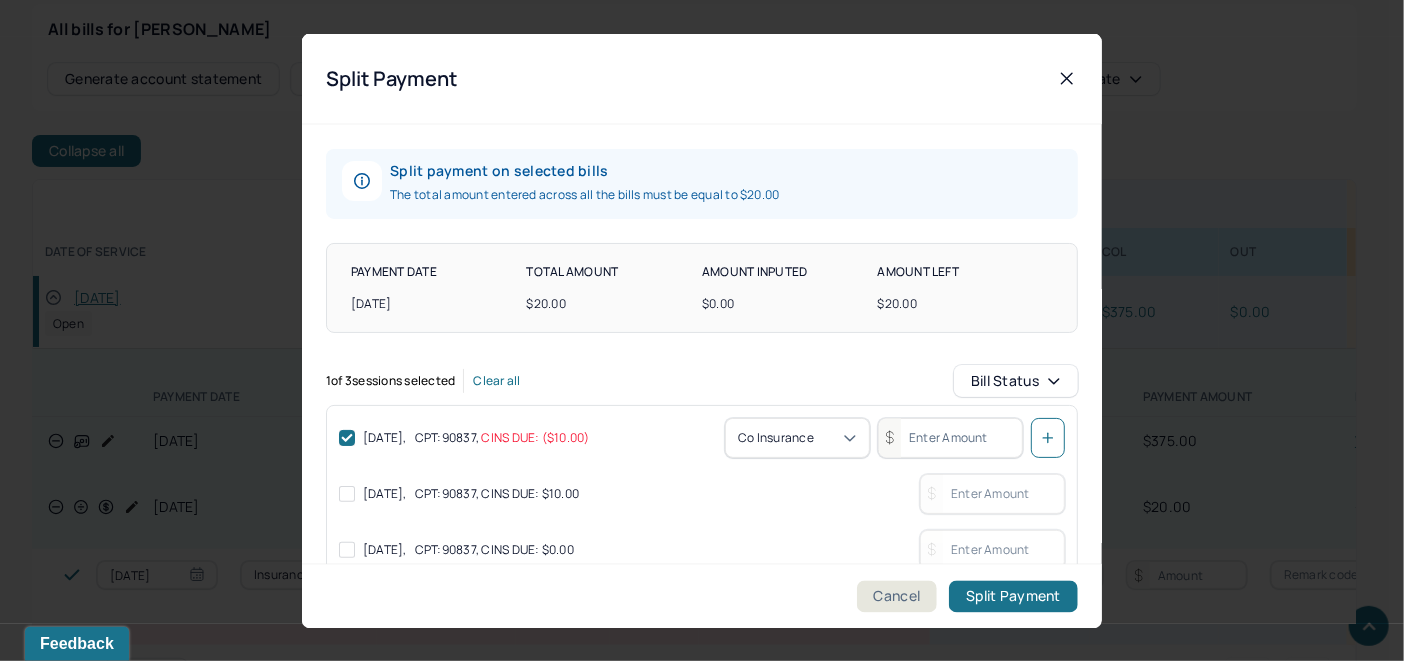 click at bounding box center (950, 437) 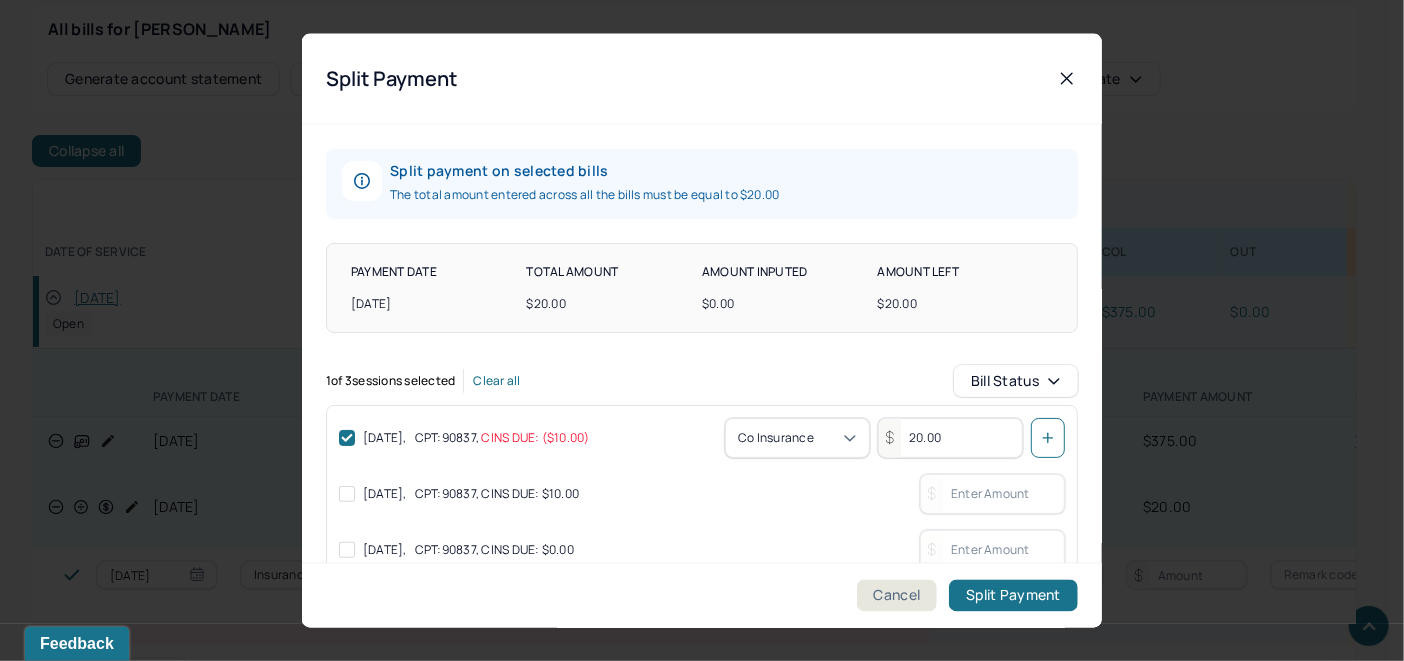 click at bounding box center [1048, 437] 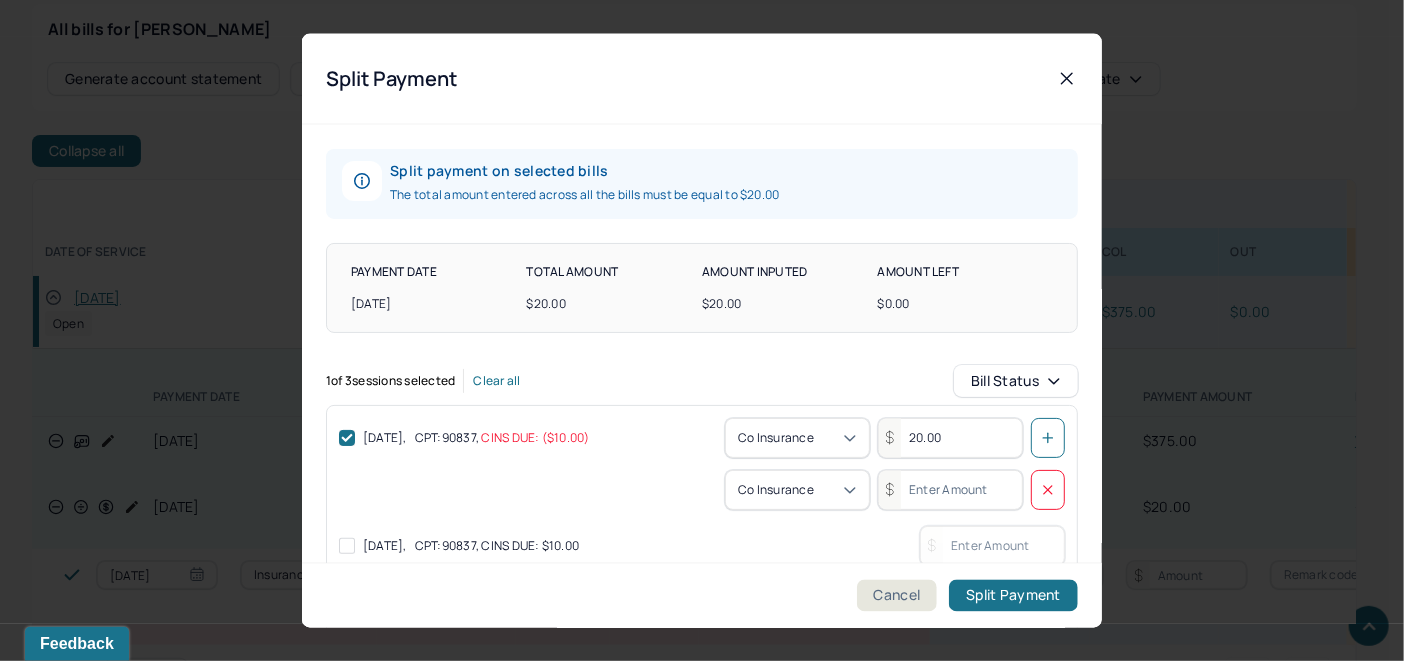 drag, startPoint x: 902, startPoint y: 427, endPoint x: 880, endPoint y: 462, distance: 41.340054 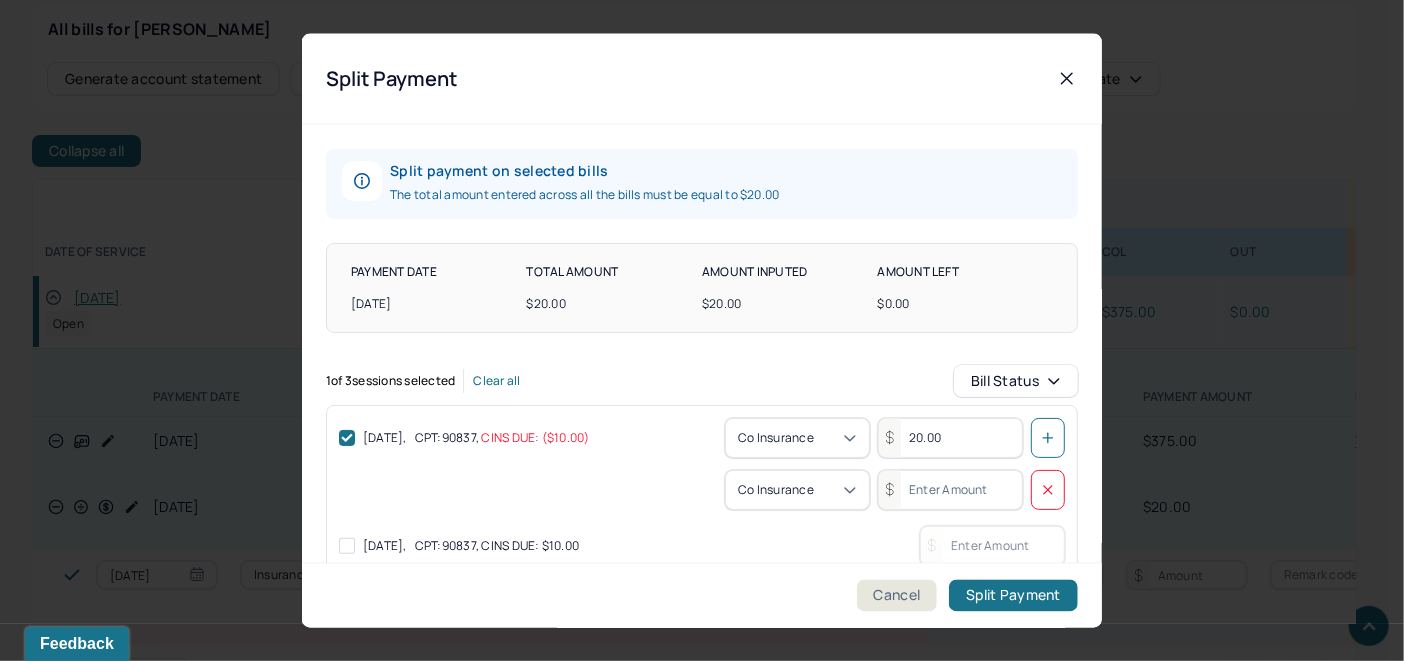 click on "20.00" at bounding box center (950, 437) 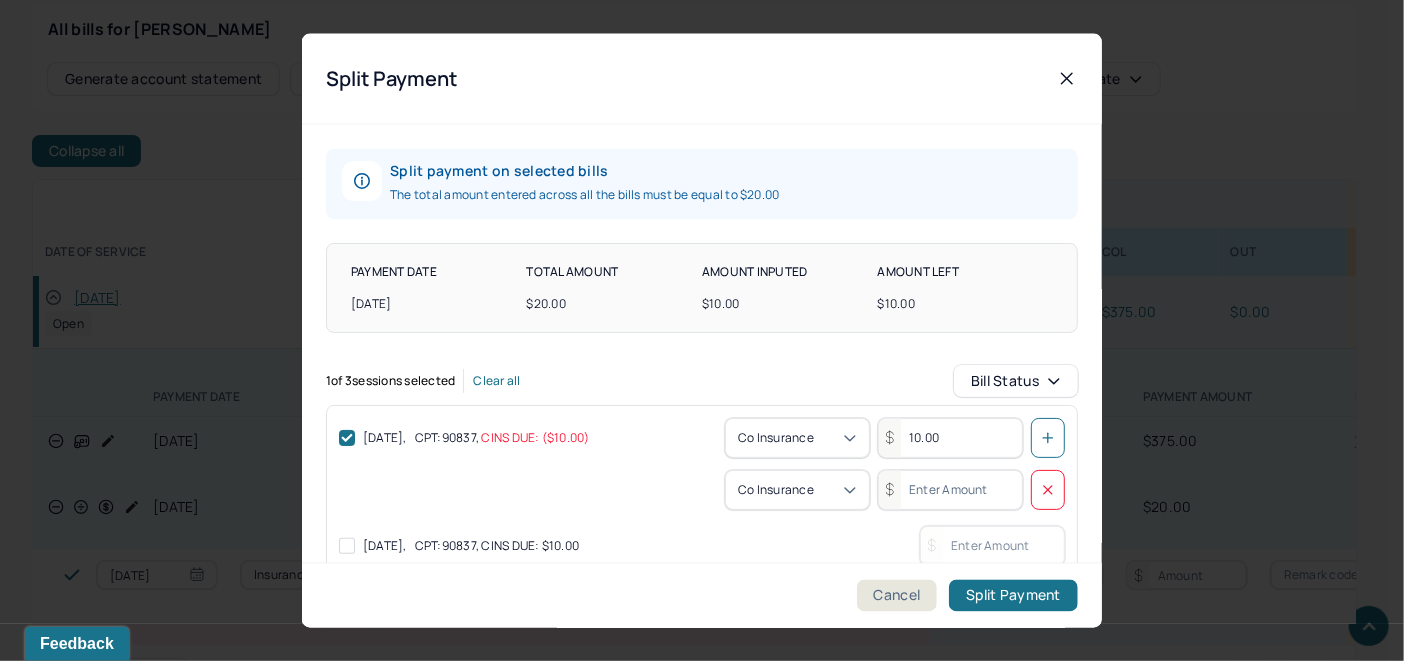type on "10.00" 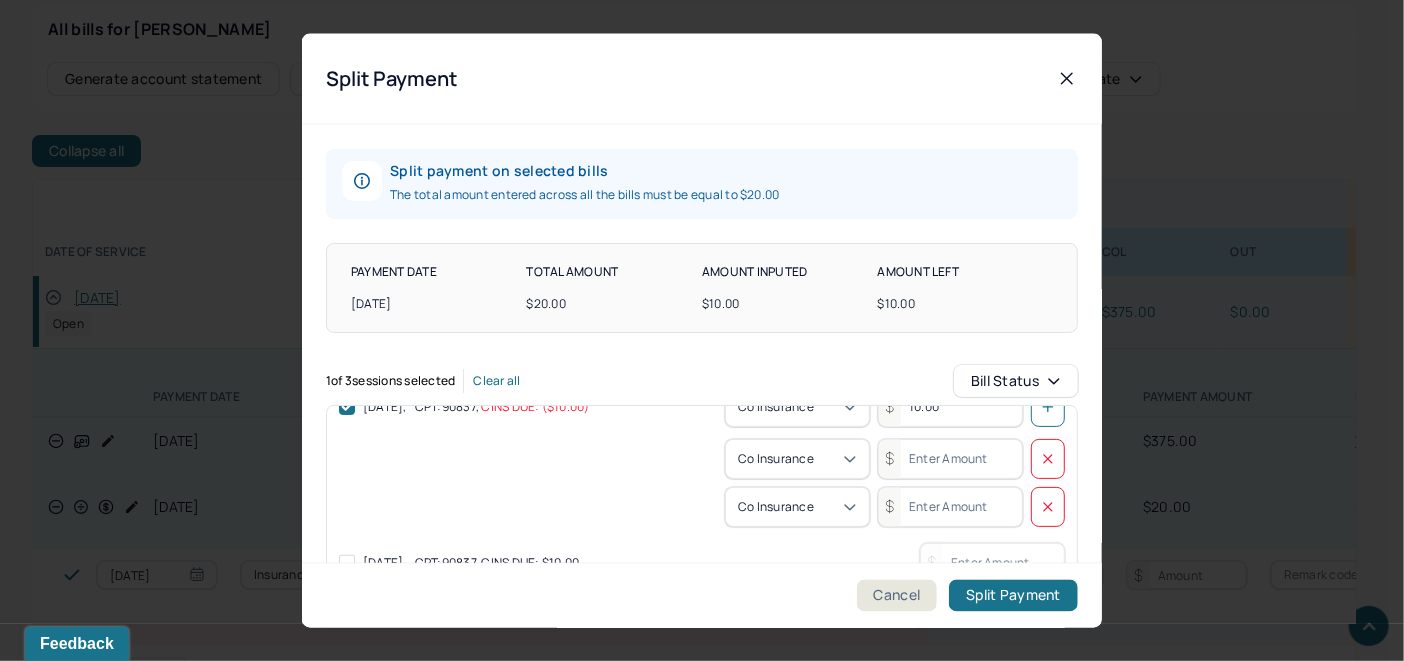 scroll, scrollTop: 42, scrollLeft: 0, axis: vertical 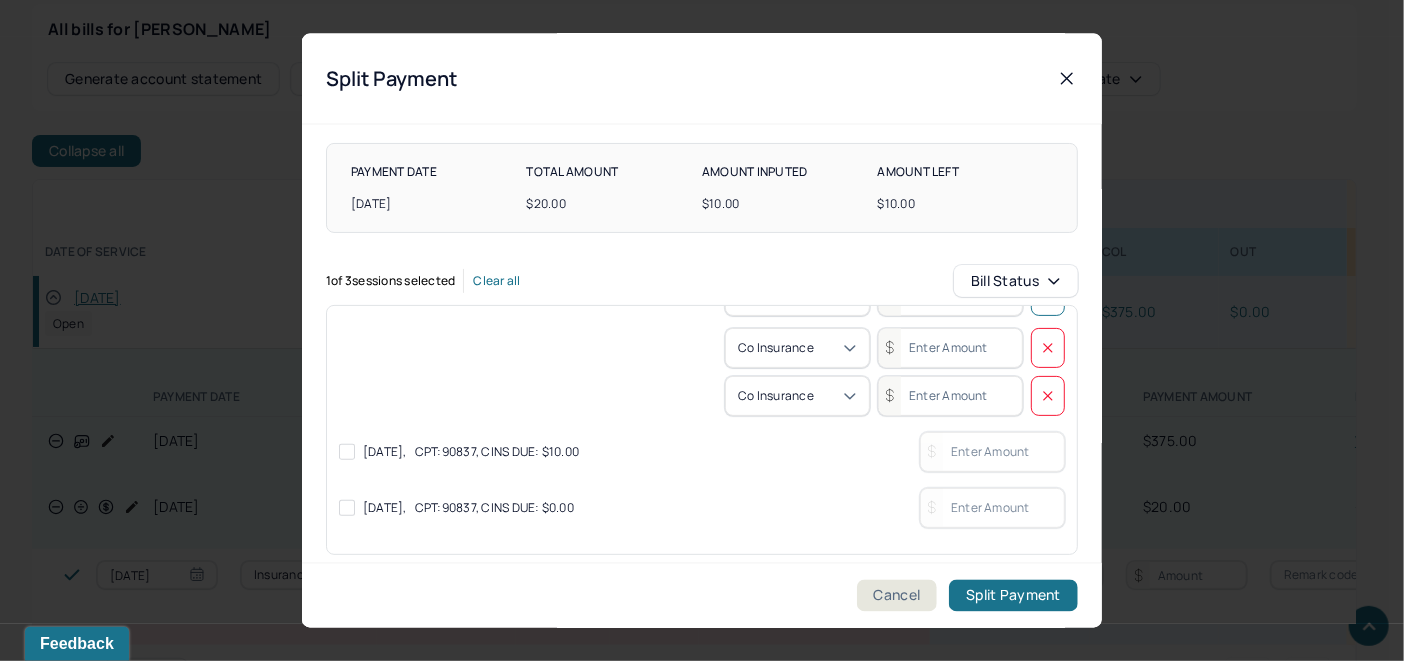 click at bounding box center [347, 451] 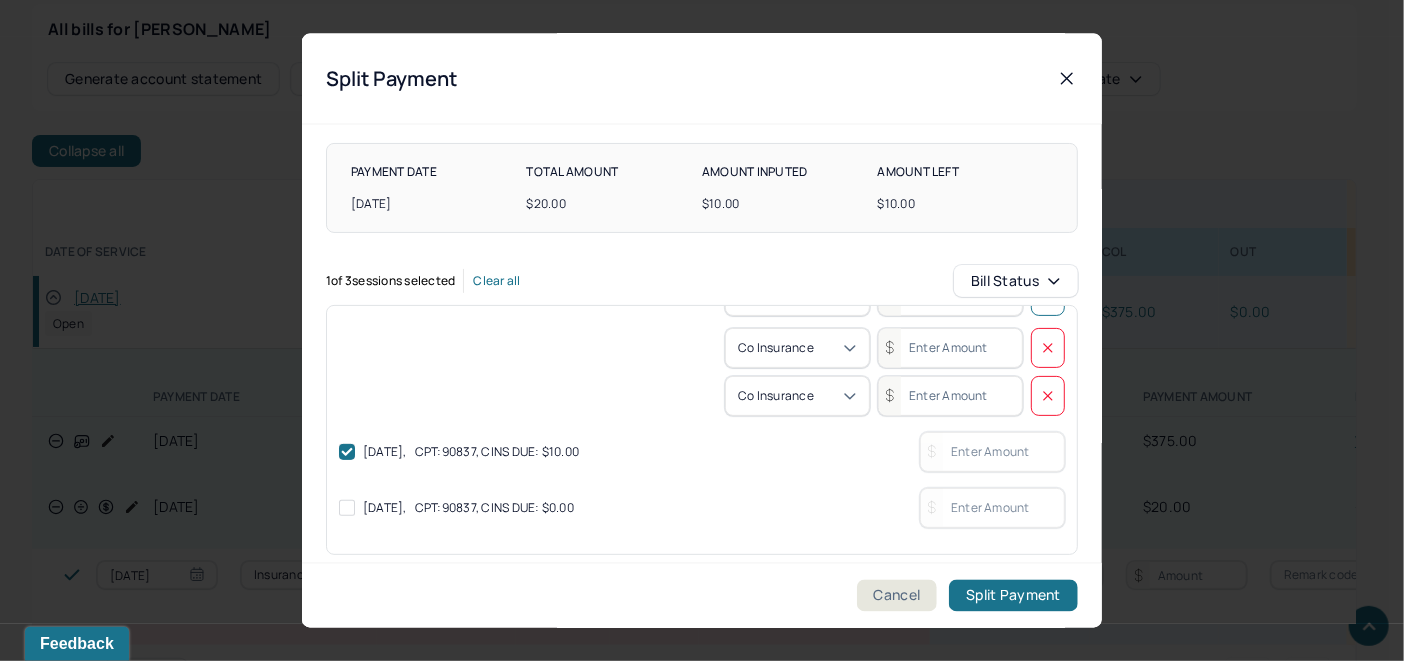 checkbox on "true" 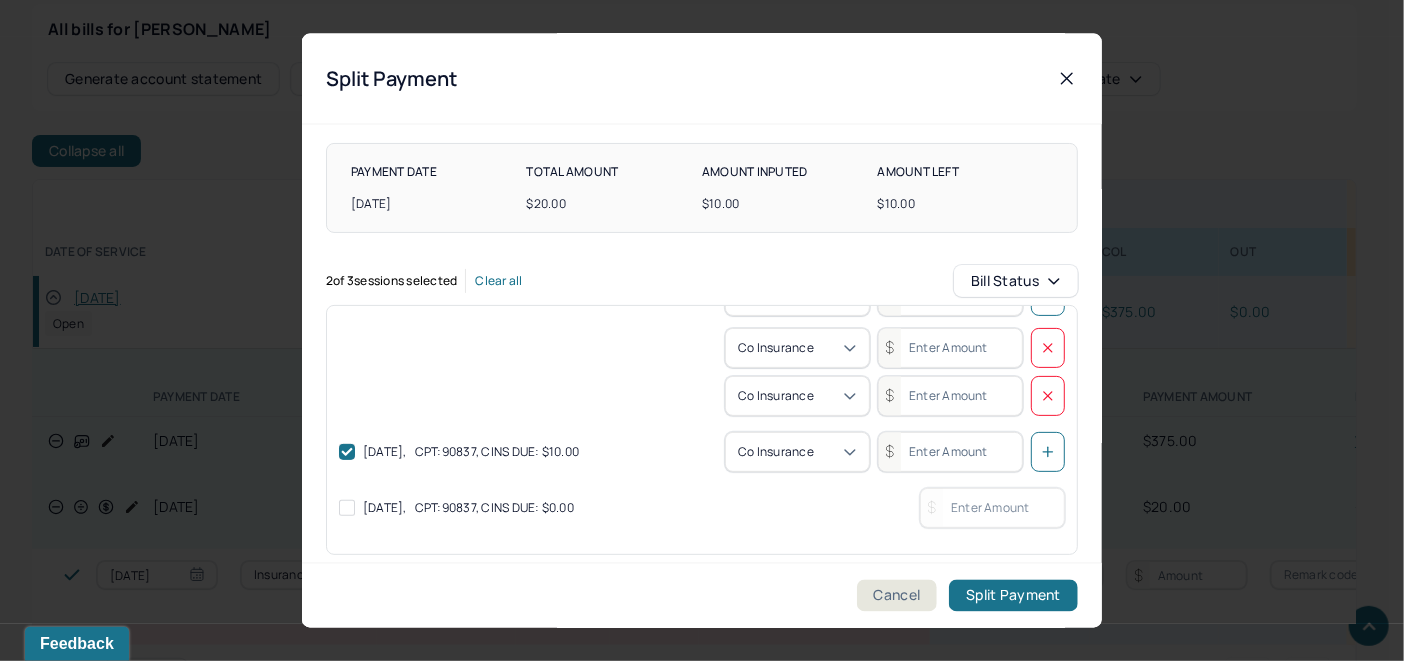 click at bounding box center [950, 451] 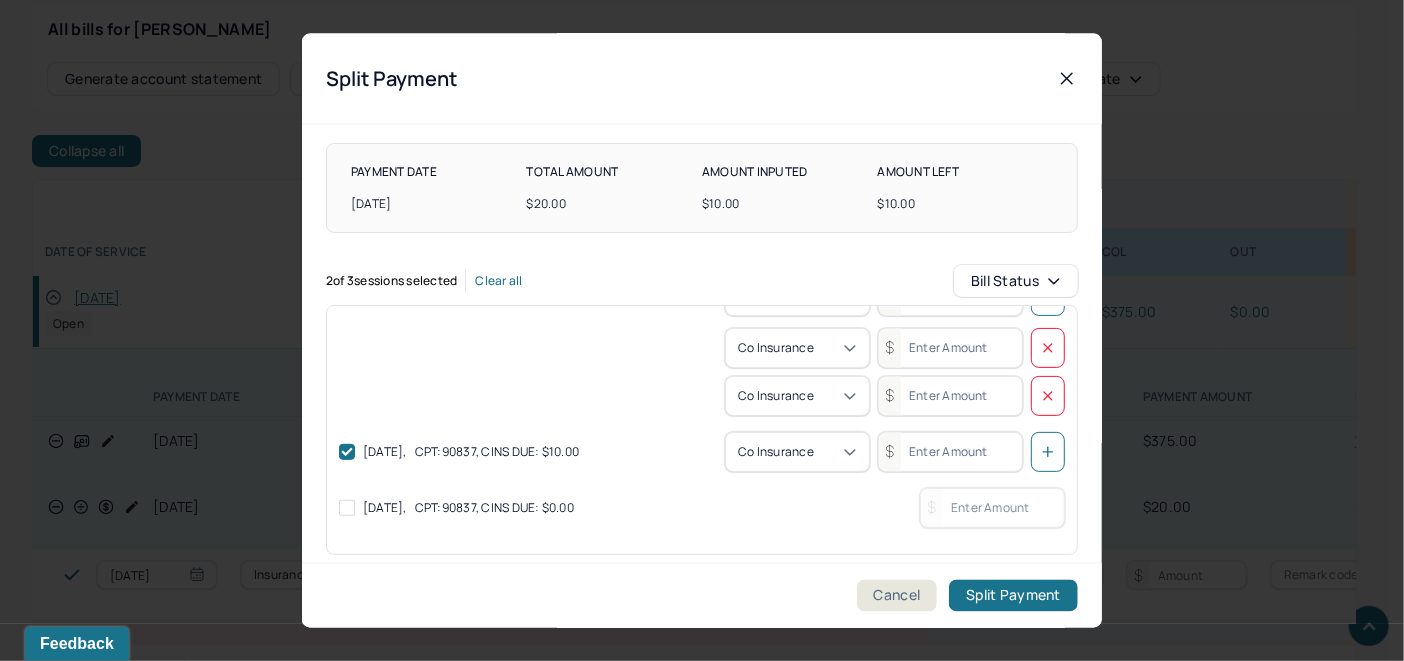 type on "10.00" 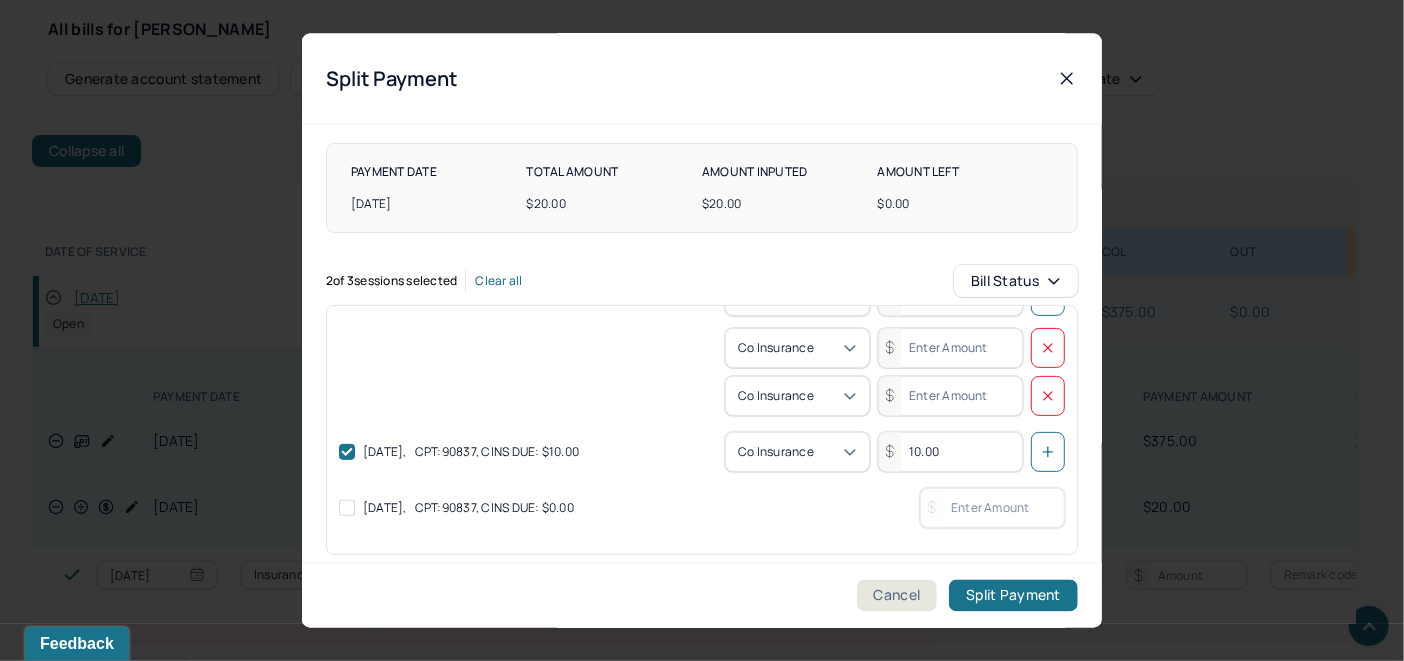 scroll, scrollTop: 0, scrollLeft: 0, axis: both 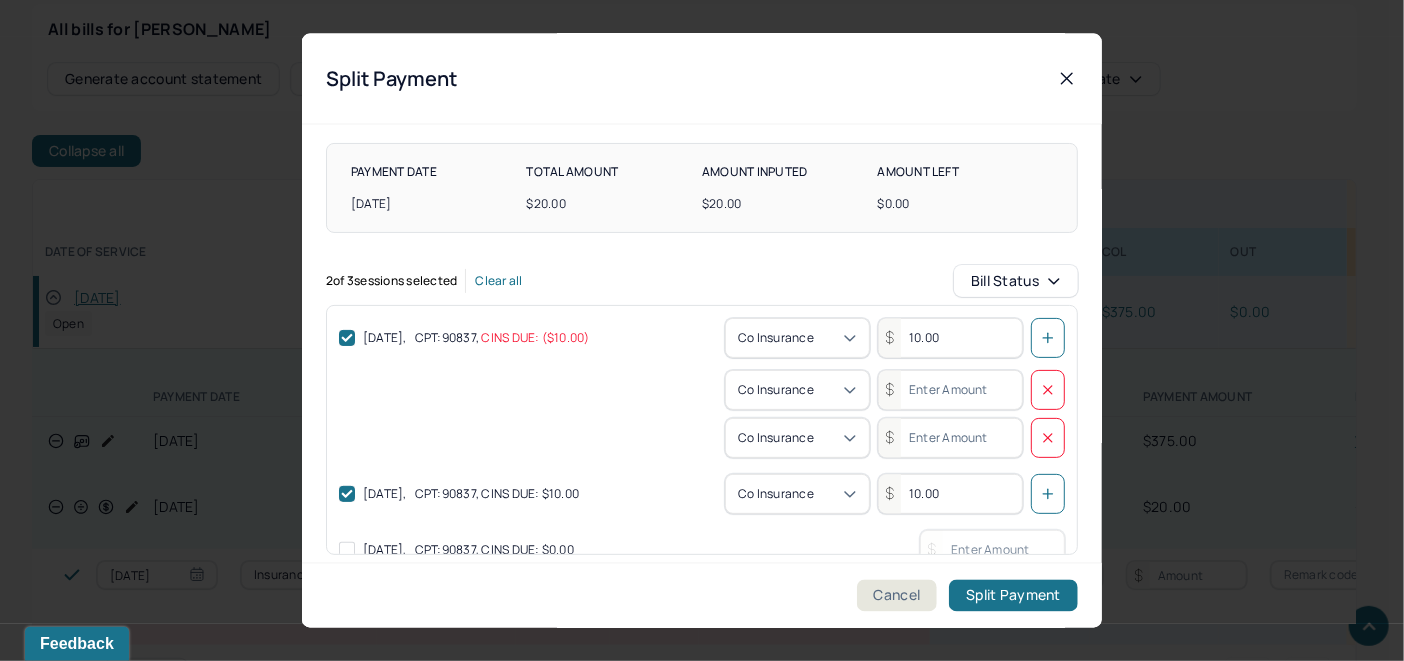 click 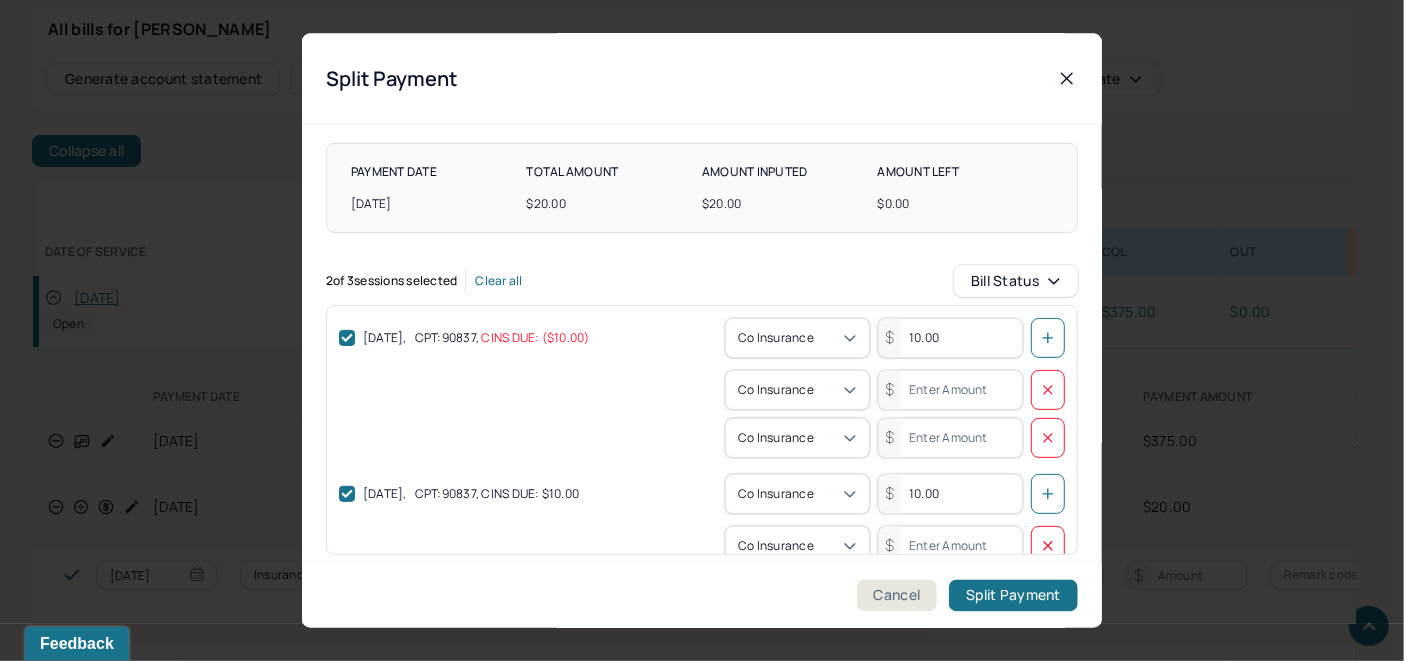scroll, scrollTop: 11, scrollLeft: 0, axis: vertical 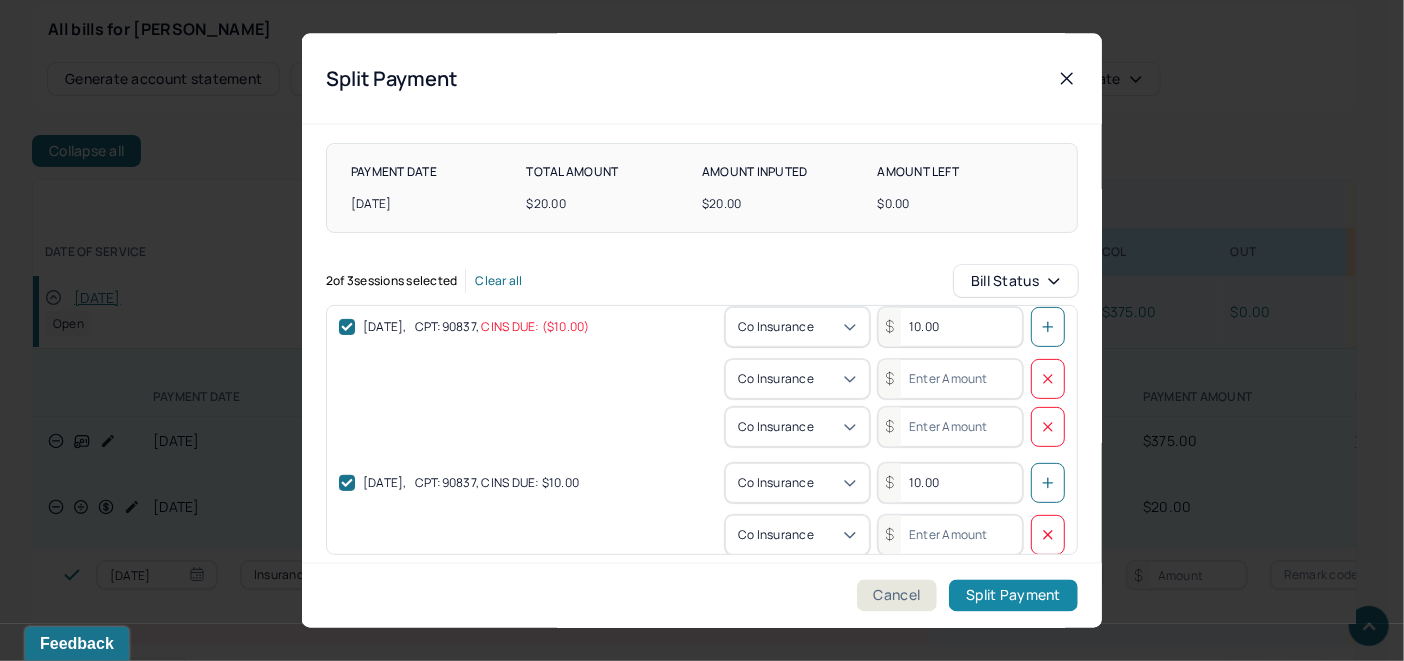 click on "Split Payment" at bounding box center (1013, 596) 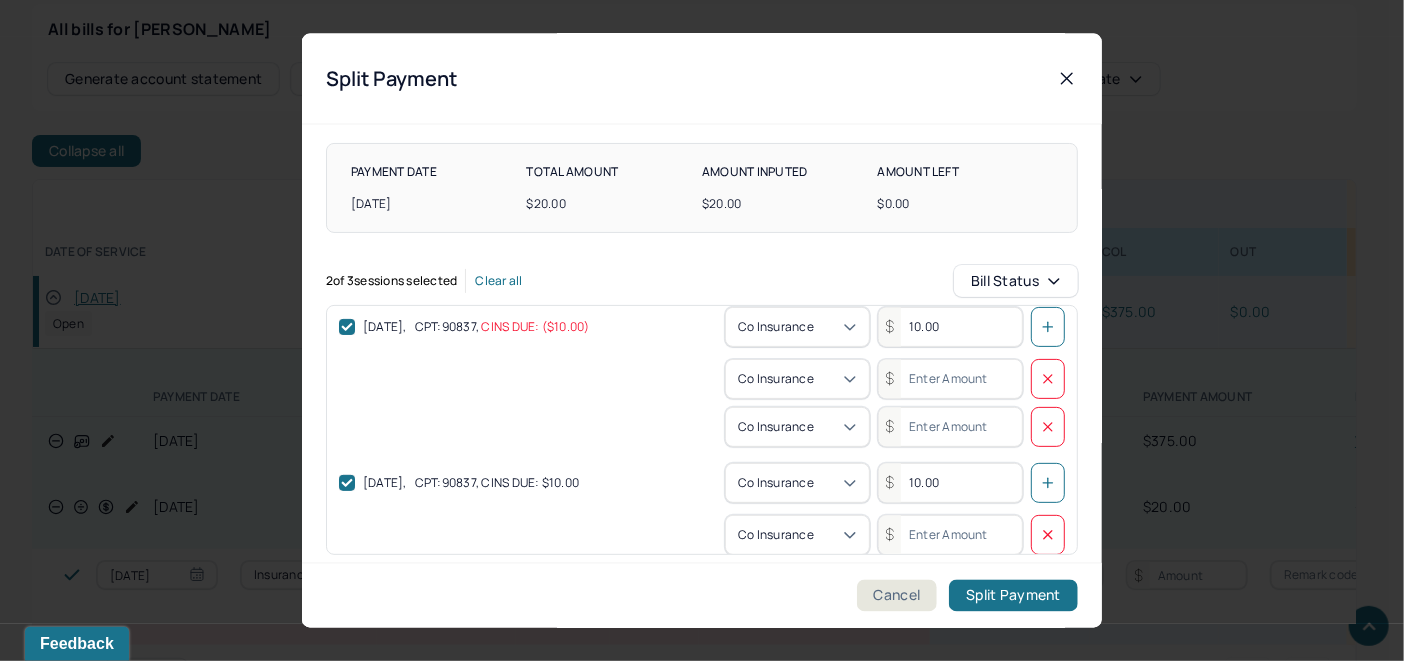 type 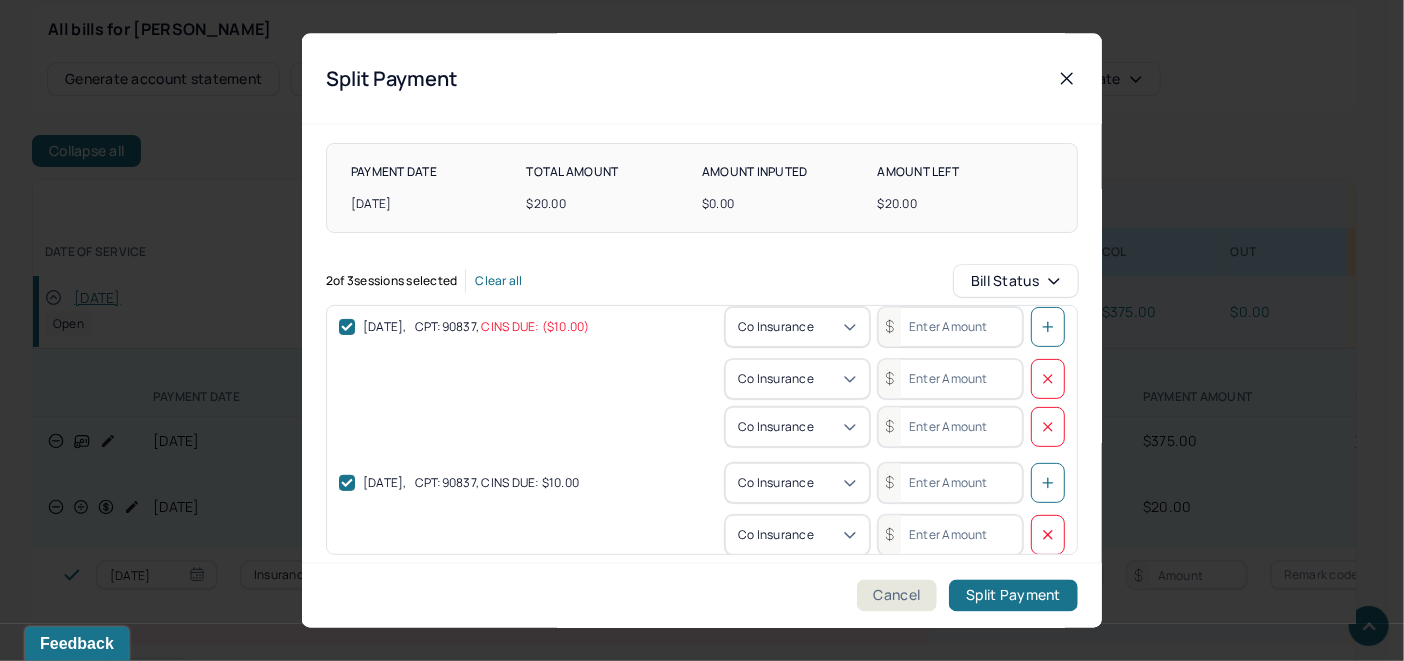 click 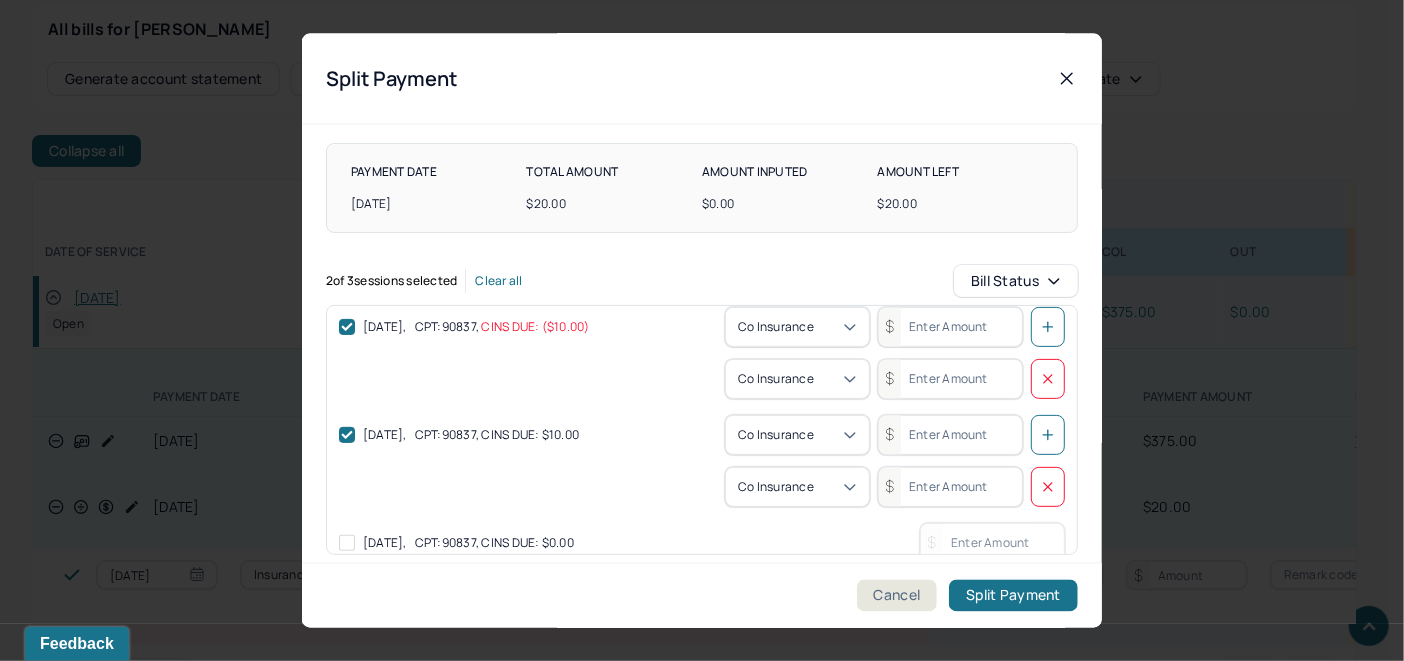 click 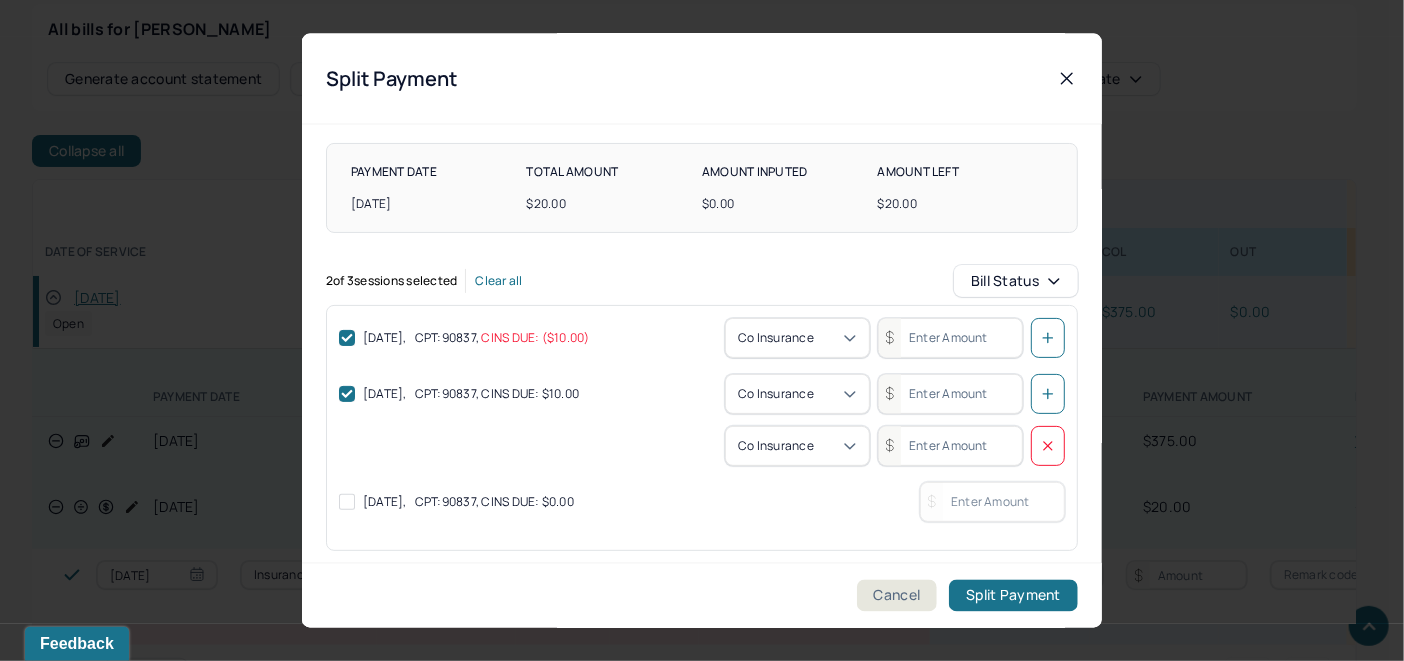 click 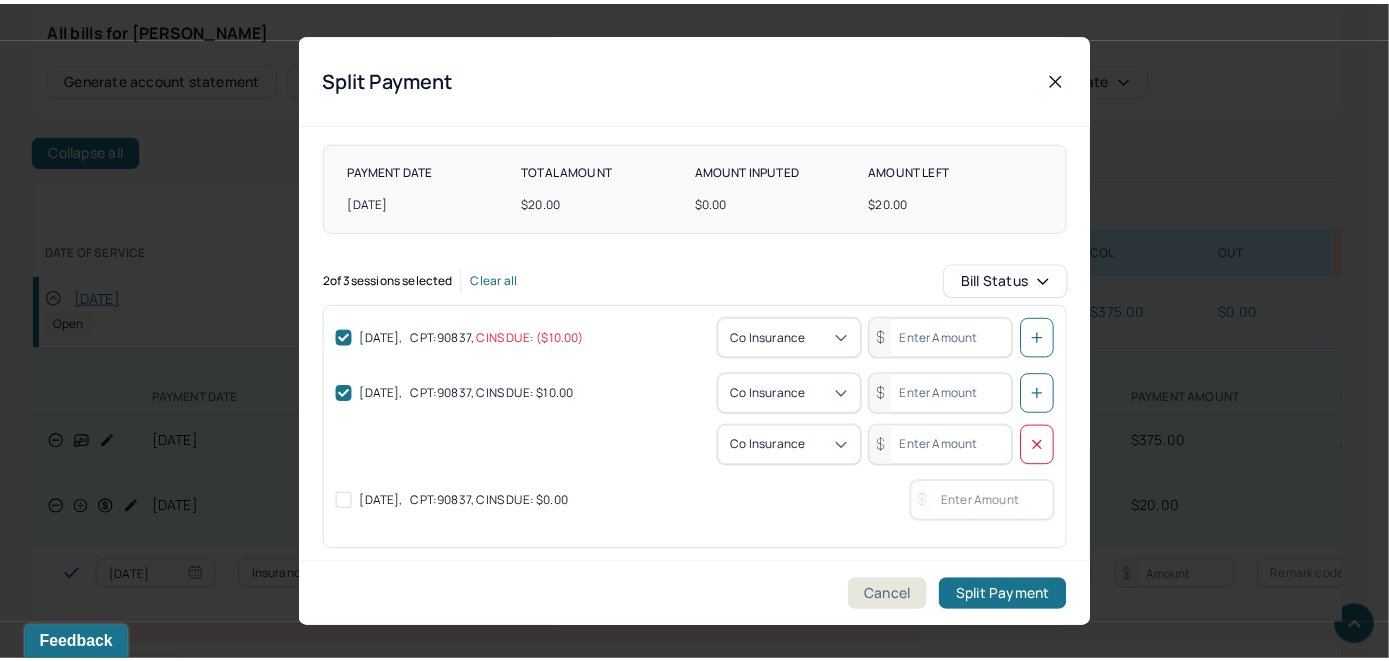 scroll, scrollTop: 57, scrollLeft: 0, axis: vertical 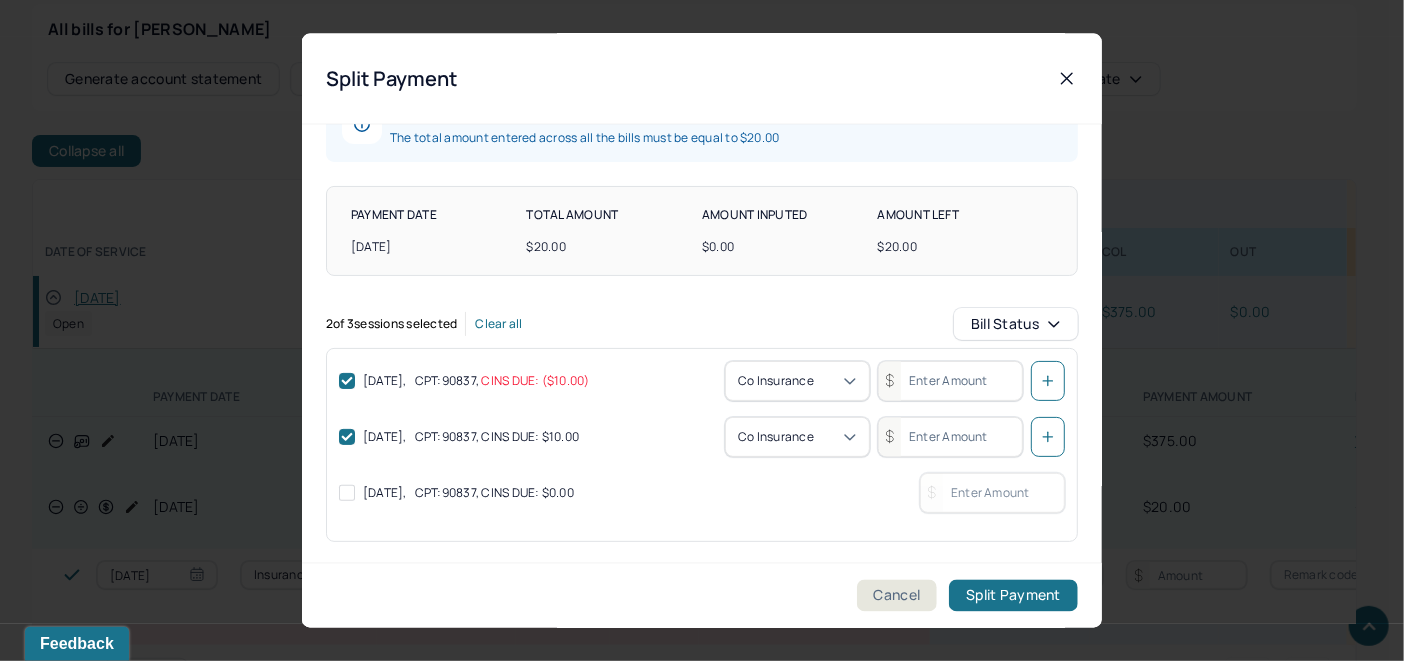 click at bounding box center (950, 380) 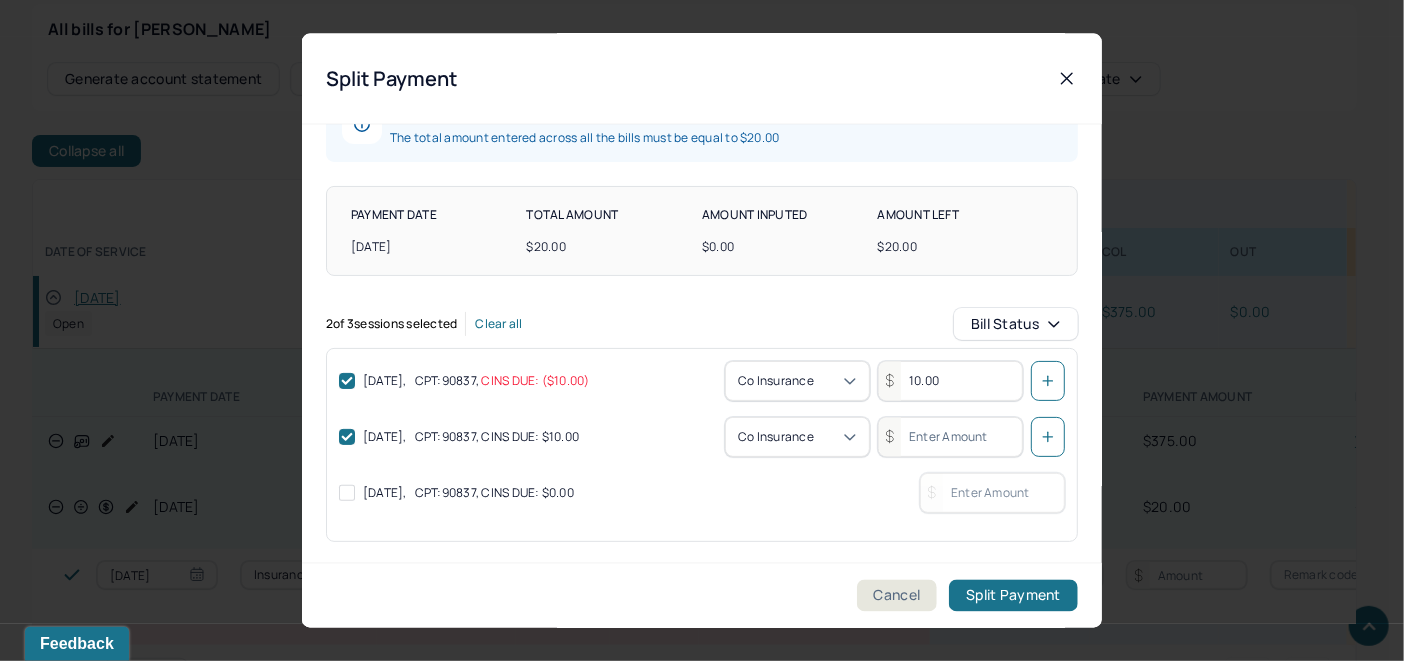 type on "10.00" 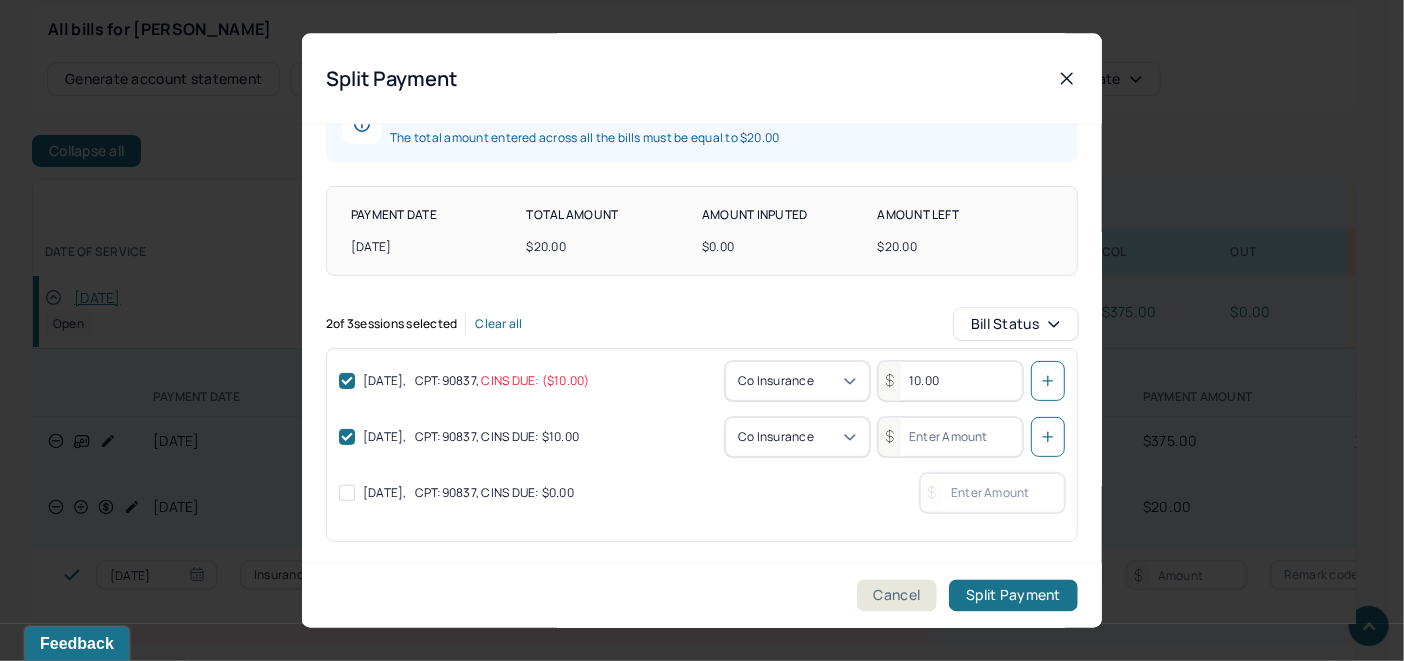 type on "10.00" 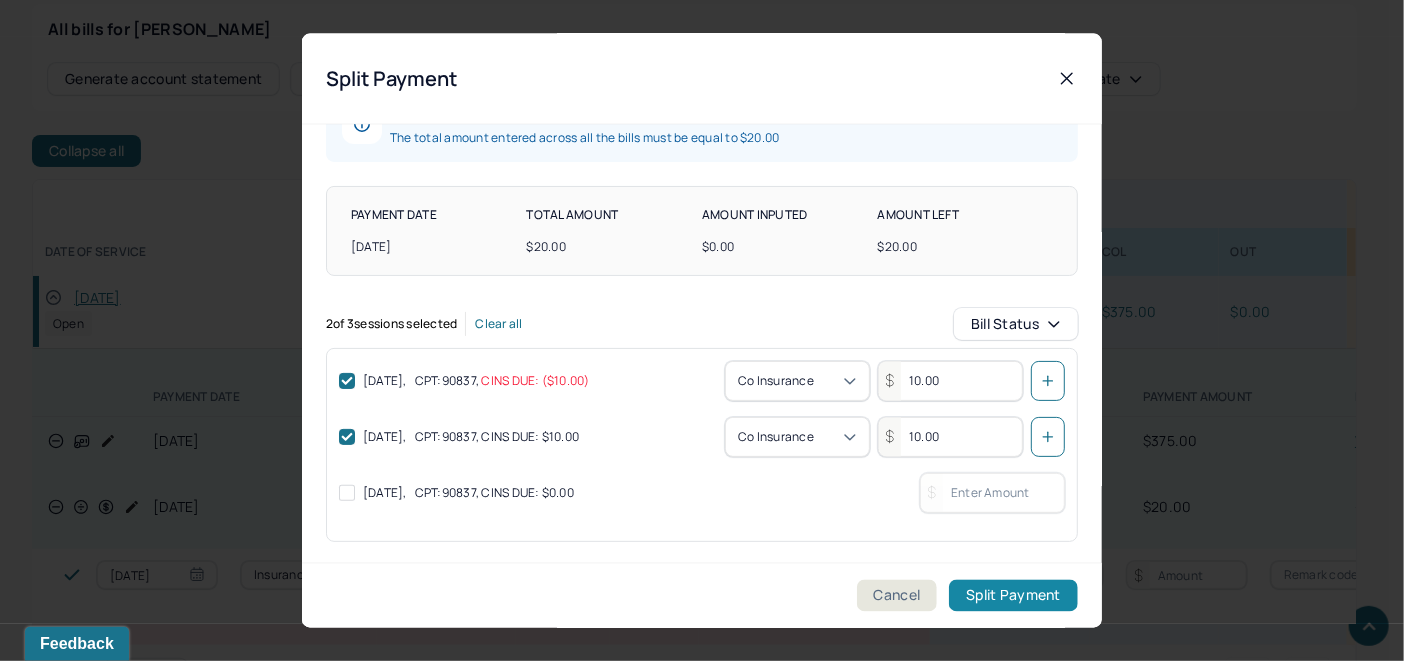 click on "Split Payment" at bounding box center (1013, 596) 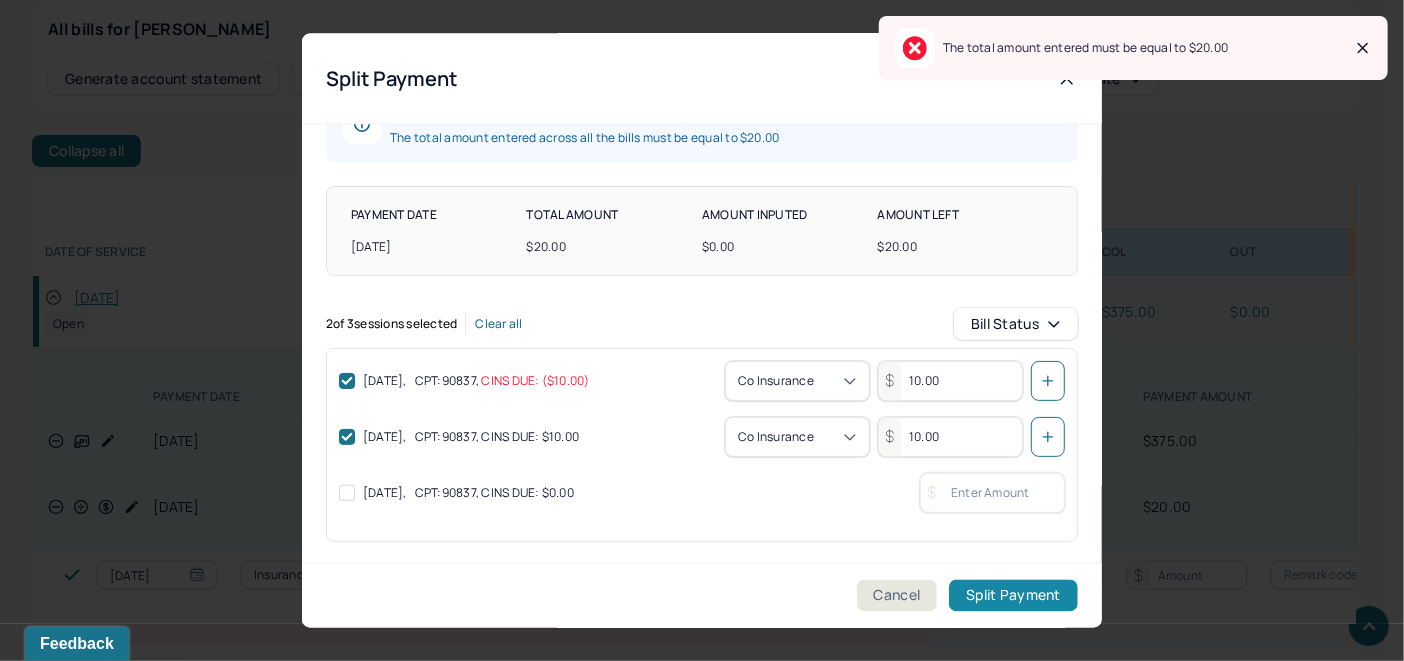 type 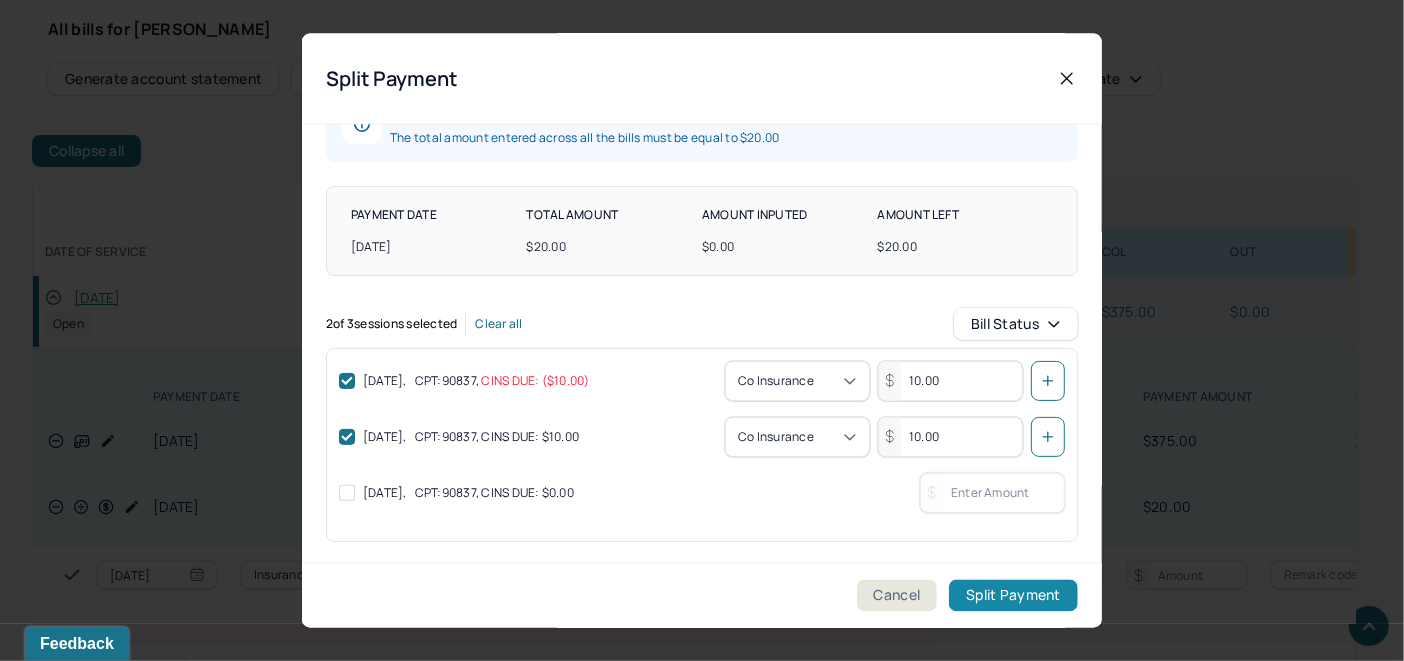 type 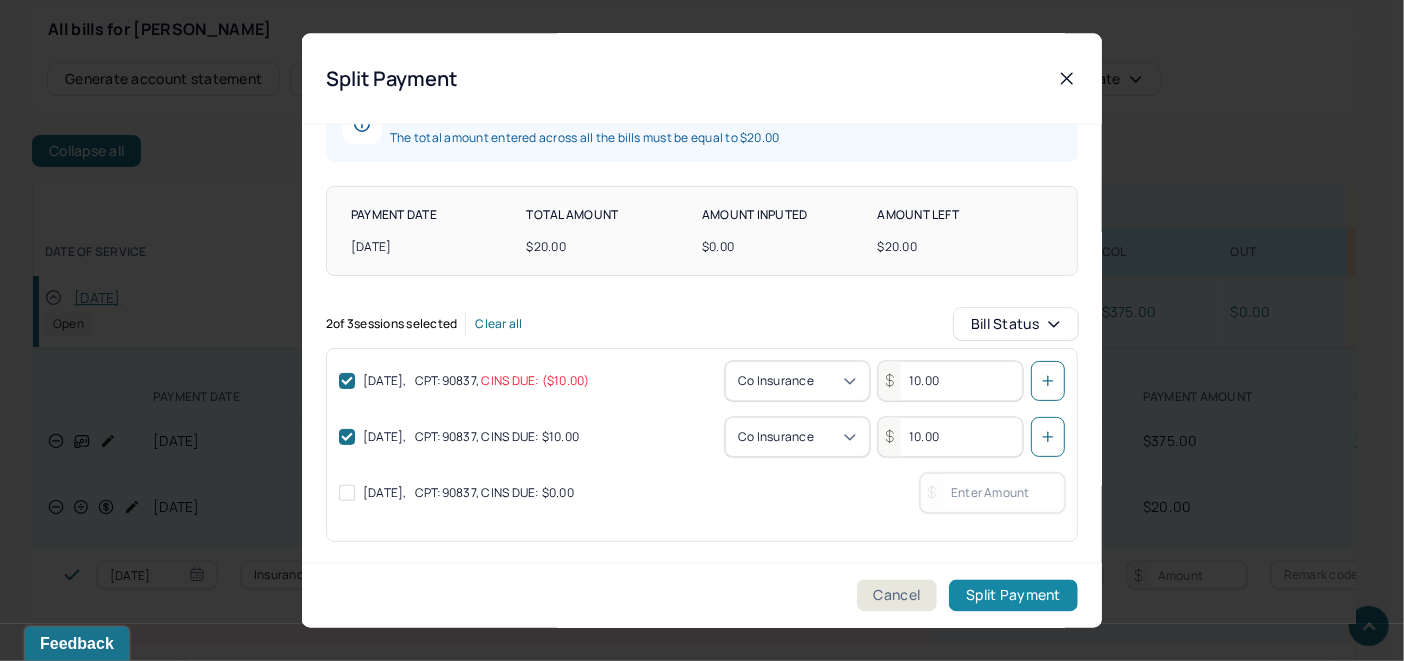 type 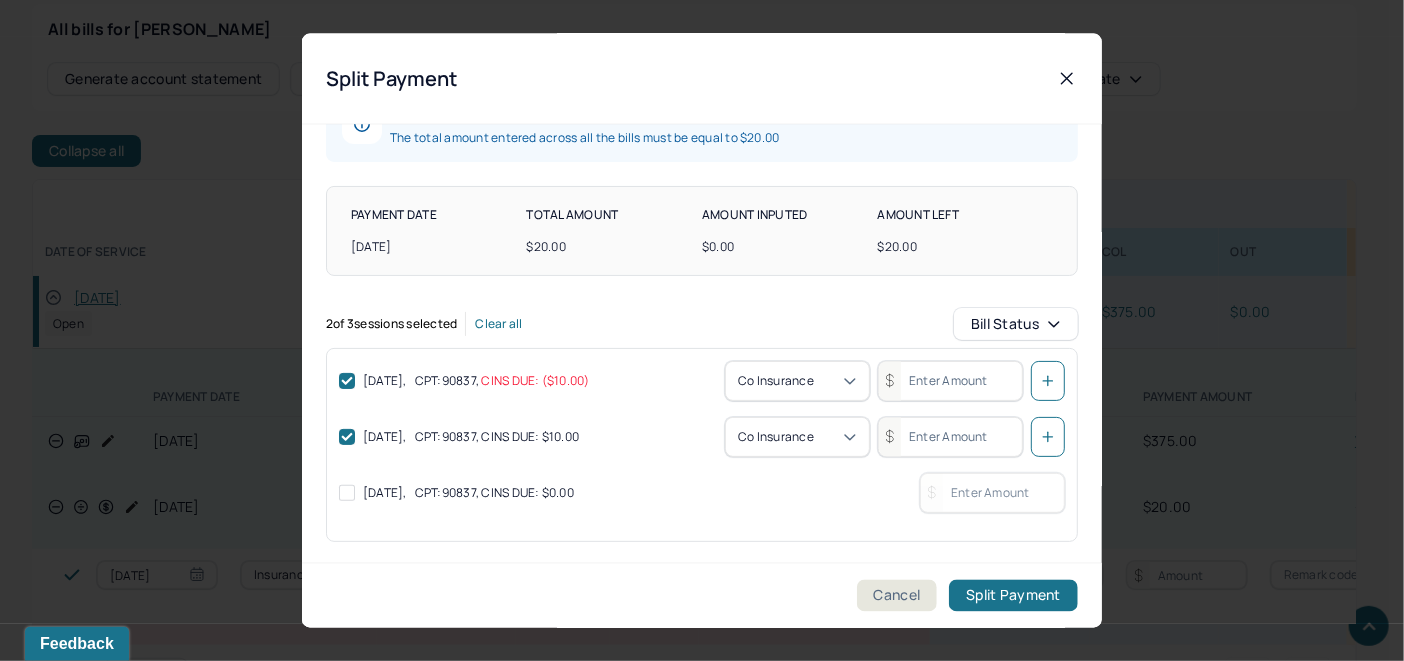 click at bounding box center [950, 380] 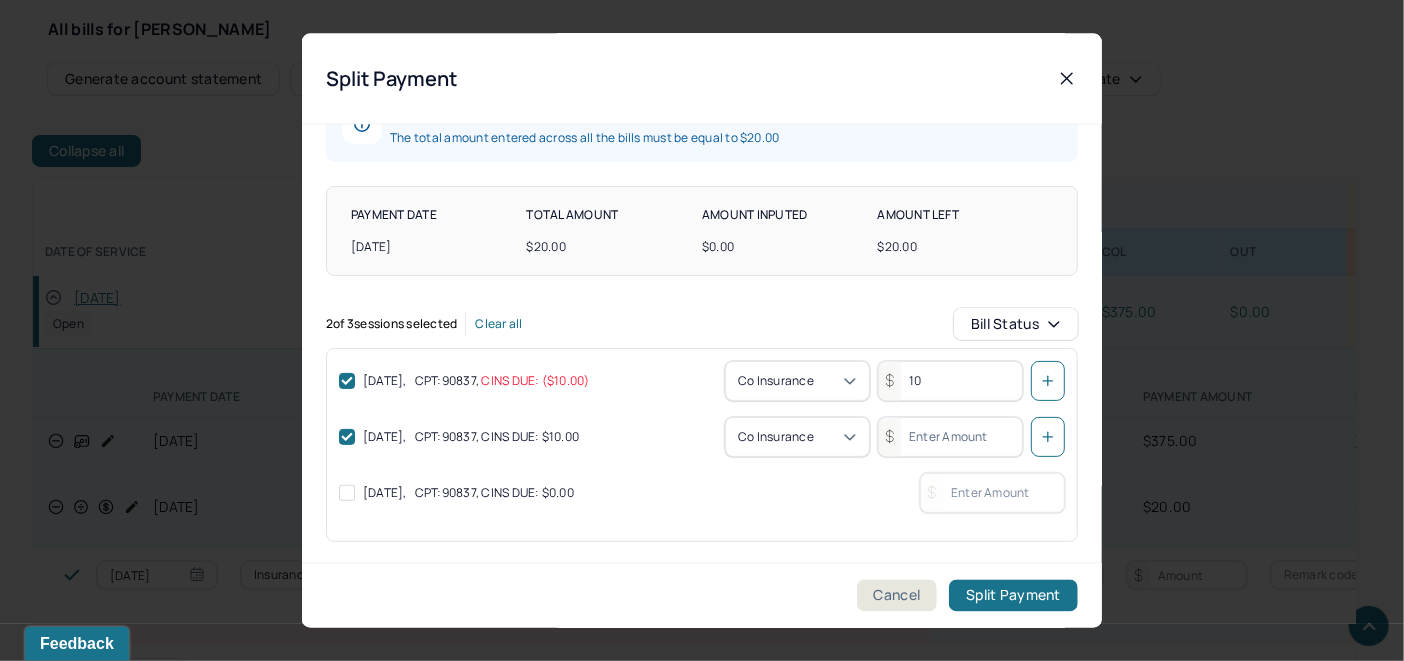 type on "10.00" 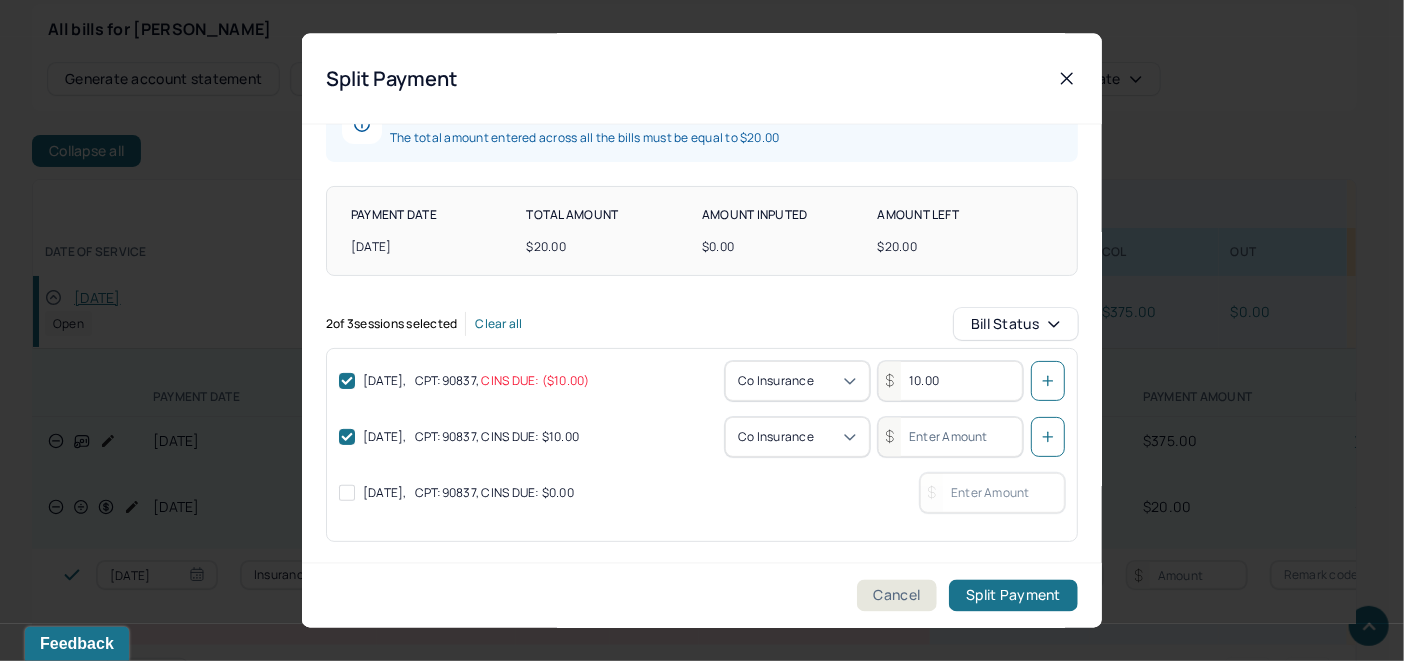 click 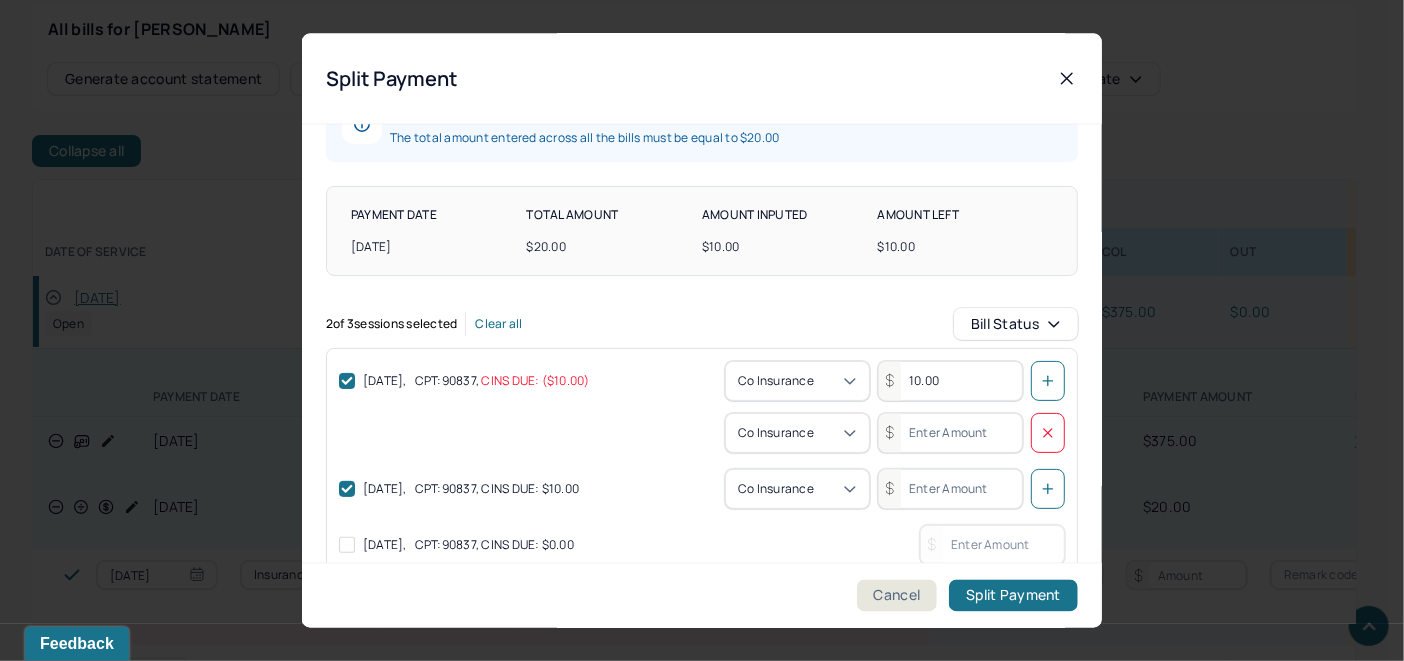 click 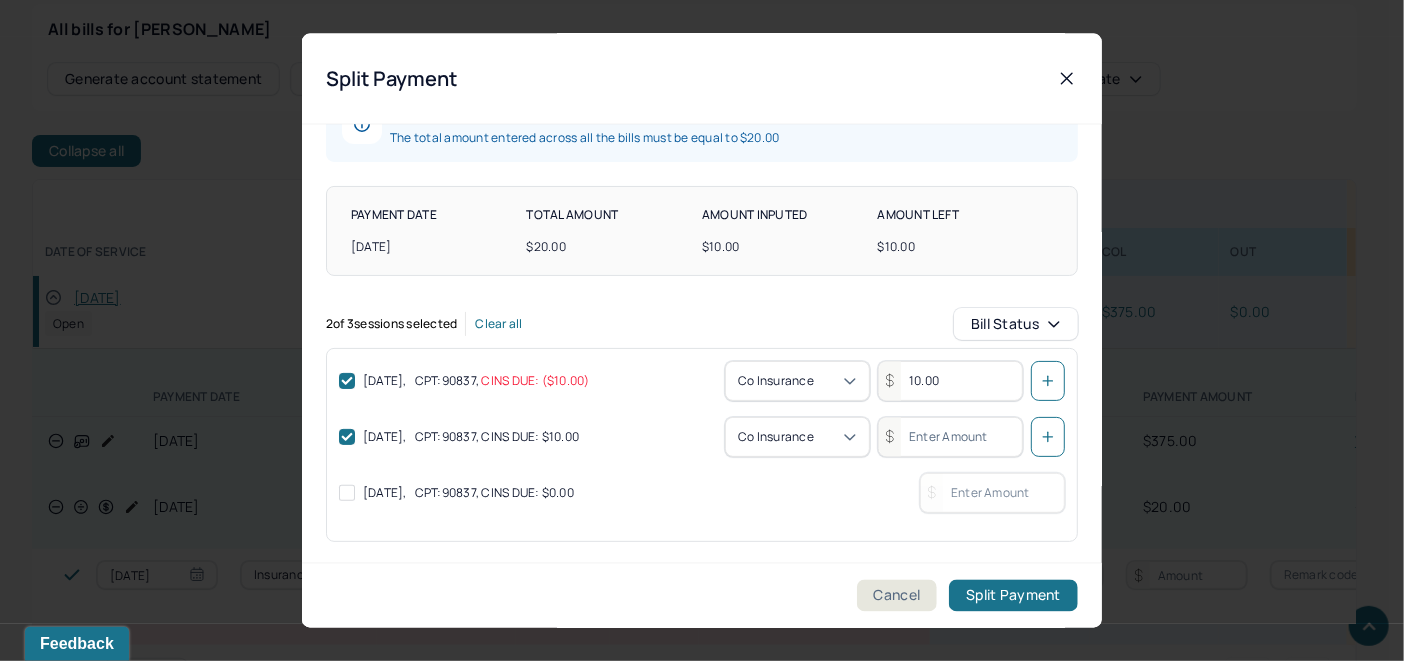 click at bounding box center (950, 436) 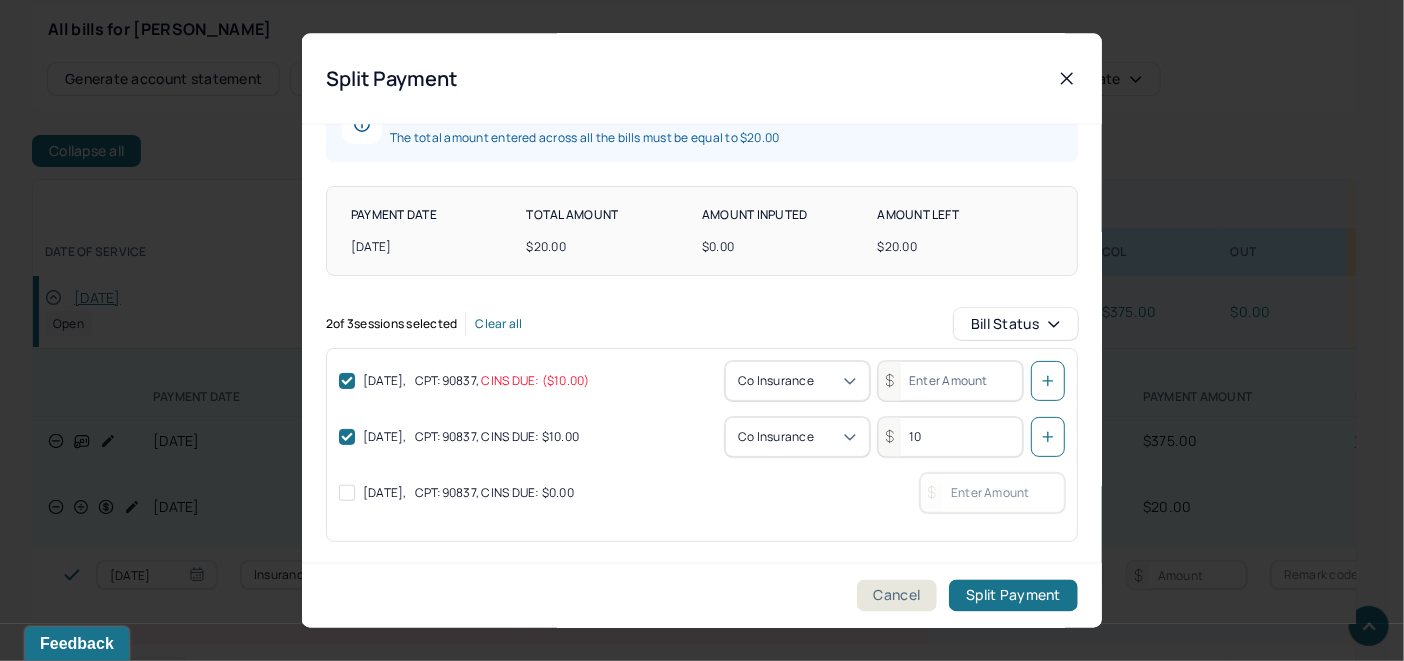type on "10.00" 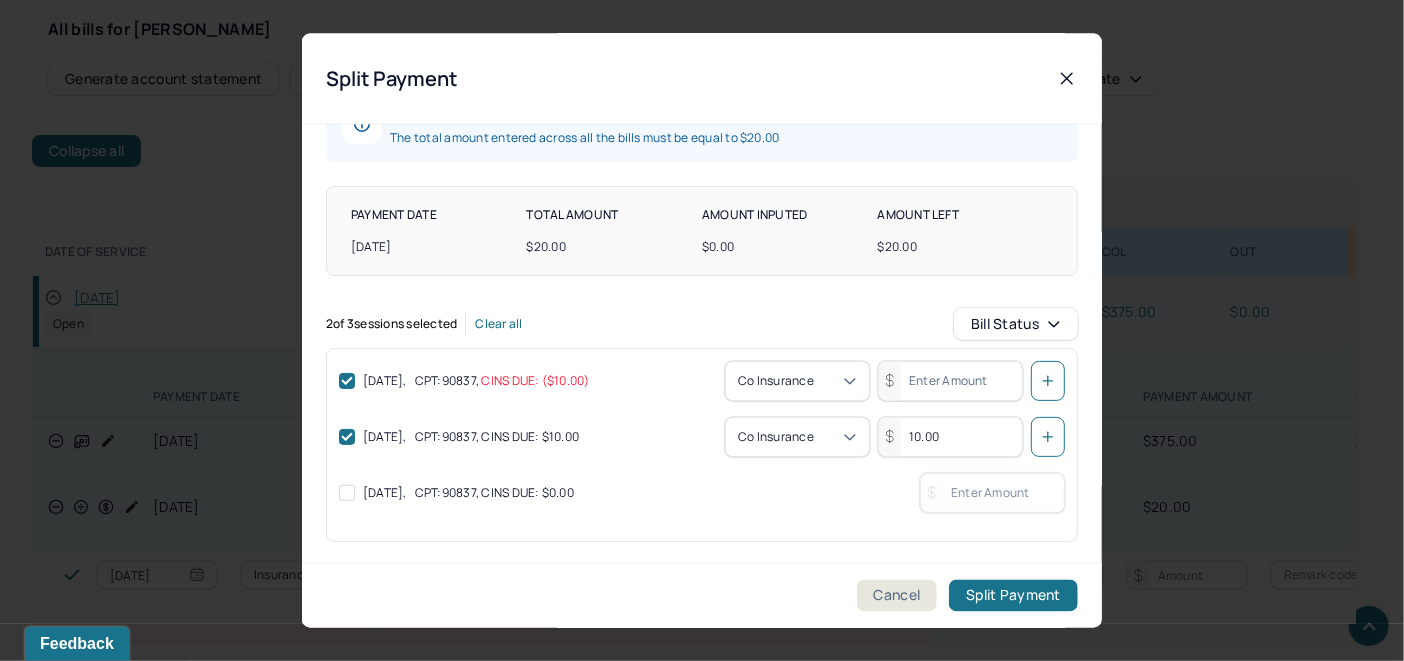 click at bounding box center (1048, 436) 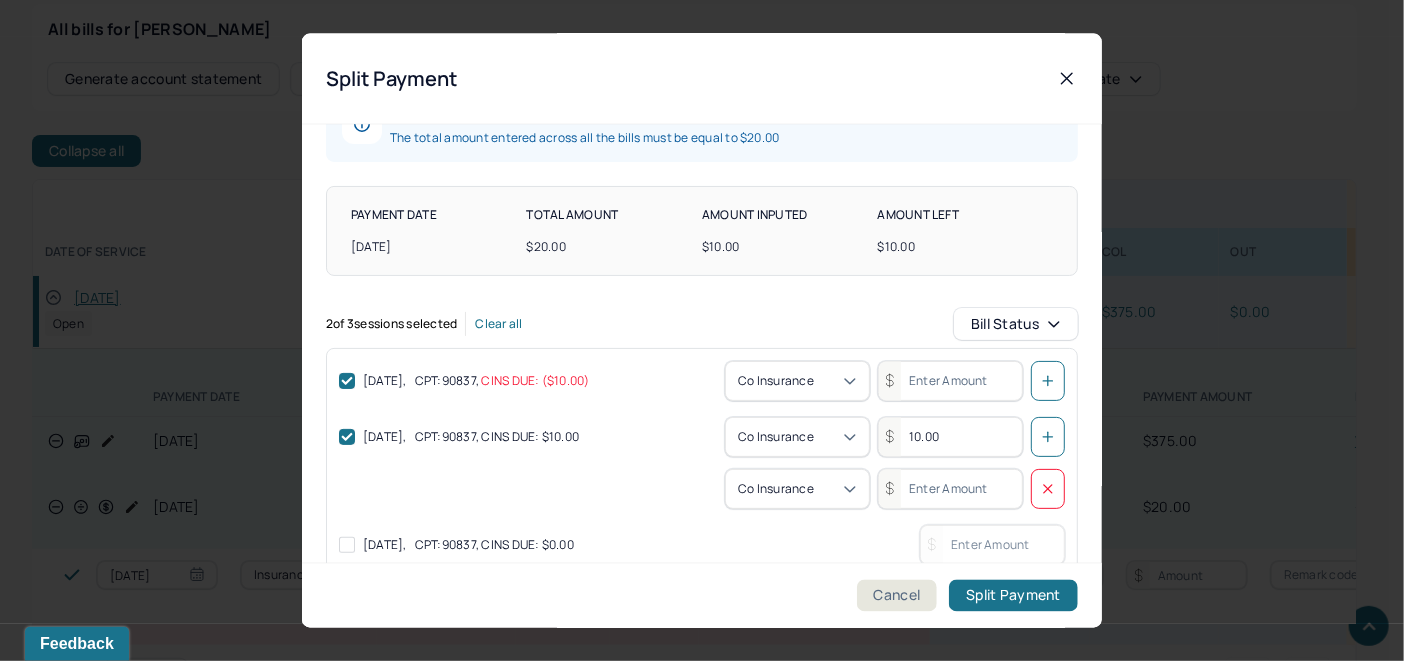 click 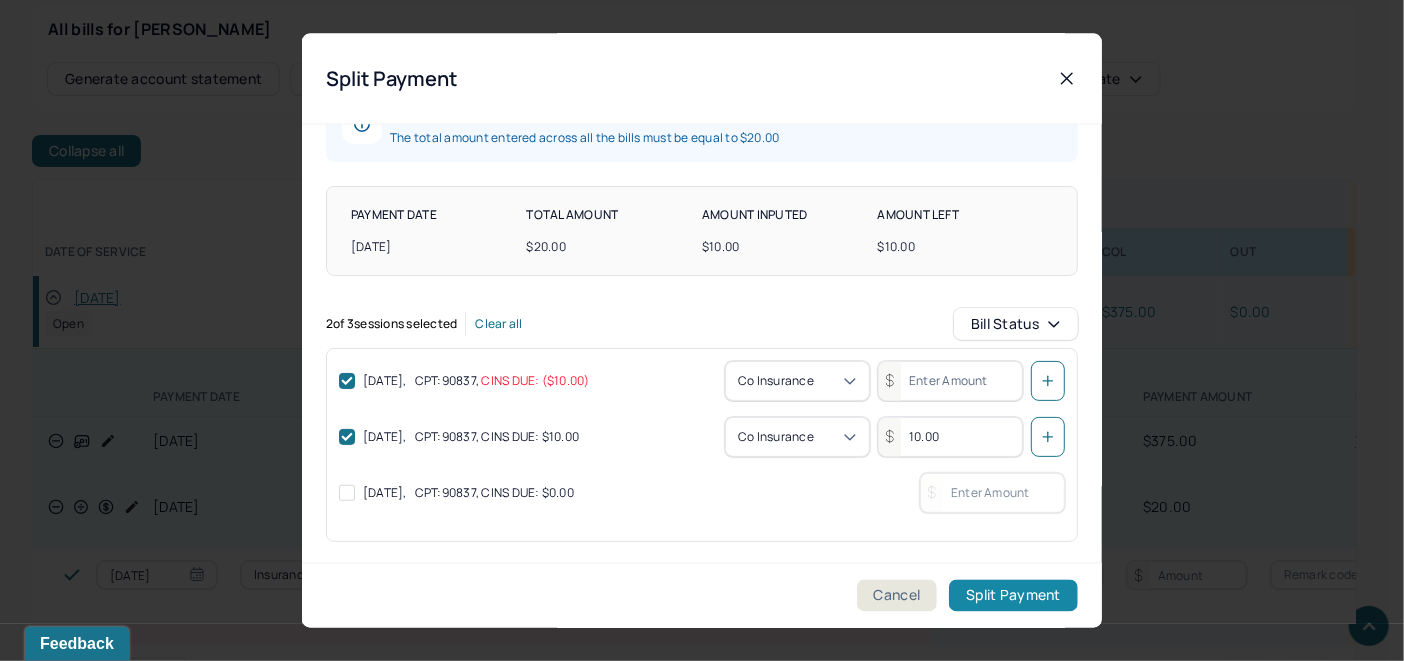 click on "Split Payment" at bounding box center [1013, 596] 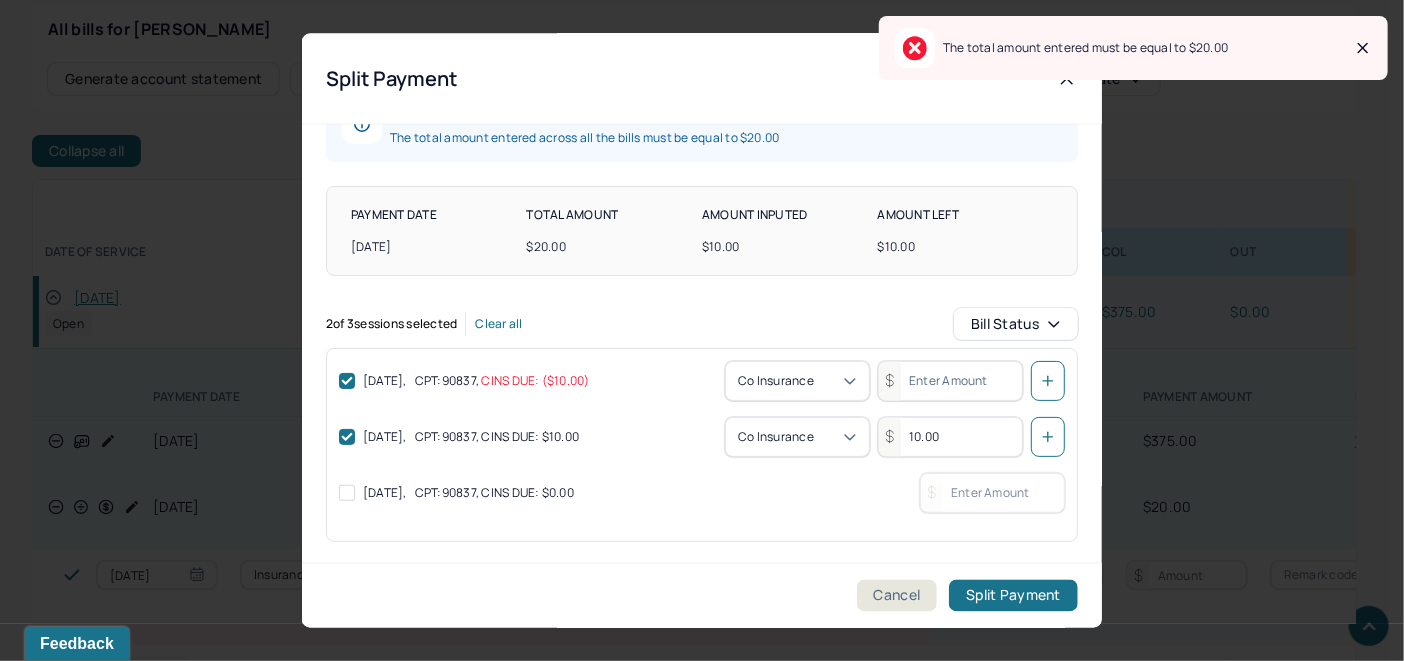 click at bounding box center [950, 380] 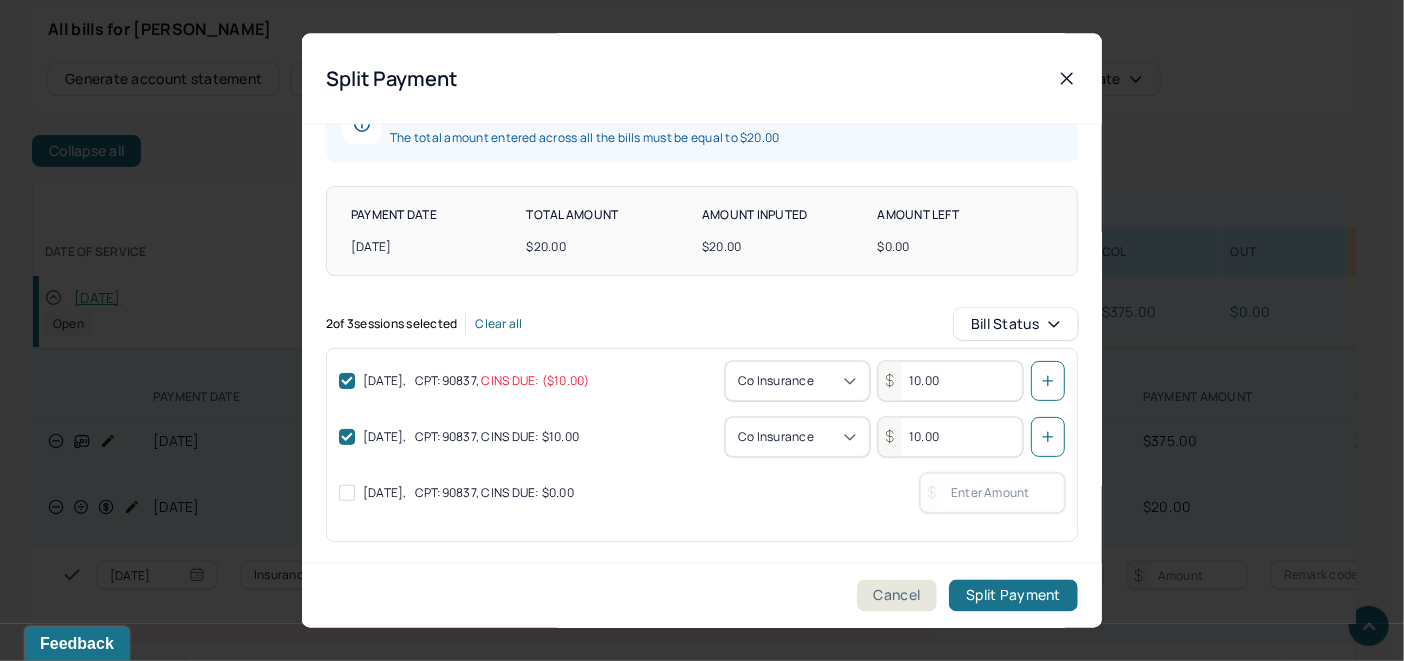 type on "10.00" 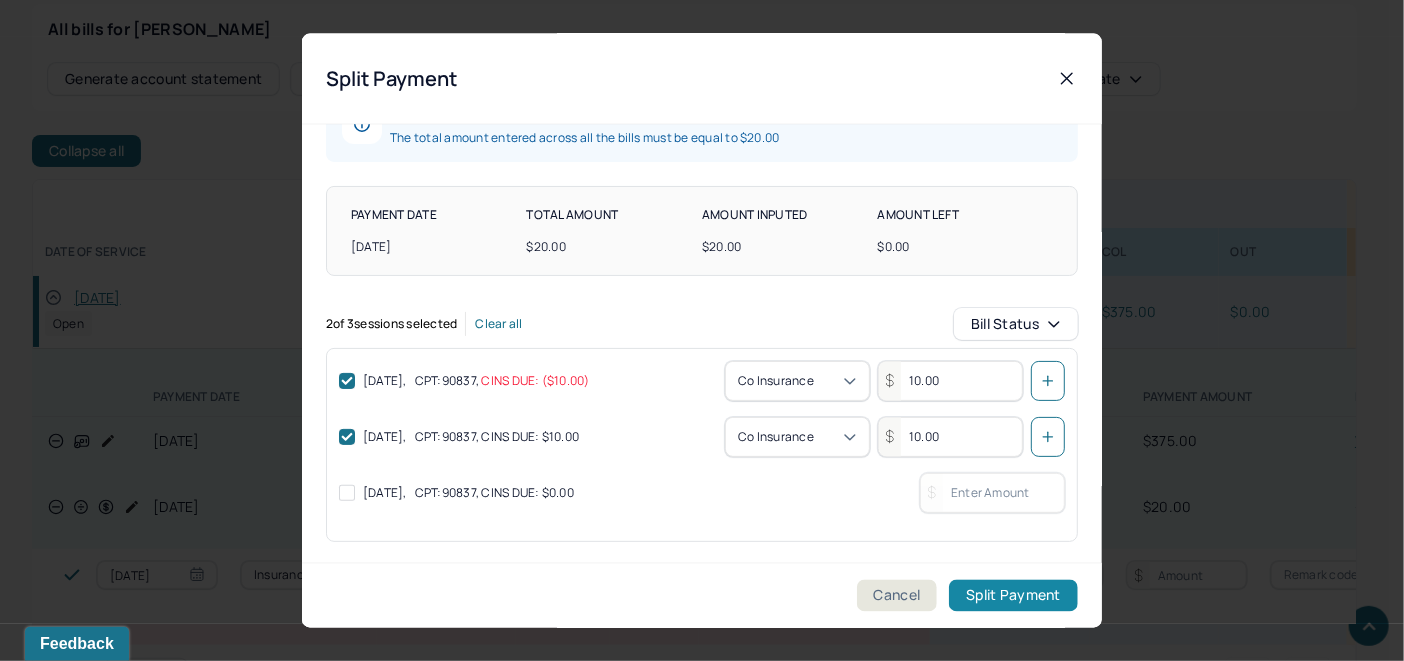 click on "Split Payment" at bounding box center (1013, 596) 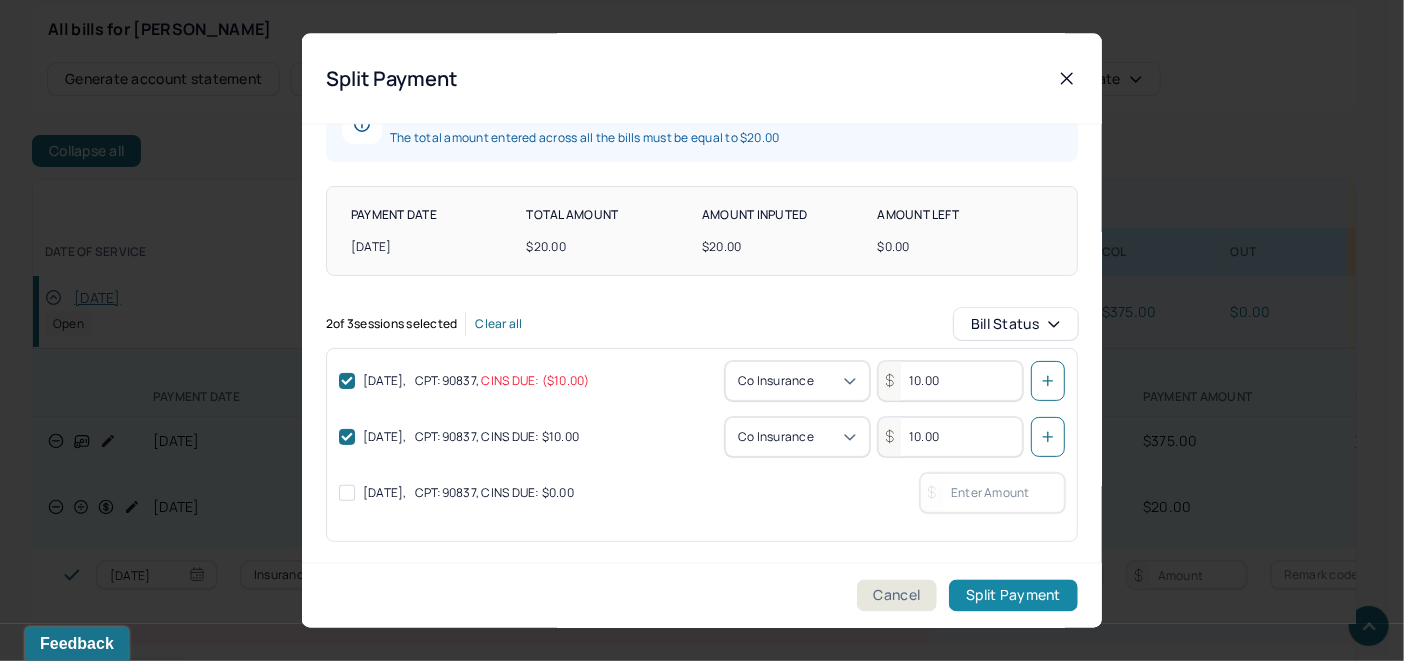 type 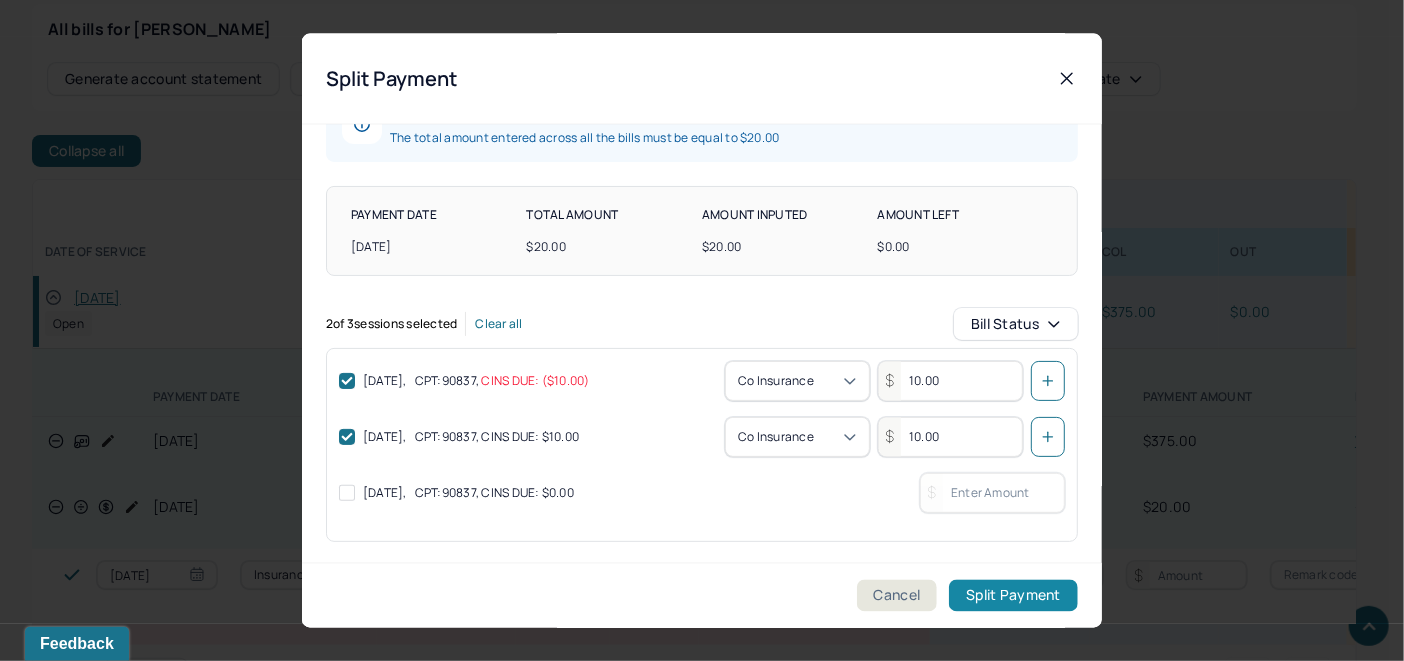 type 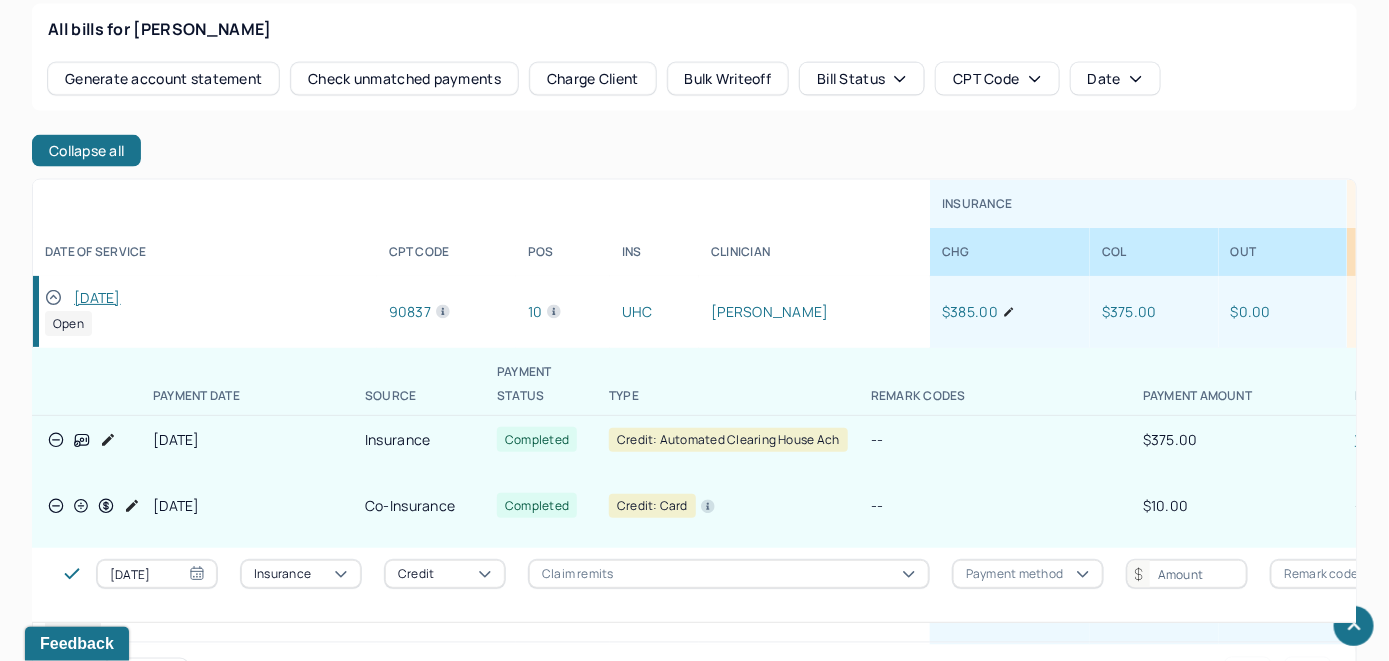 scroll, scrollTop: 0, scrollLeft: 0, axis: both 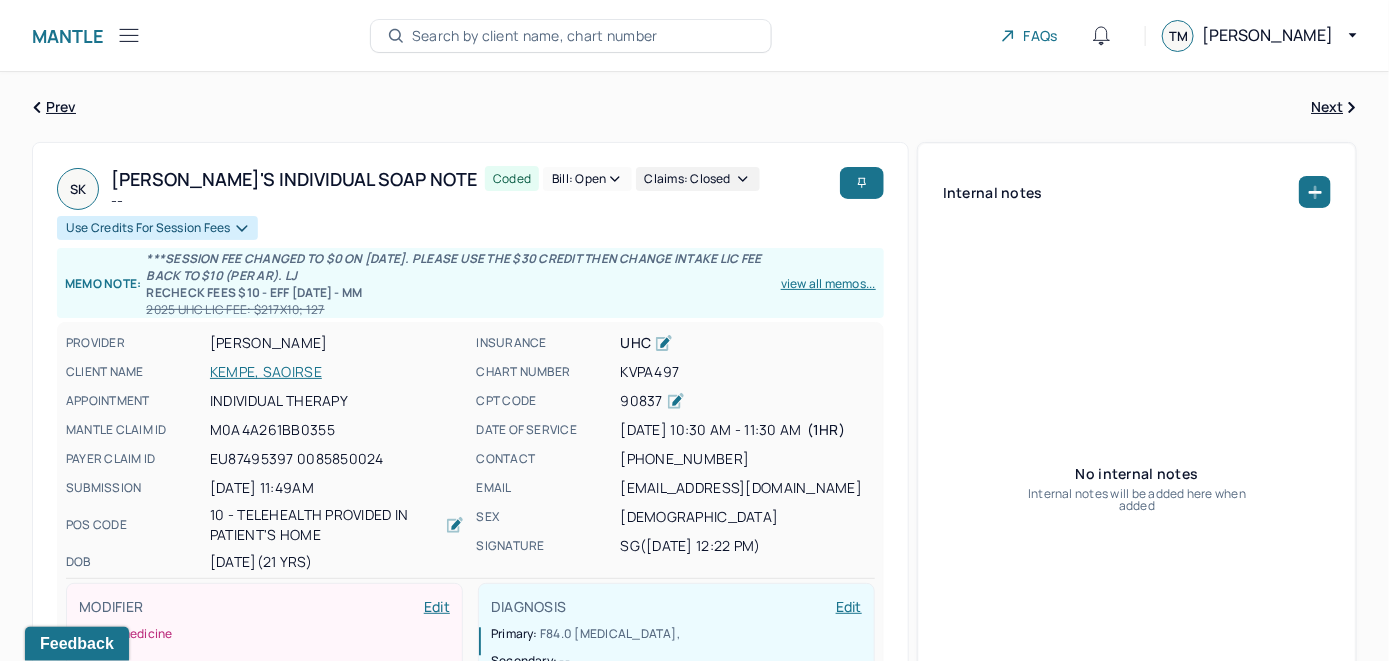 click on "KEMPE, SAOIRSE" at bounding box center [337, 372] 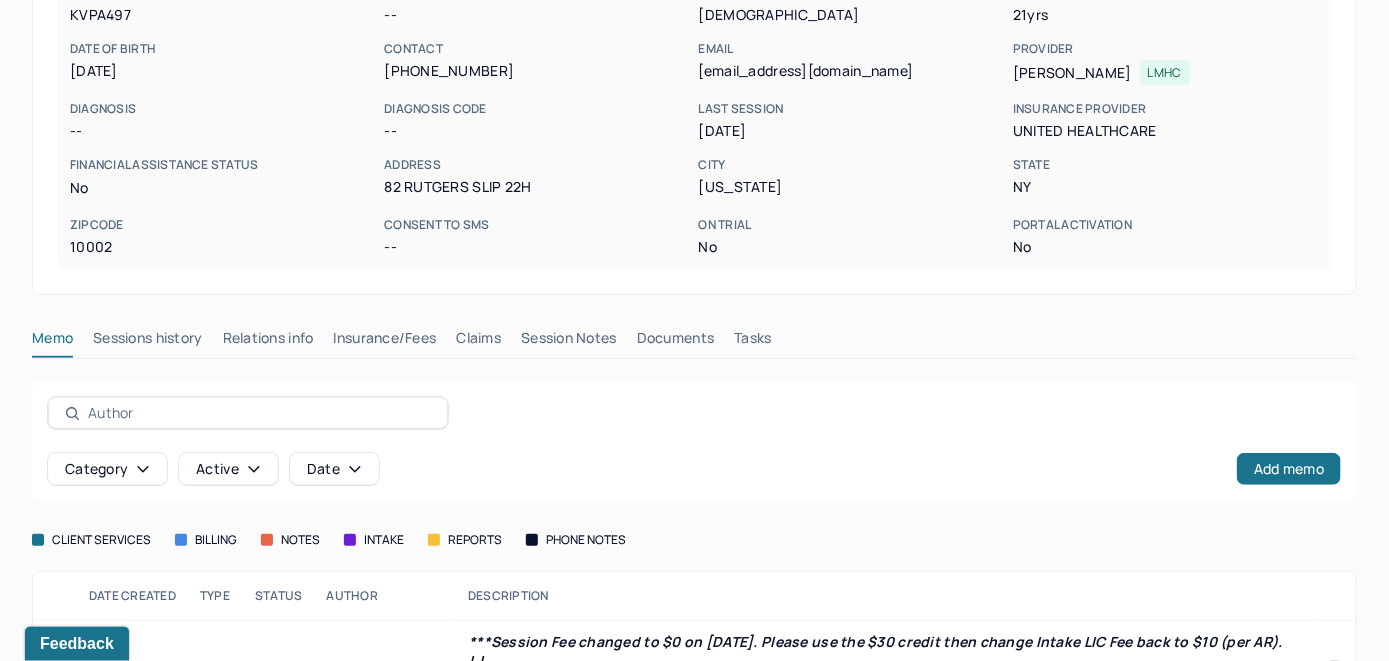 scroll, scrollTop: 387, scrollLeft: 0, axis: vertical 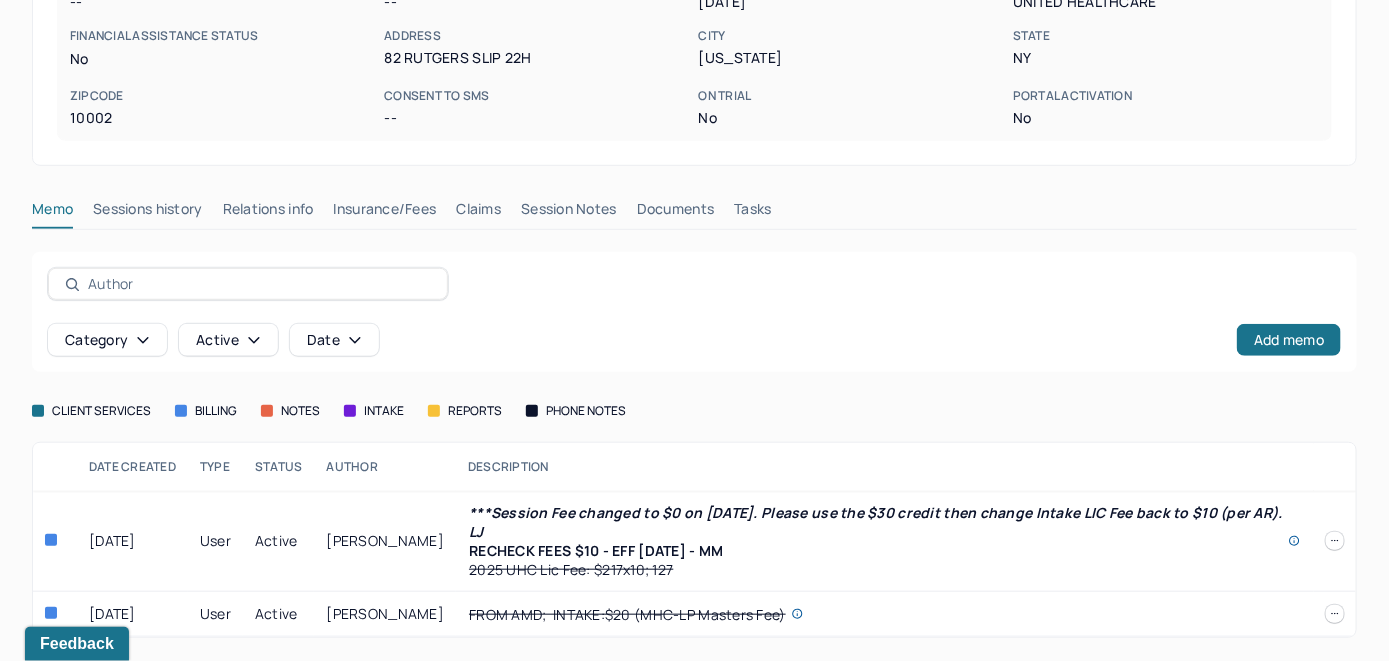 click on "Claims" at bounding box center (478, 213) 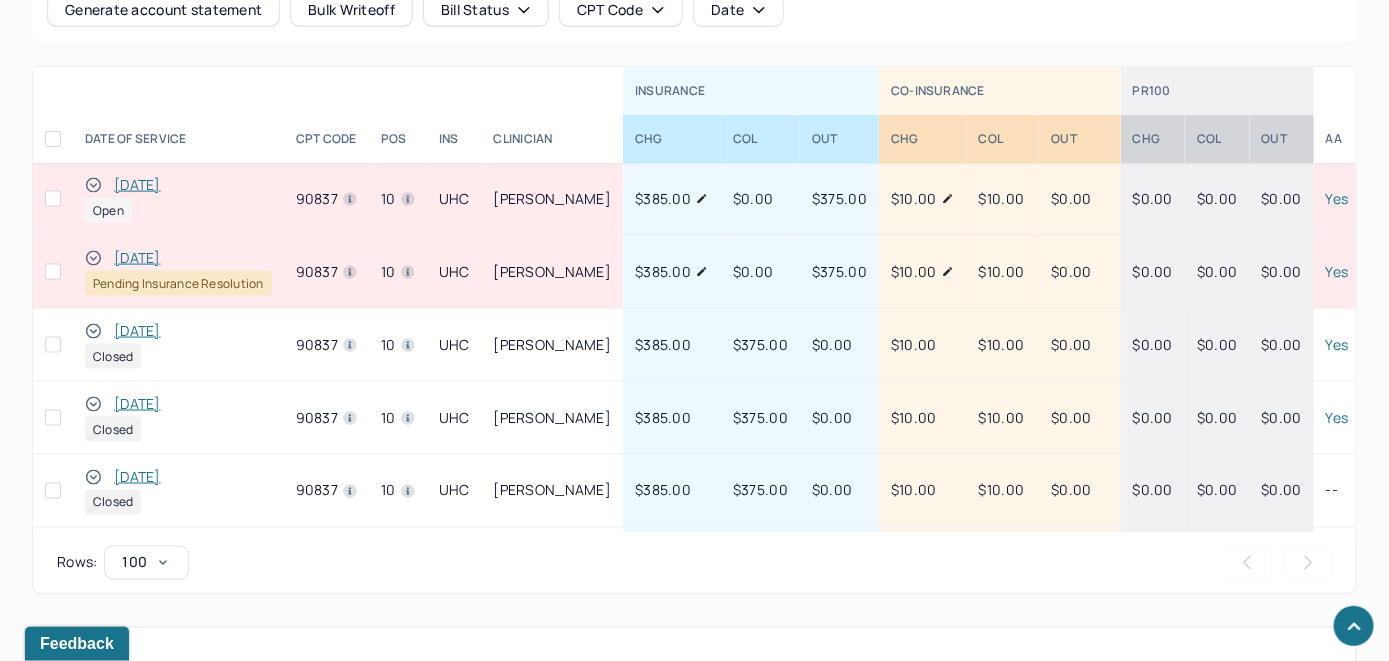 scroll, scrollTop: 1087, scrollLeft: 0, axis: vertical 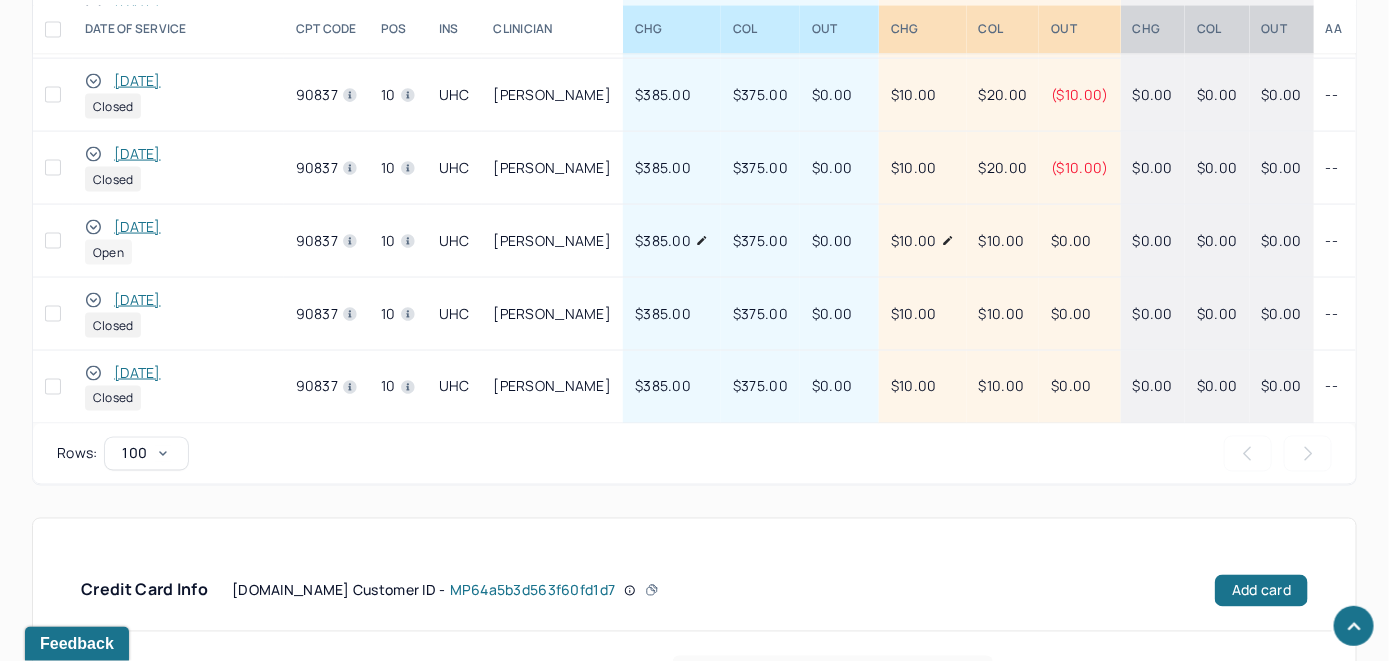 click on "[DATE]" at bounding box center [137, 227] 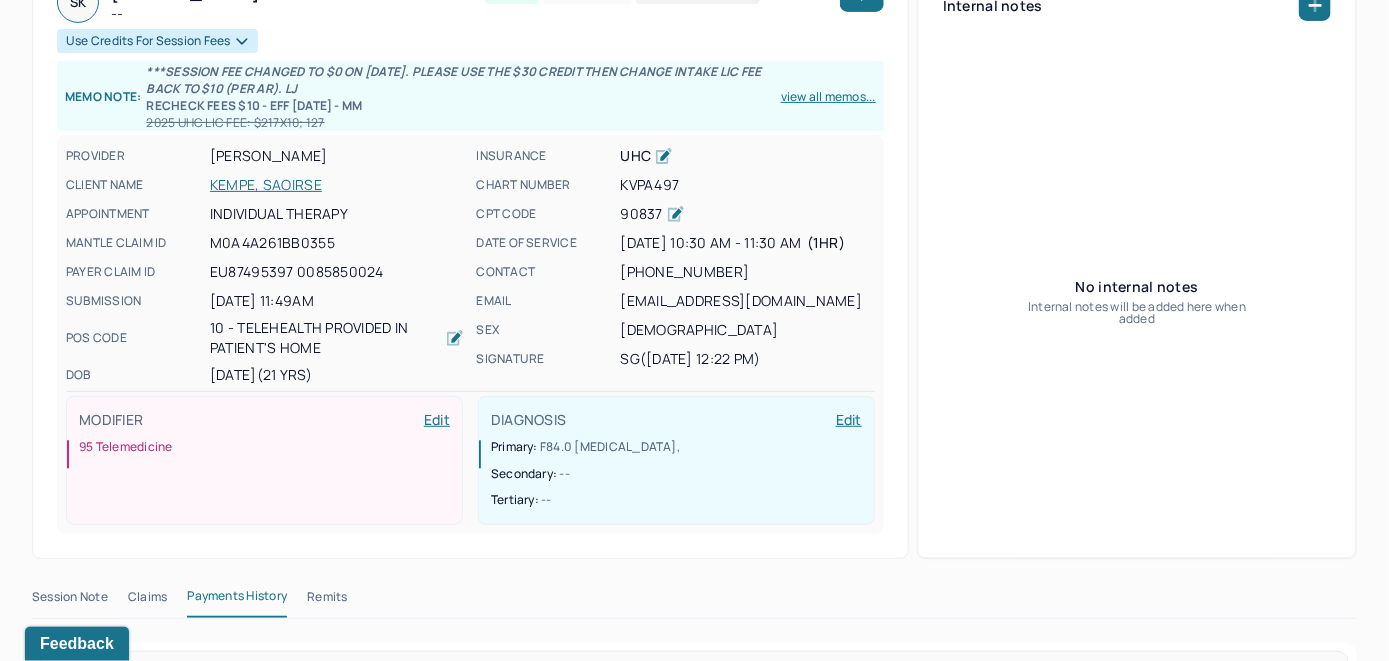 scroll, scrollTop: 0, scrollLeft: 0, axis: both 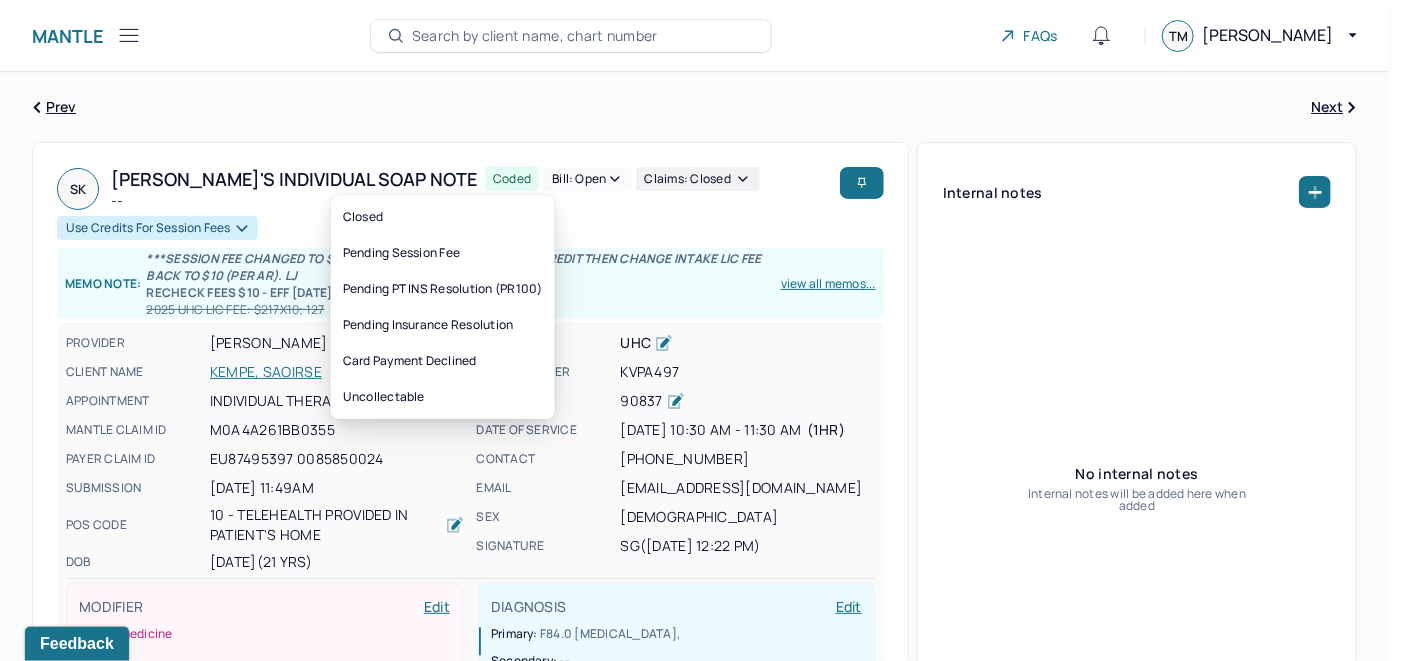 click on "Bill: Open" at bounding box center (587, 179) 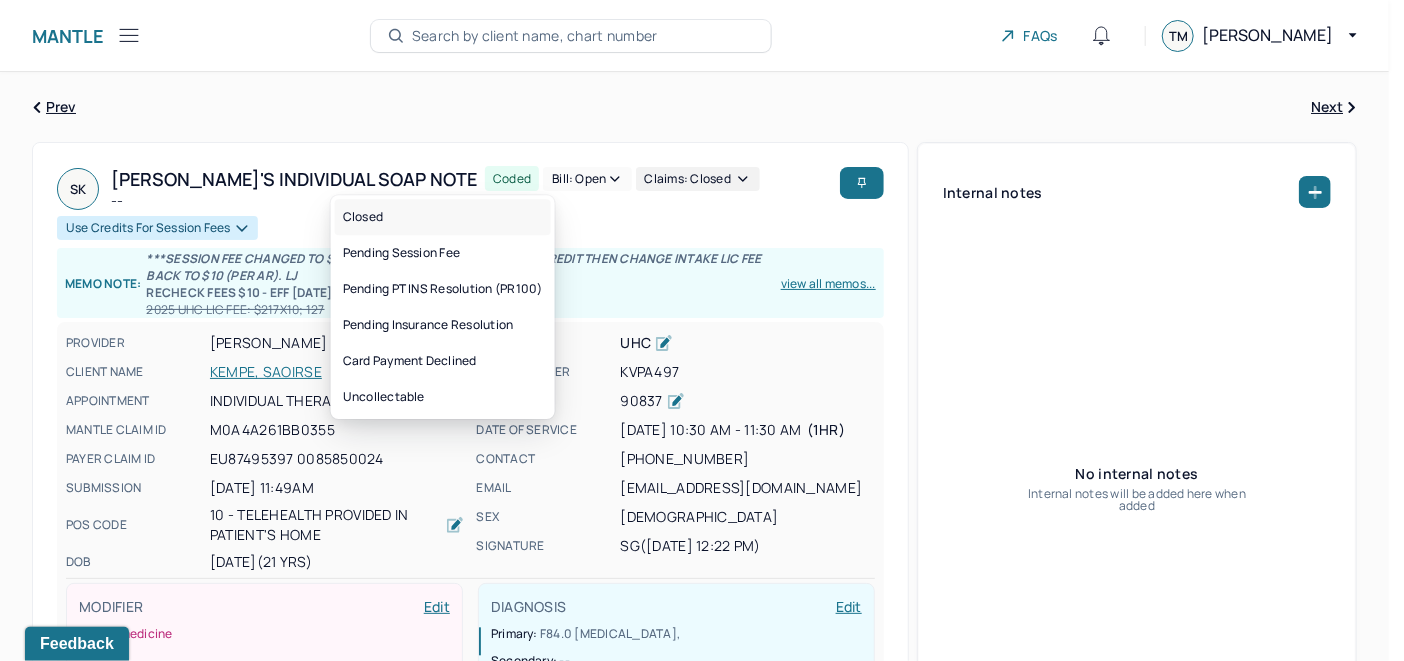 click on "Closed" at bounding box center (443, 217) 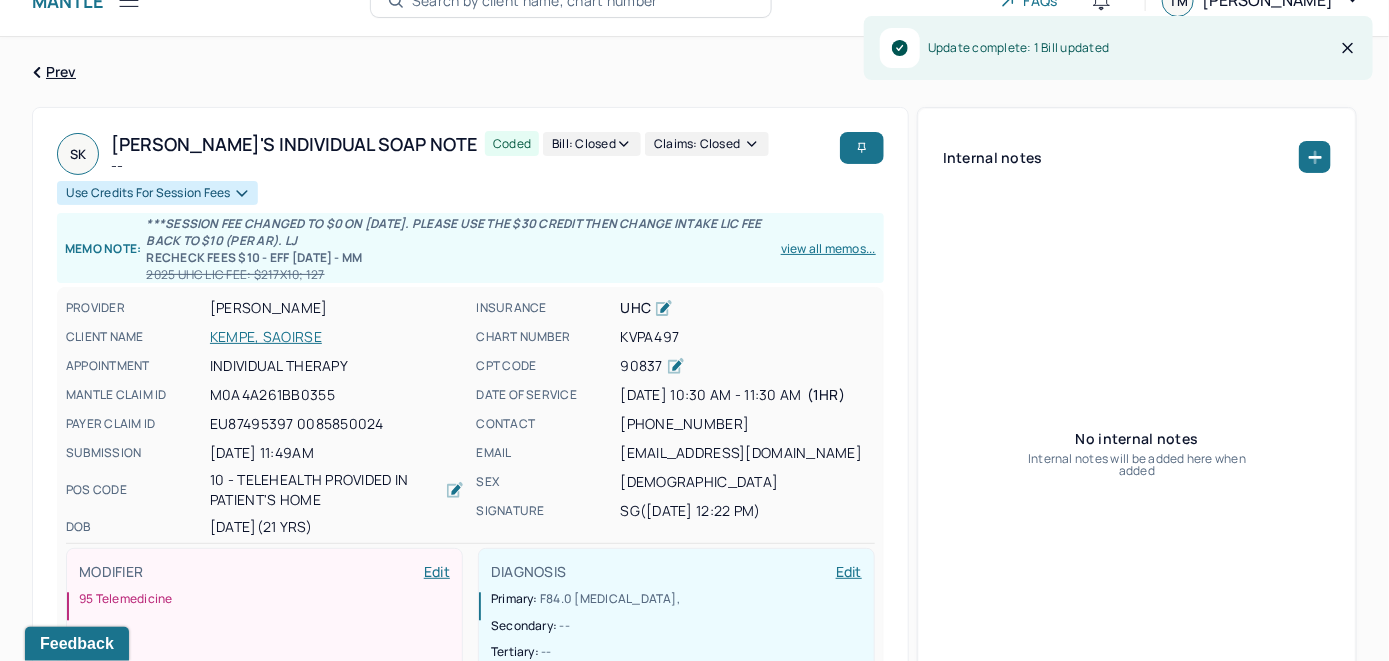scroll, scrollTop: 0, scrollLeft: 0, axis: both 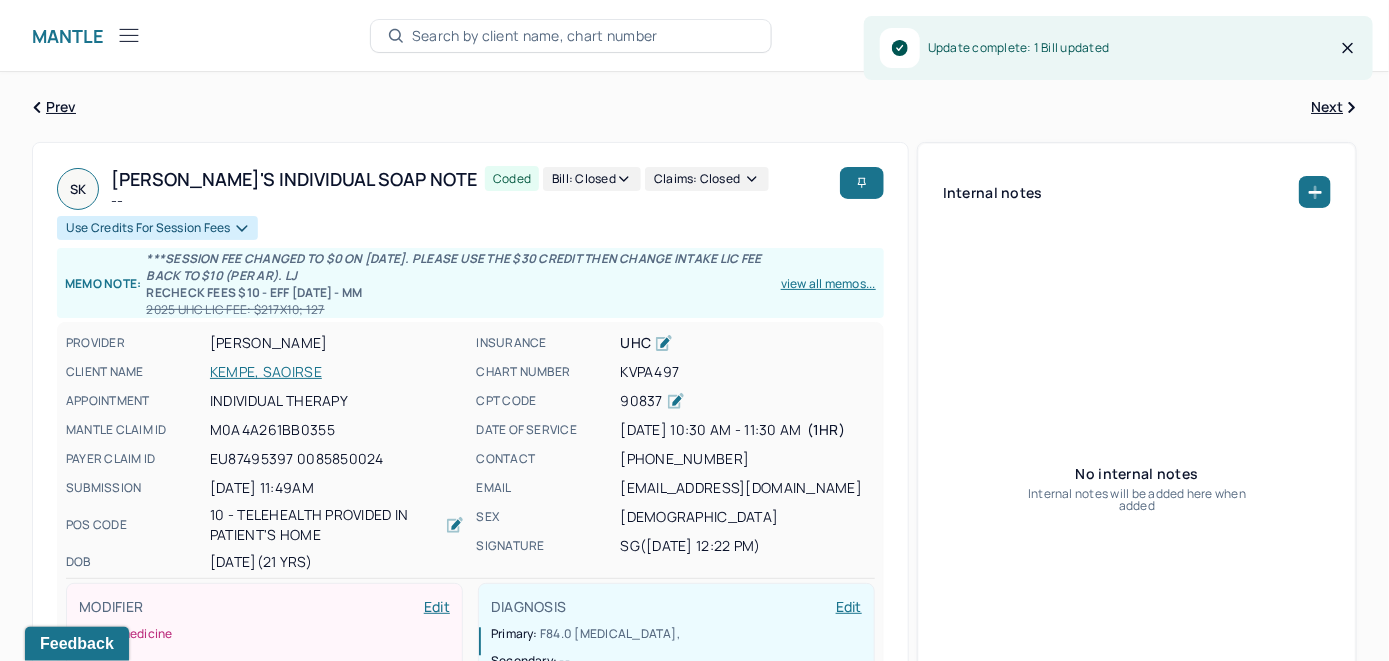 click on "KEMPE, SAOIRSE" at bounding box center [337, 372] 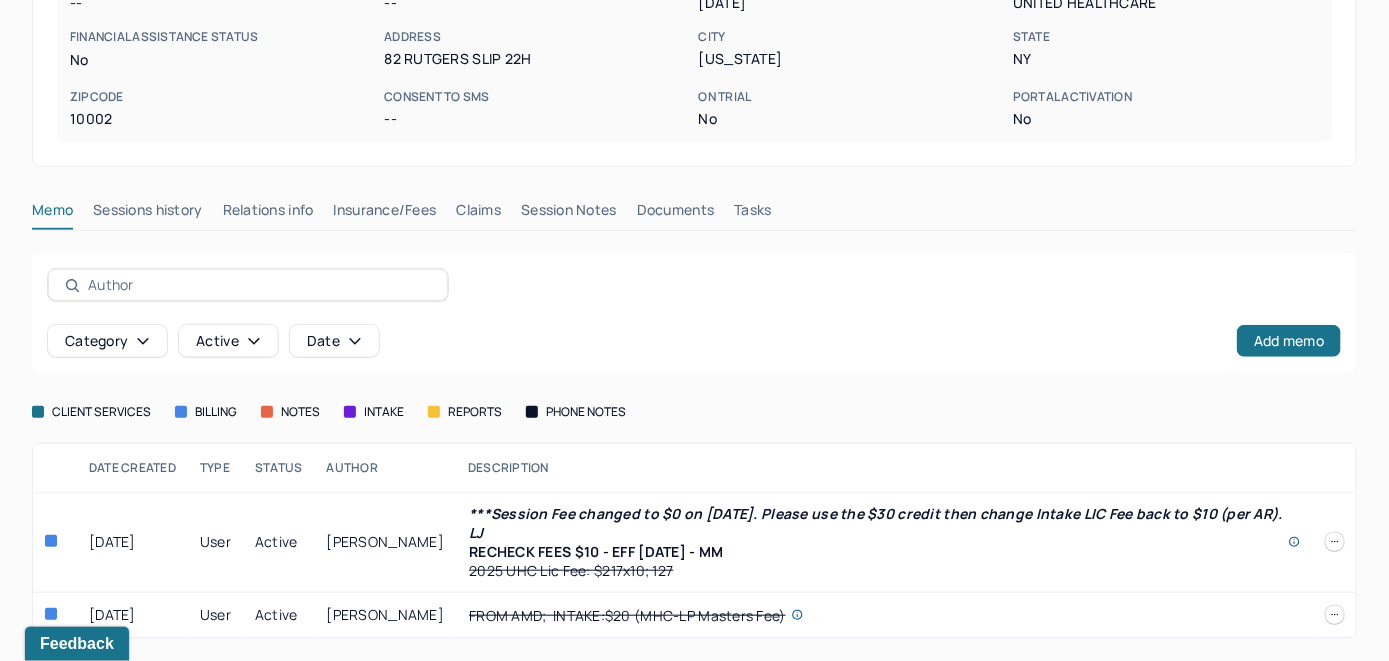 scroll, scrollTop: 387, scrollLeft: 0, axis: vertical 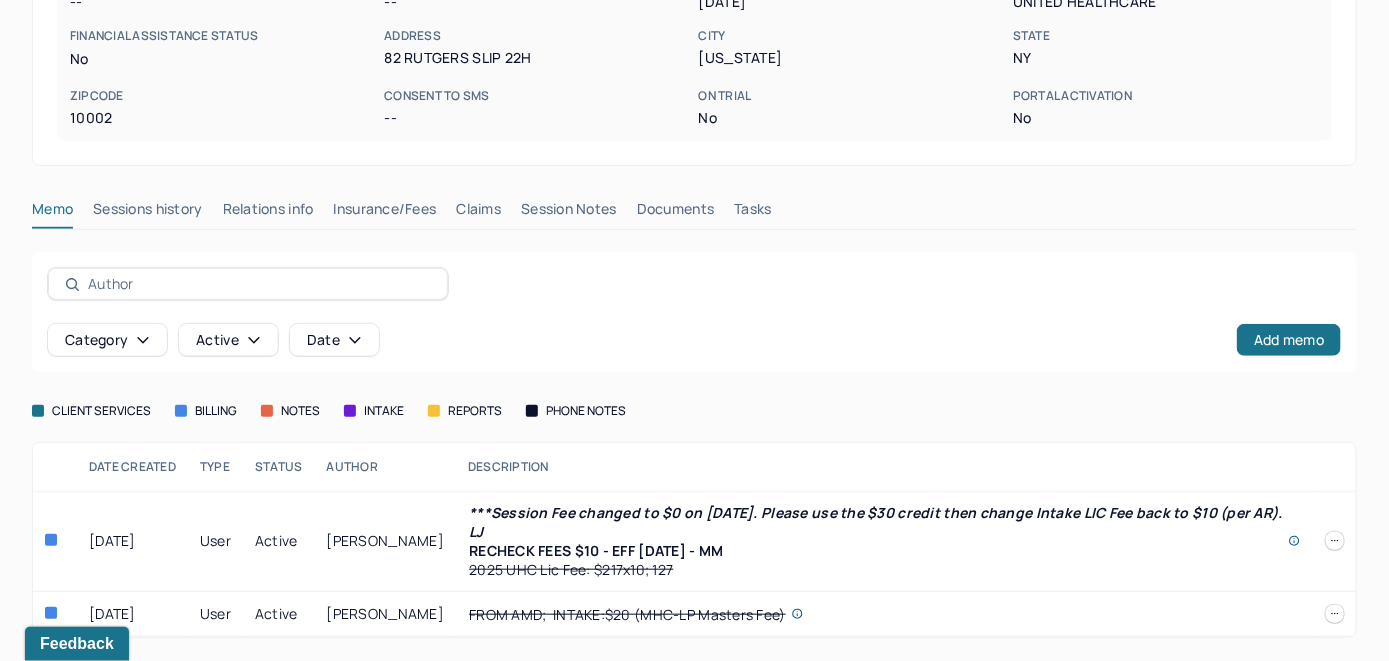 click on "Claims" at bounding box center (478, 213) 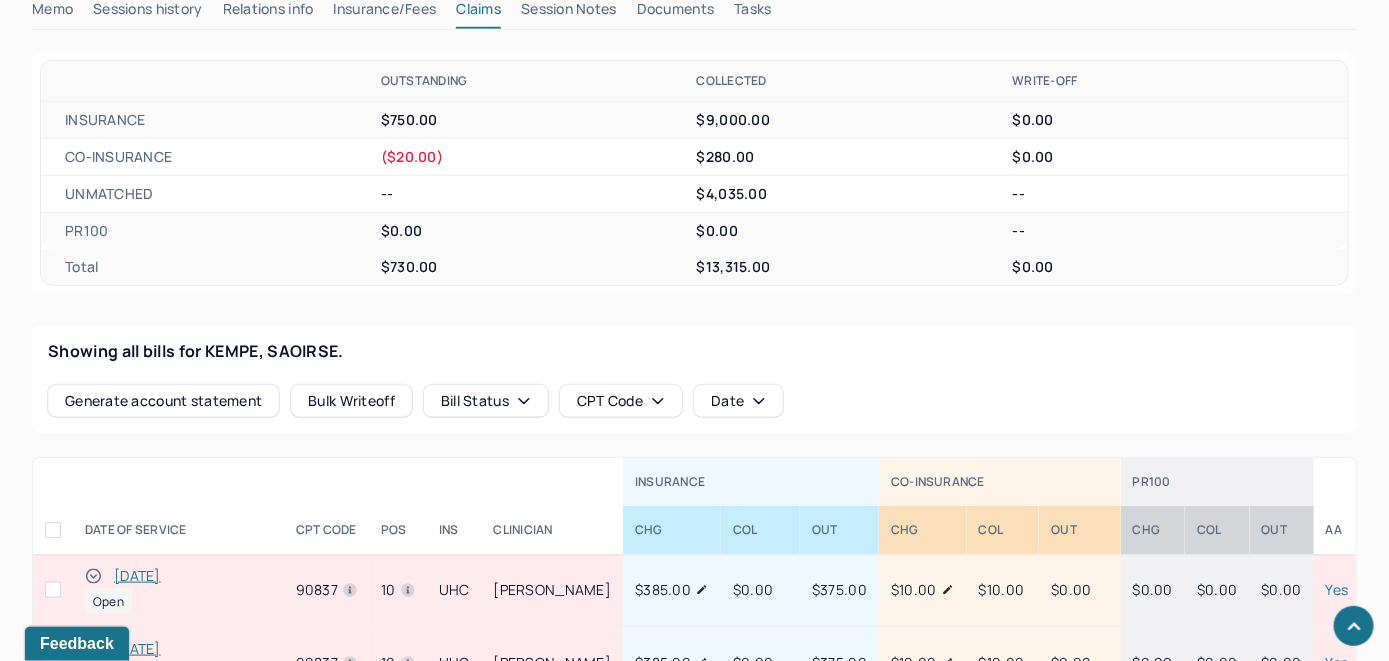scroll, scrollTop: 787, scrollLeft: 0, axis: vertical 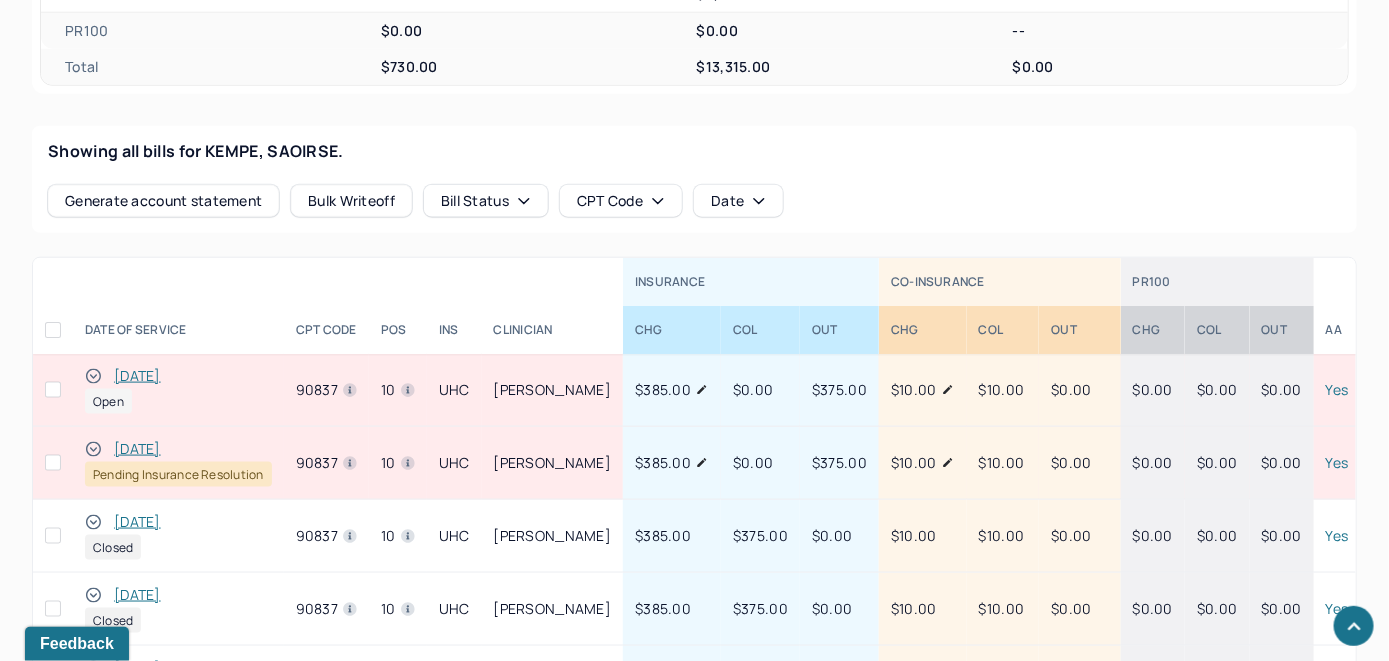 click on "[DATE]" at bounding box center (137, 376) 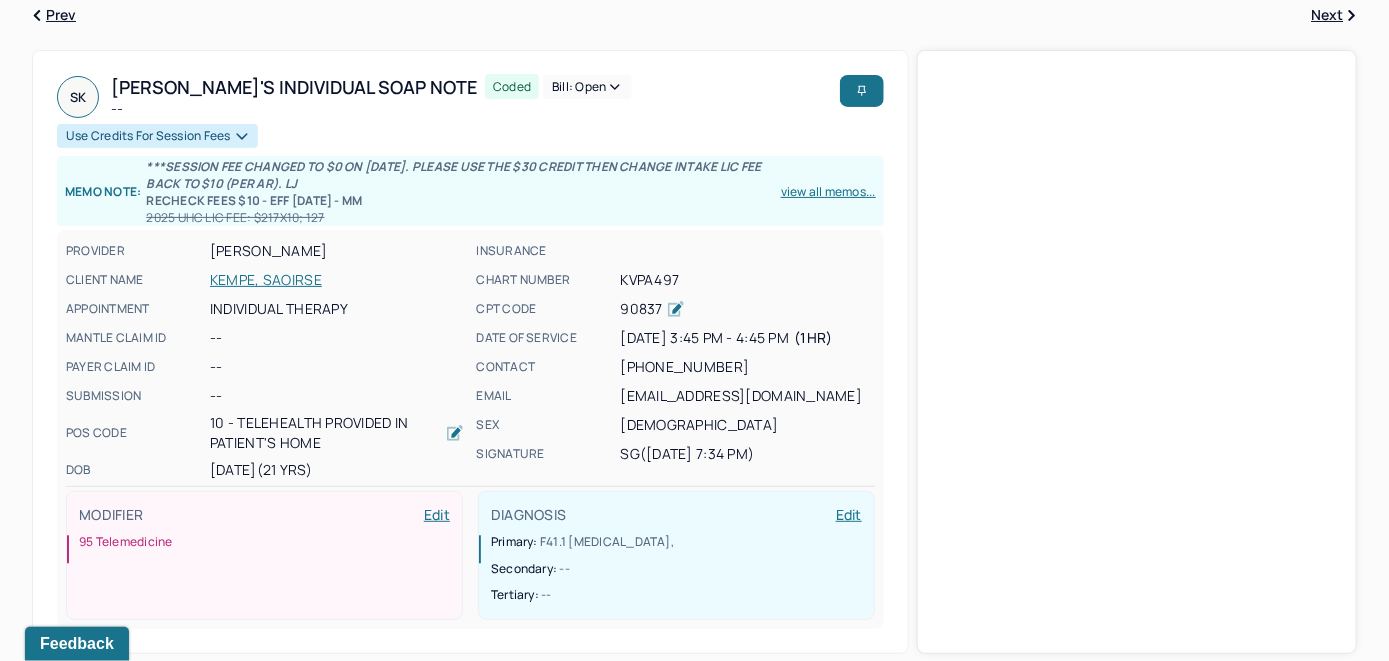 scroll, scrollTop: 0, scrollLeft: 0, axis: both 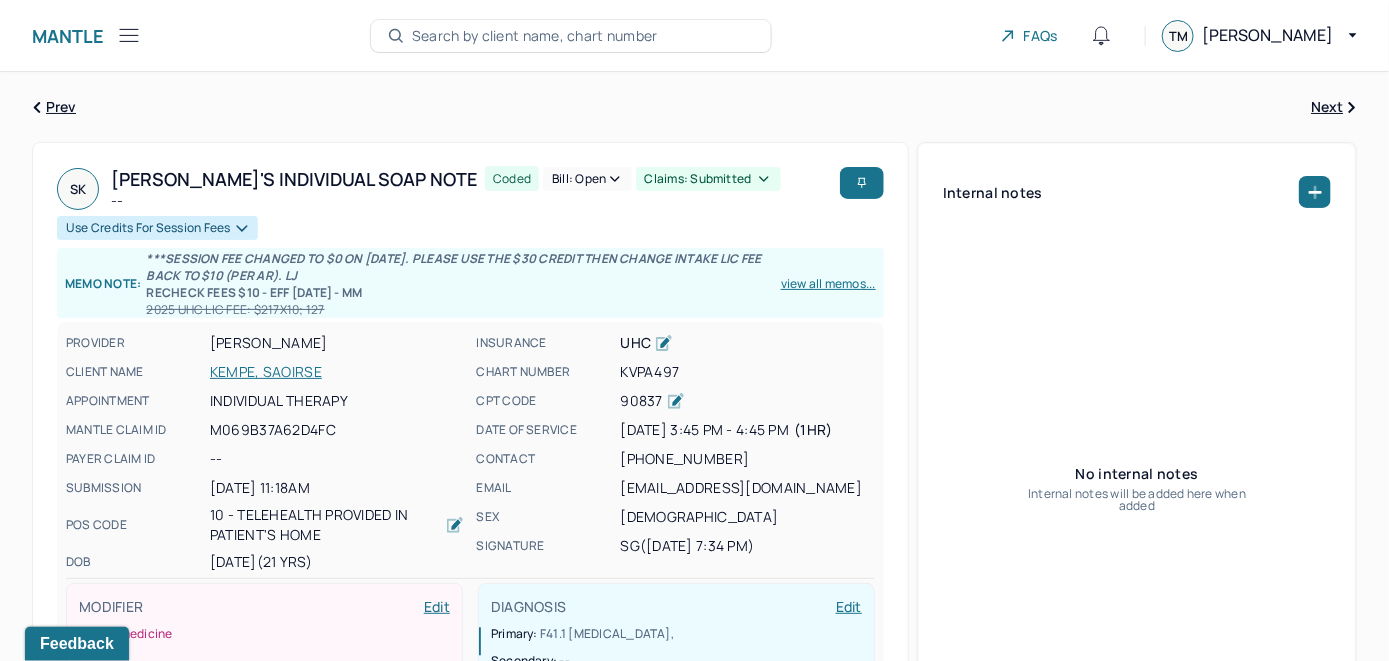 click on "Bill: Open" at bounding box center [587, 179] 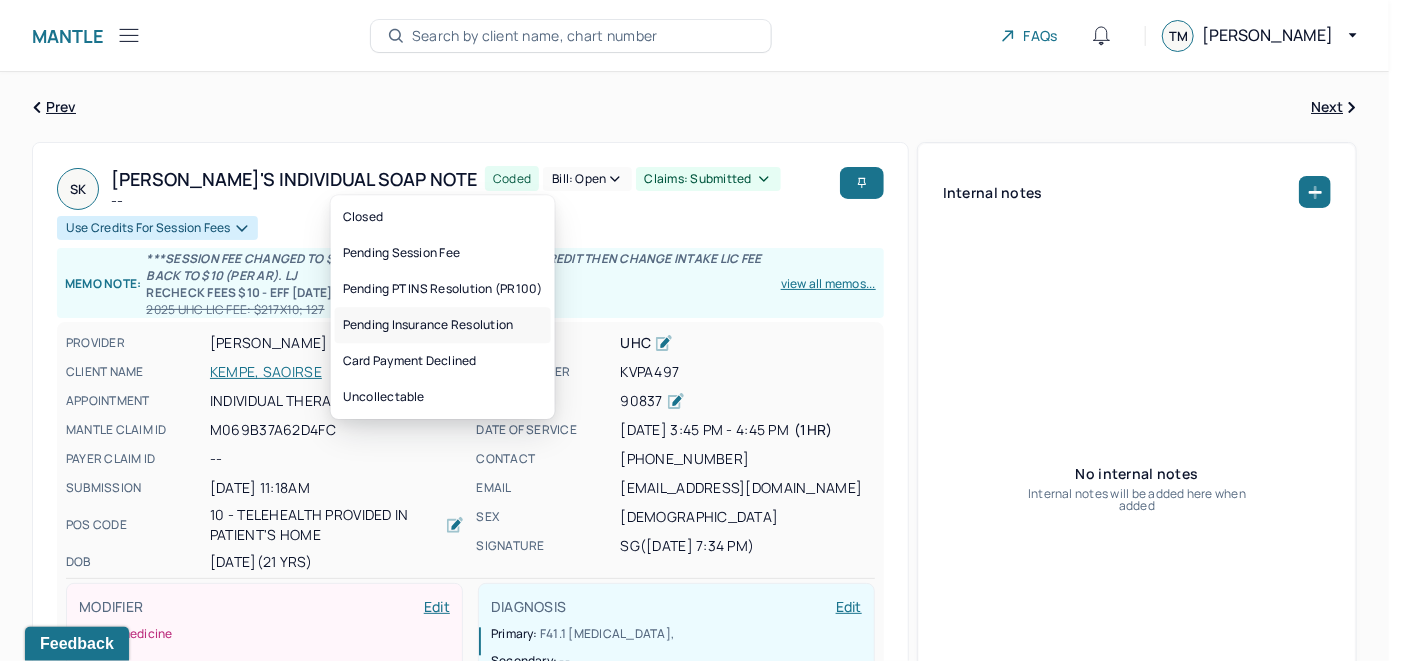 click on "Pending Insurance Resolution" at bounding box center (443, 325) 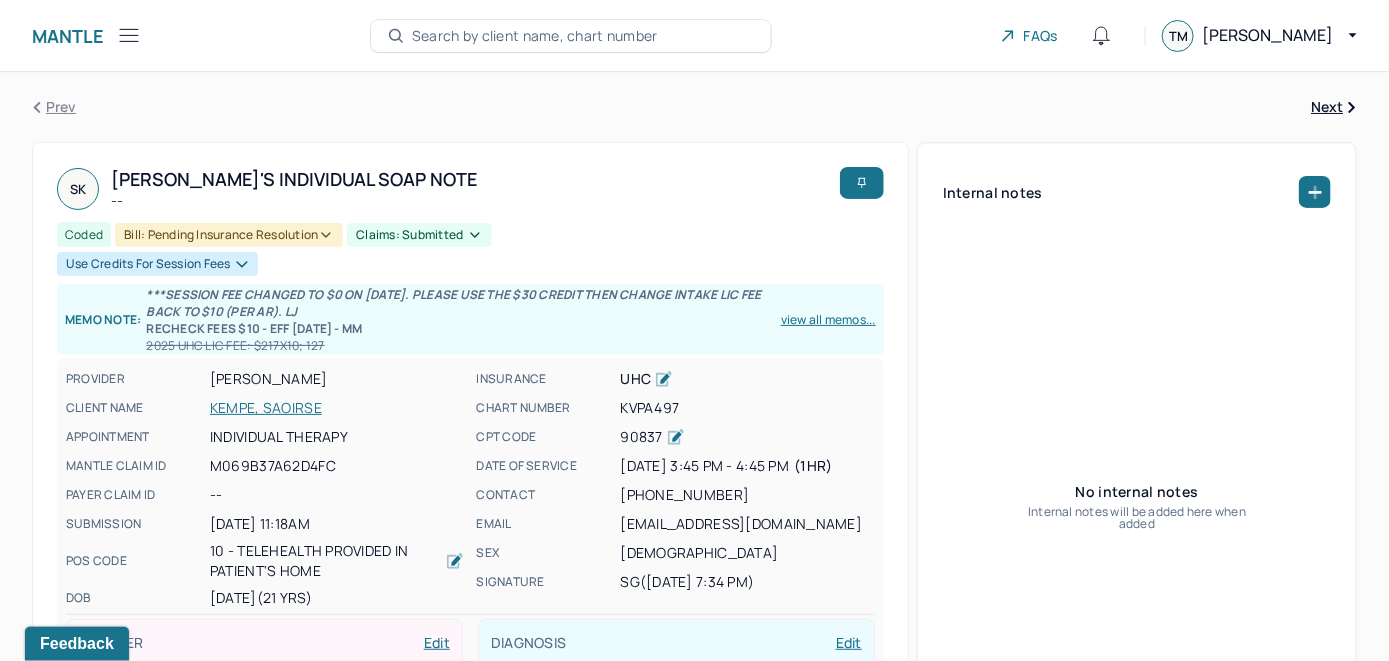 click on "Search by client name, chart number" at bounding box center [535, 36] 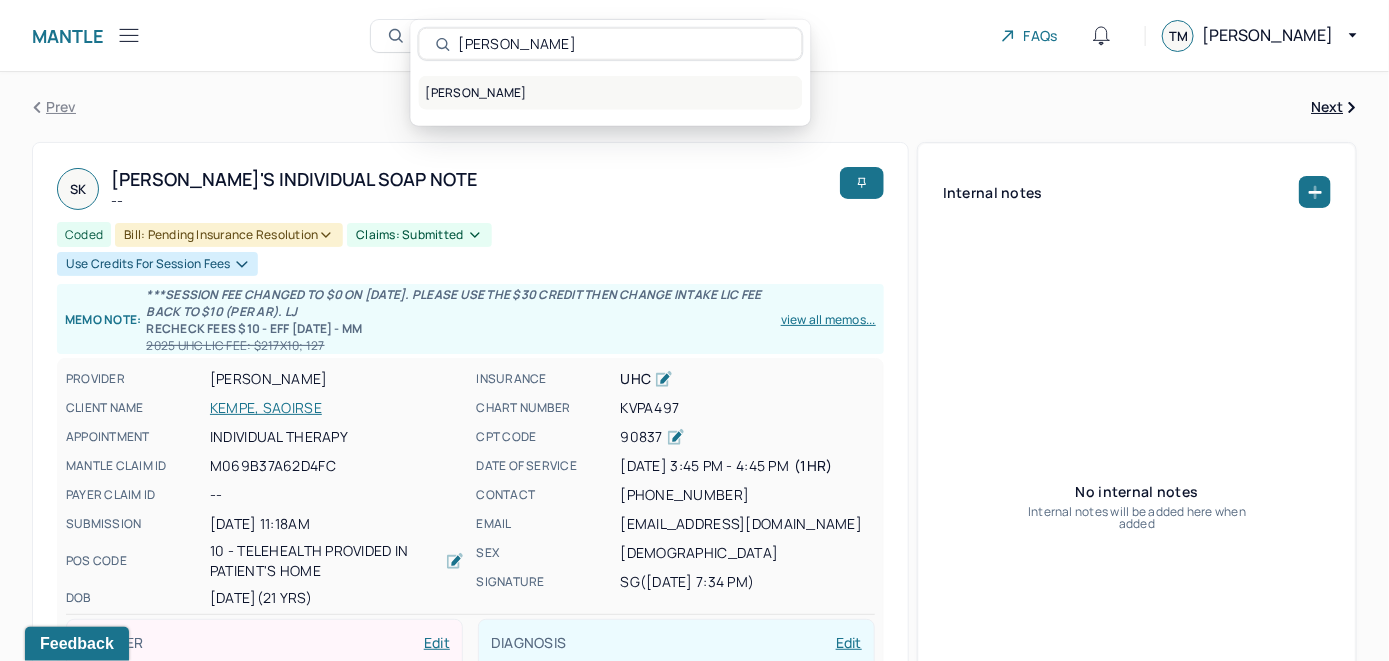 type on "[PERSON_NAME]" 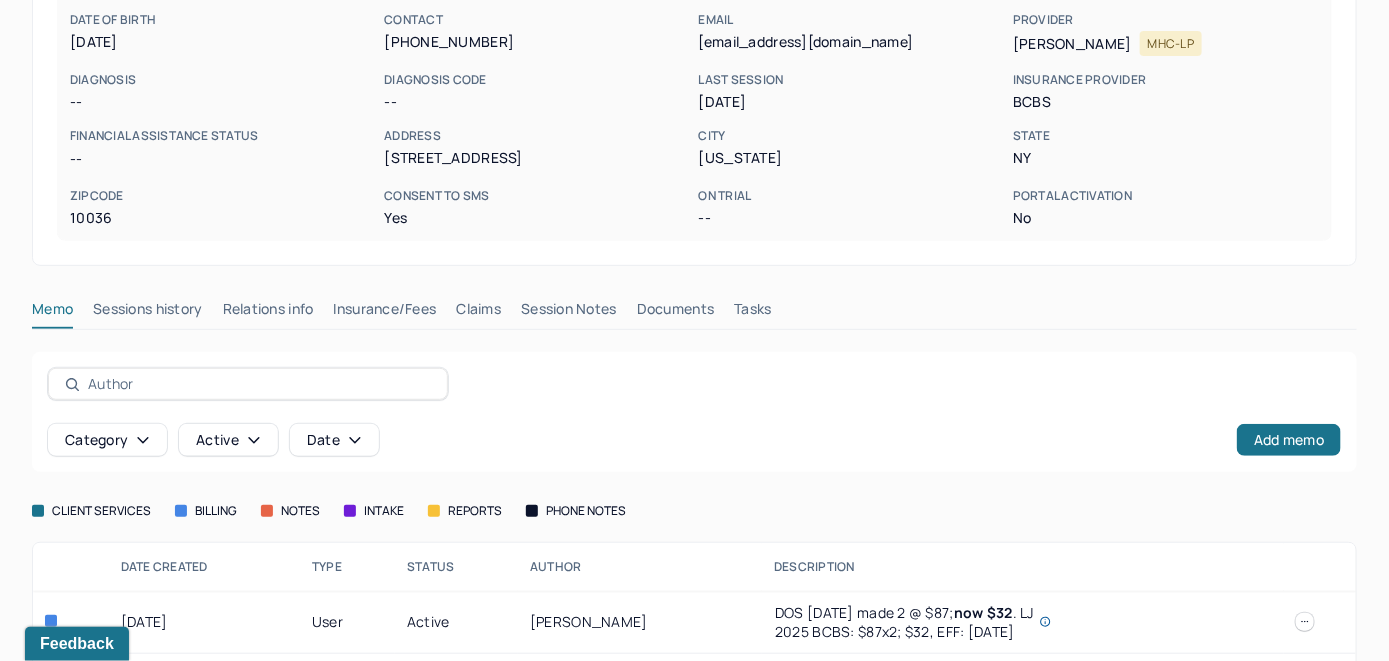 scroll, scrollTop: 300, scrollLeft: 0, axis: vertical 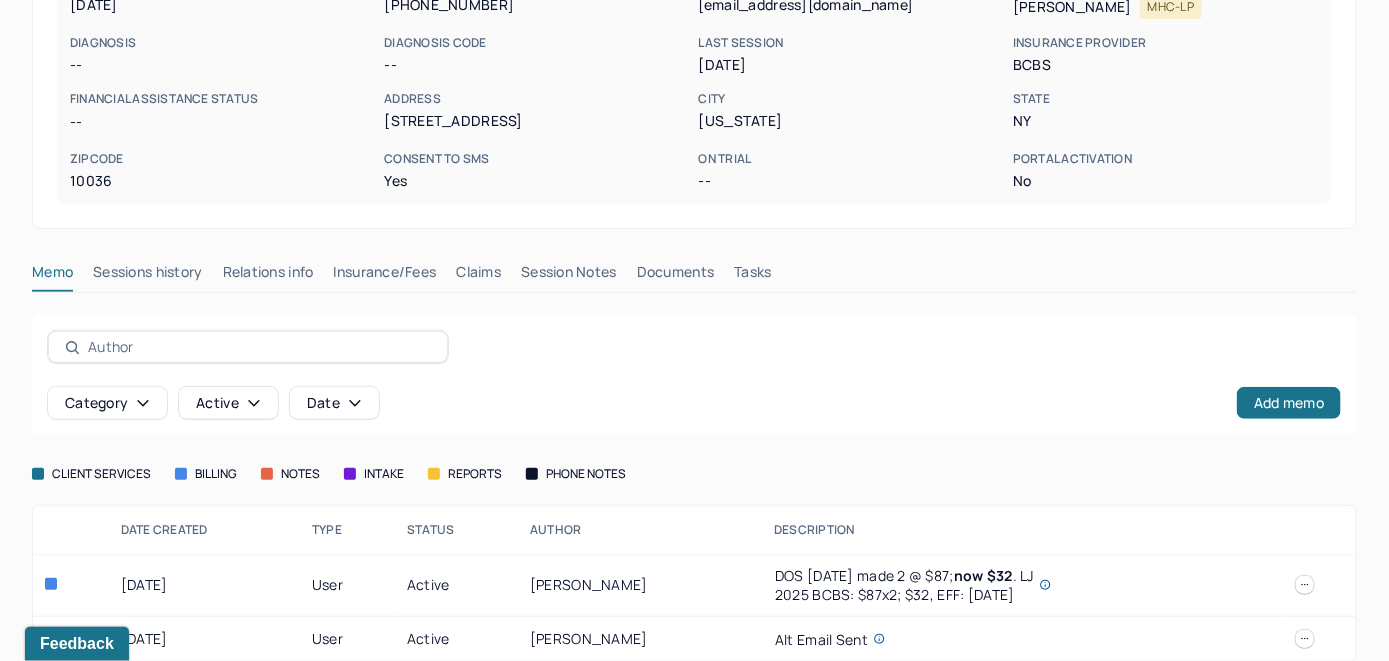 click on "Insurance/Fees" at bounding box center [385, 276] 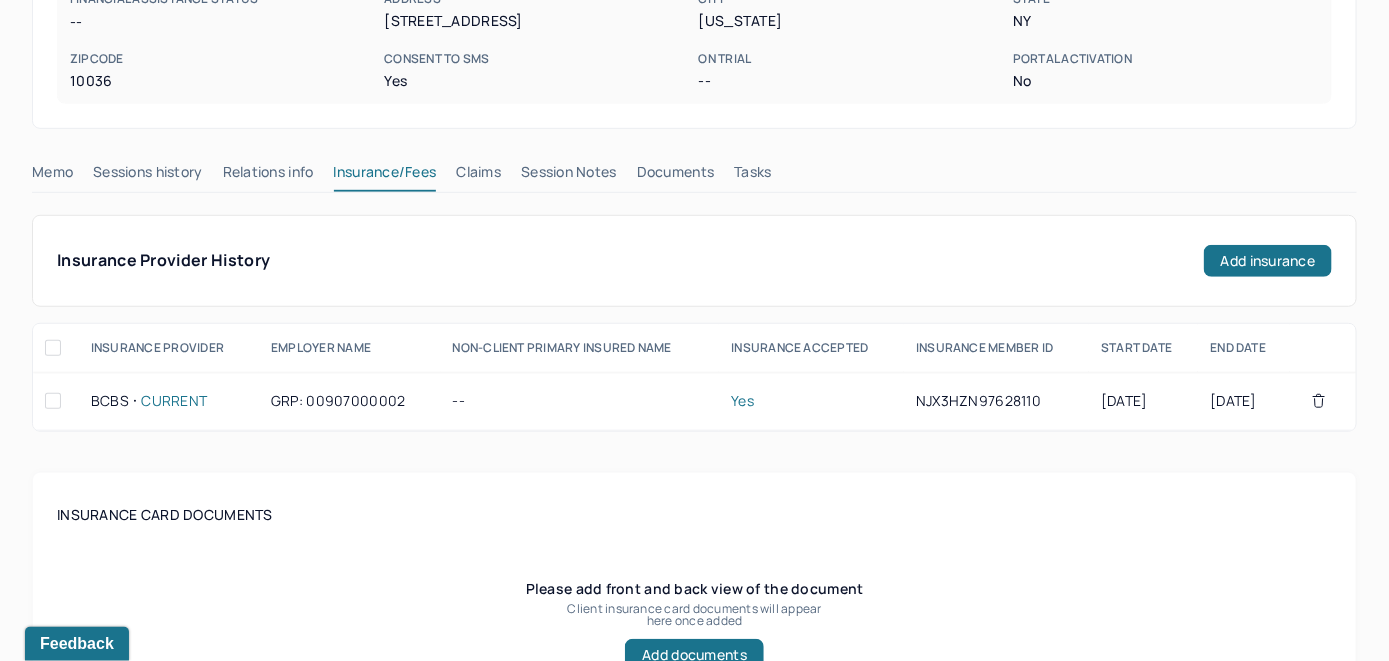 click on "Claims" at bounding box center [478, 176] 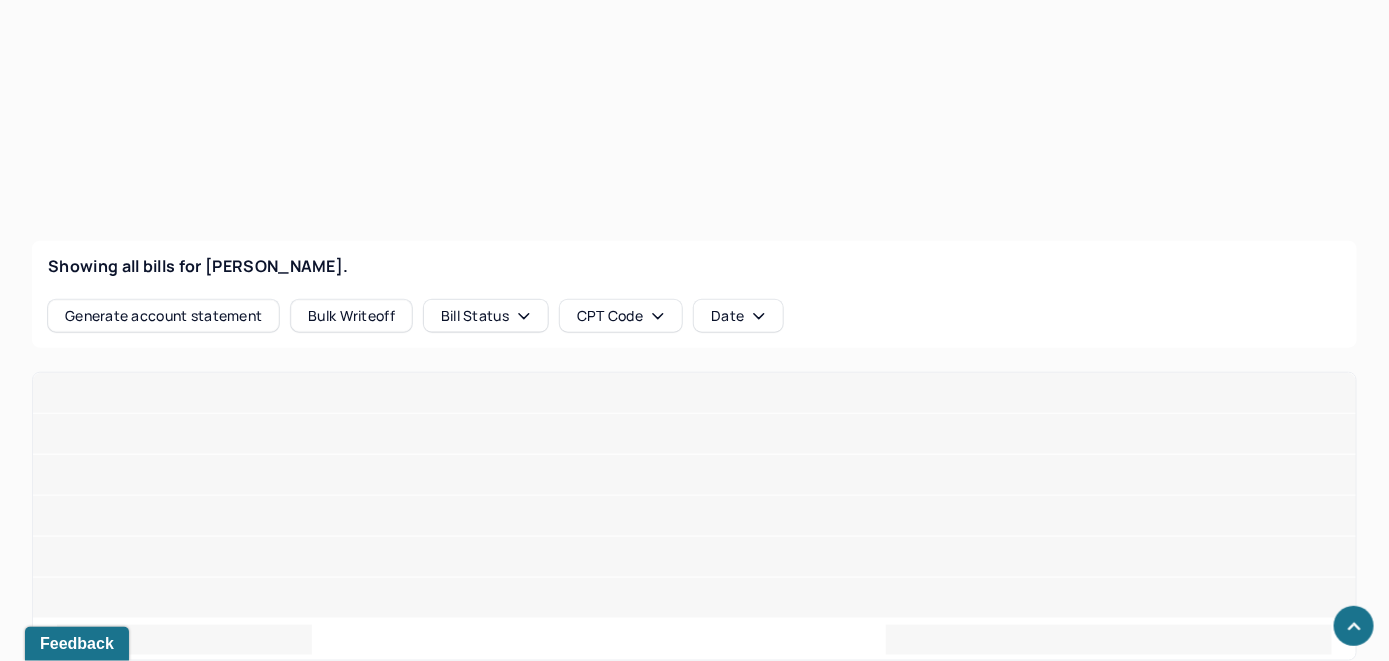 scroll, scrollTop: 604, scrollLeft: 0, axis: vertical 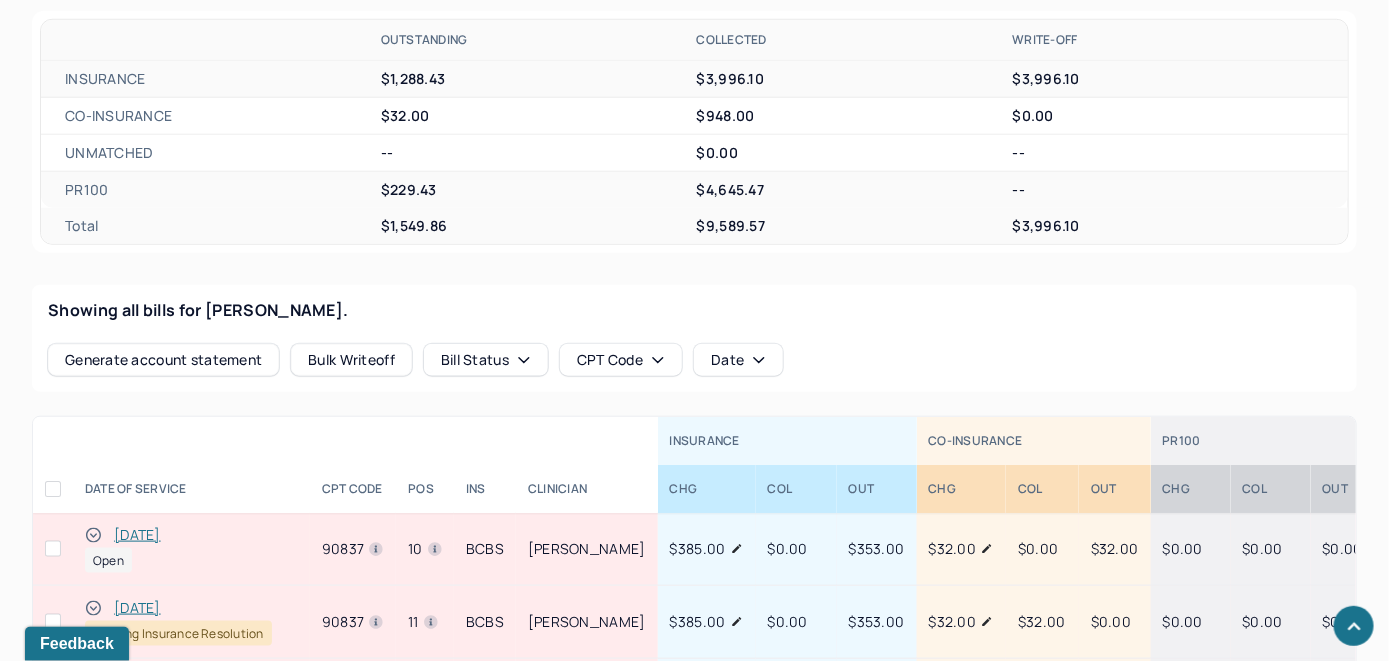 click on "[DATE]" at bounding box center [137, 535] 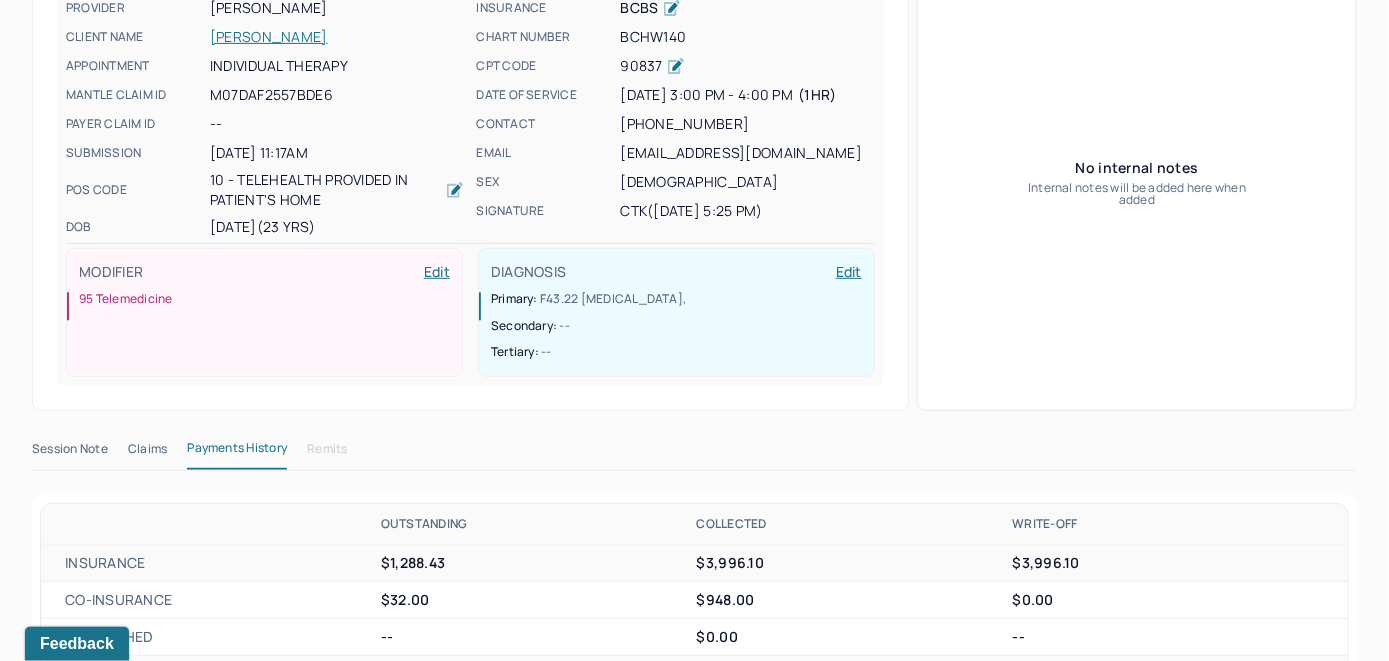 scroll, scrollTop: 104, scrollLeft: 0, axis: vertical 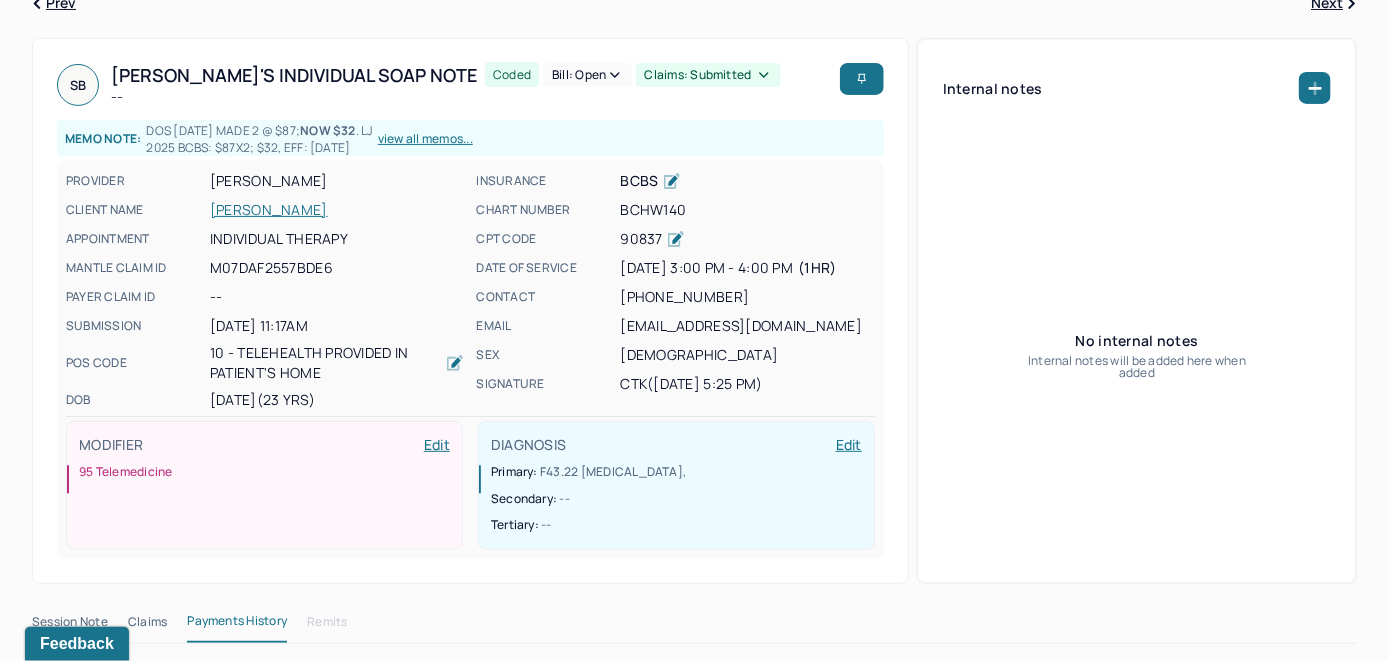 click on "[PERSON_NAME]" at bounding box center (337, 210) 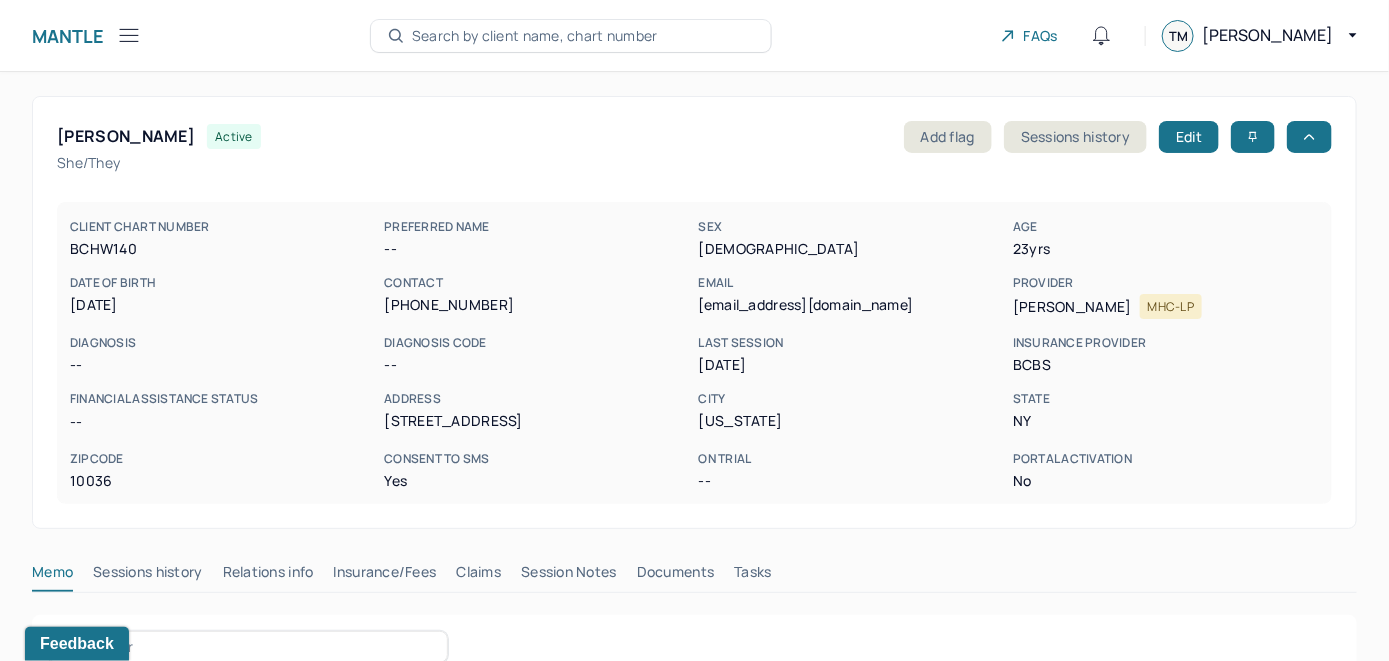 click on "Claims" at bounding box center (478, 576) 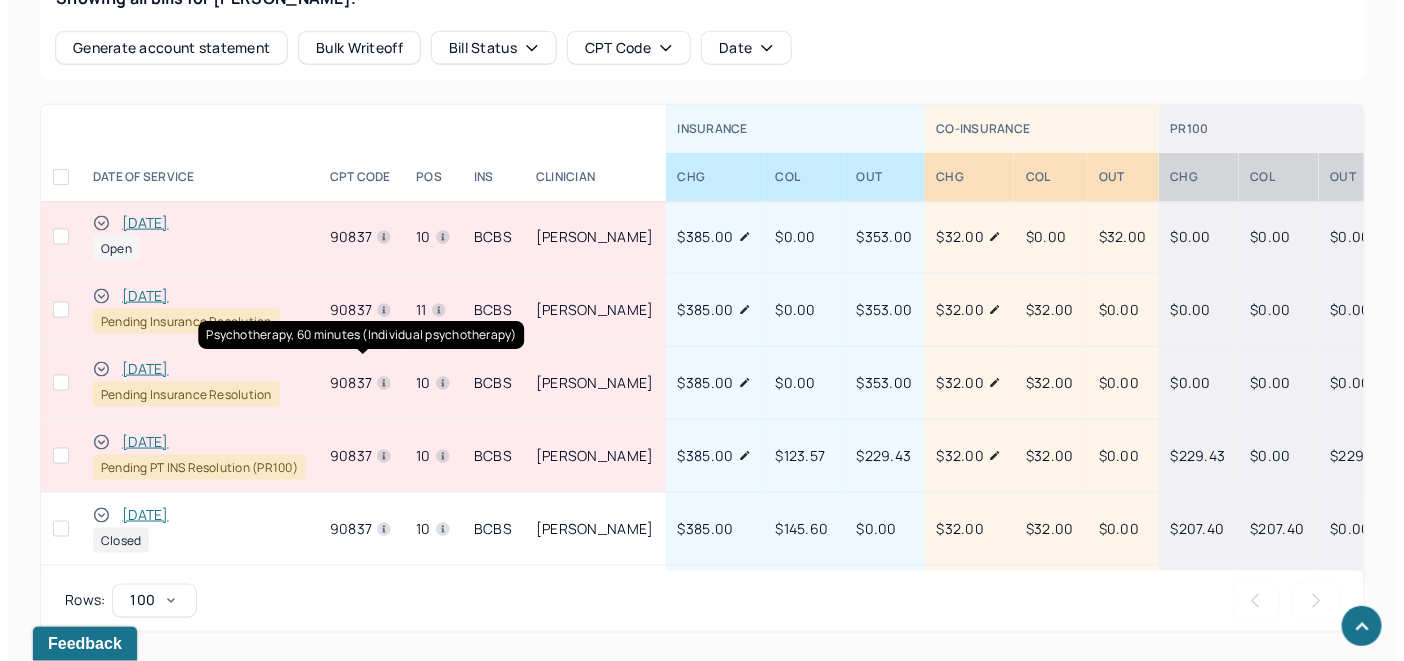 scroll, scrollTop: 786, scrollLeft: 0, axis: vertical 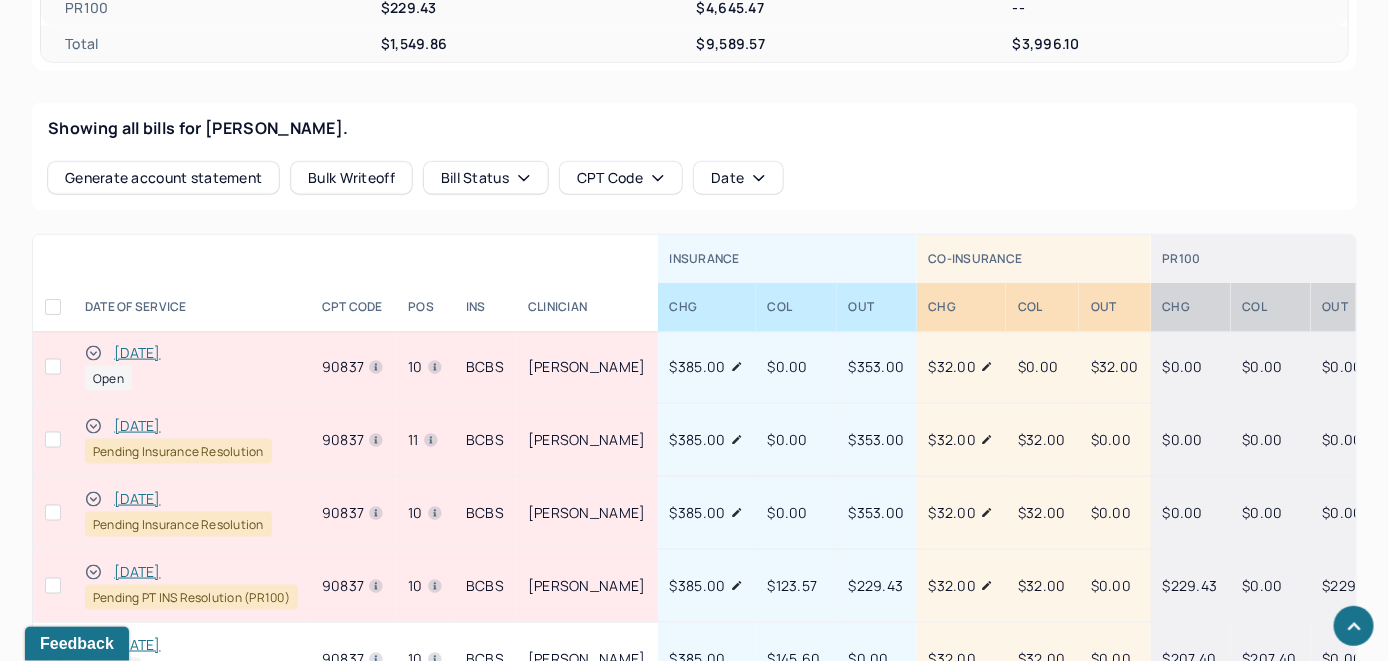 click on "[DATE]" at bounding box center (137, 353) 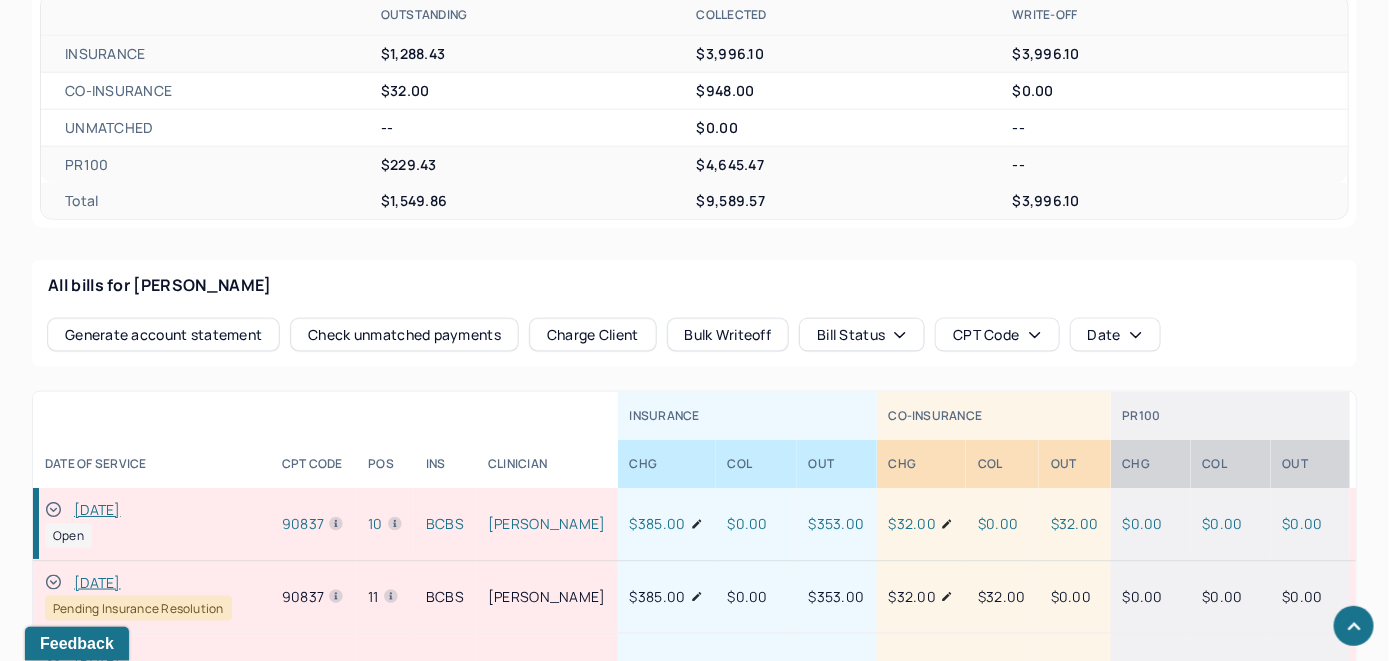 click on "Check unmatched payments" at bounding box center (404, 335) 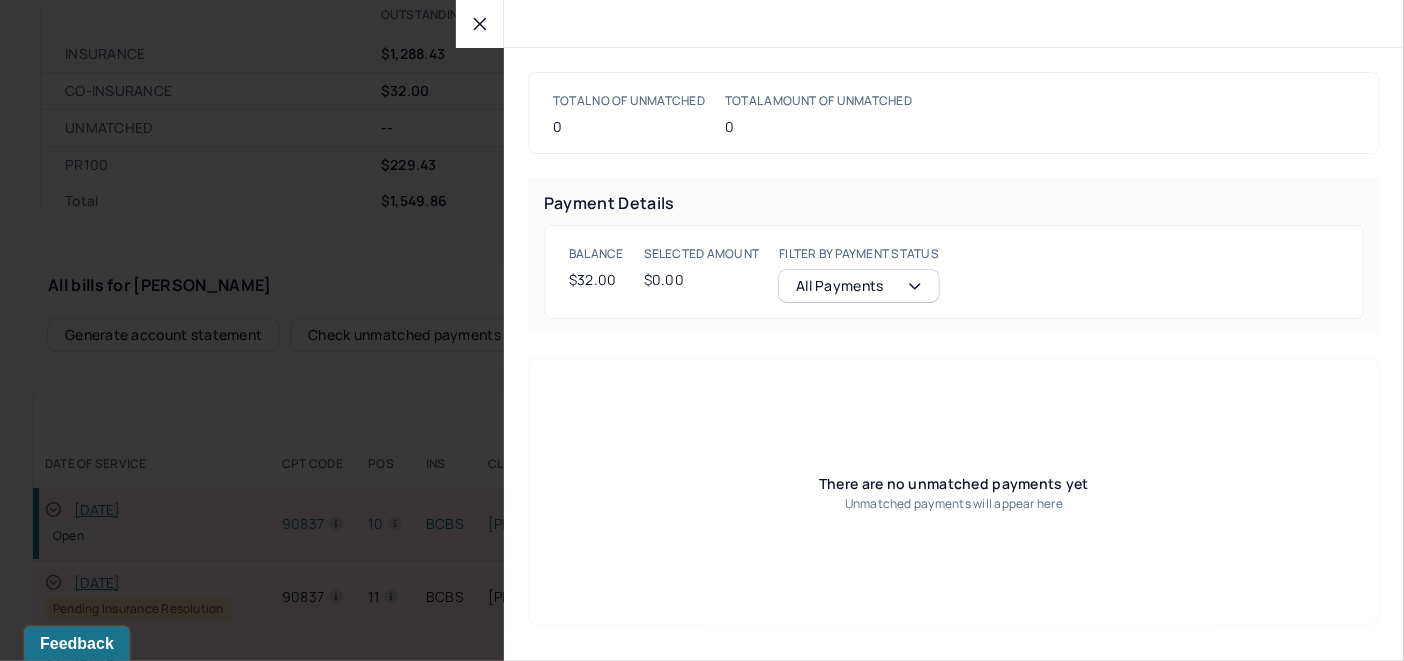 click 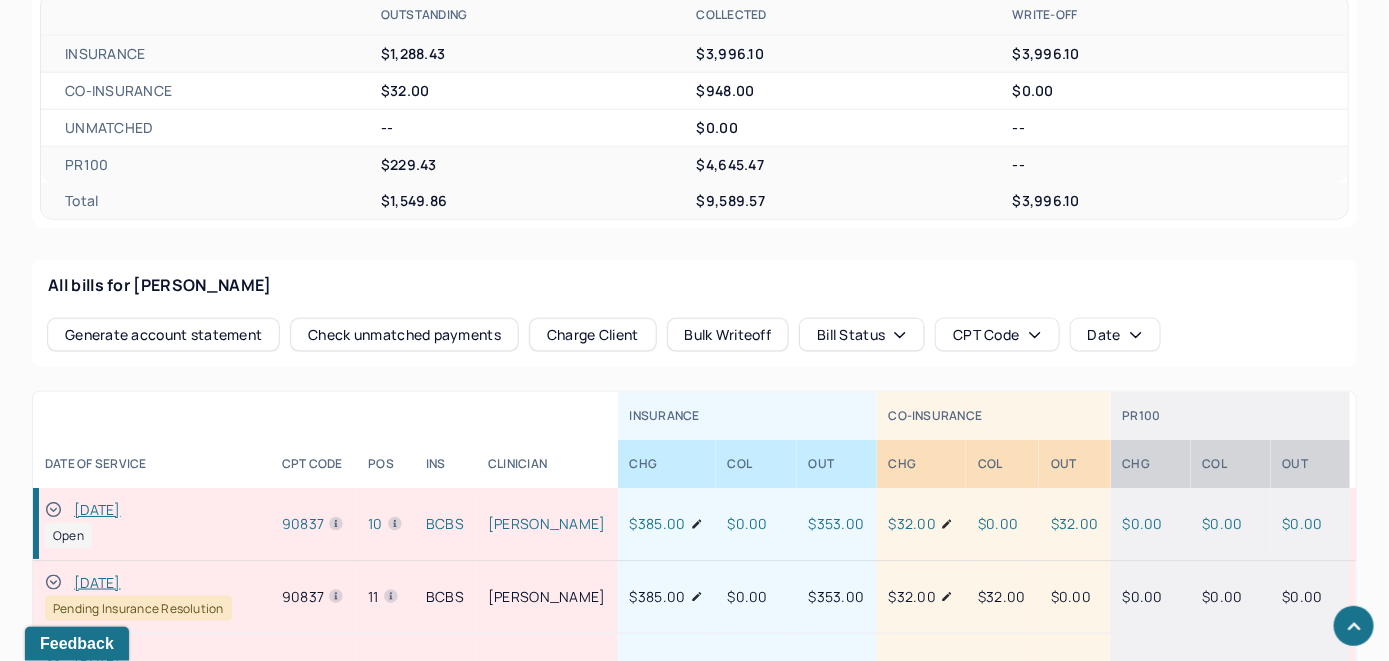 click on "Charge Client" at bounding box center [593, 335] 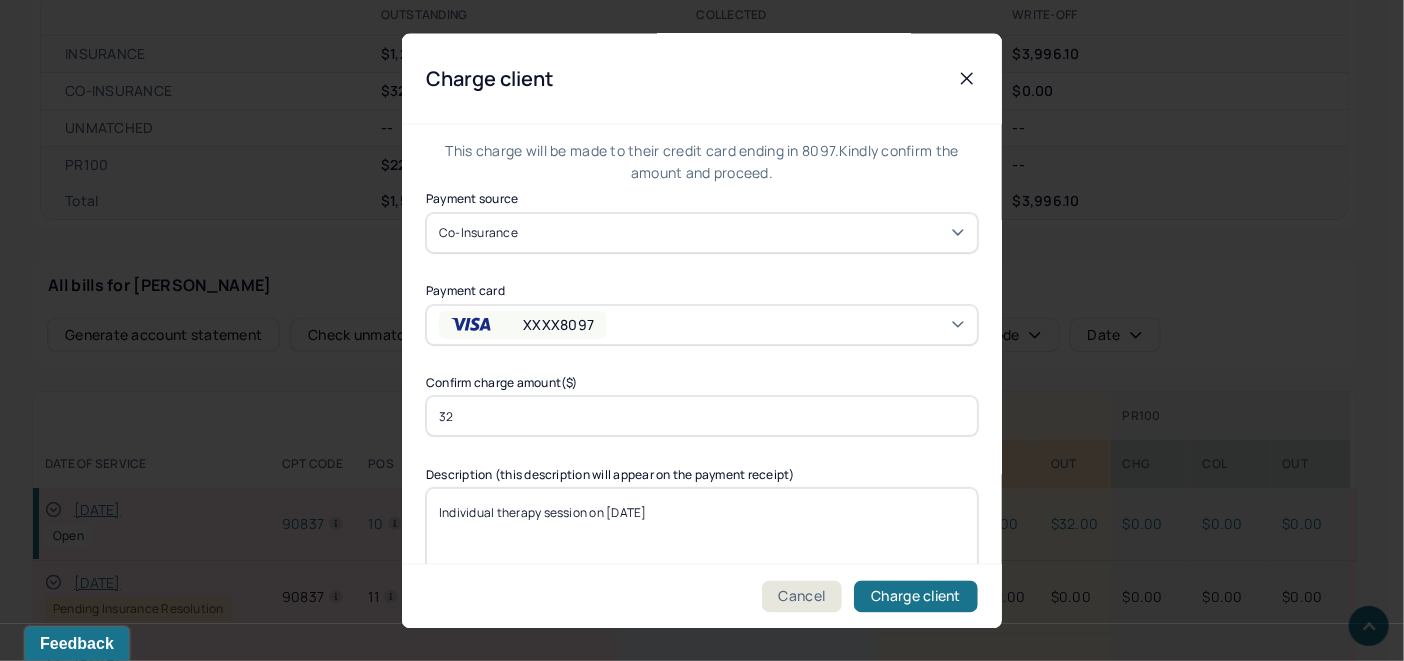 scroll, scrollTop: 121, scrollLeft: 0, axis: vertical 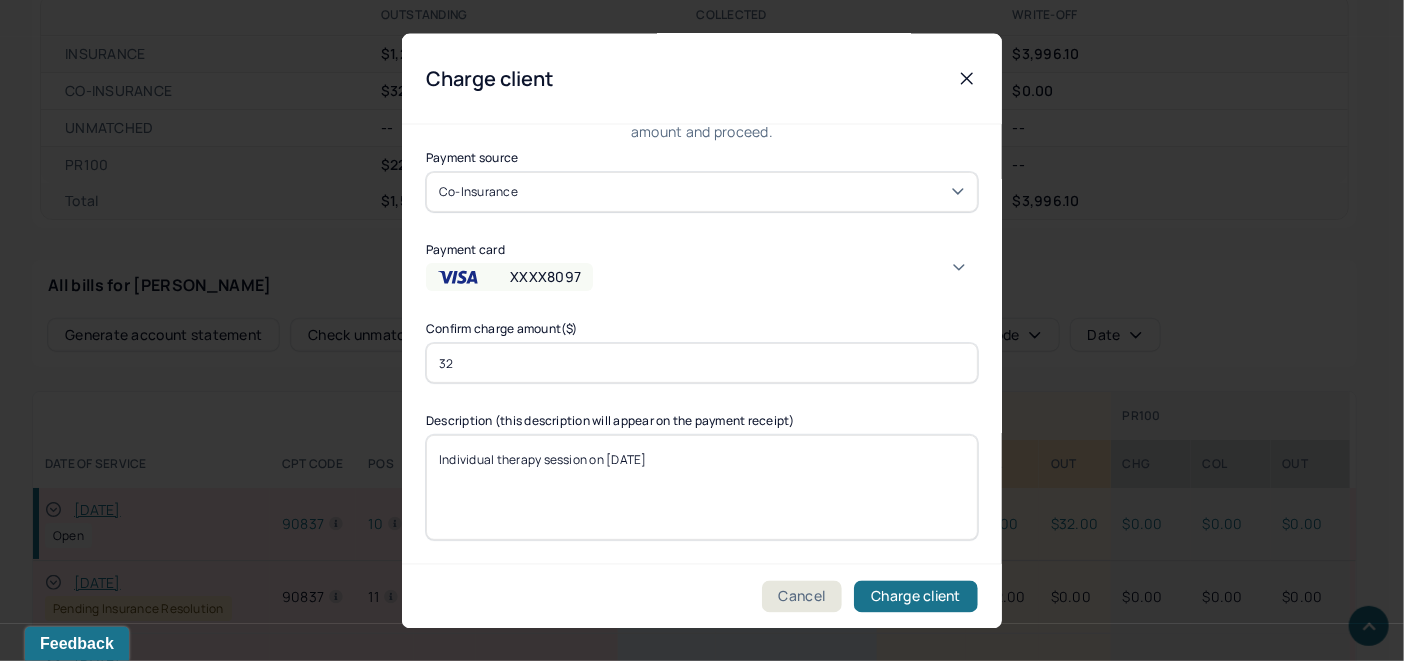 click on "XXXX8097" at bounding box center [702, 277] 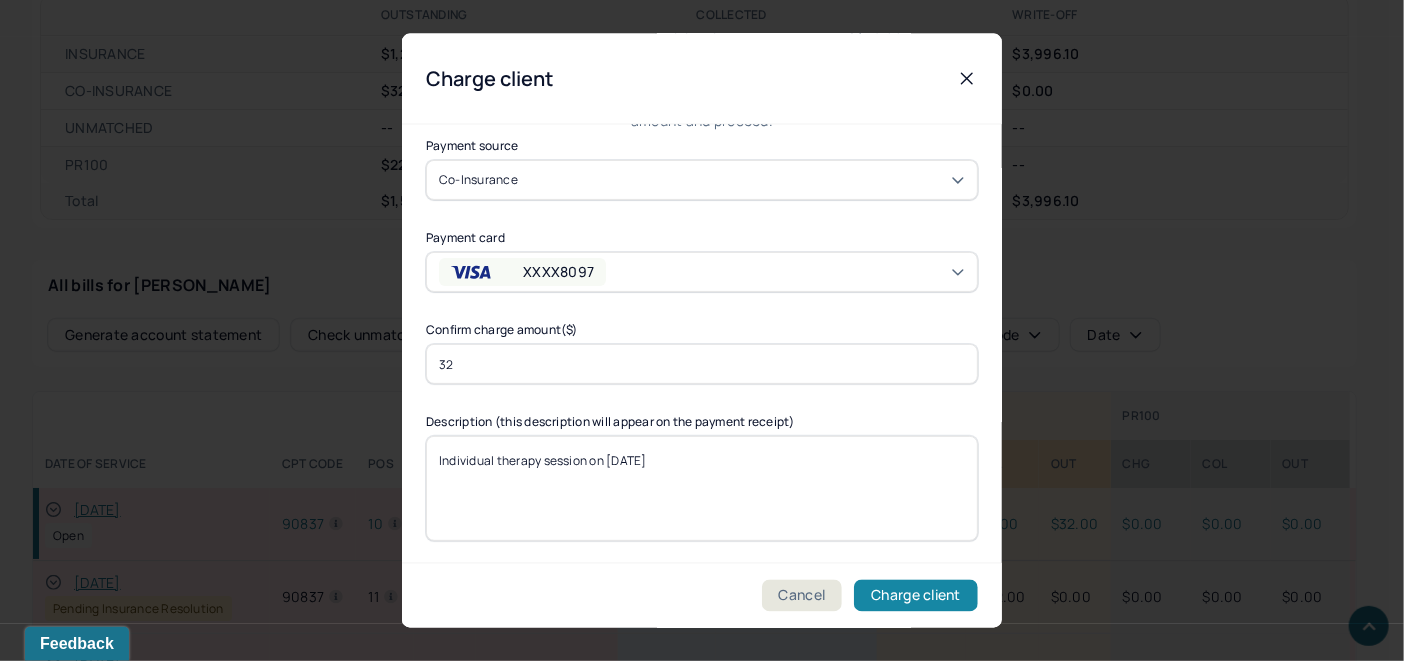 click on "Charge client" at bounding box center [916, 596] 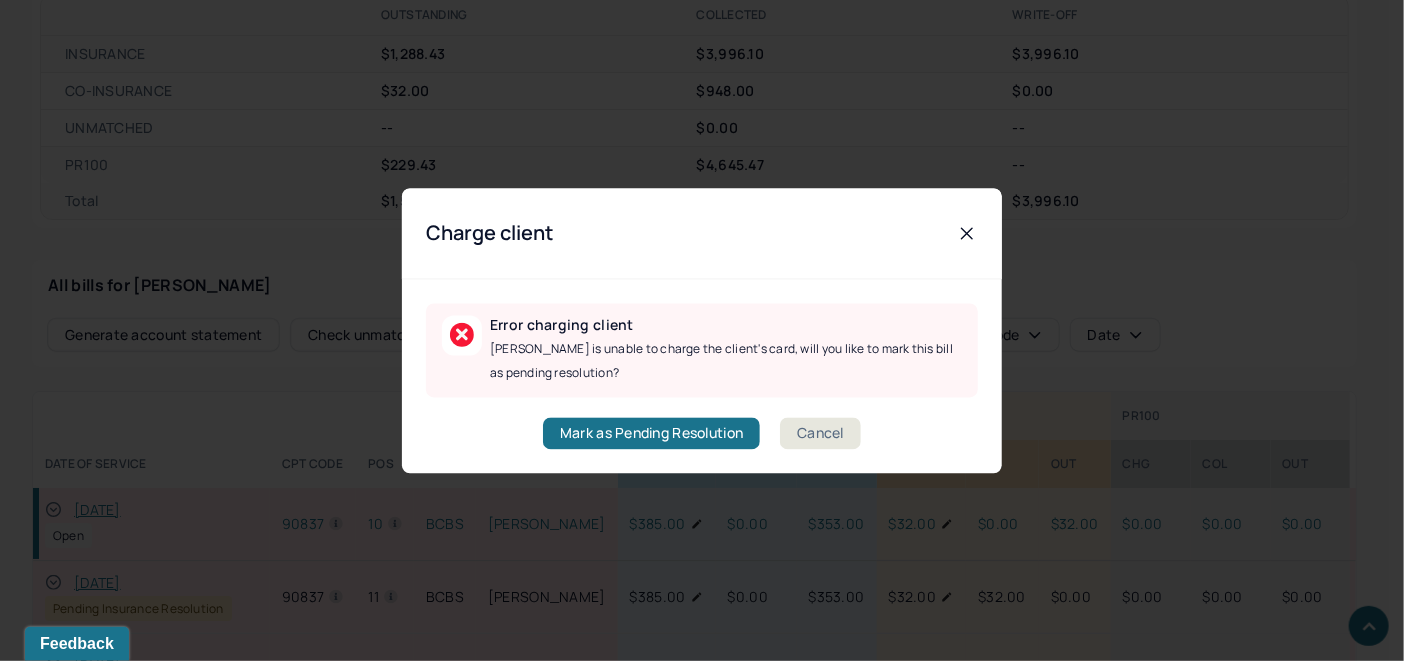 scroll, scrollTop: 0, scrollLeft: 0, axis: both 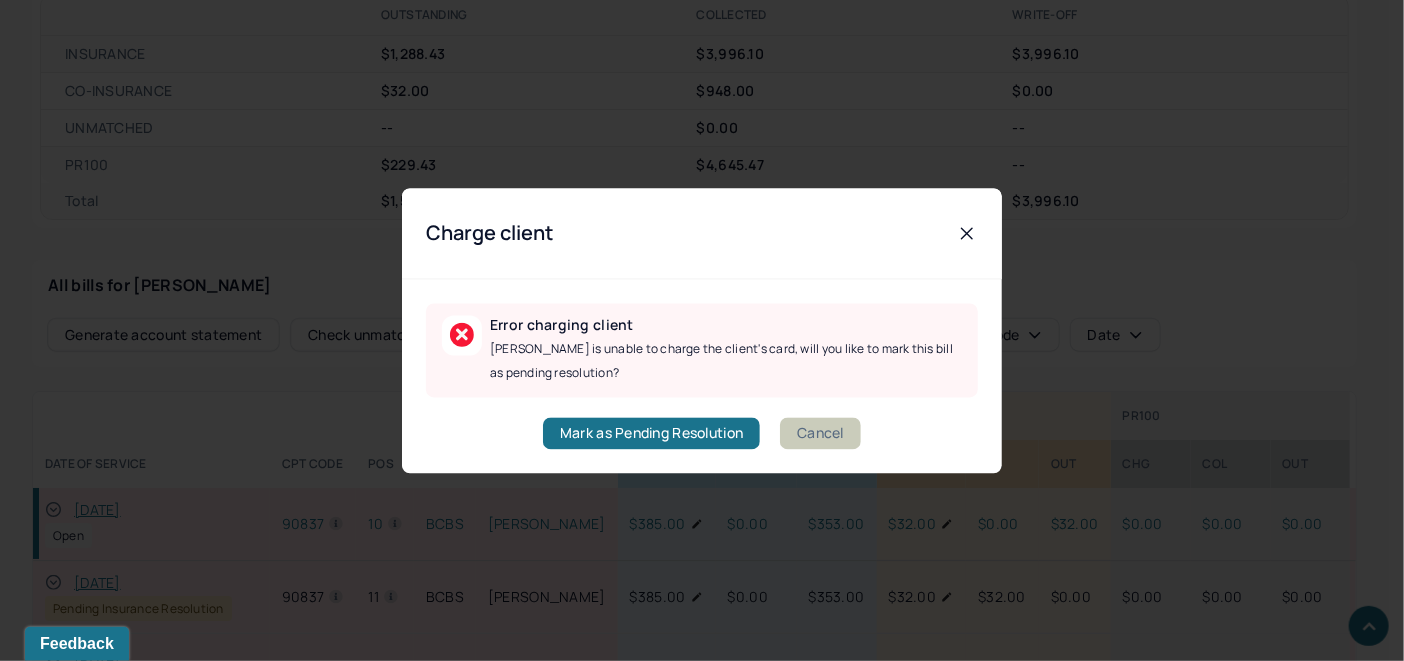 click on "Cancel" at bounding box center [820, 433] 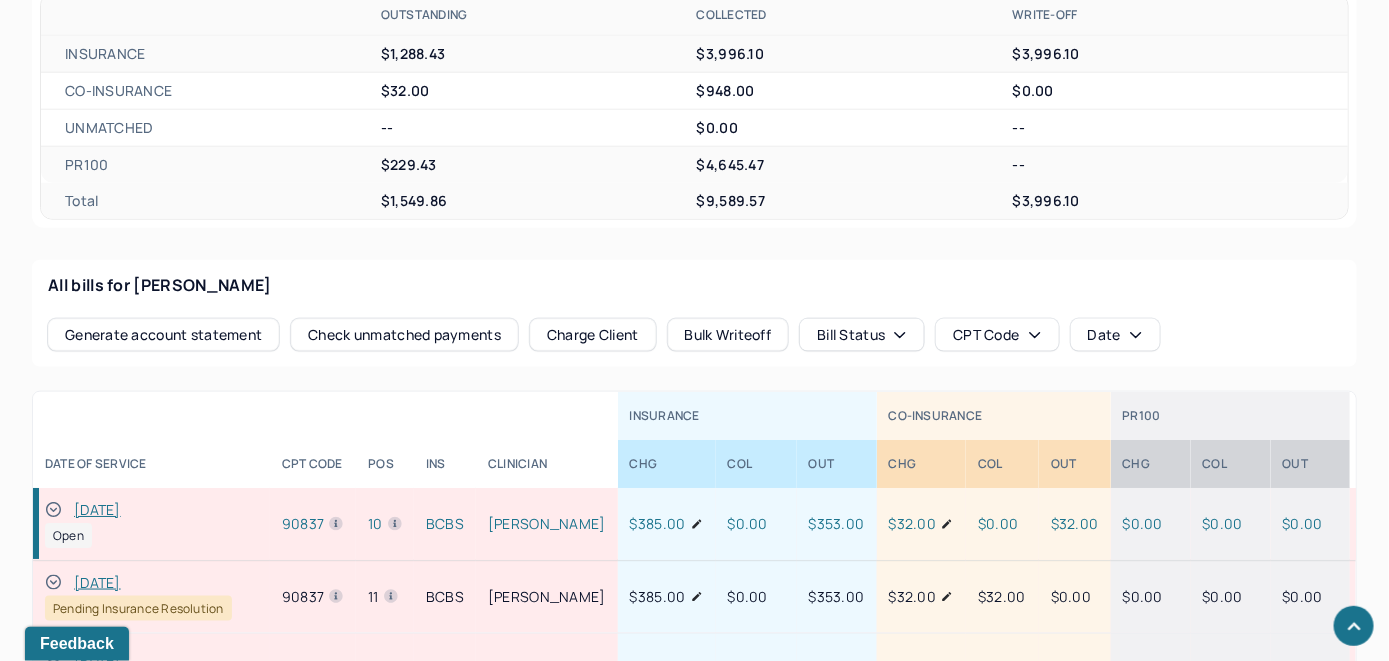 click on "Charge Client" at bounding box center [593, 335] 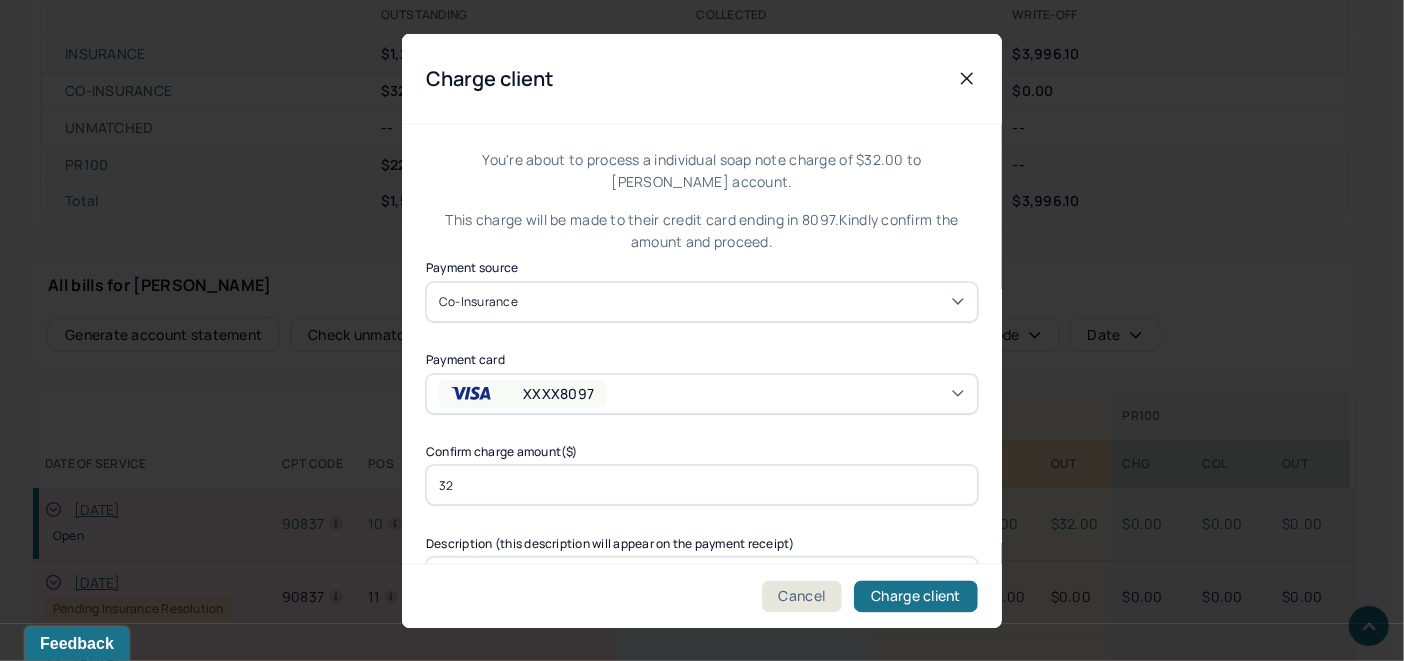 scroll, scrollTop: 121, scrollLeft: 0, axis: vertical 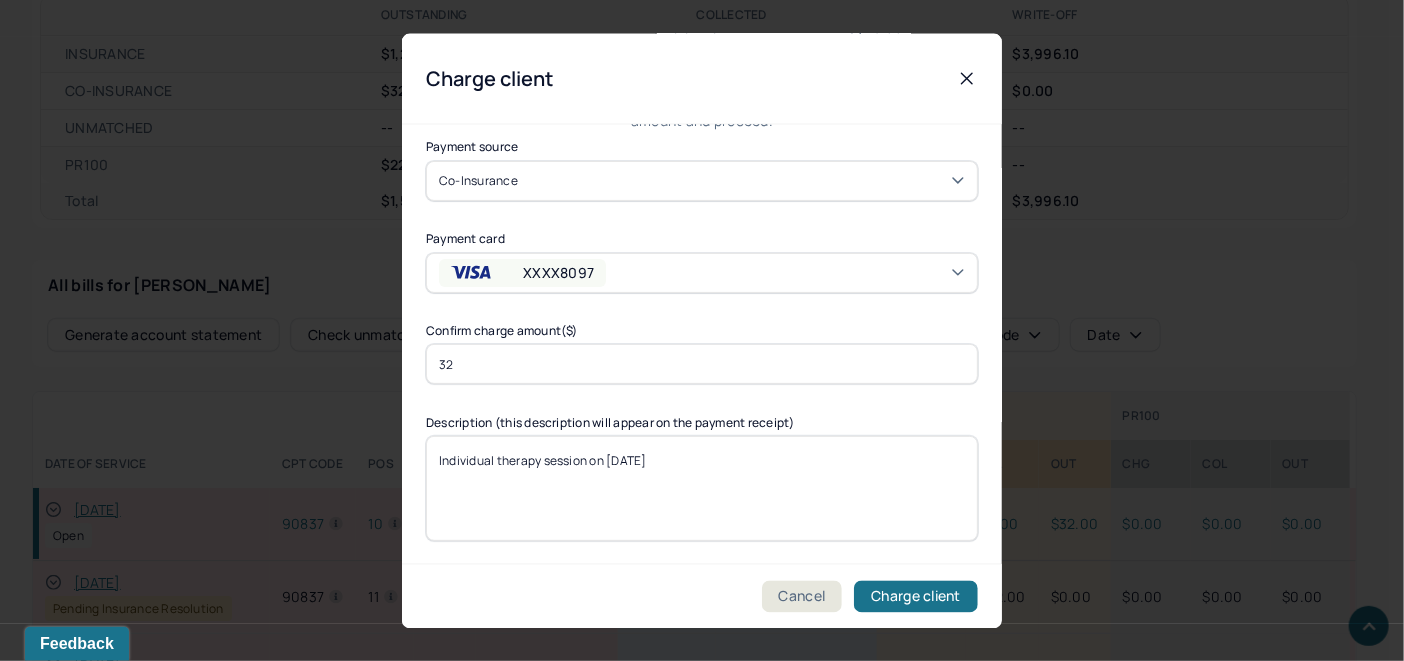 click 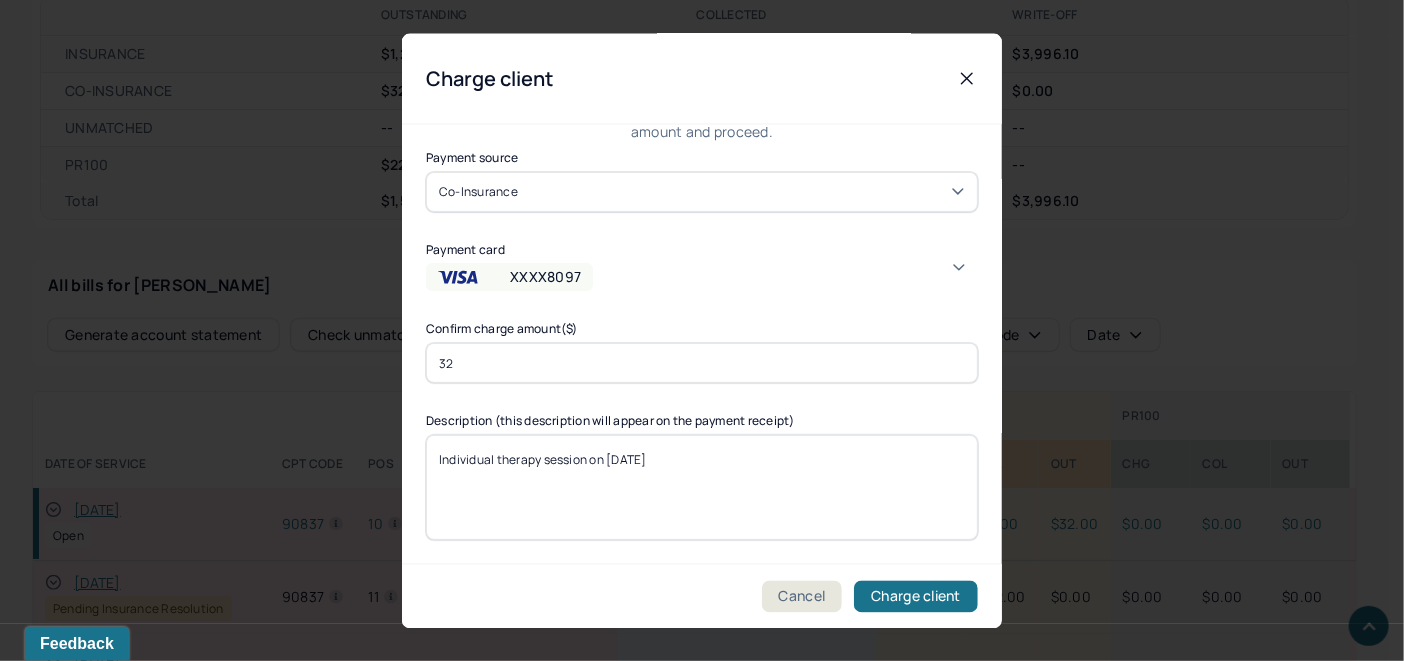 click on "XXXX8097" at bounding box center [694, 957] 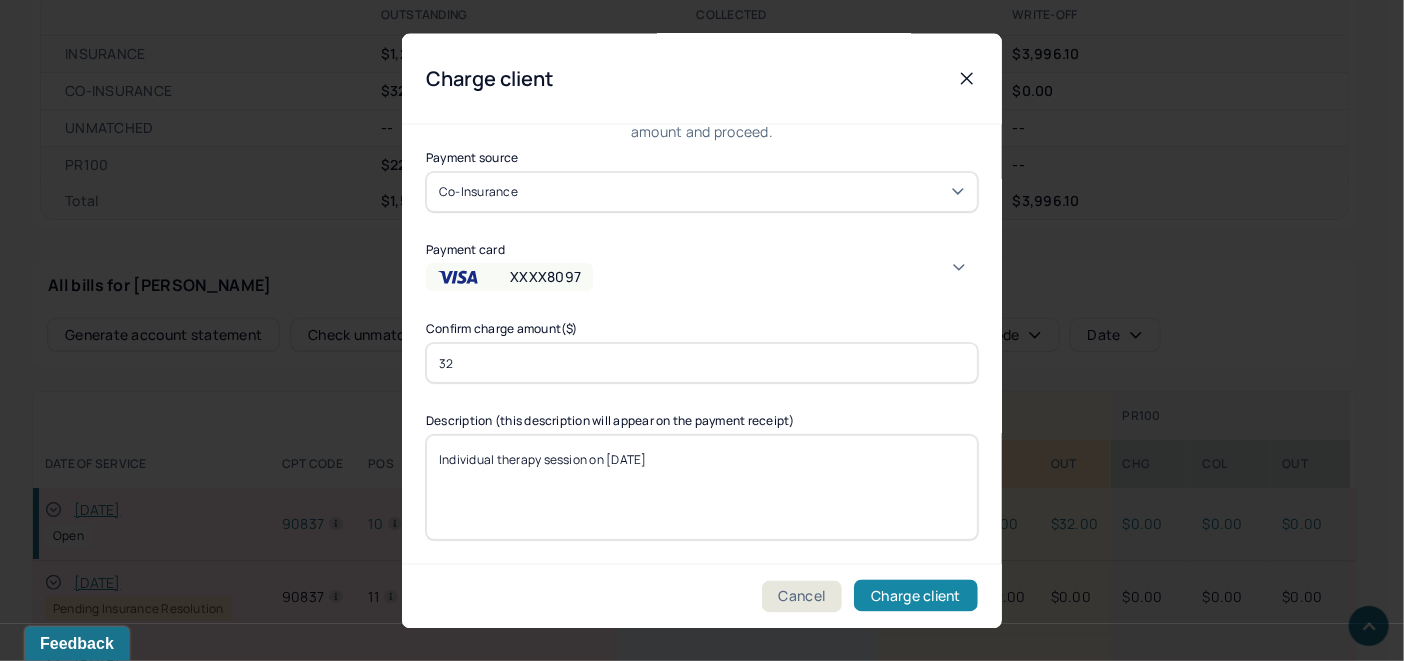 click on "Charge client" at bounding box center (916, 596) 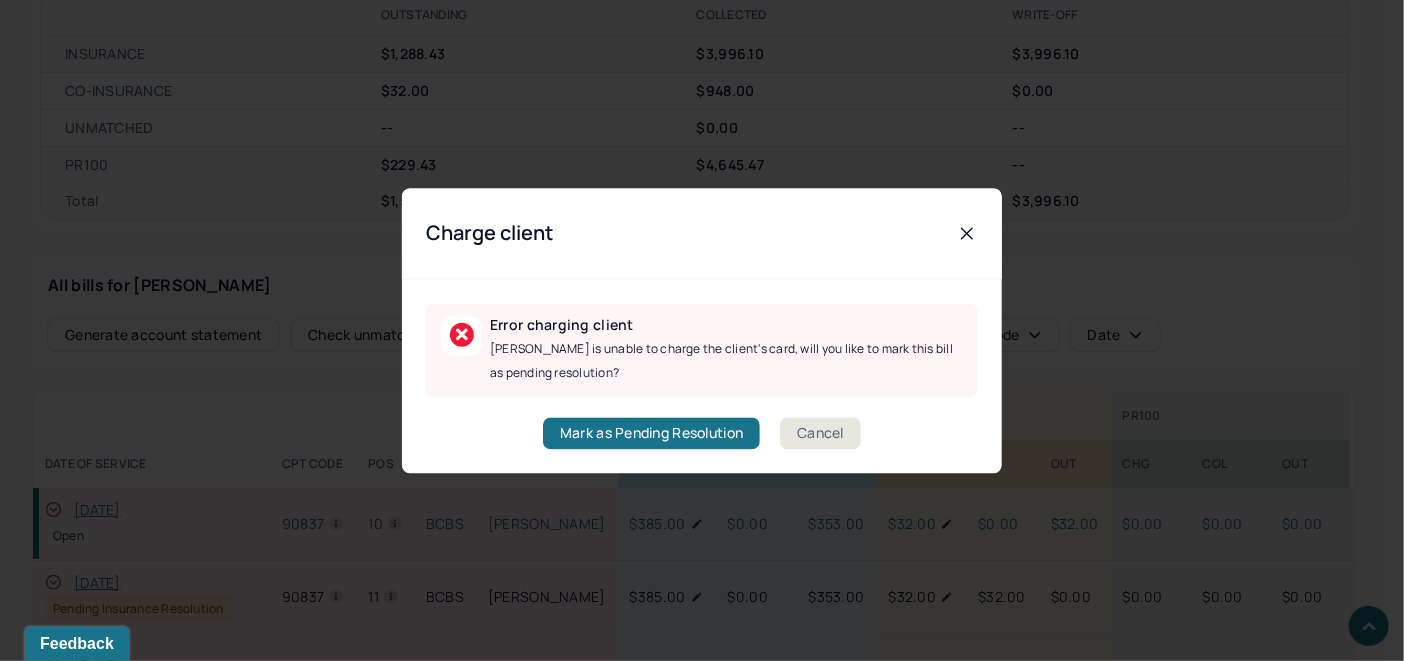 scroll, scrollTop: 0, scrollLeft: 0, axis: both 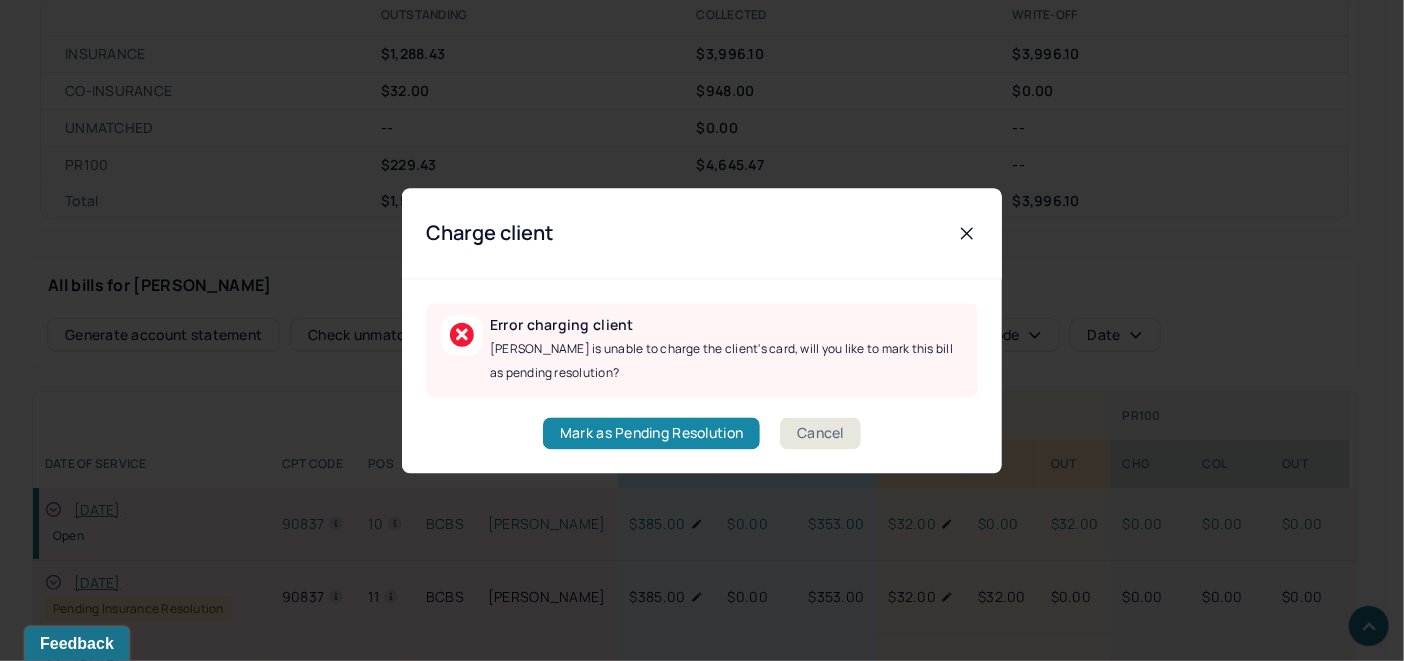 click on "Mark as Pending Resolution" at bounding box center (651, 433) 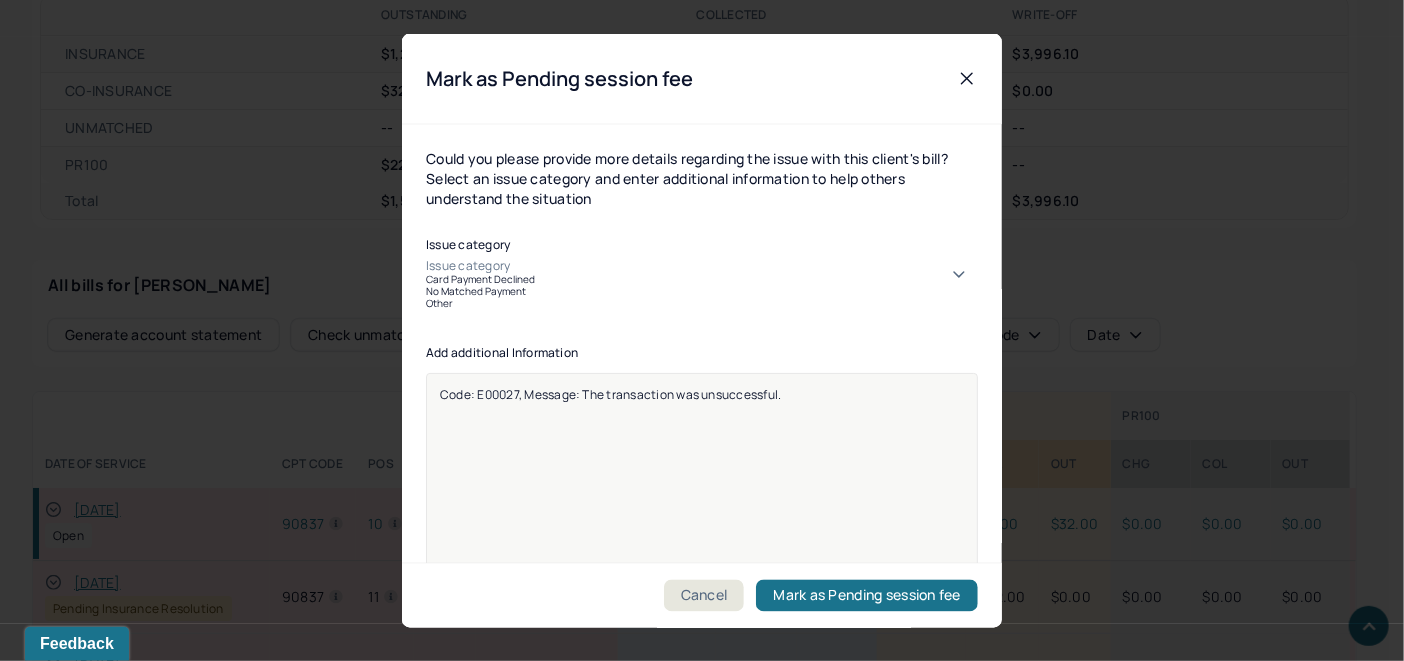 click on "Issue category" at bounding box center (702, 265) 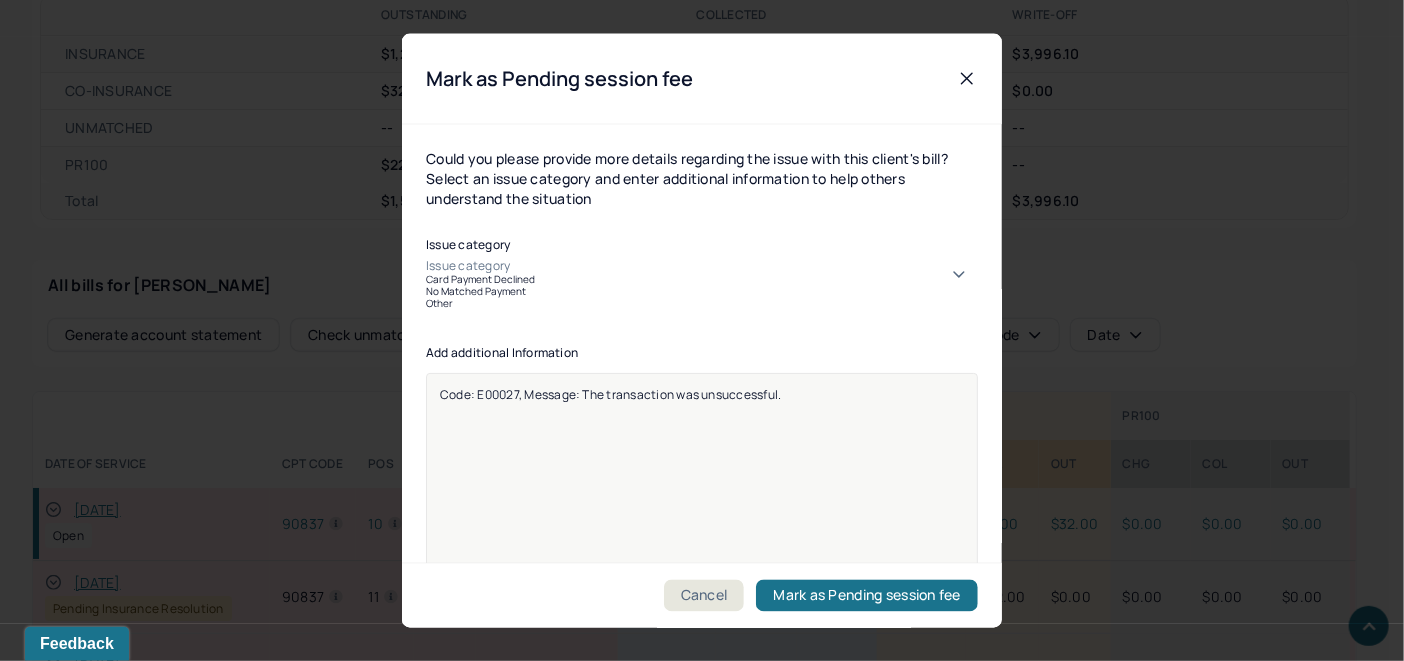click on "Card Payment Declined" at bounding box center [702, 278] 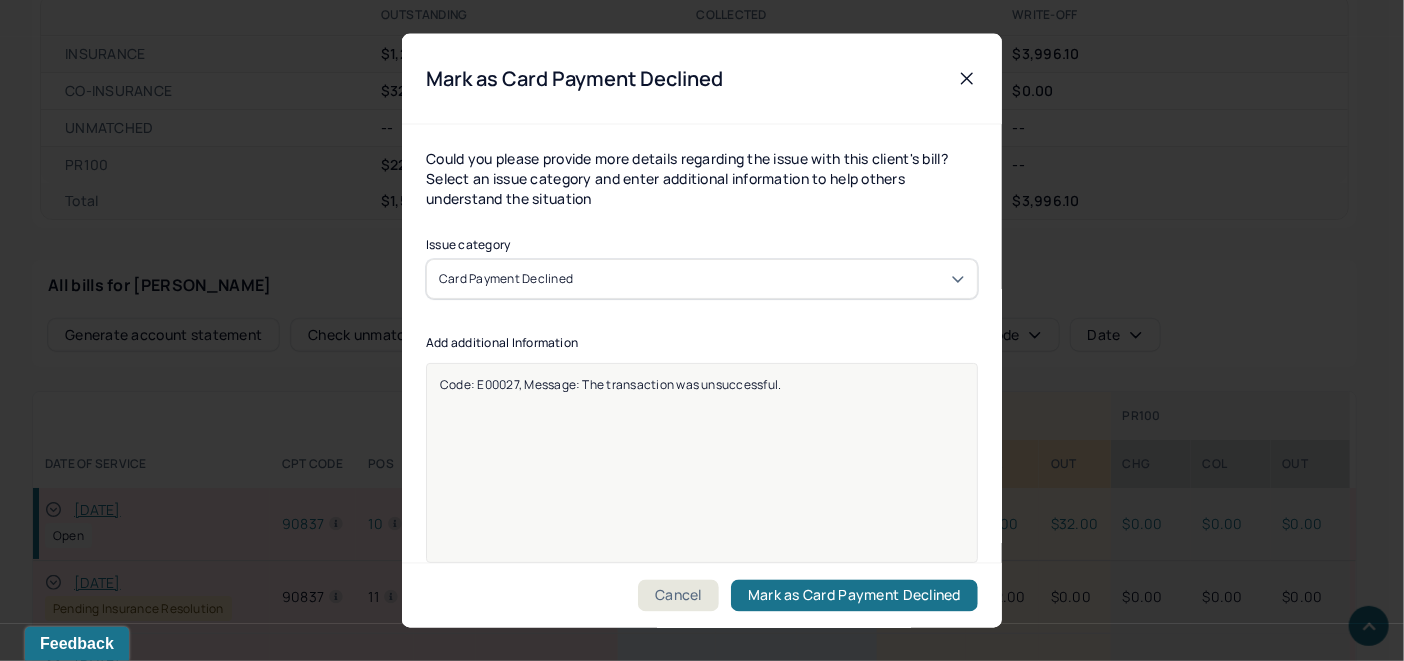 click on "Code: E00027, Message: The transaction was unsuccessful." at bounding box center [702, 383] 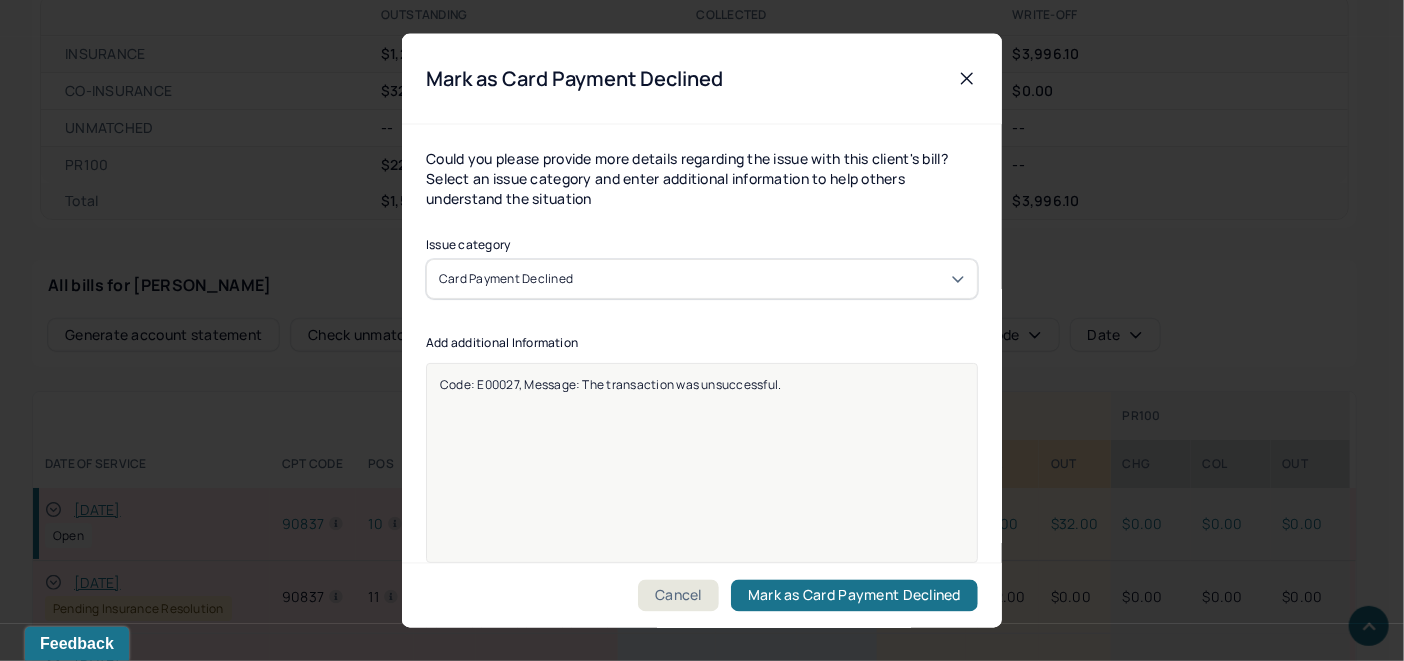 drag, startPoint x: 829, startPoint y: 386, endPoint x: 346, endPoint y: 389, distance: 483.0093 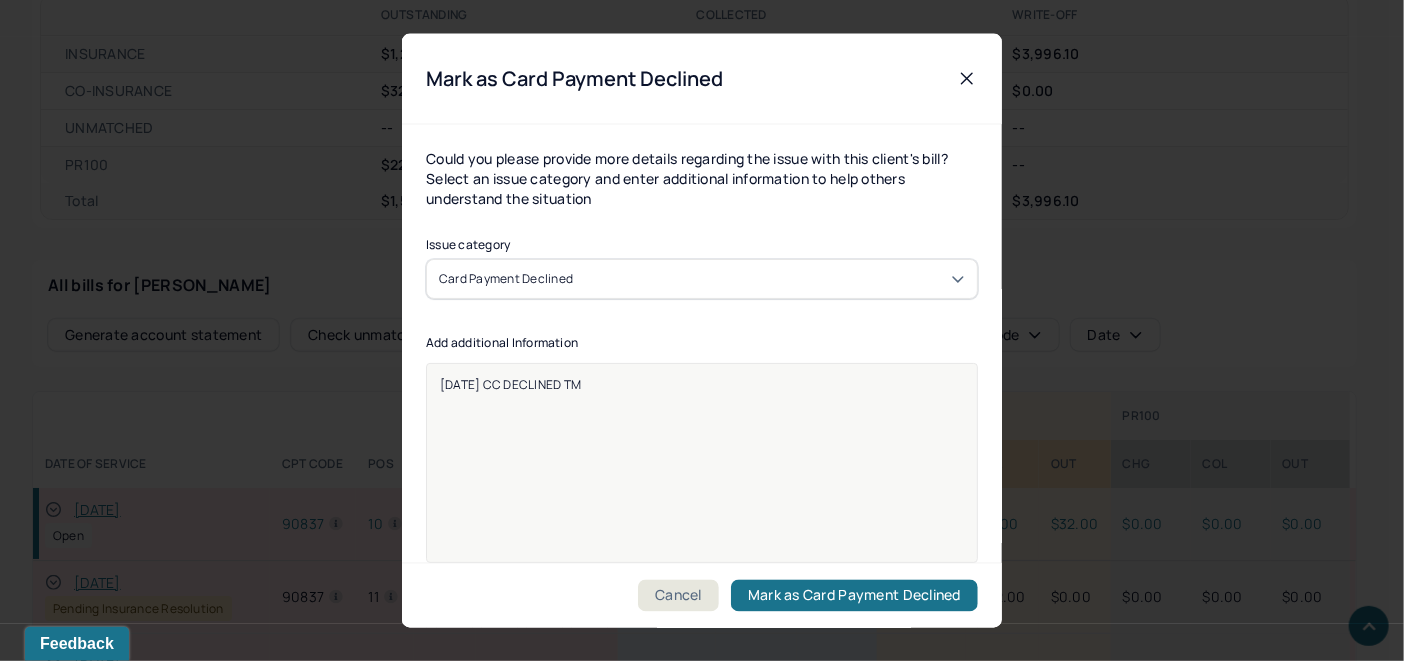 drag, startPoint x: 660, startPoint y: 381, endPoint x: 467, endPoint y: 401, distance: 194.03351 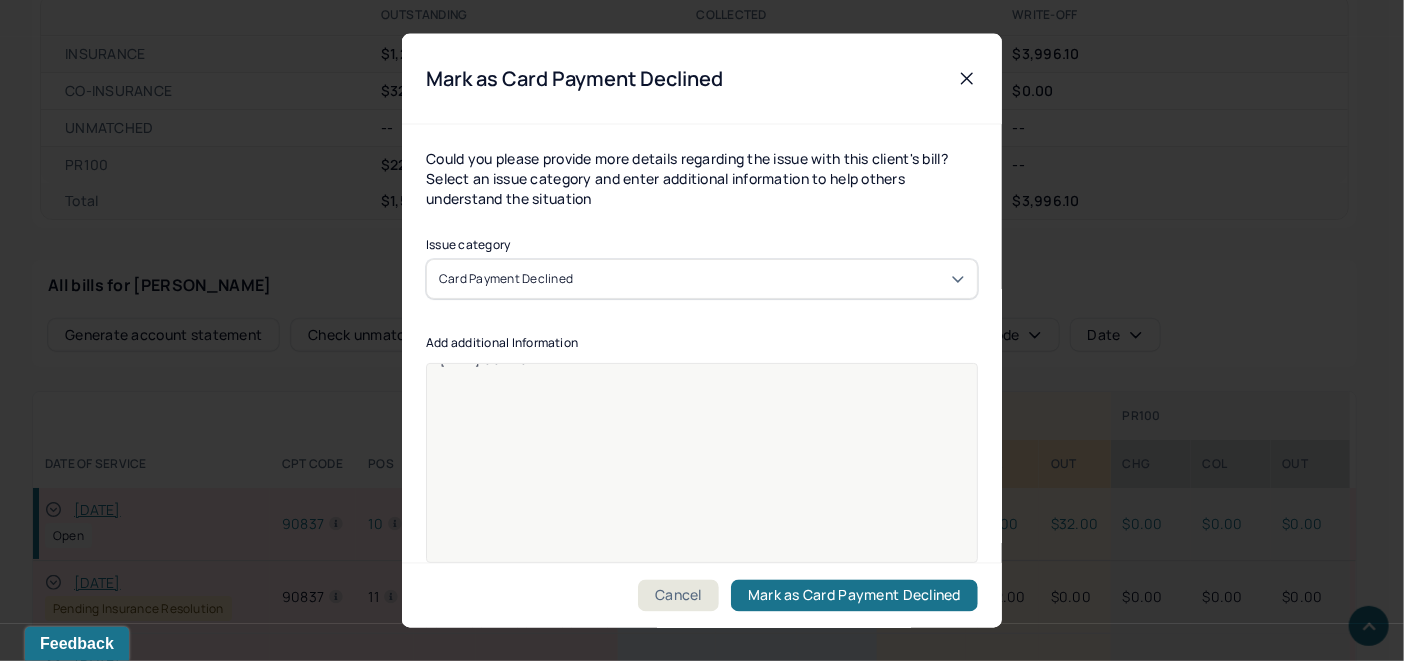 scroll, scrollTop: 109, scrollLeft: 0, axis: vertical 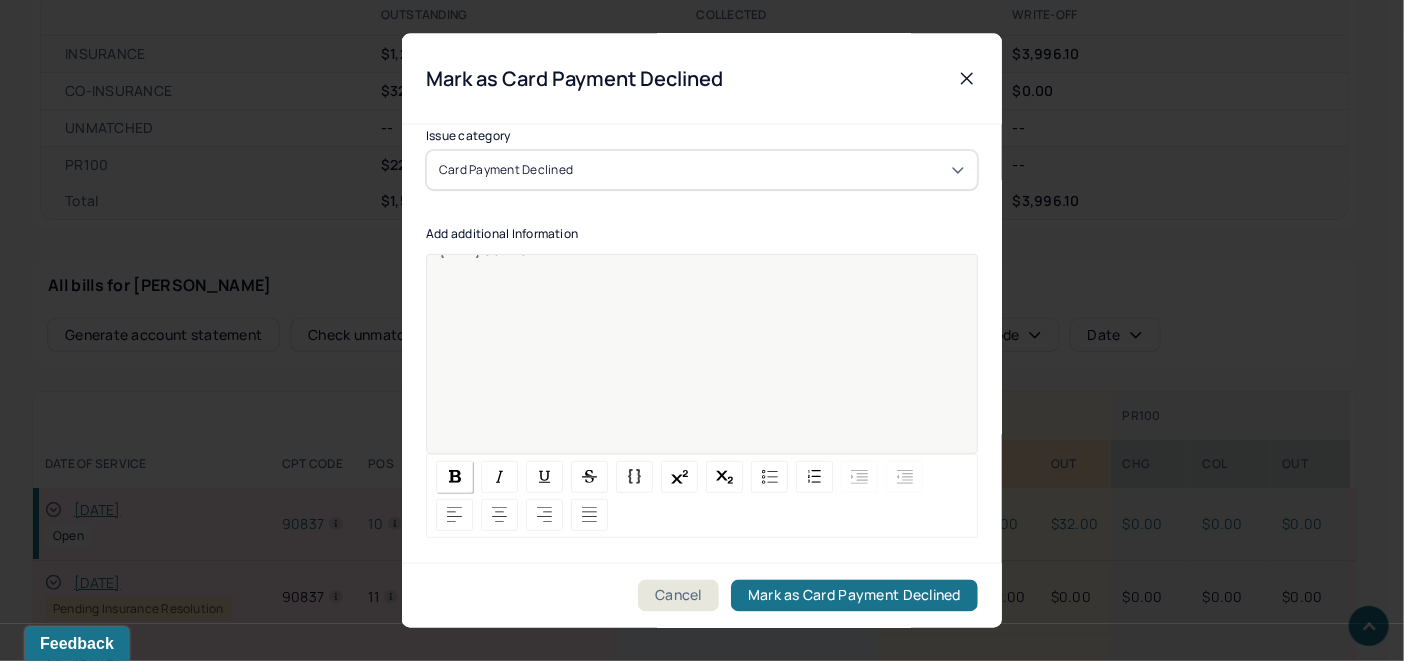 click at bounding box center (455, 476) 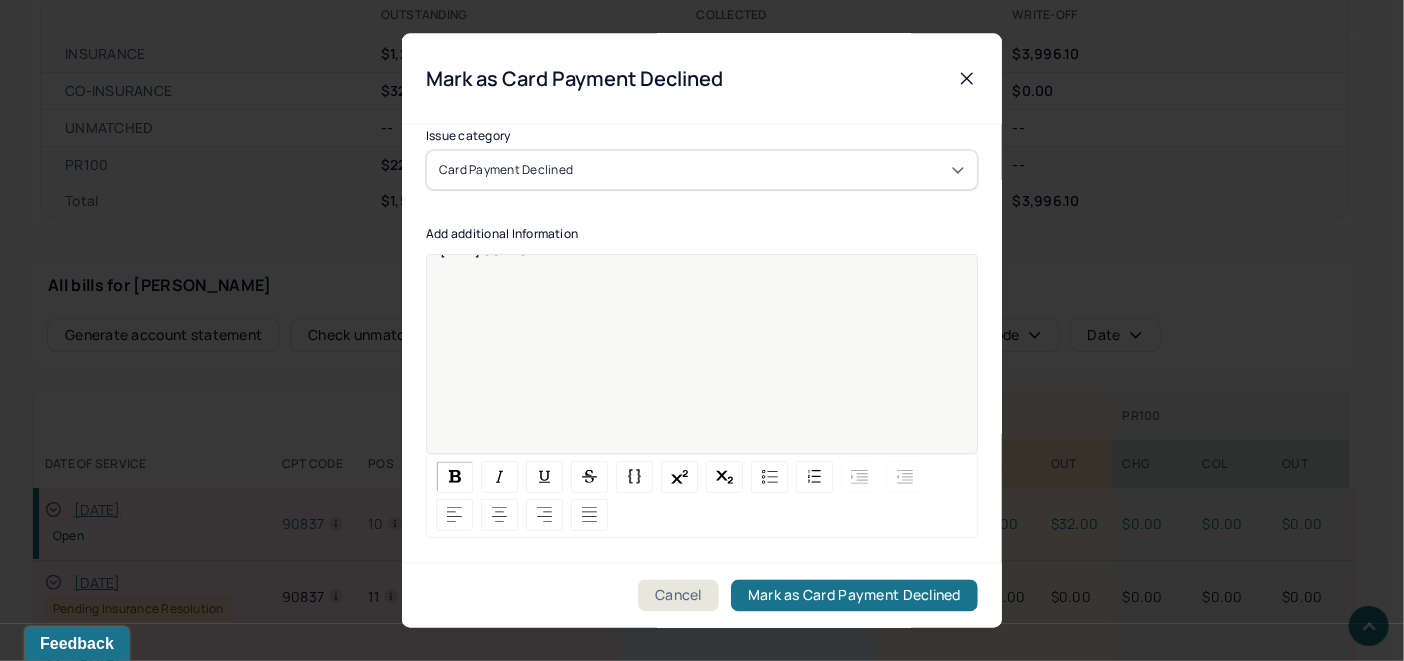 copy on "[DATE] CC DECLINED TM" 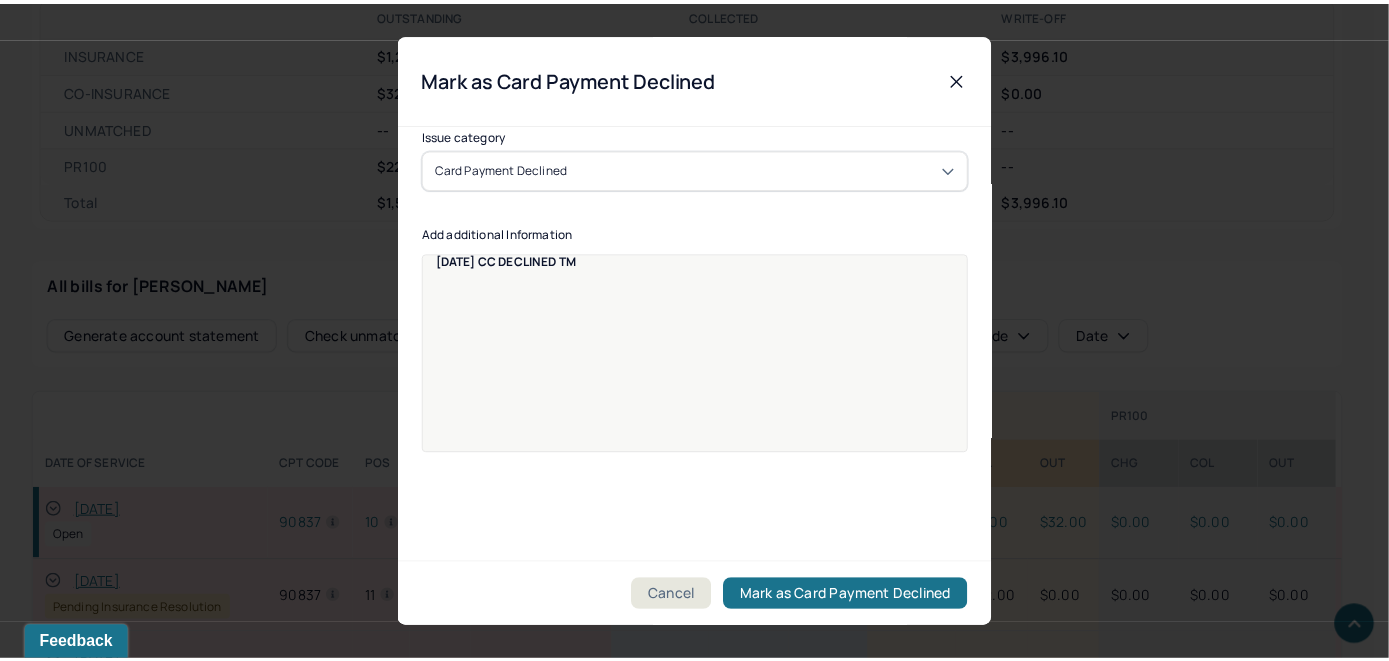 scroll, scrollTop: 25, scrollLeft: 0, axis: vertical 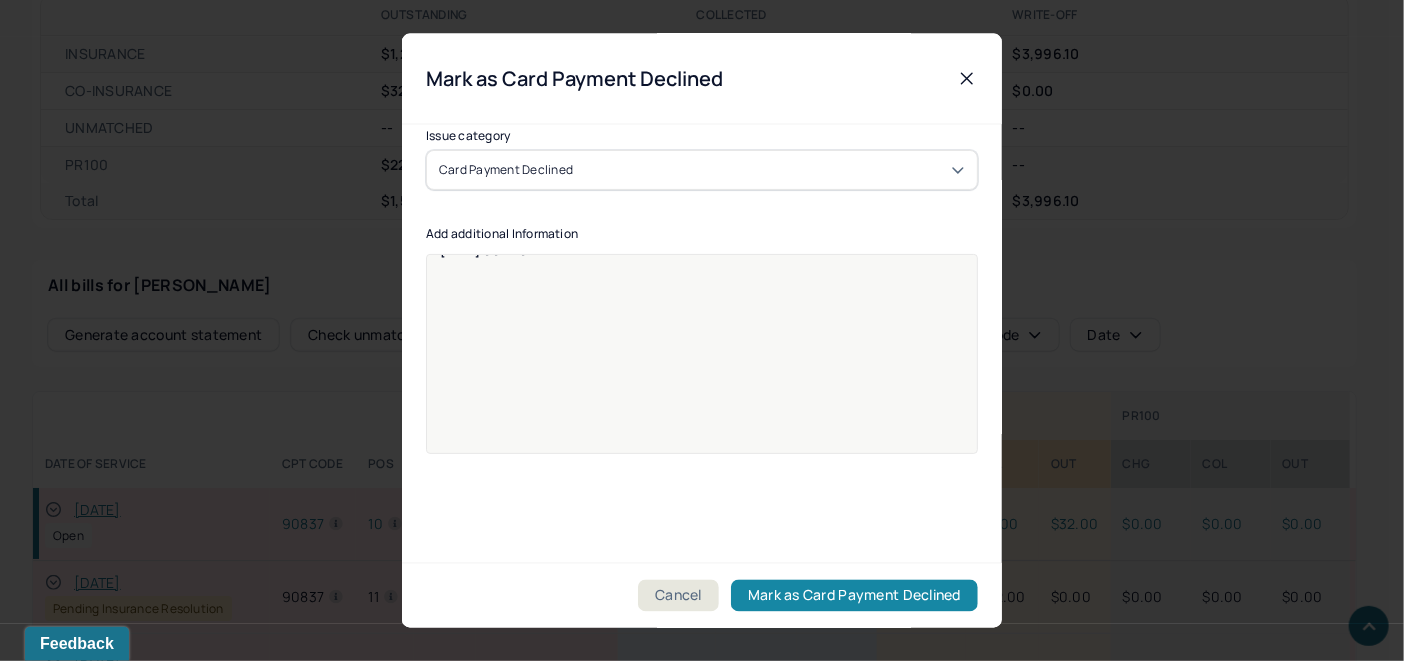 click on "Mark as Card Payment Declined" at bounding box center (854, 596) 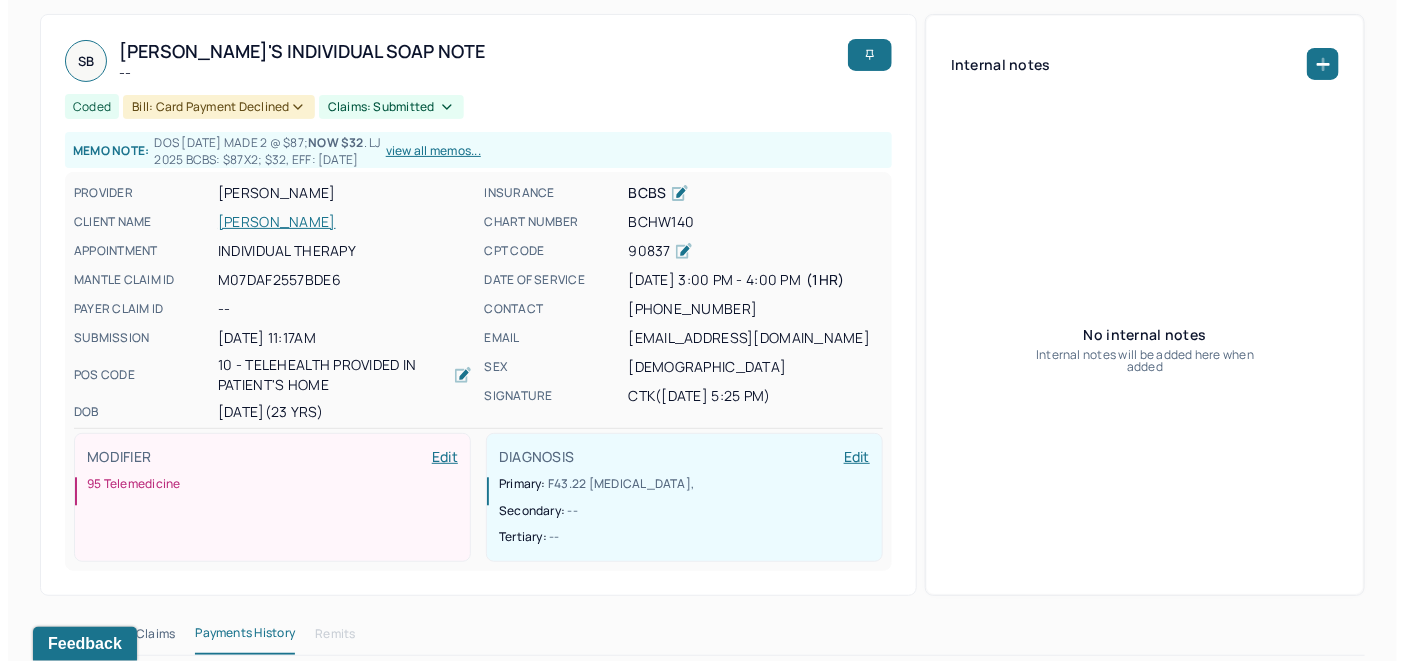 scroll, scrollTop: 0, scrollLeft: 0, axis: both 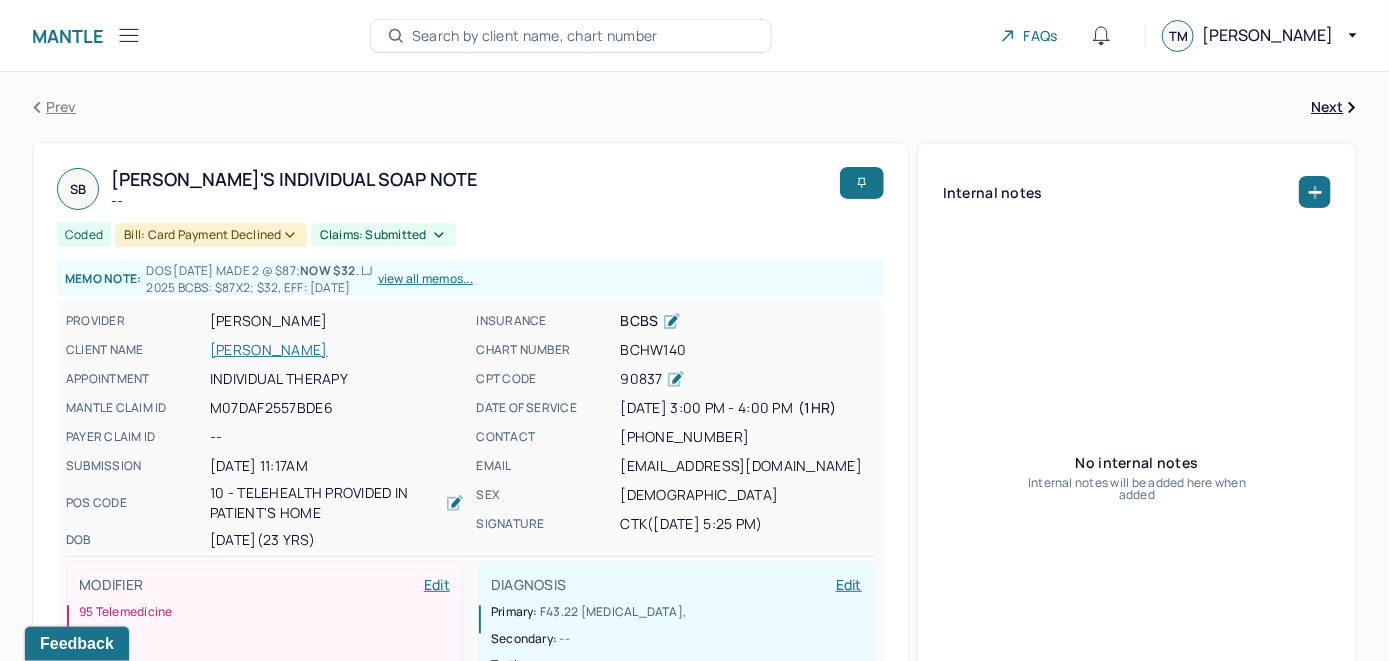click 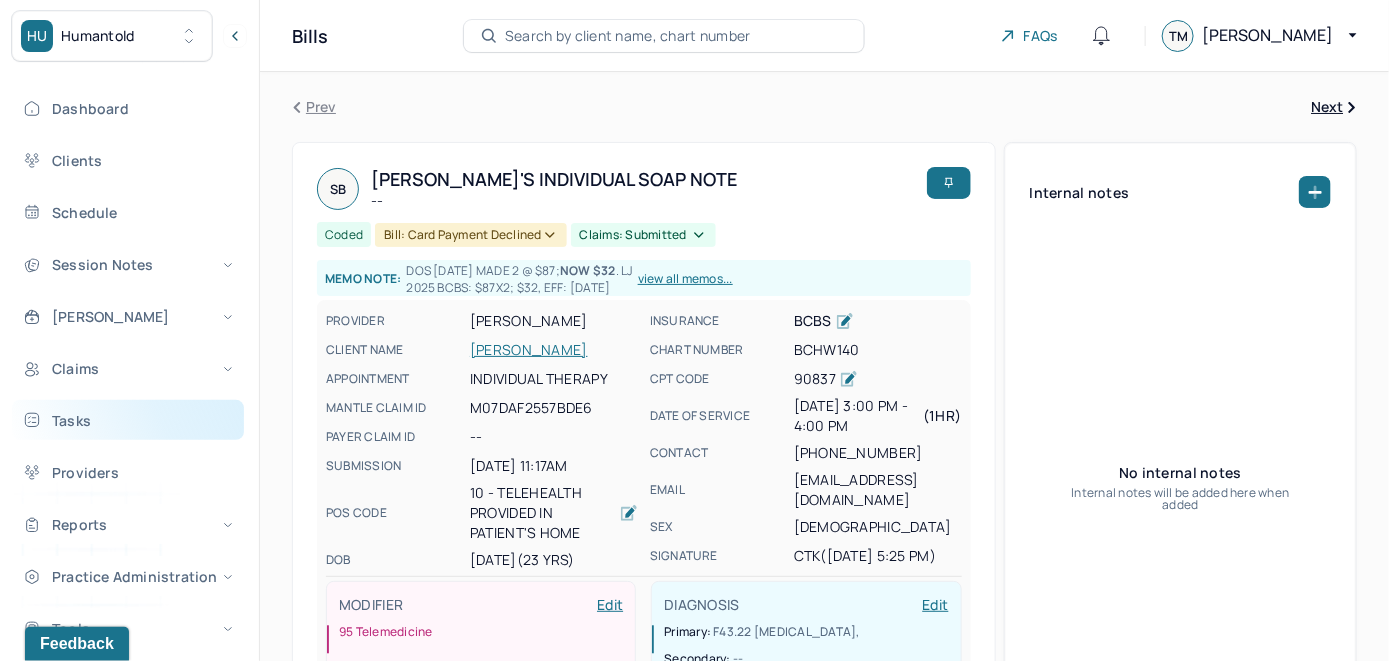 click on "Tasks" at bounding box center [128, 420] 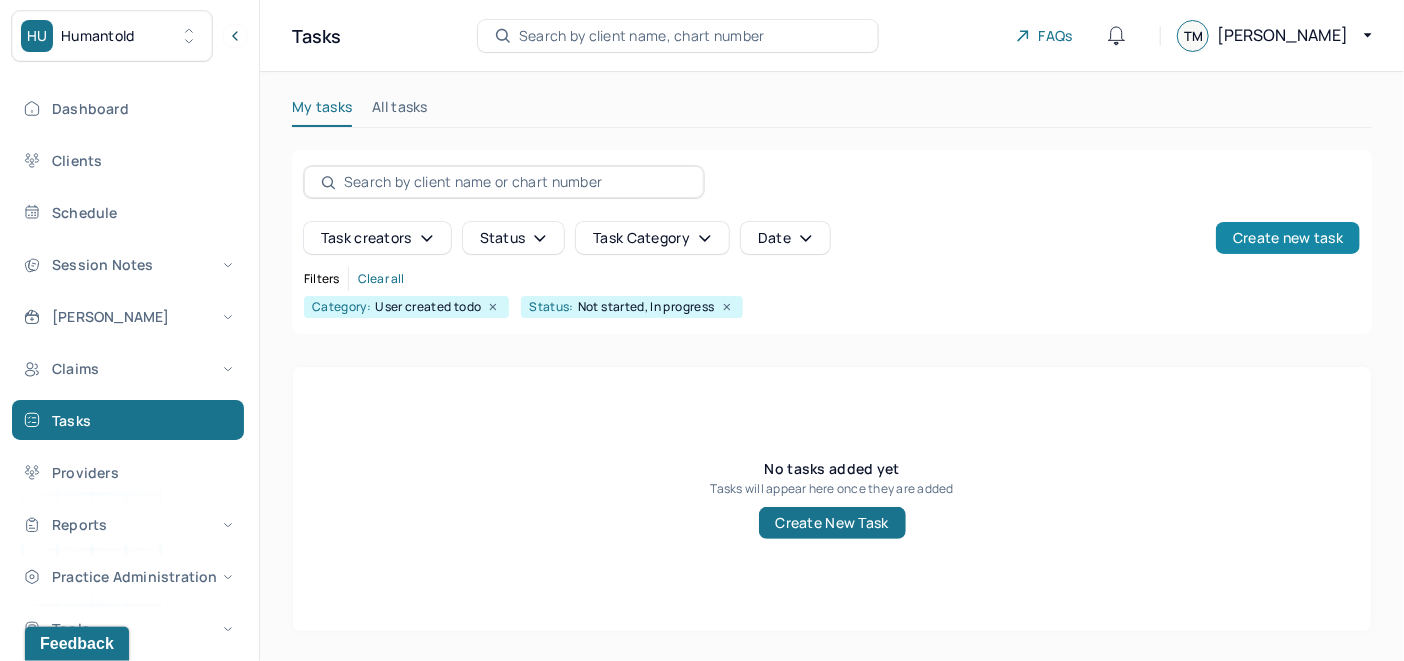 click on "Create new task" at bounding box center [1288, 238] 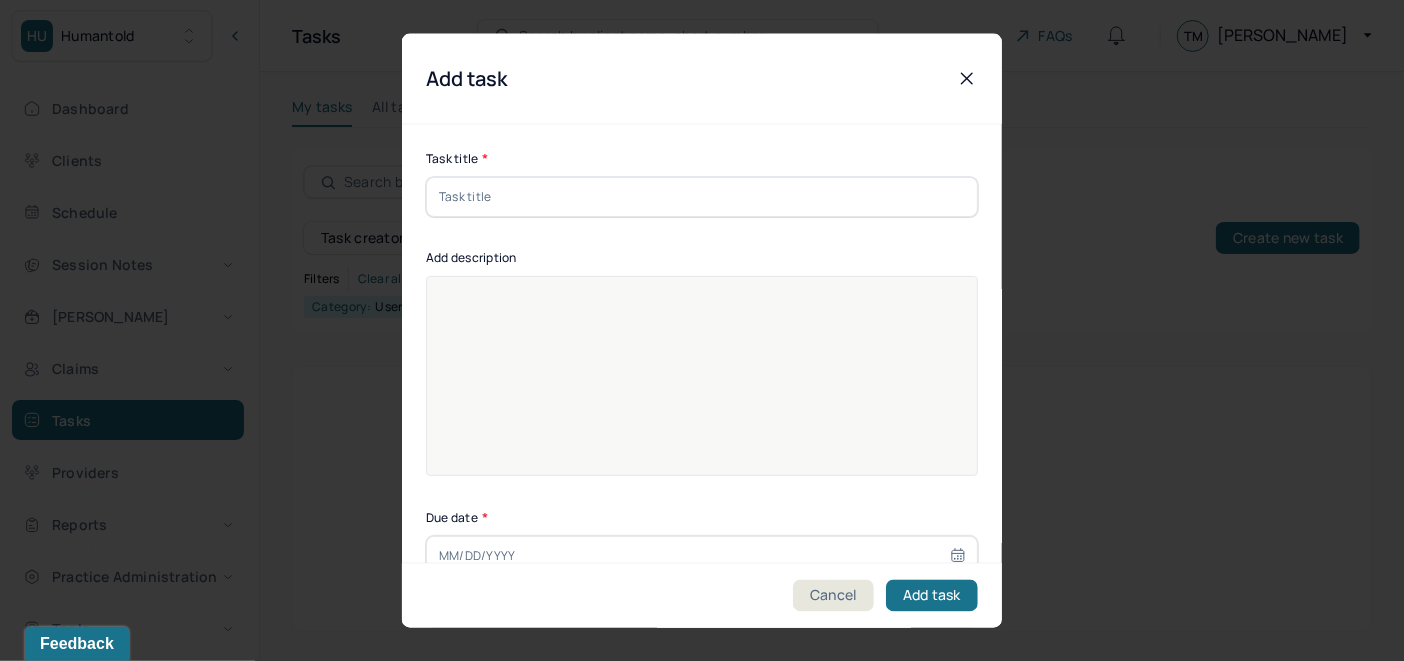 click at bounding box center (702, 196) 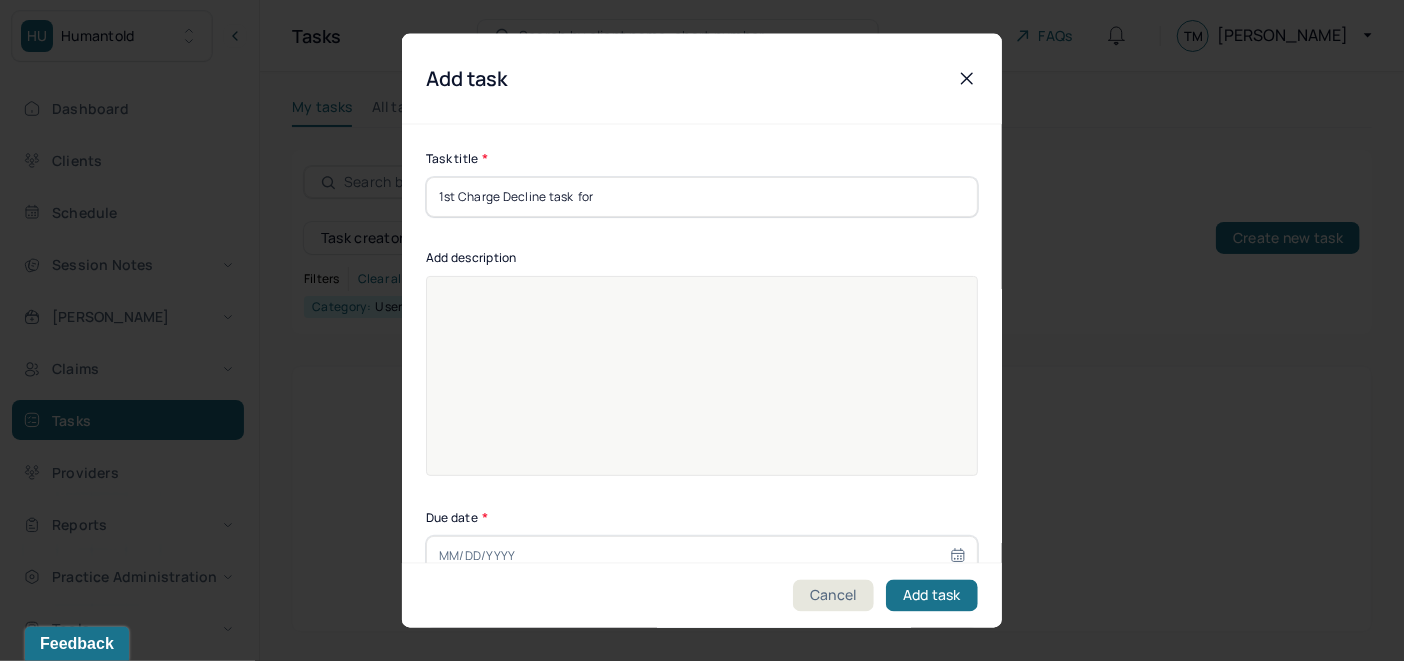 click on "1st Charge Decline task  for" at bounding box center [702, 196] 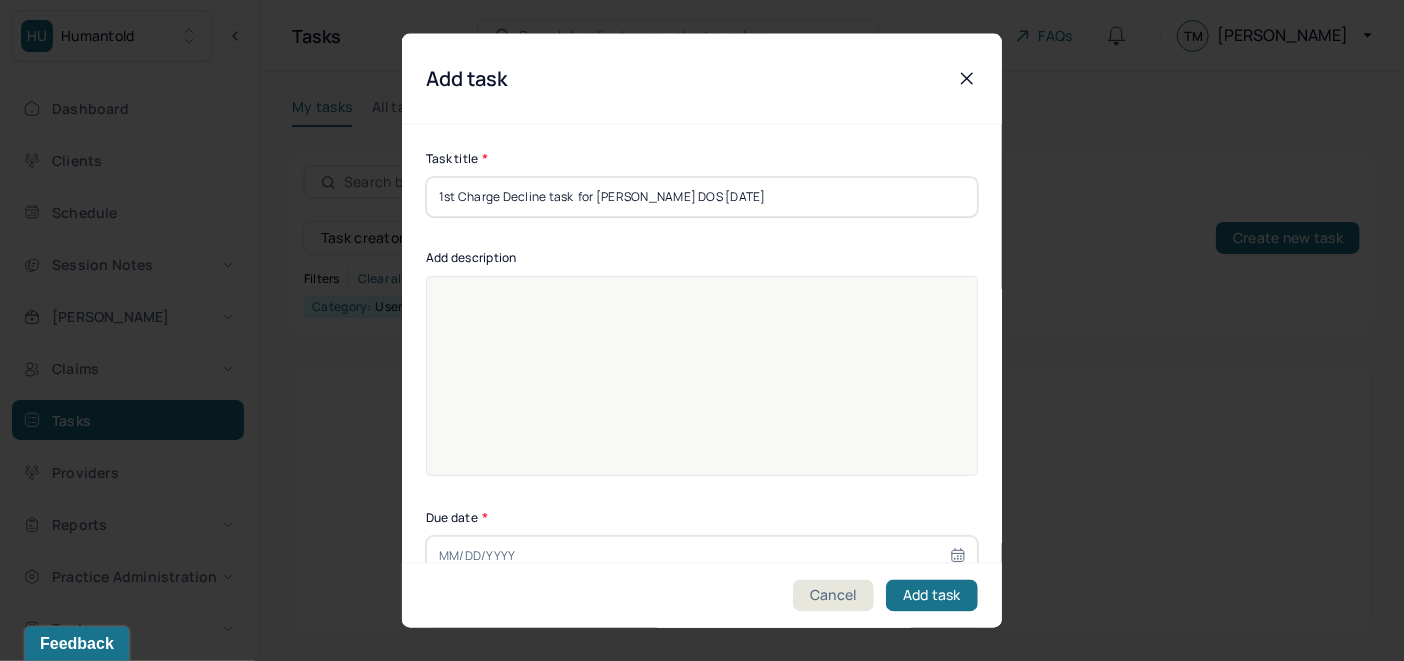 scroll, scrollTop: 25, scrollLeft: 0, axis: vertical 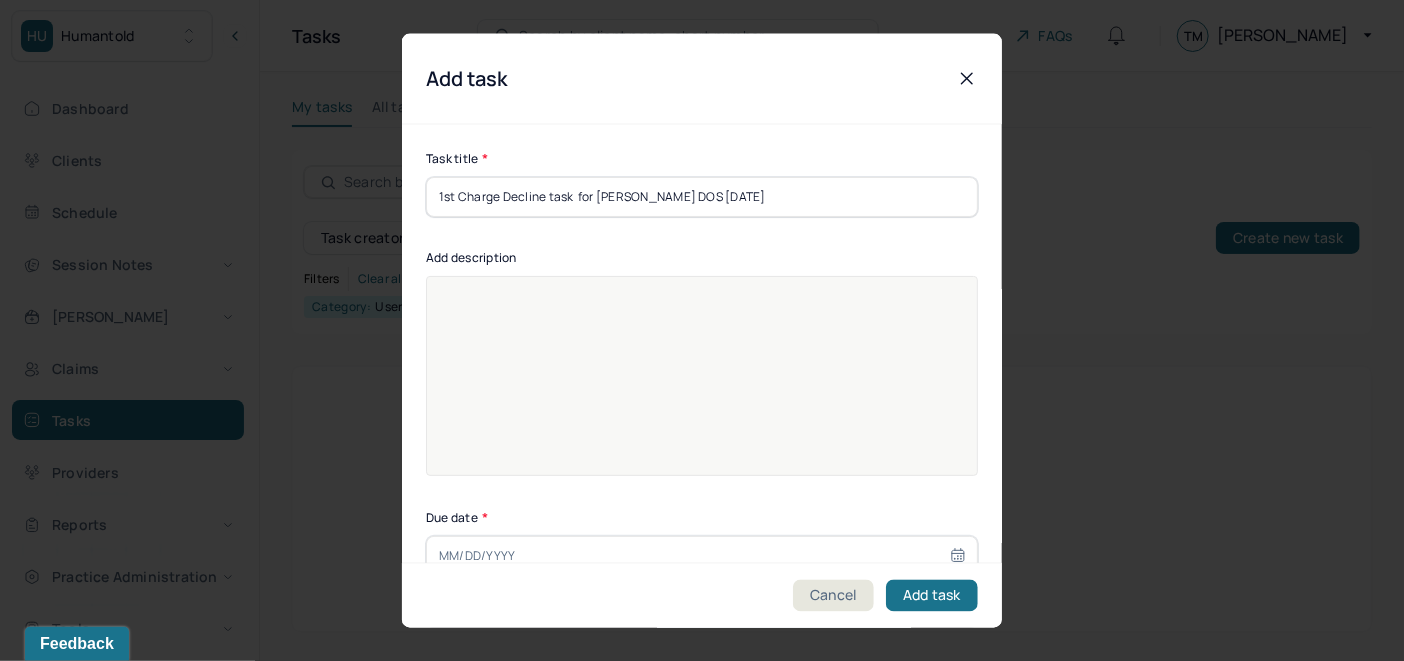 type on "1st Charge Decline task  for [PERSON_NAME] DOS [DATE]" 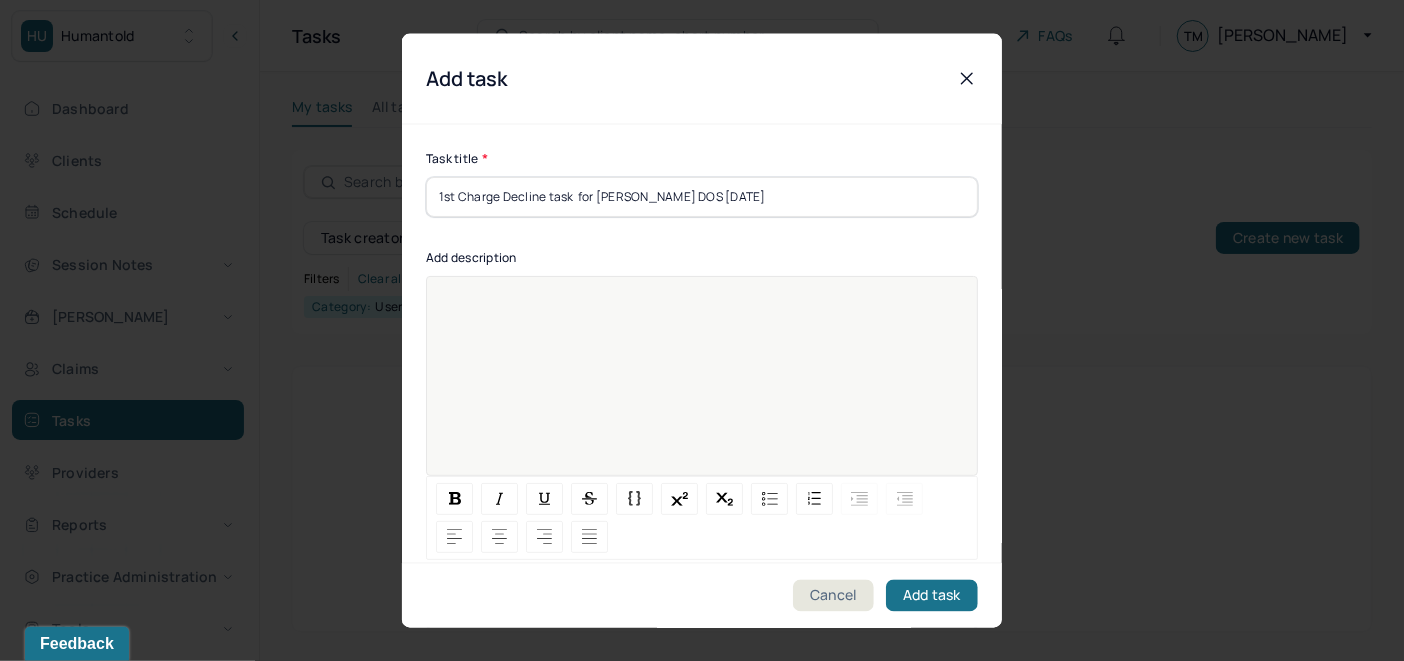 click at bounding box center [702, 363] 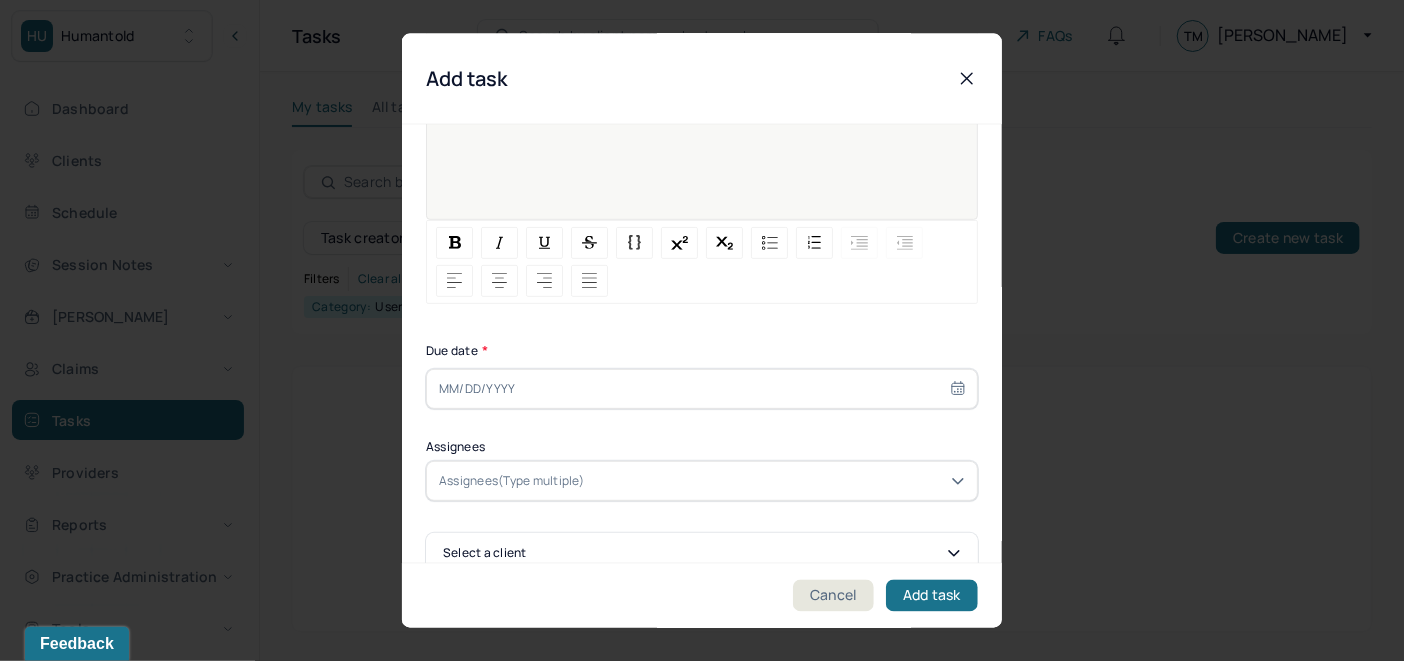 scroll, scrollTop: 285, scrollLeft: 0, axis: vertical 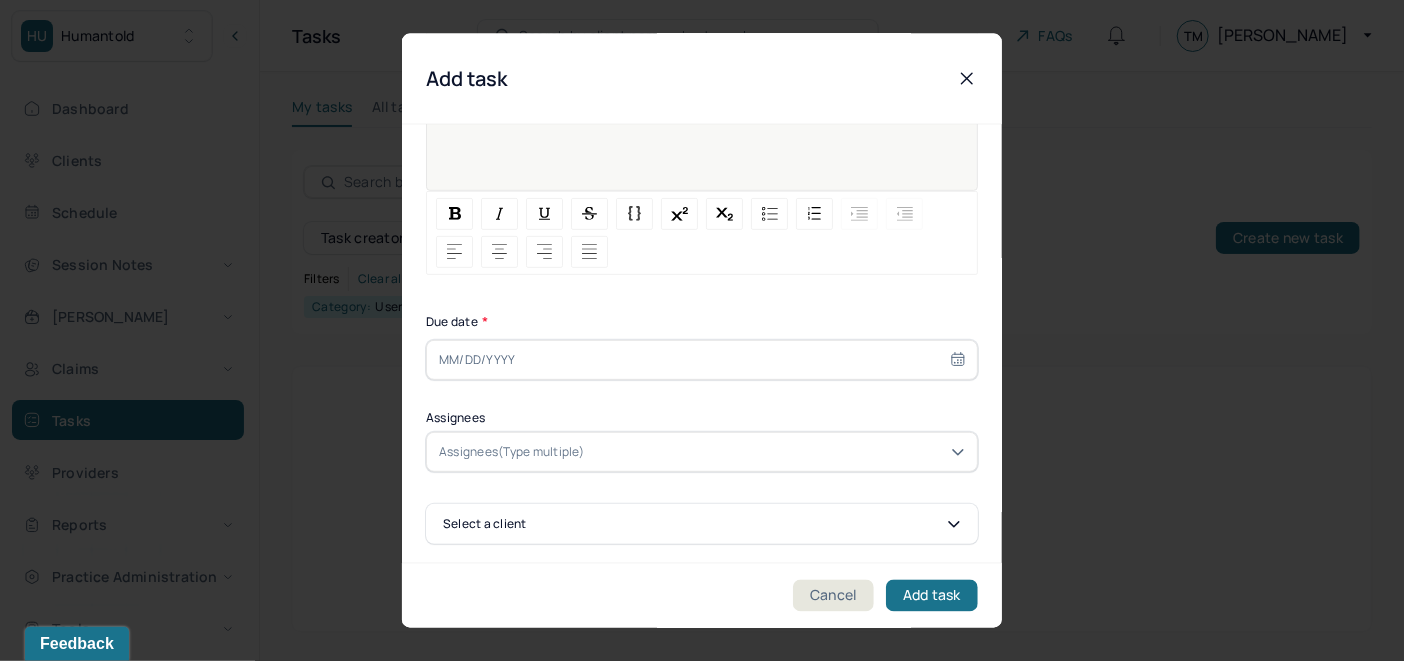click on "Select a client" at bounding box center (702, 523) 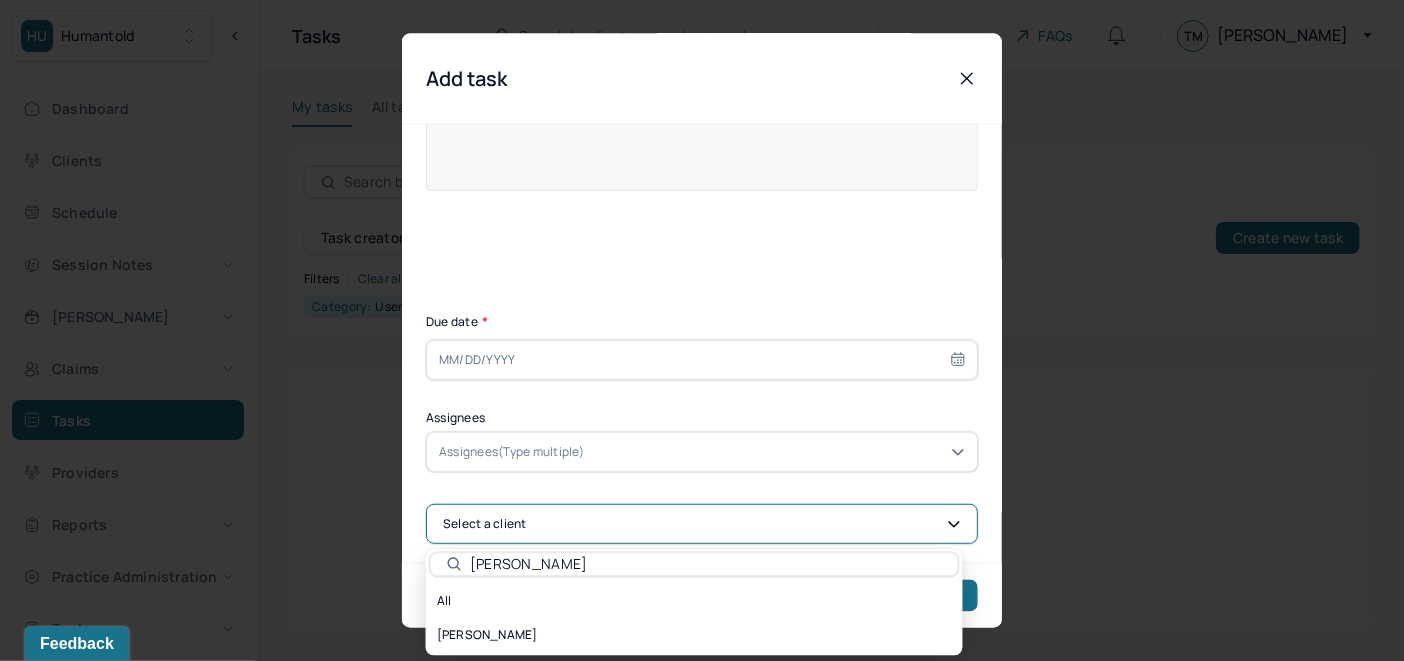 type on "[PERSON_NAME]" 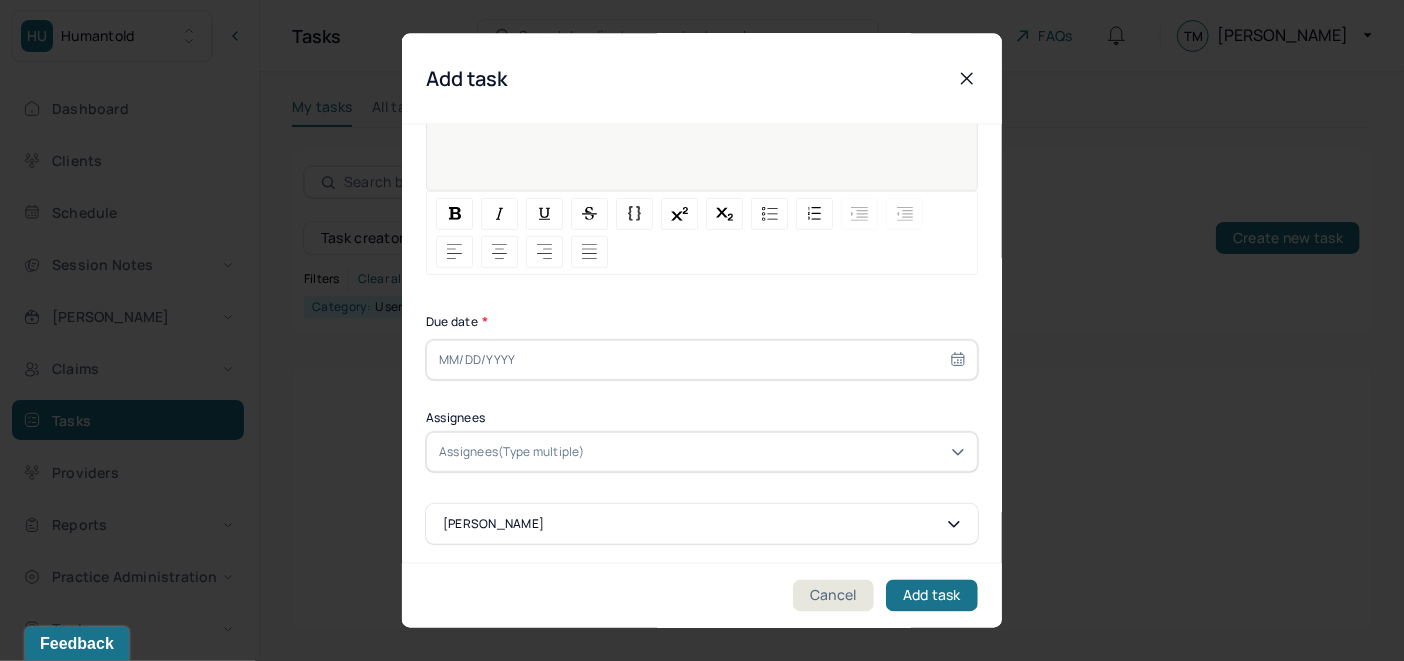 click at bounding box center (702, 78) 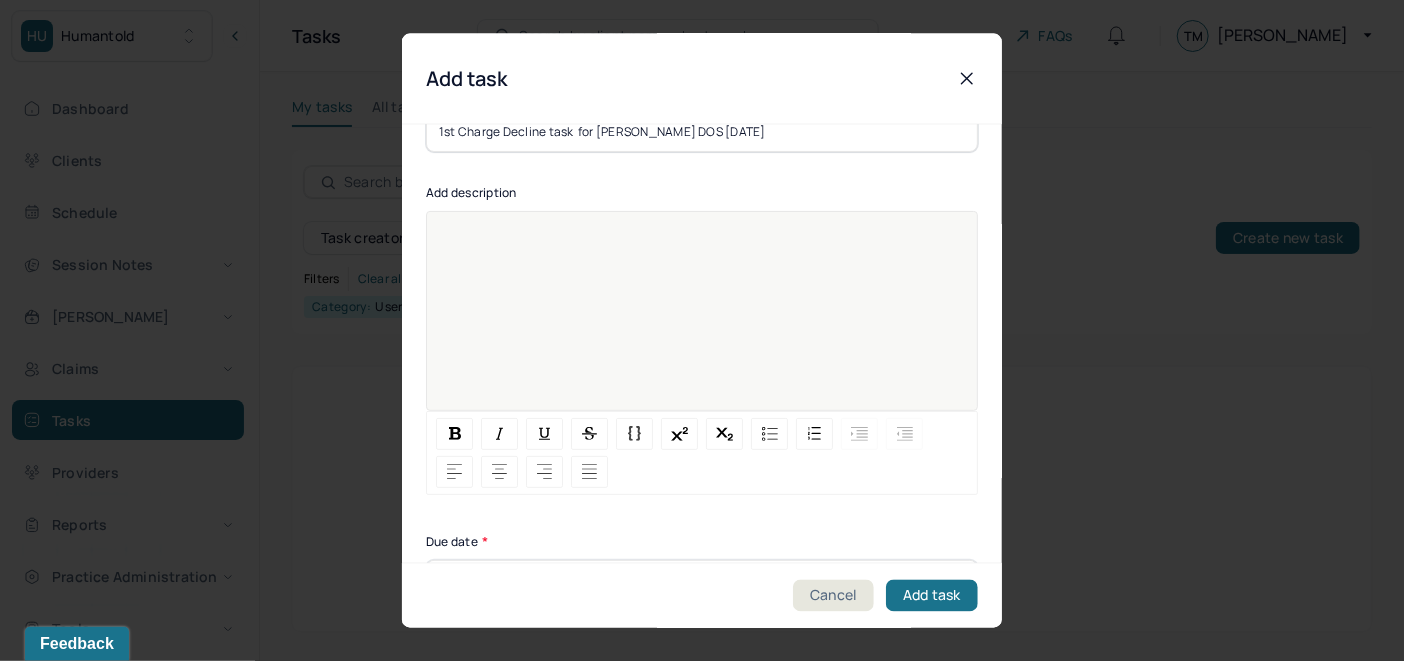 scroll, scrollTop: 0, scrollLeft: 0, axis: both 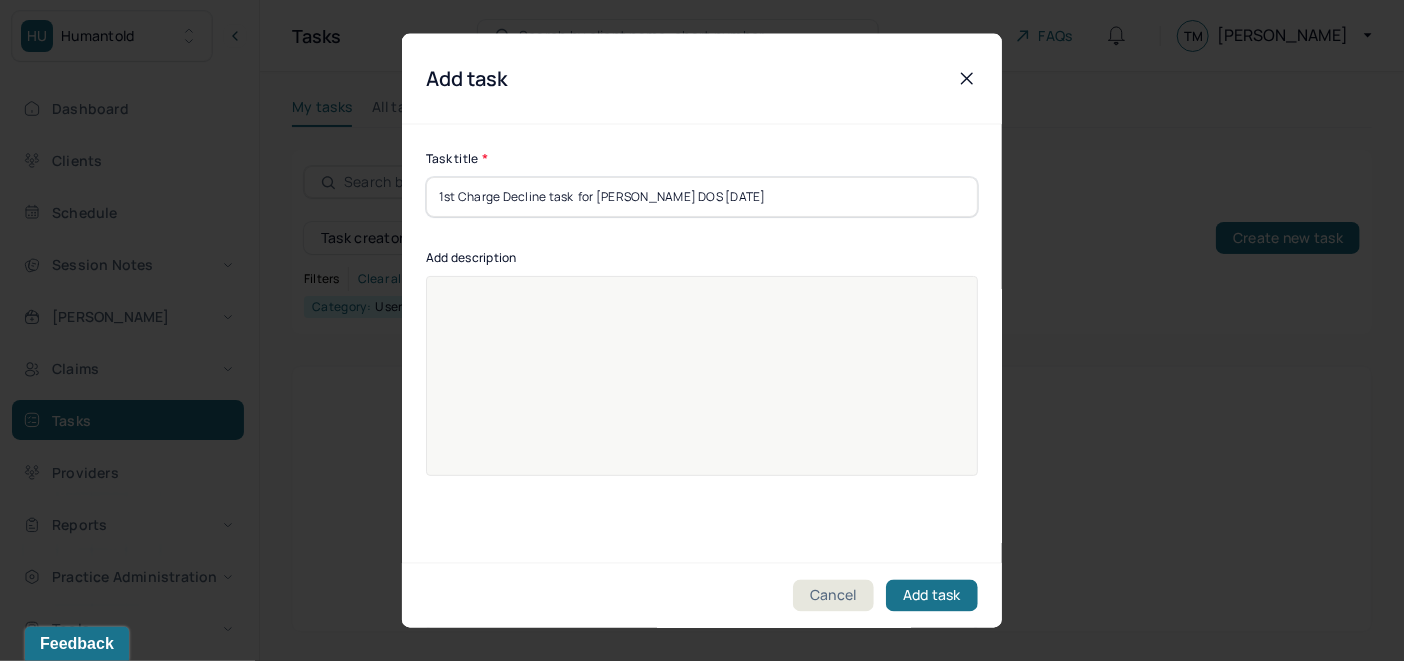drag, startPoint x: 758, startPoint y: 193, endPoint x: 249, endPoint y: 127, distance: 513.26117 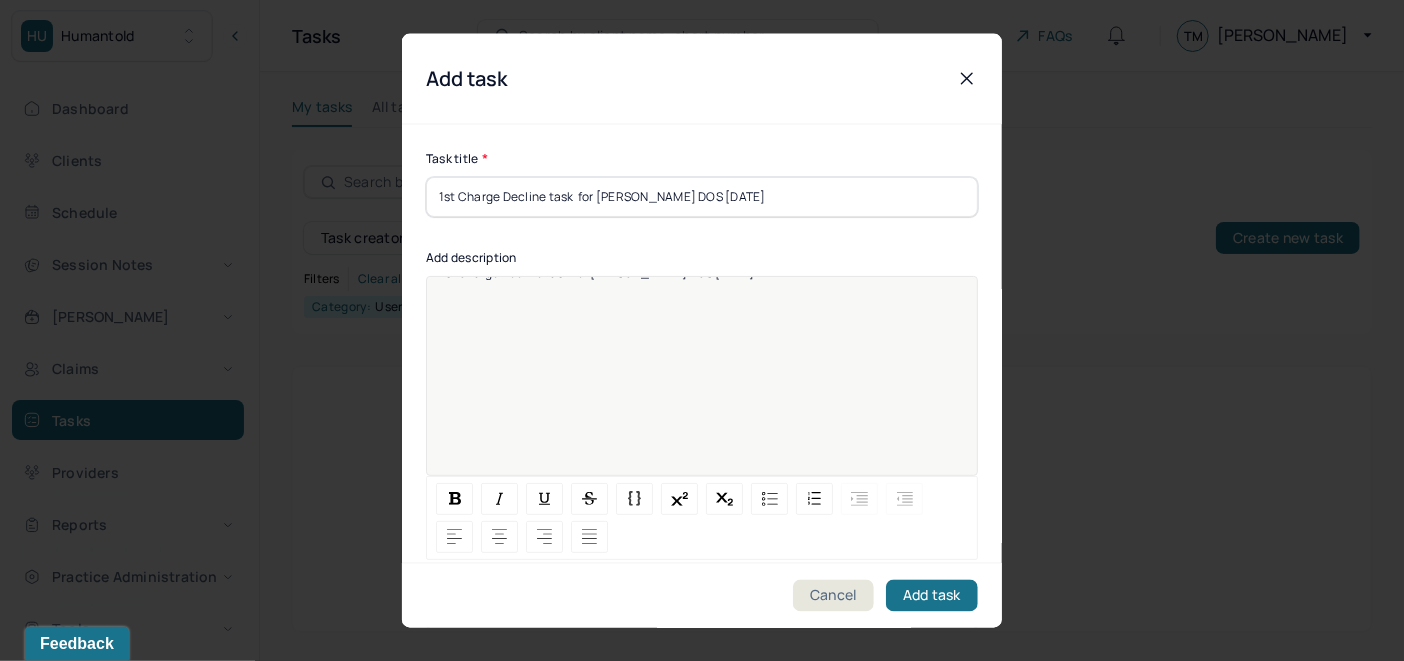 scroll, scrollTop: 0, scrollLeft: 0, axis: both 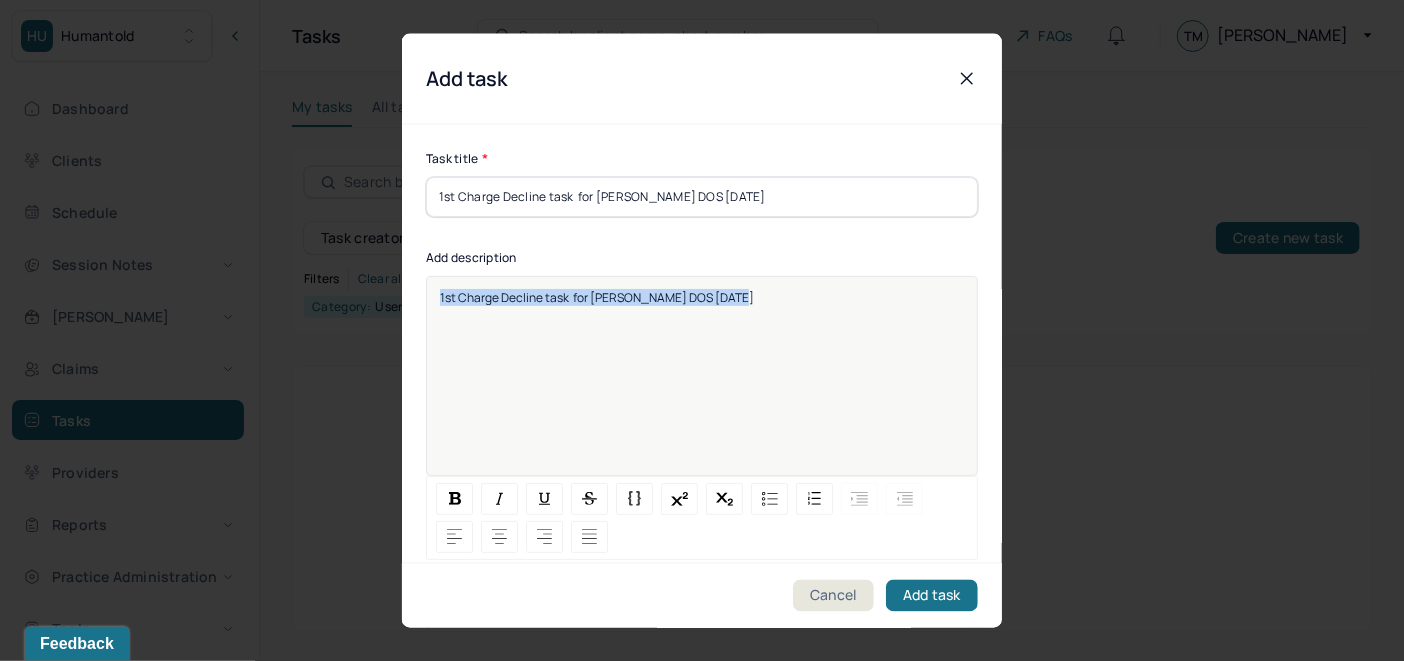 drag, startPoint x: 758, startPoint y: 310, endPoint x: 390, endPoint y: 302, distance: 368.08694 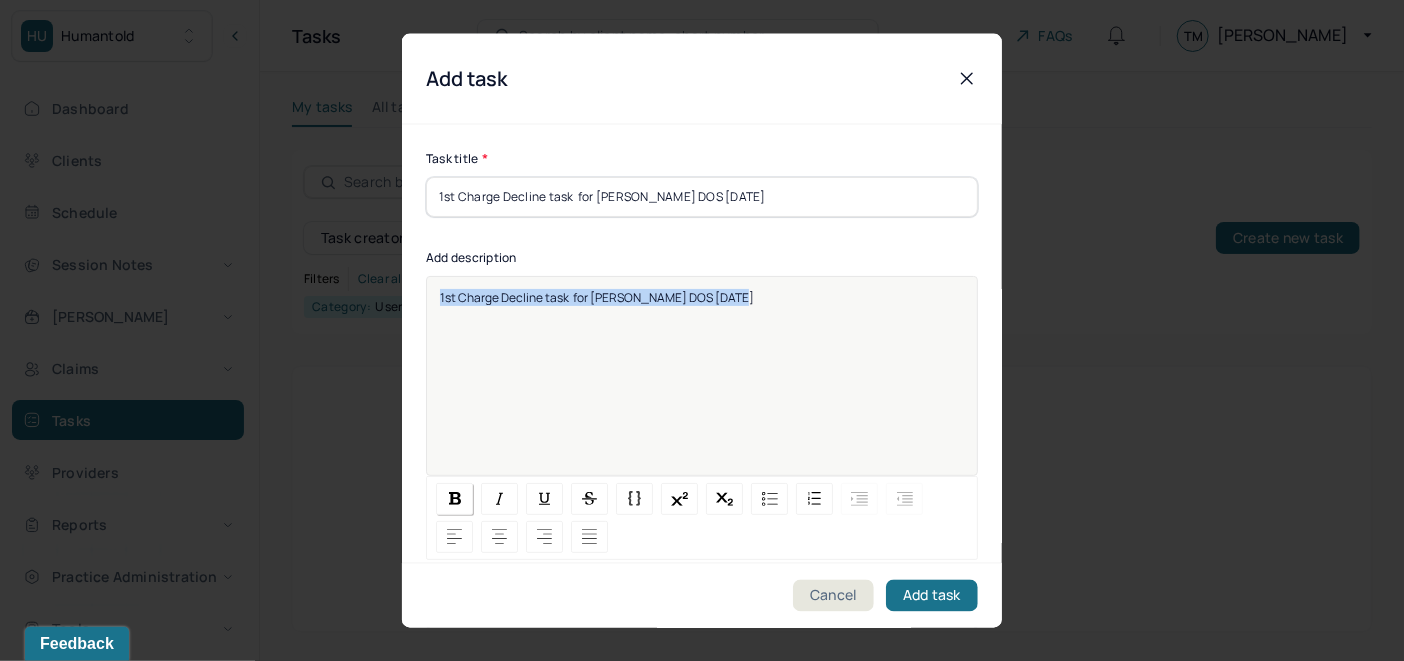 click at bounding box center (455, 498) 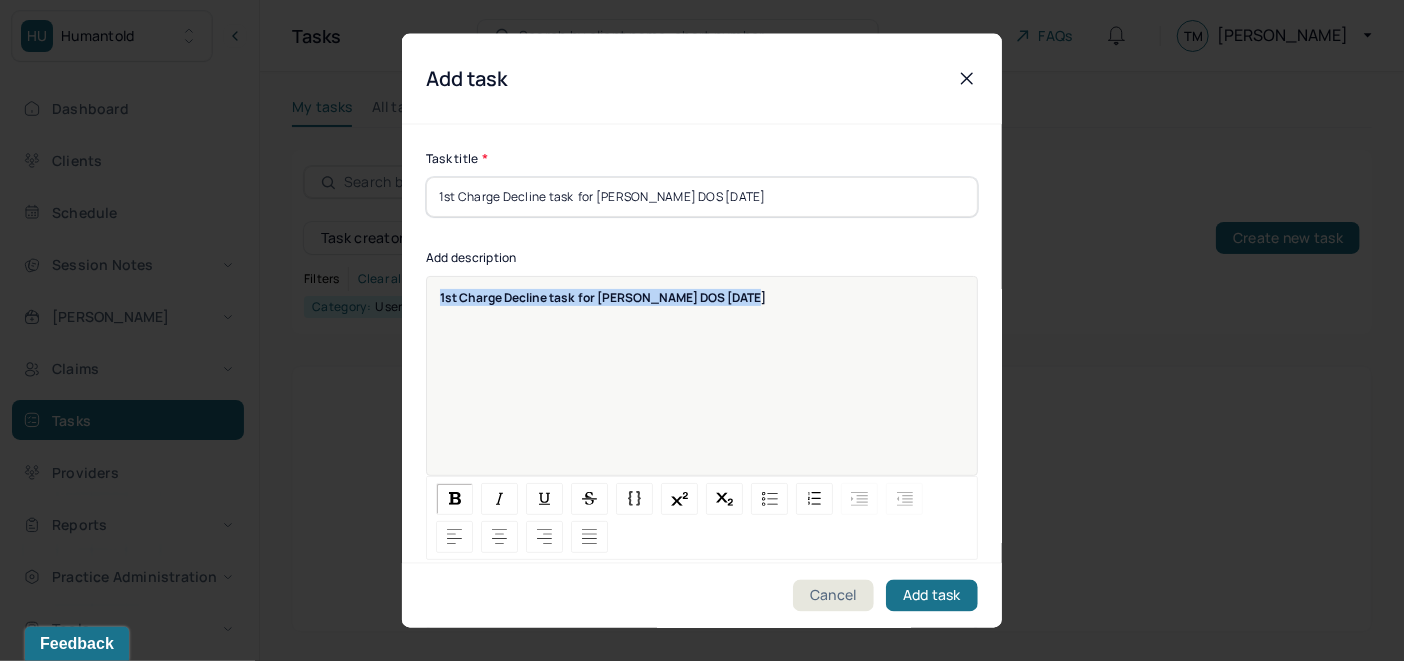 click on "1st Charge Decline task  for [PERSON_NAME] DOS [DATE]" at bounding box center [702, 388] 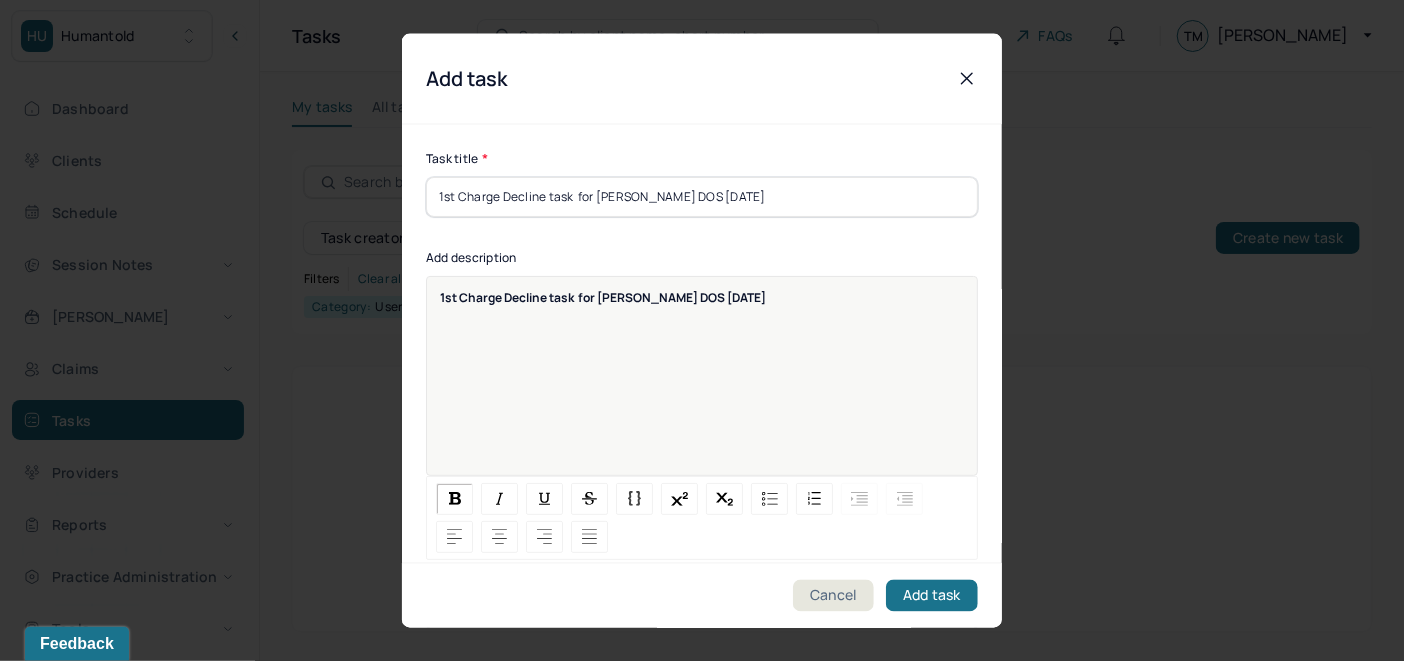scroll, scrollTop: 25, scrollLeft: 0, axis: vertical 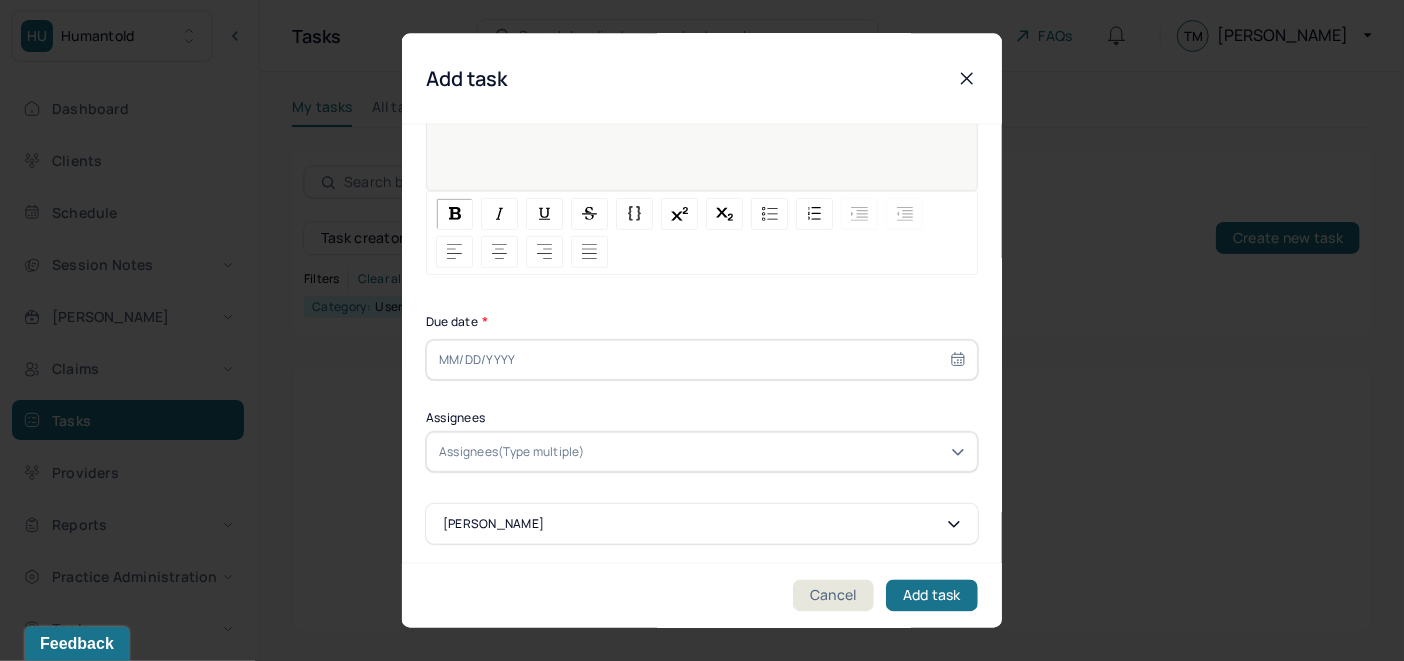 click at bounding box center [702, 359] 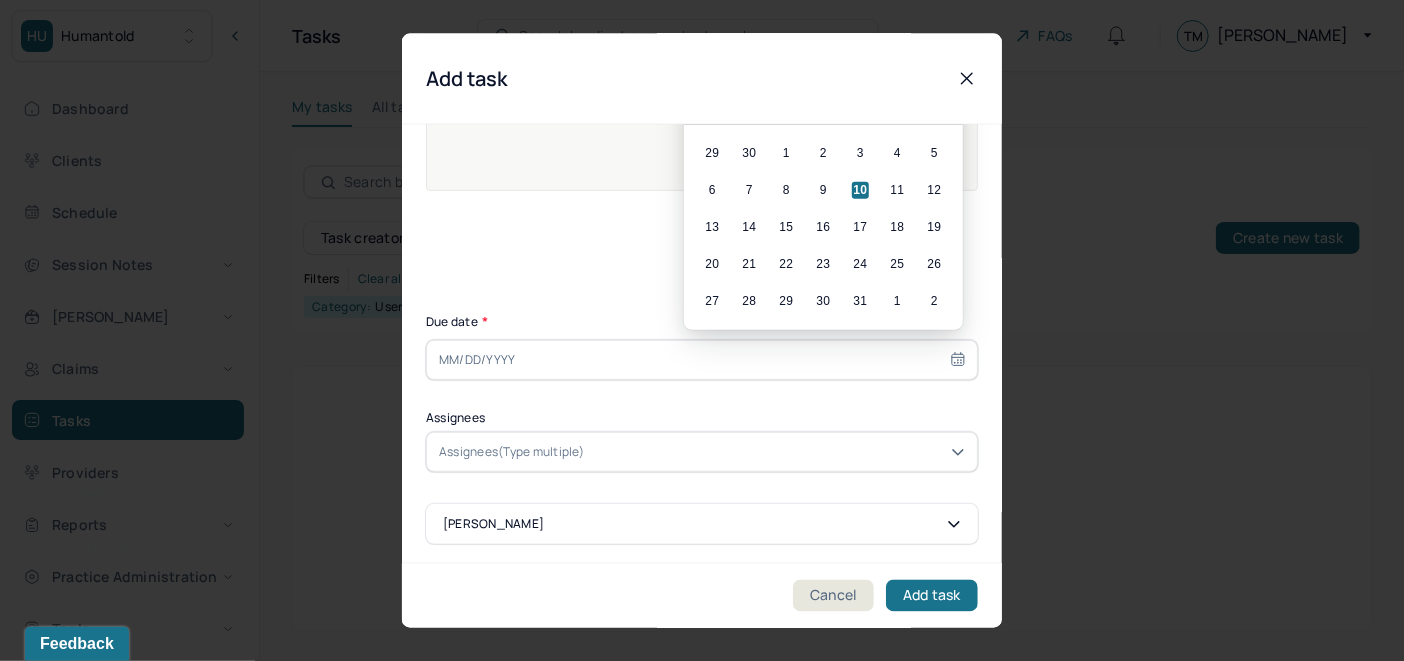 click on "10" at bounding box center [860, 189] 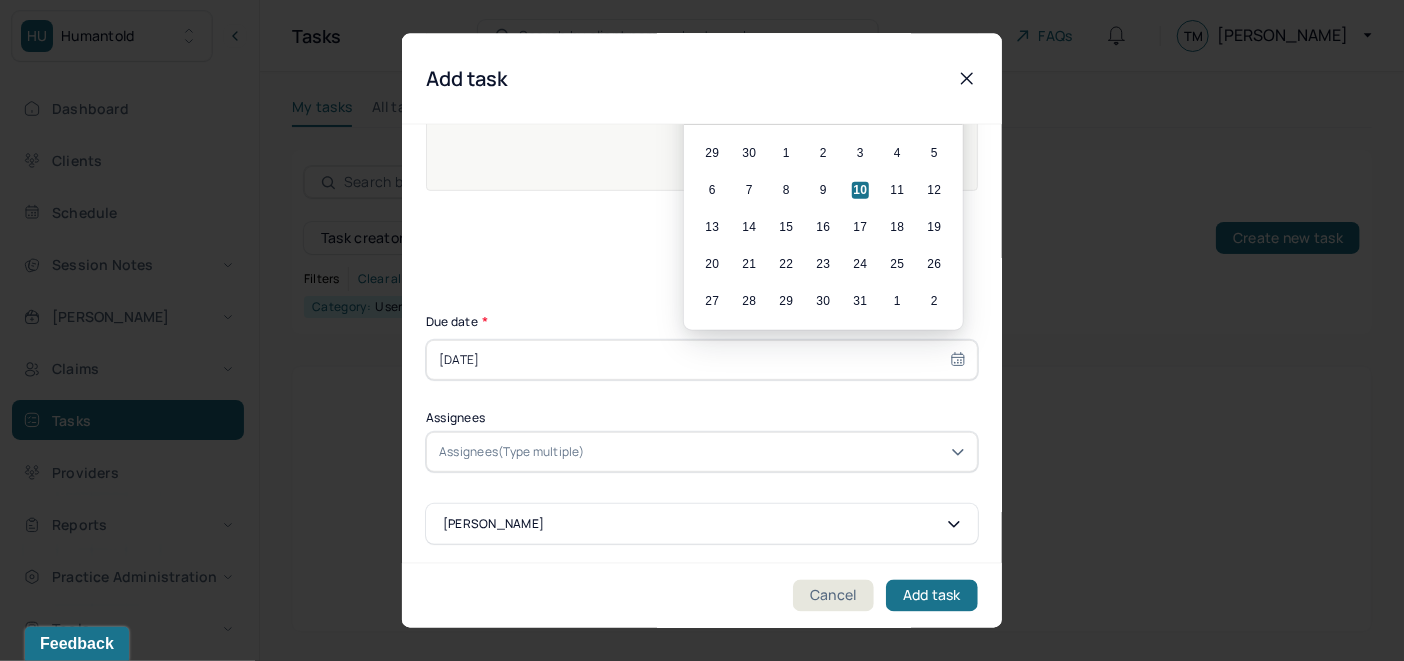 click on "Assignees(Type multiple)" at bounding box center (512, 451) 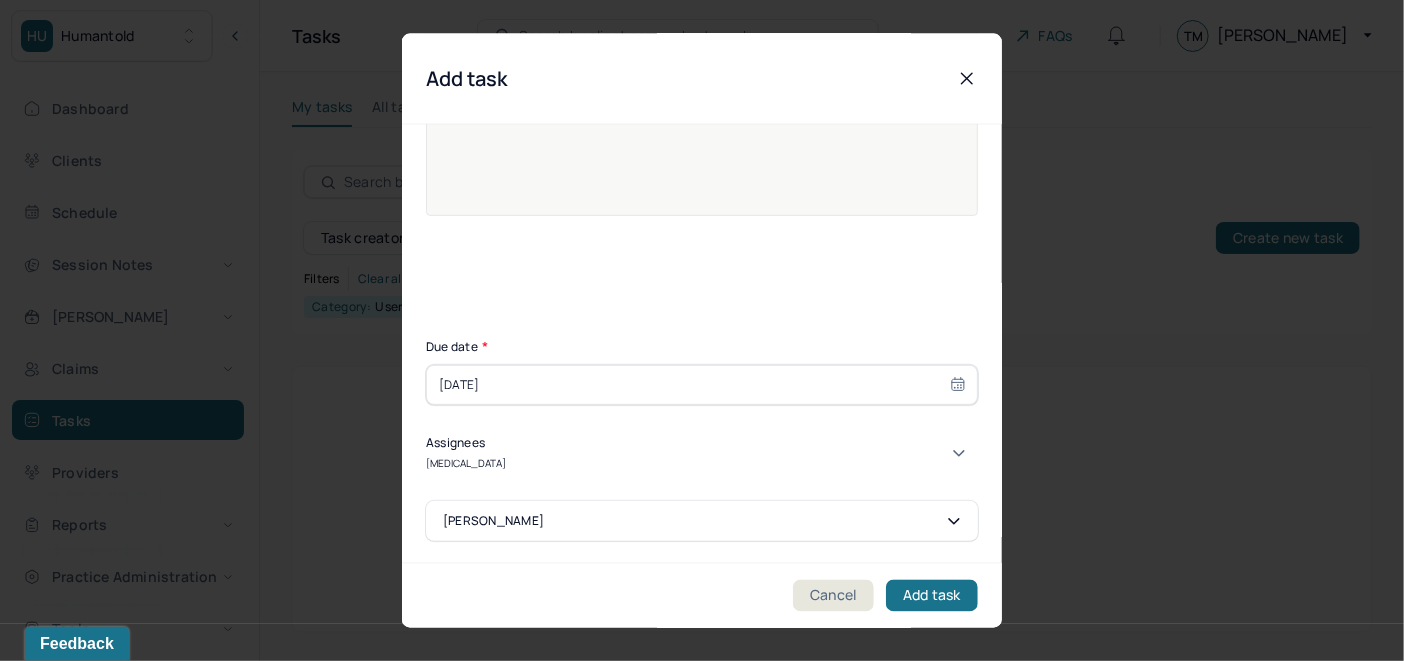 type on "ALLIE" 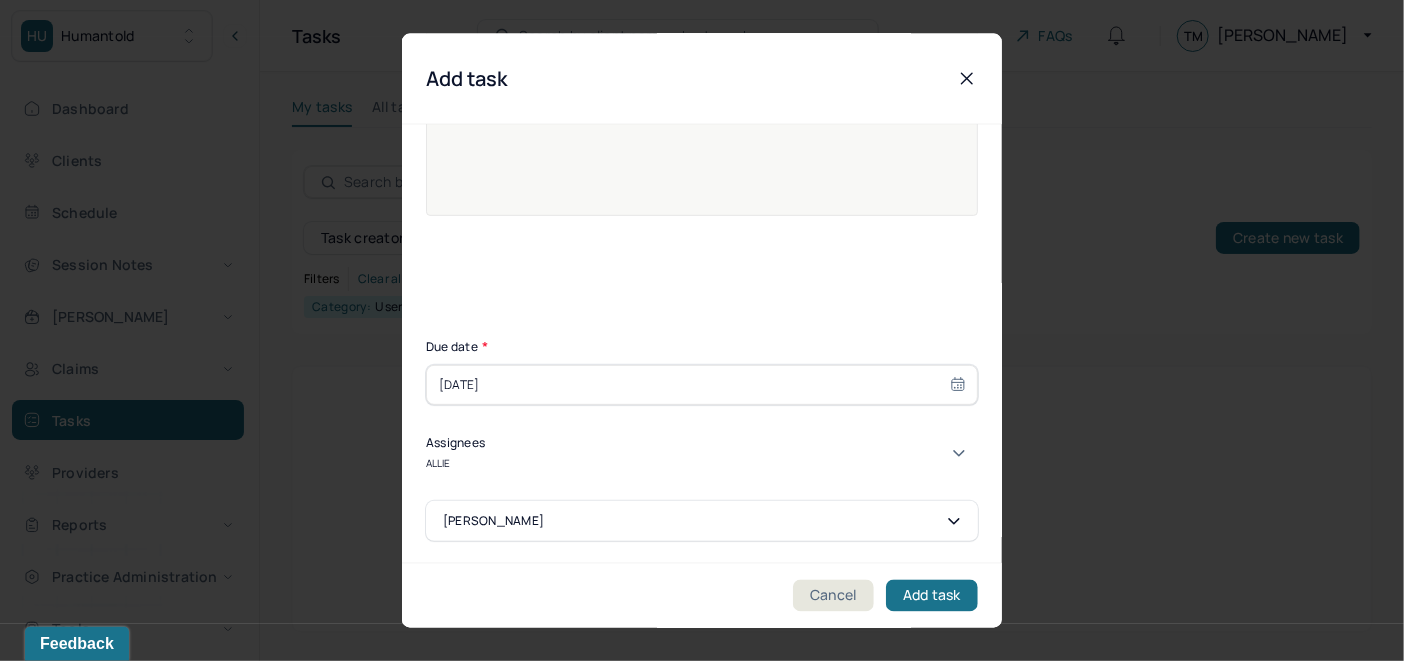 click on "[PERSON_NAME]" at bounding box center (702, 679) 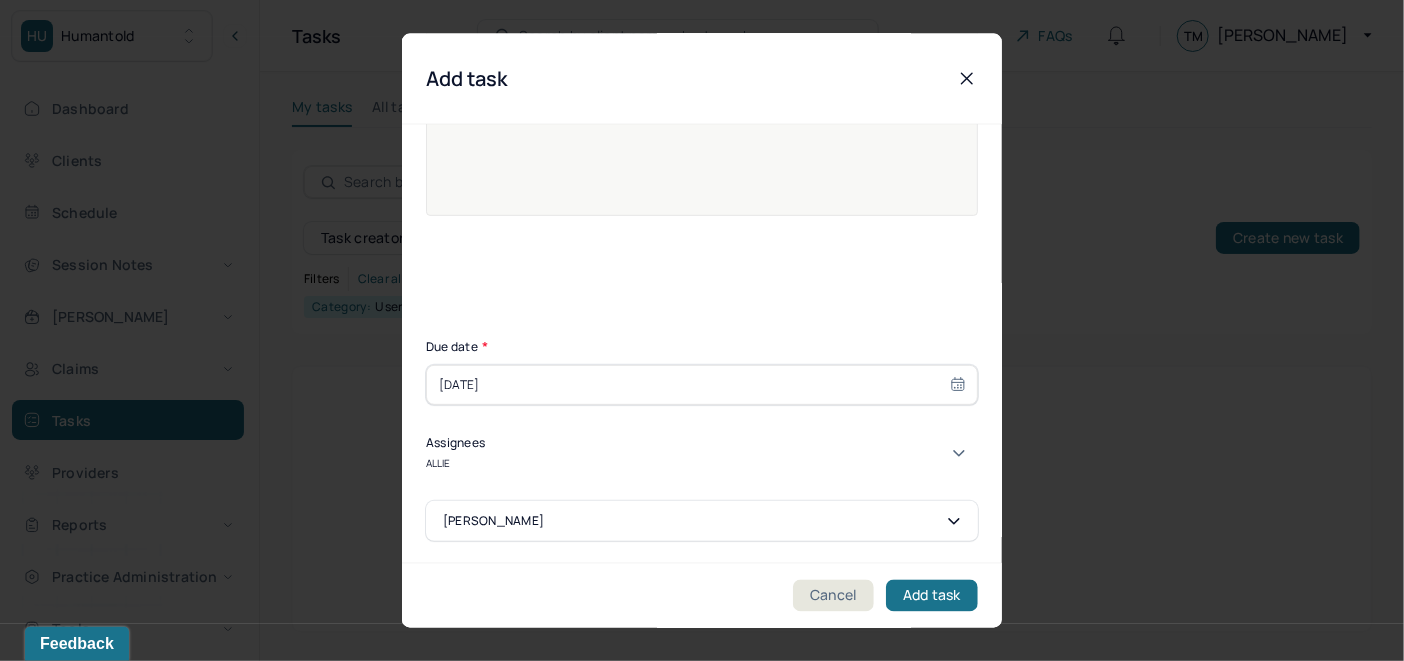 type 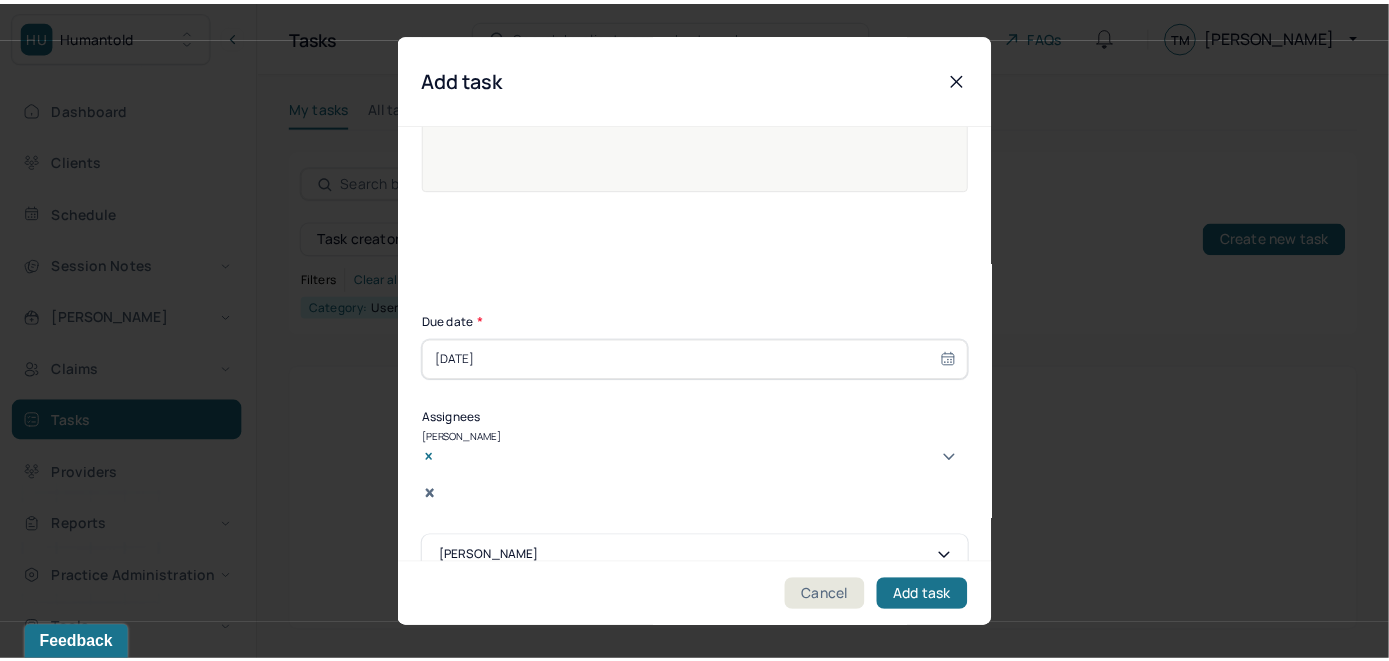 scroll, scrollTop: 287, scrollLeft: 0, axis: vertical 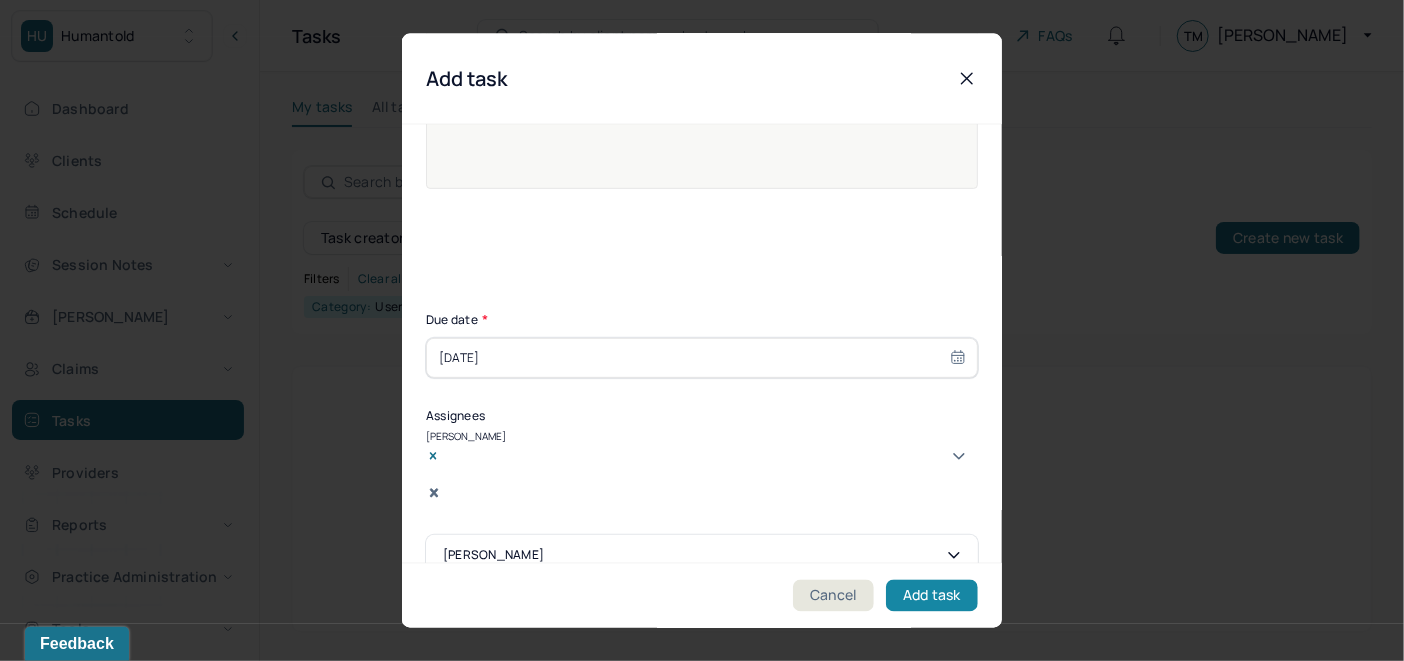 click on "Add task" at bounding box center (932, 596) 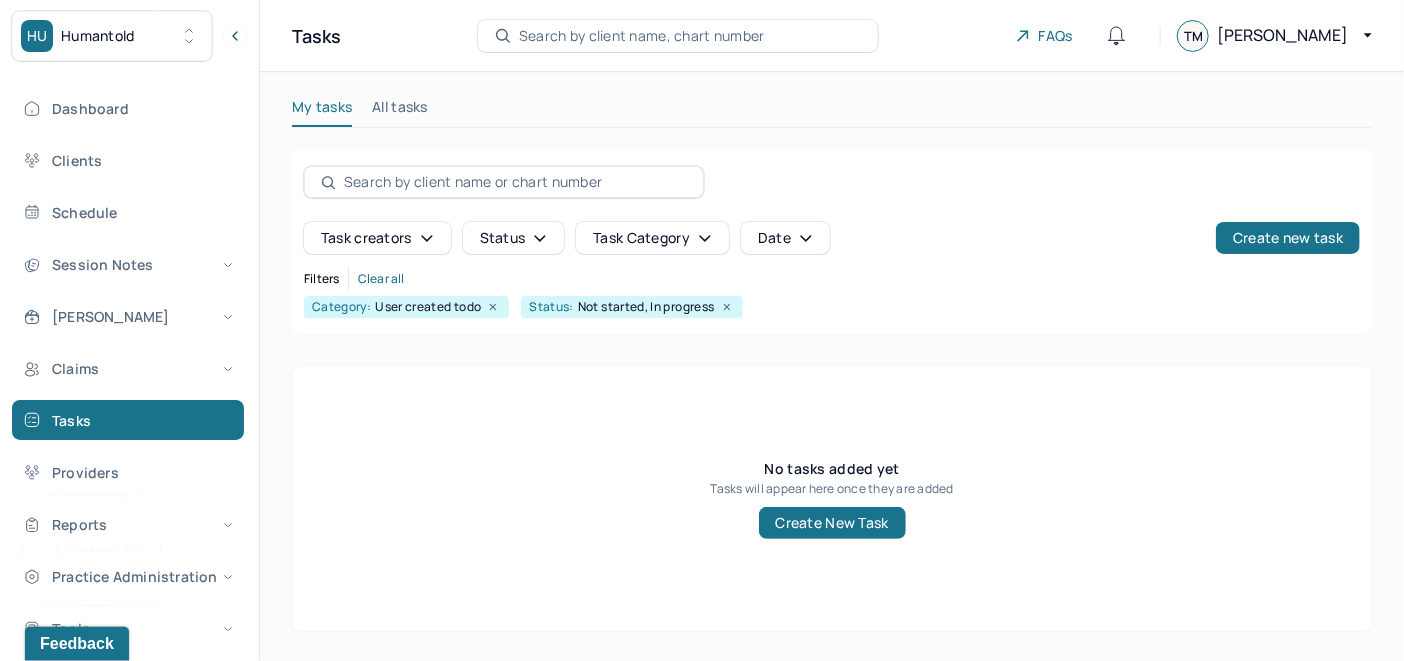 click on "Search by client name, chart number" at bounding box center (642, 36) 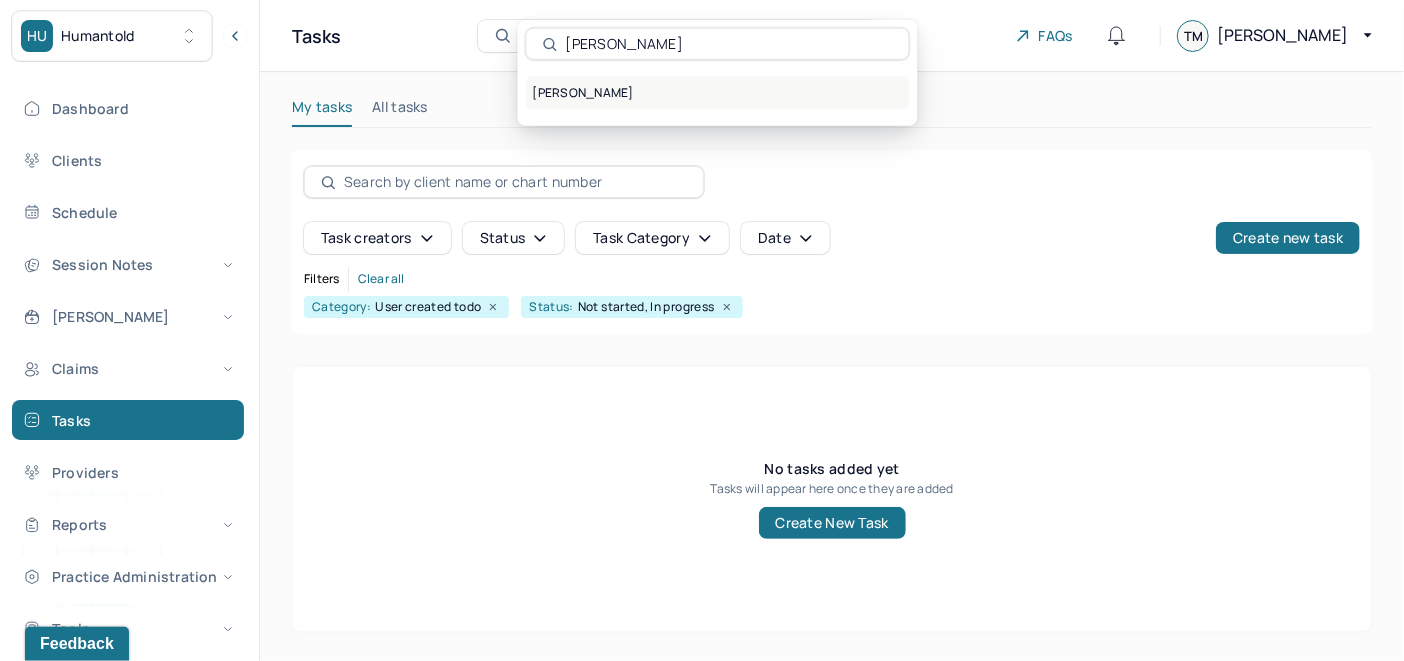 type on "[PERSON_NAME]" 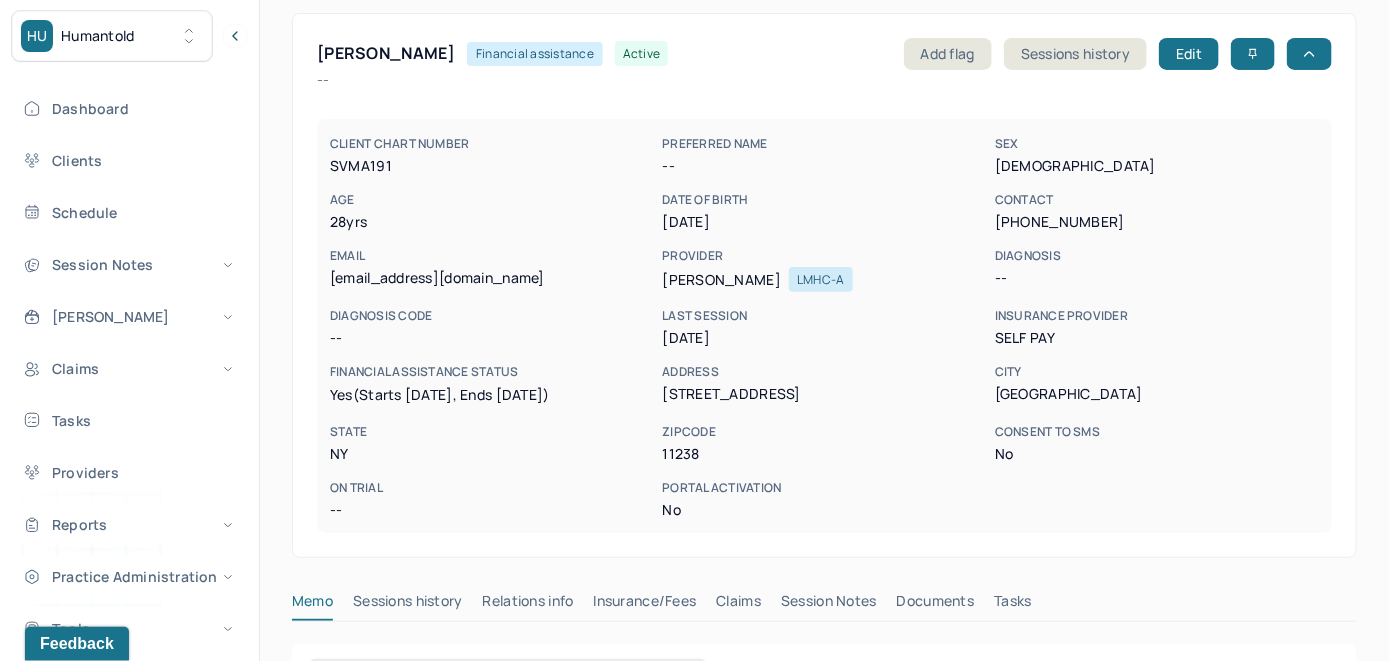 scroll, scrollTop: 0, scrollLeft: 0, axis: both 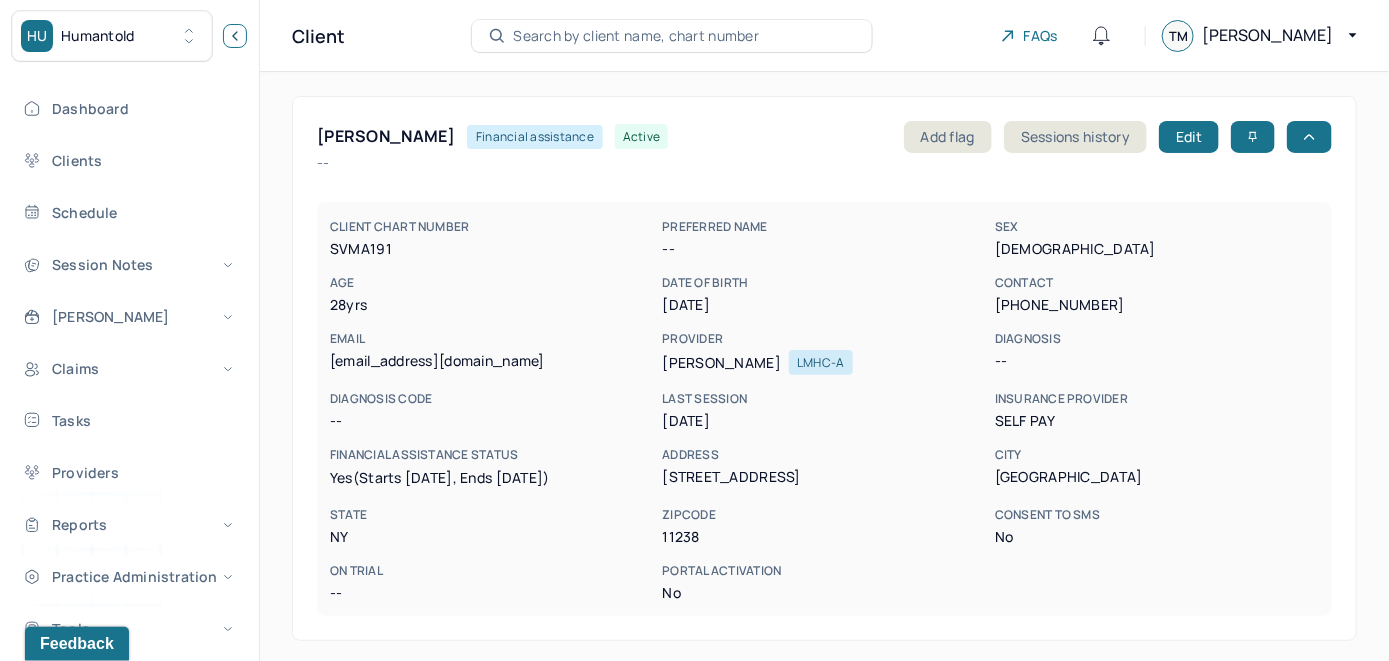 click at bounding box center [235, 36] 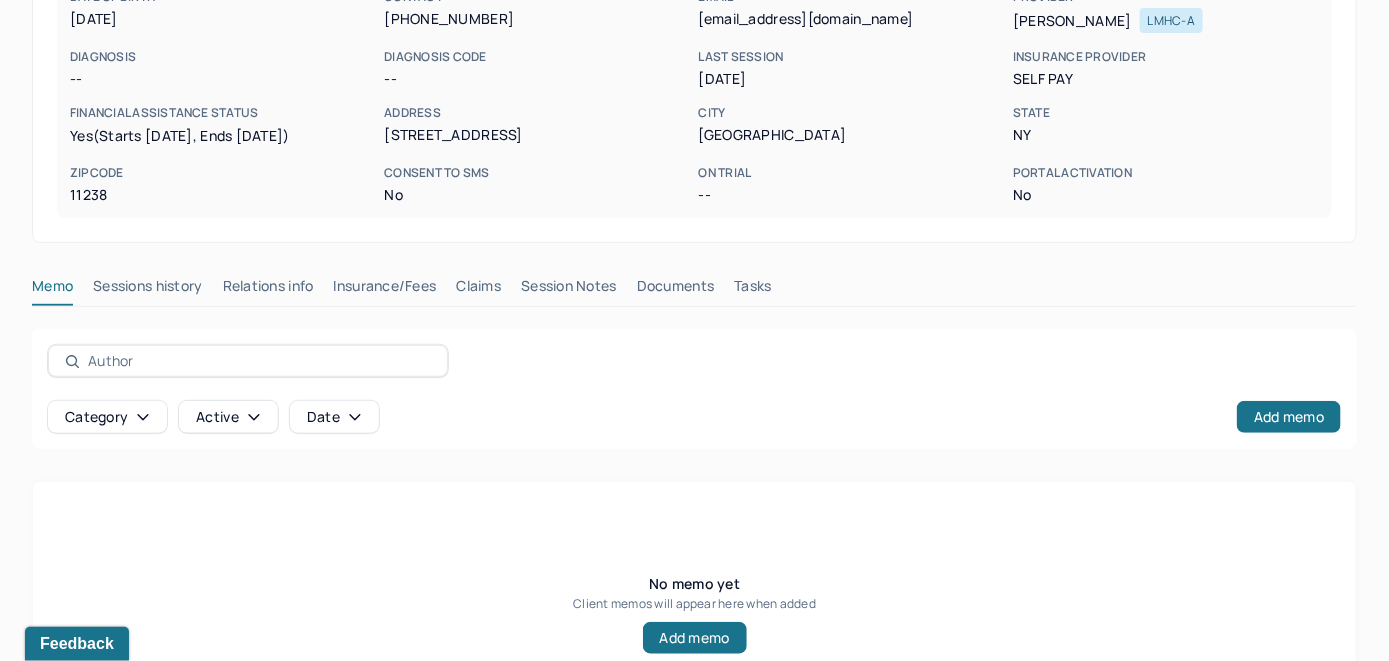 scroll, scrollTop: 393, scrollLeft: 0, axis: vertical 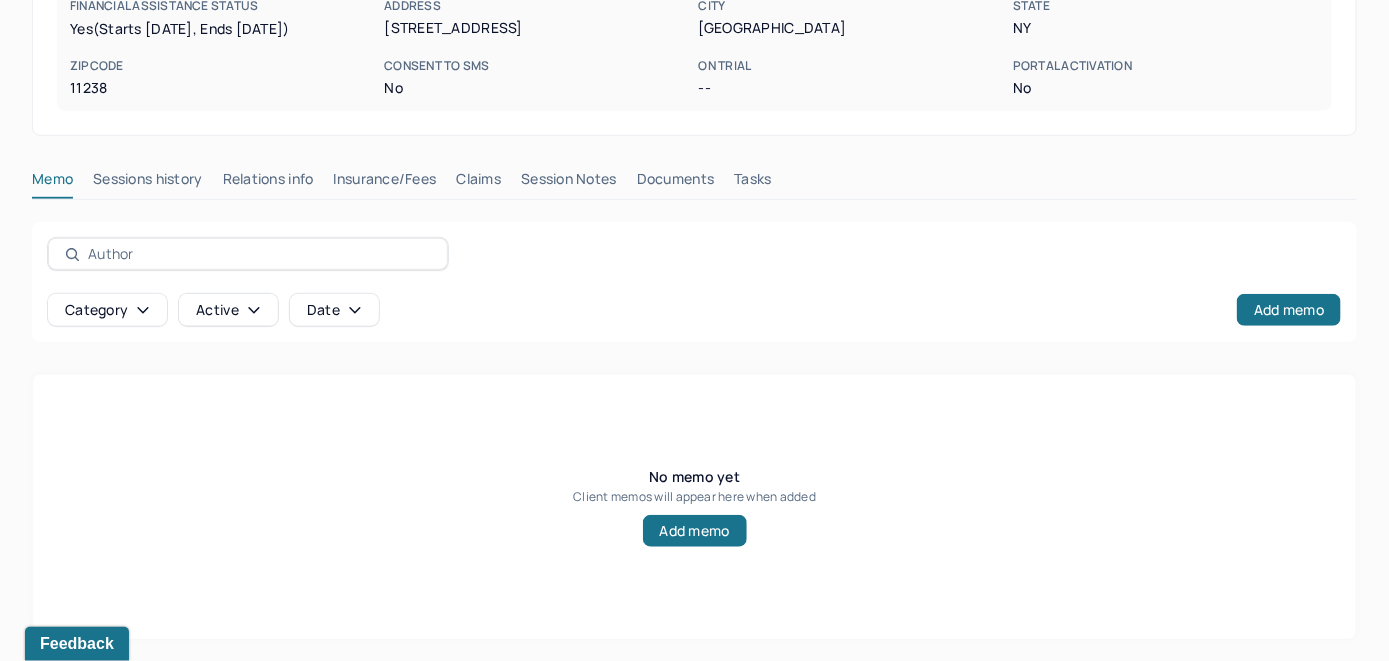 click on "Insurance/Fees" at bounding box center (385, 183) 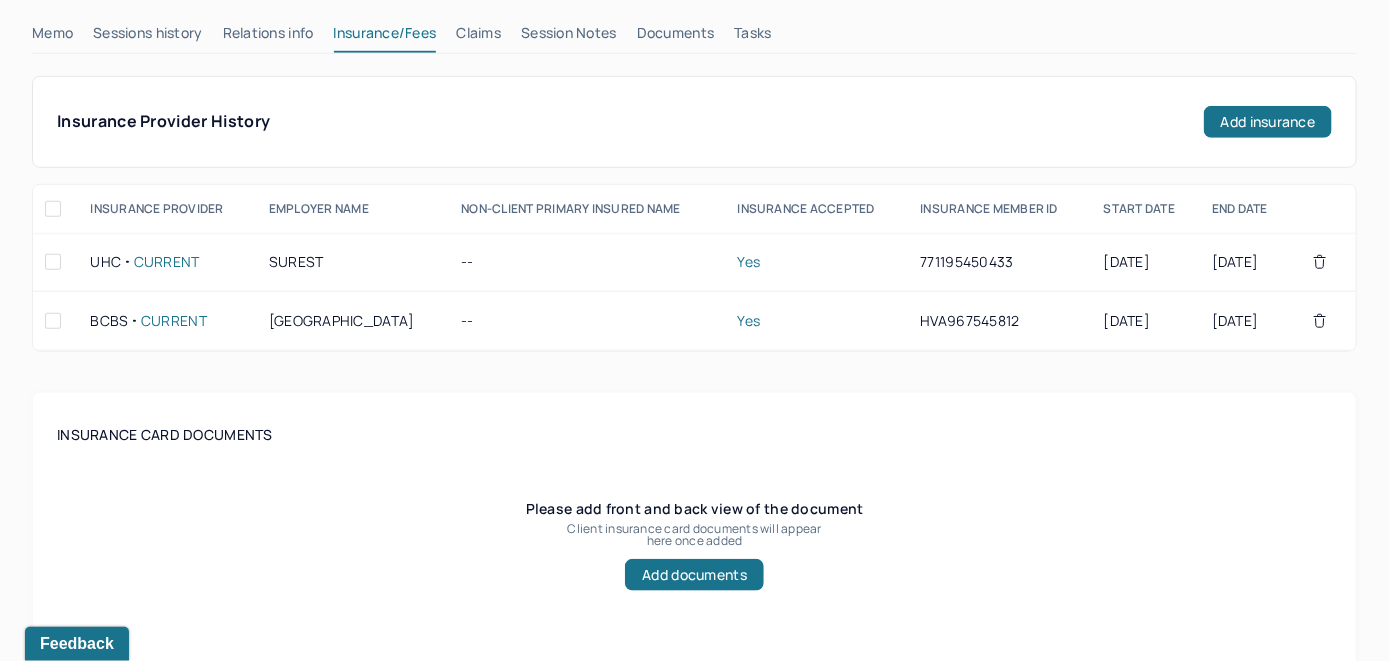 scroll, scrollTop: 493, scrollLeft: 0, axis: vertical 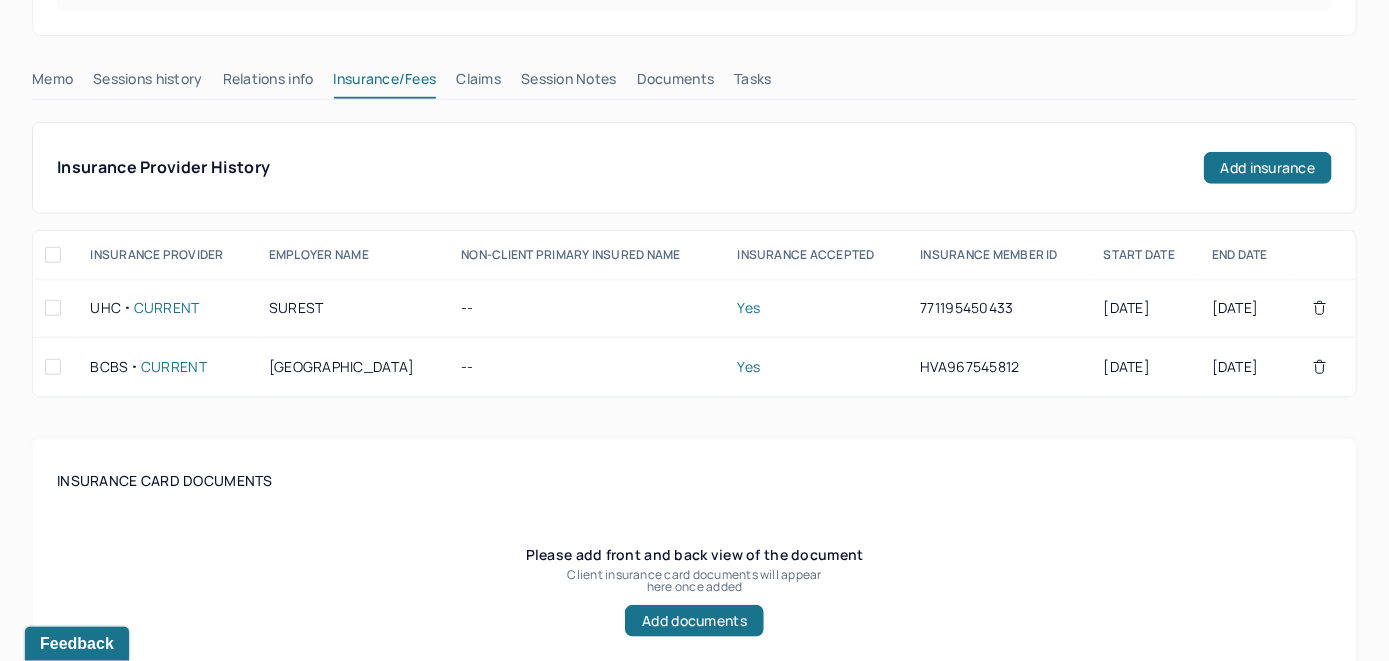 click on "Claims" at bounding box center [478, 83] 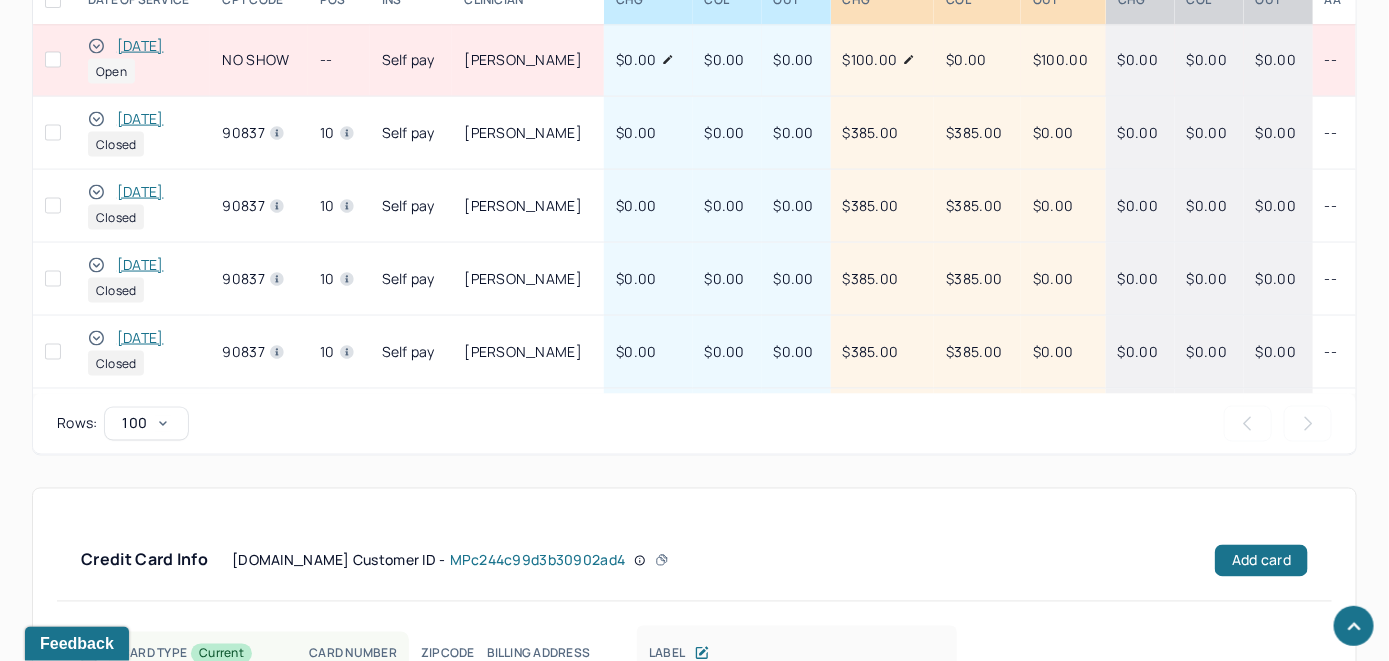 scroll, scrollTop: 1461, scrollLeft: 0, axis: vertical 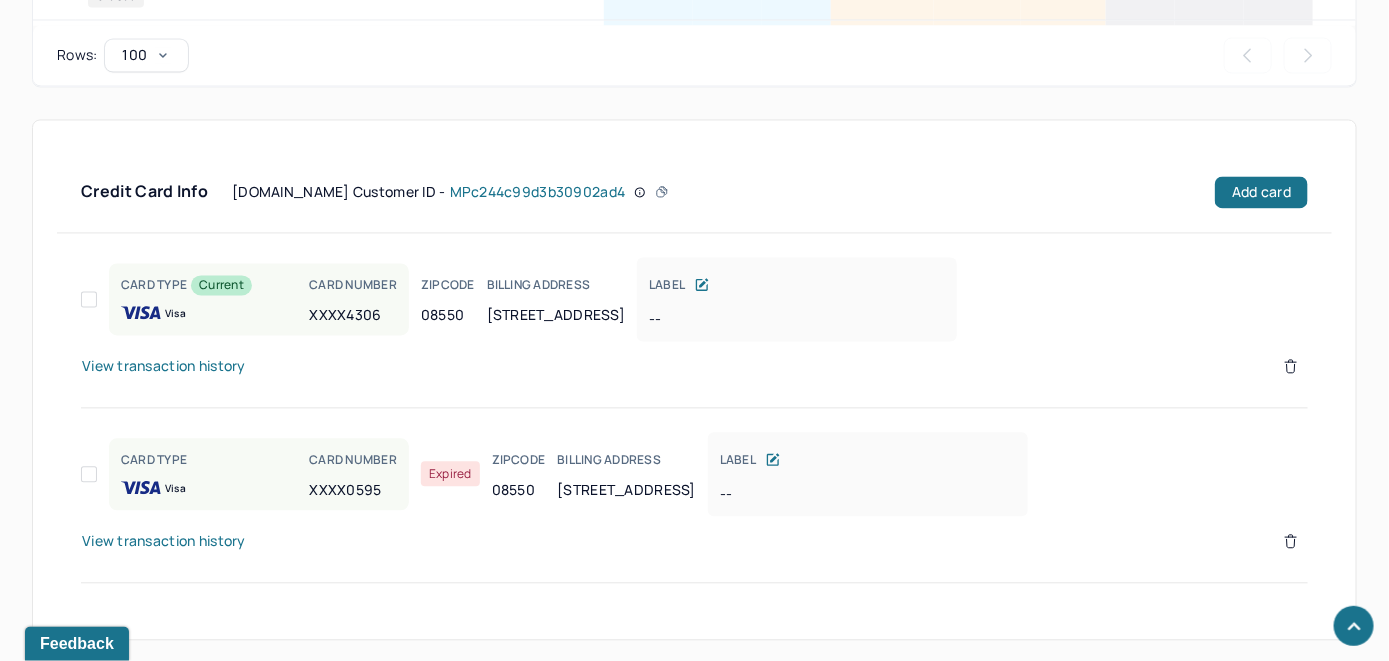 click 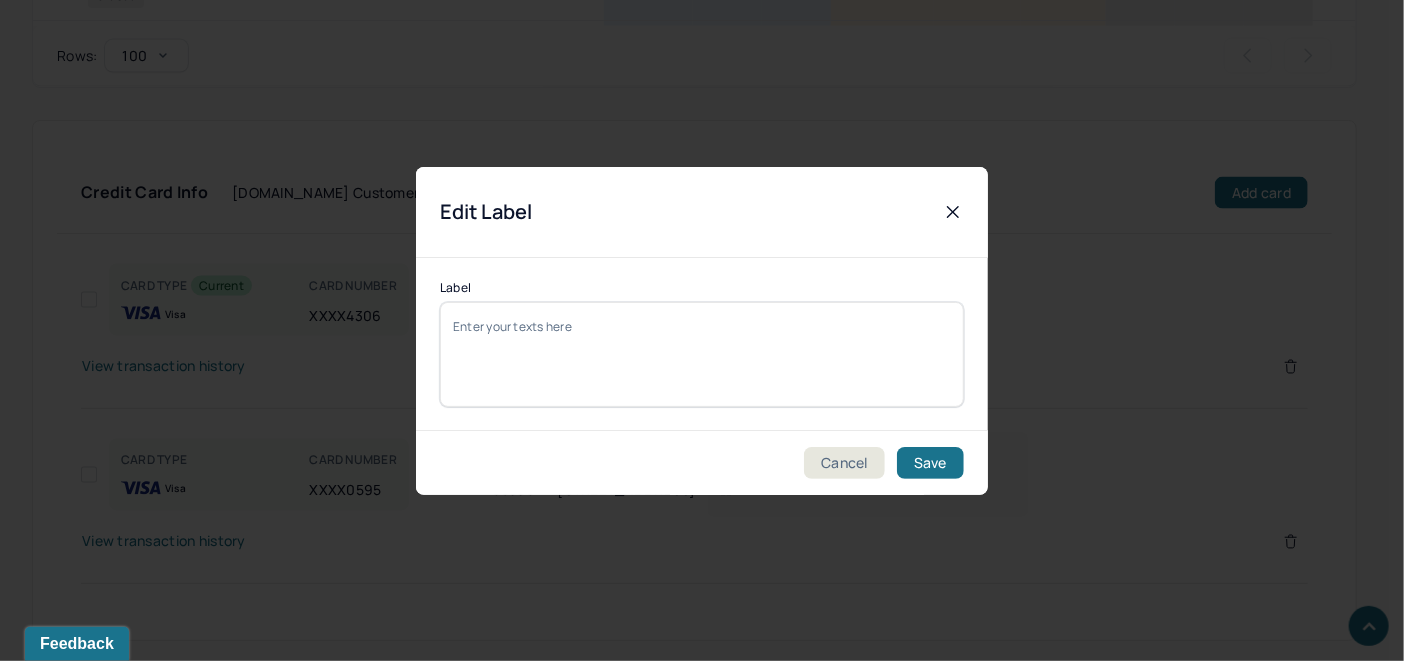 type 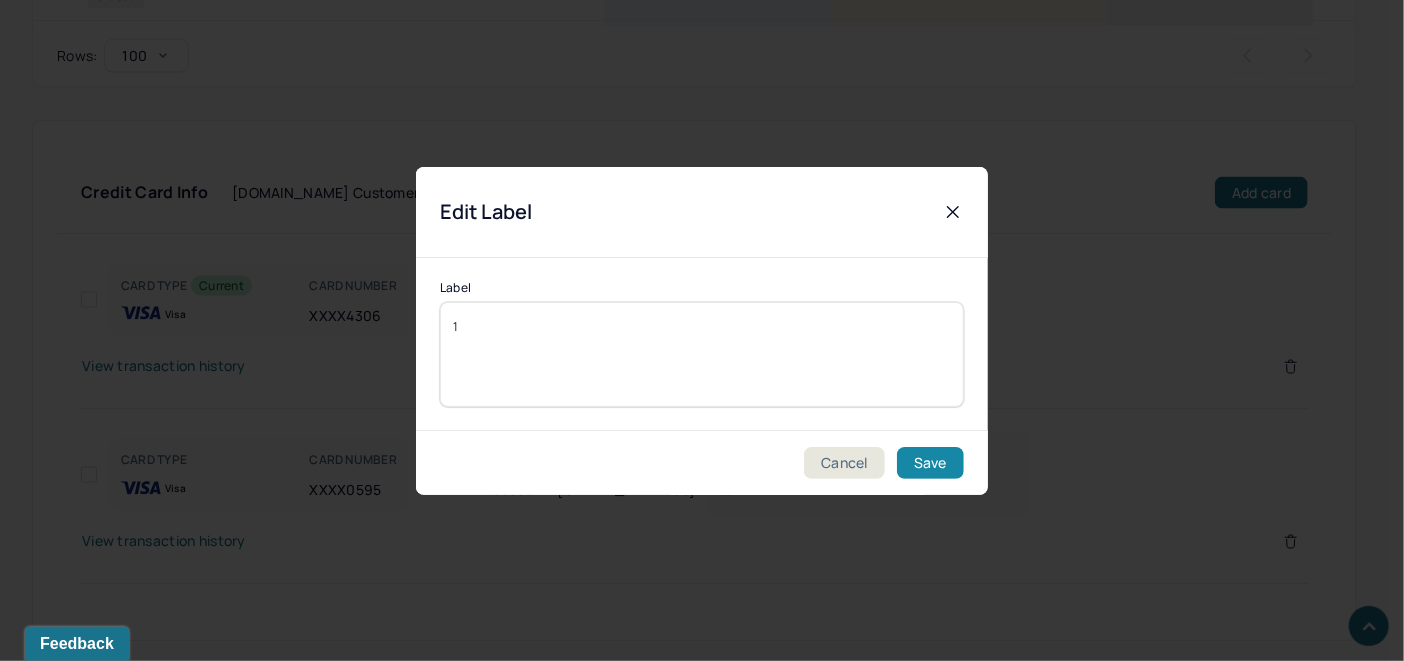 type on "1" 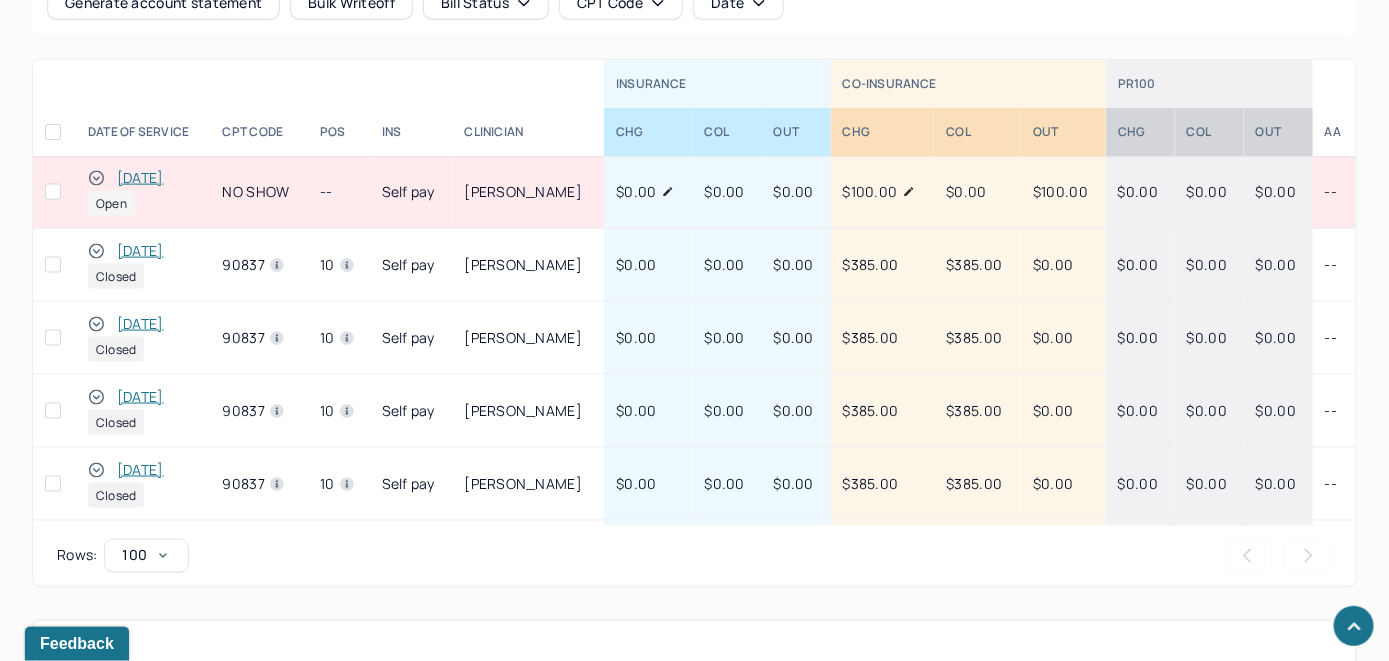 click on "[DATE]" at bounding box center [140, 178] 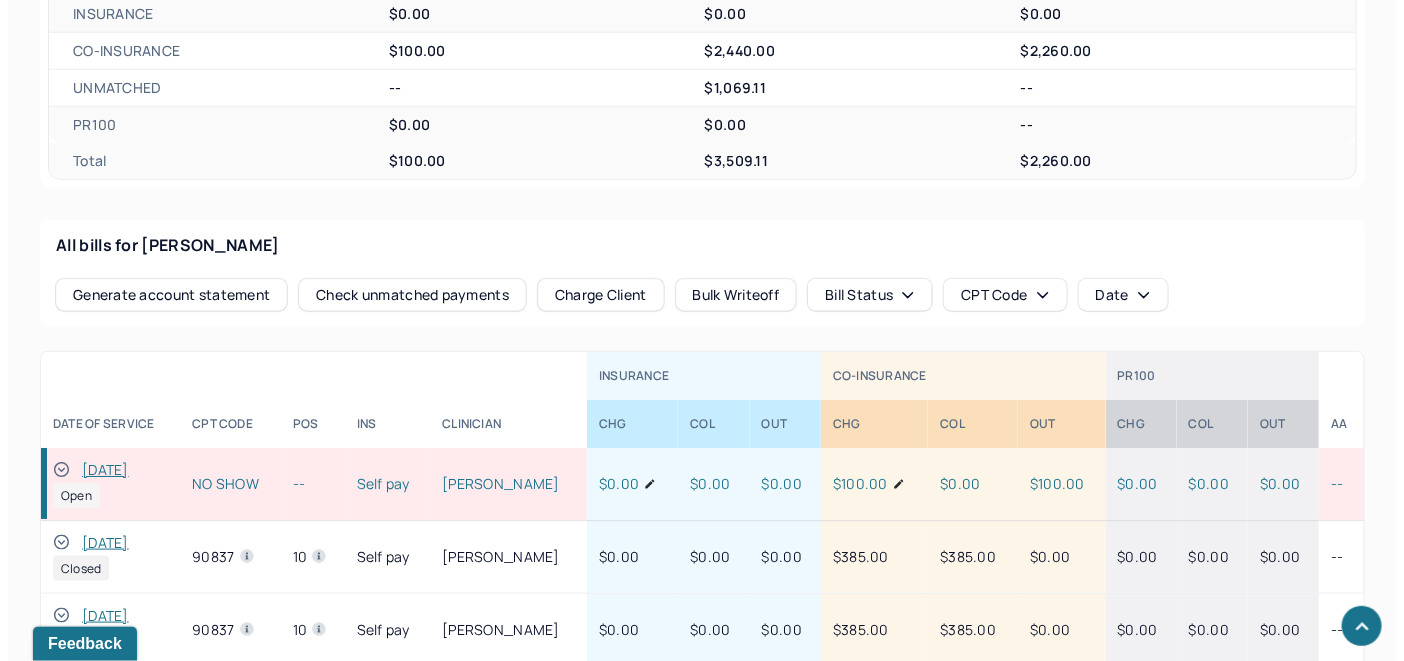 scroll, scrollTop: 868, scrollLeft: 0, axis: vertical 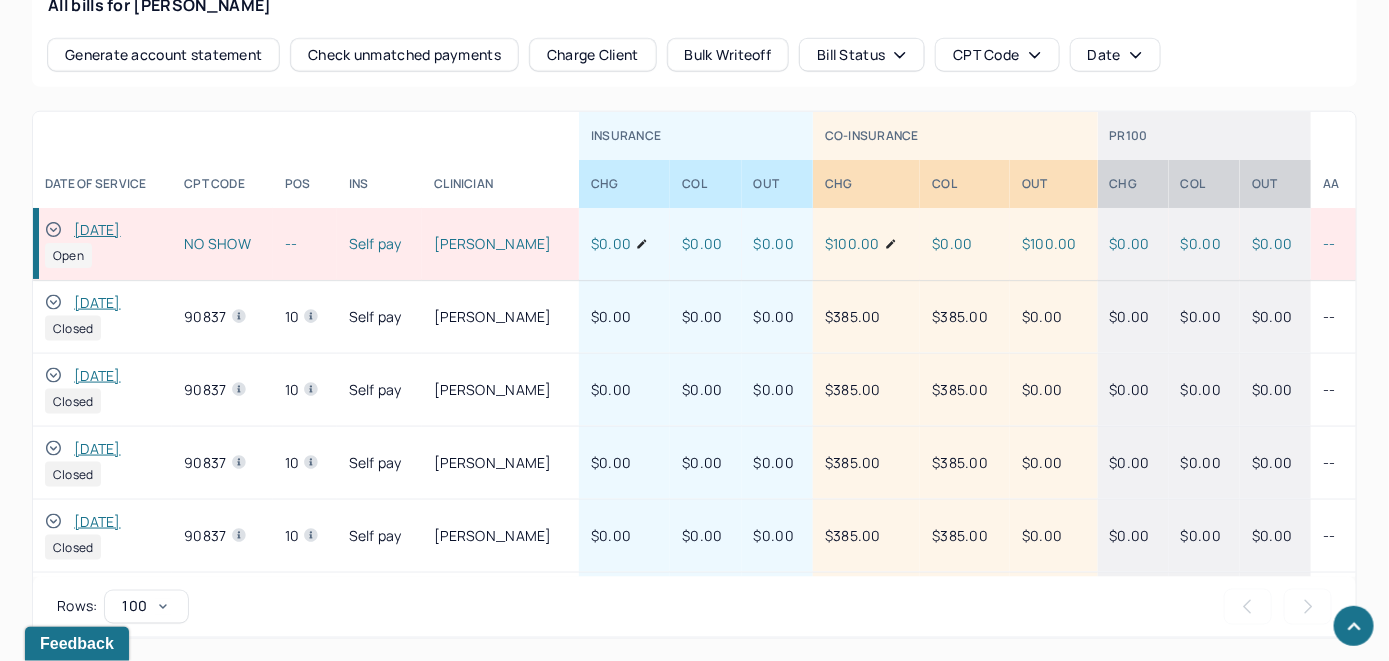 click on "[PERSON_NAME]" at bounding box center (500, 316) 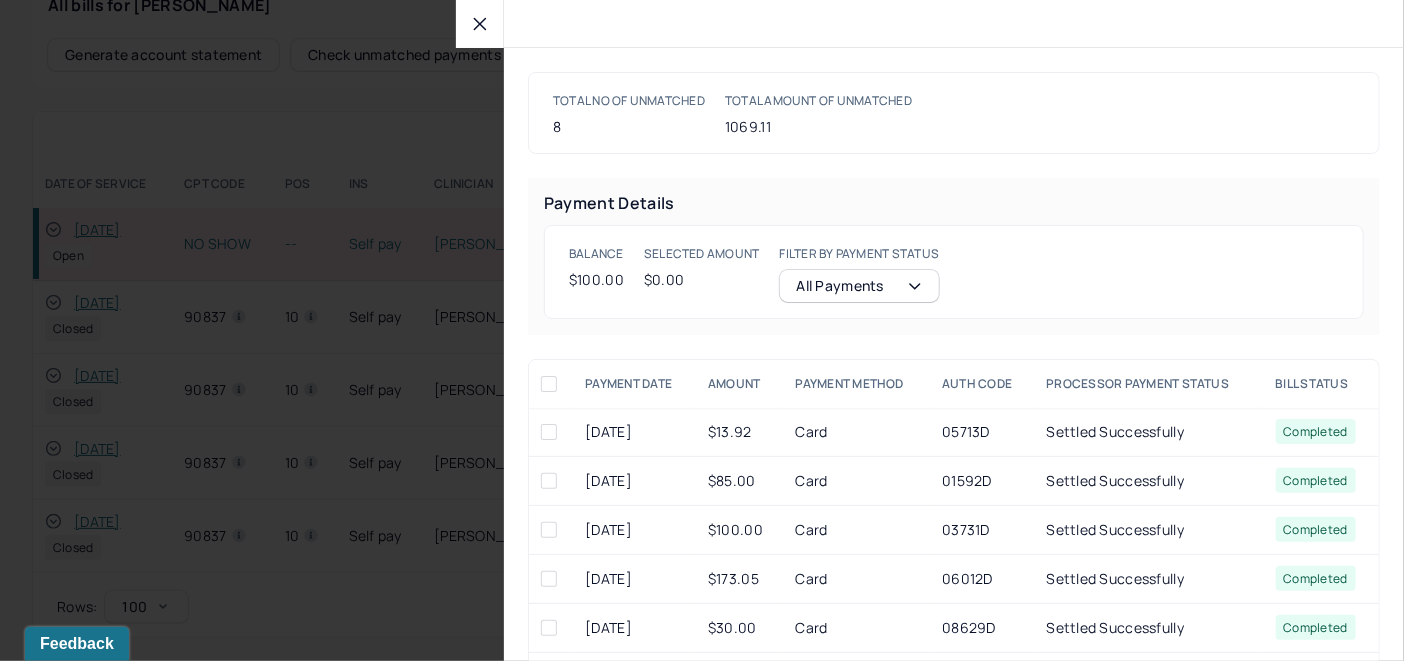click 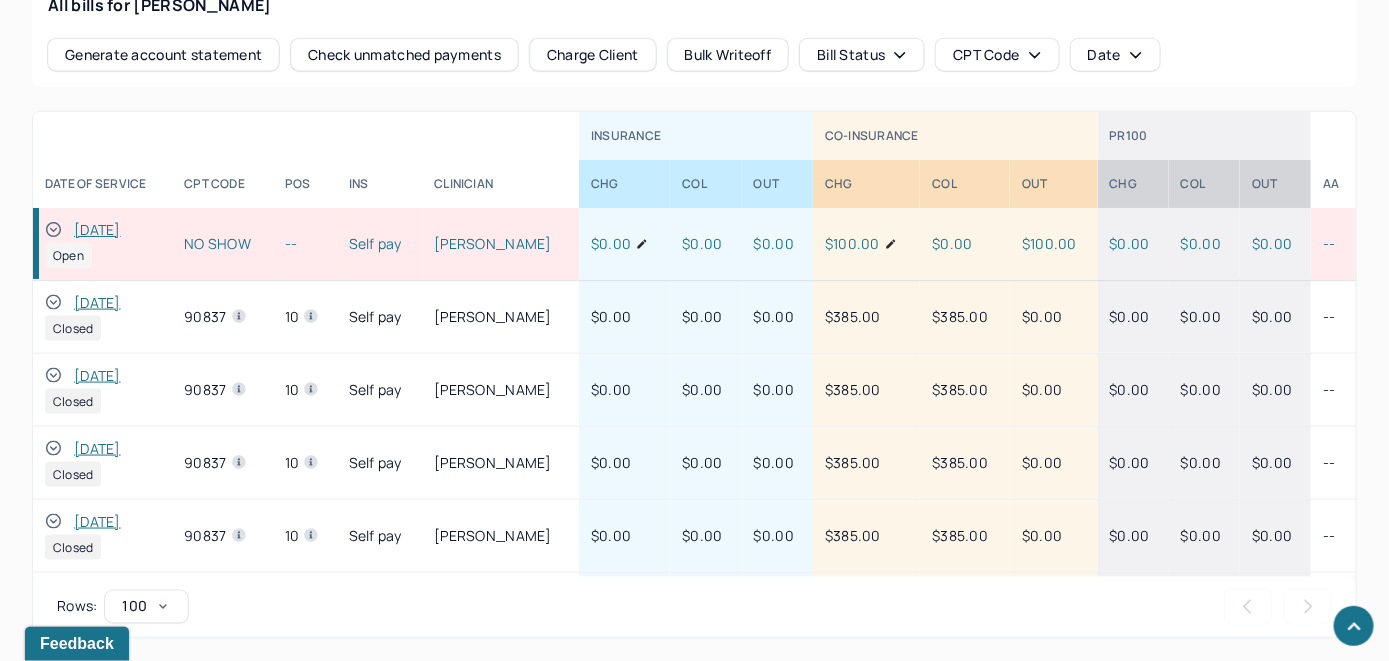 click on "Charge Client" at bounding box center [593, 55] 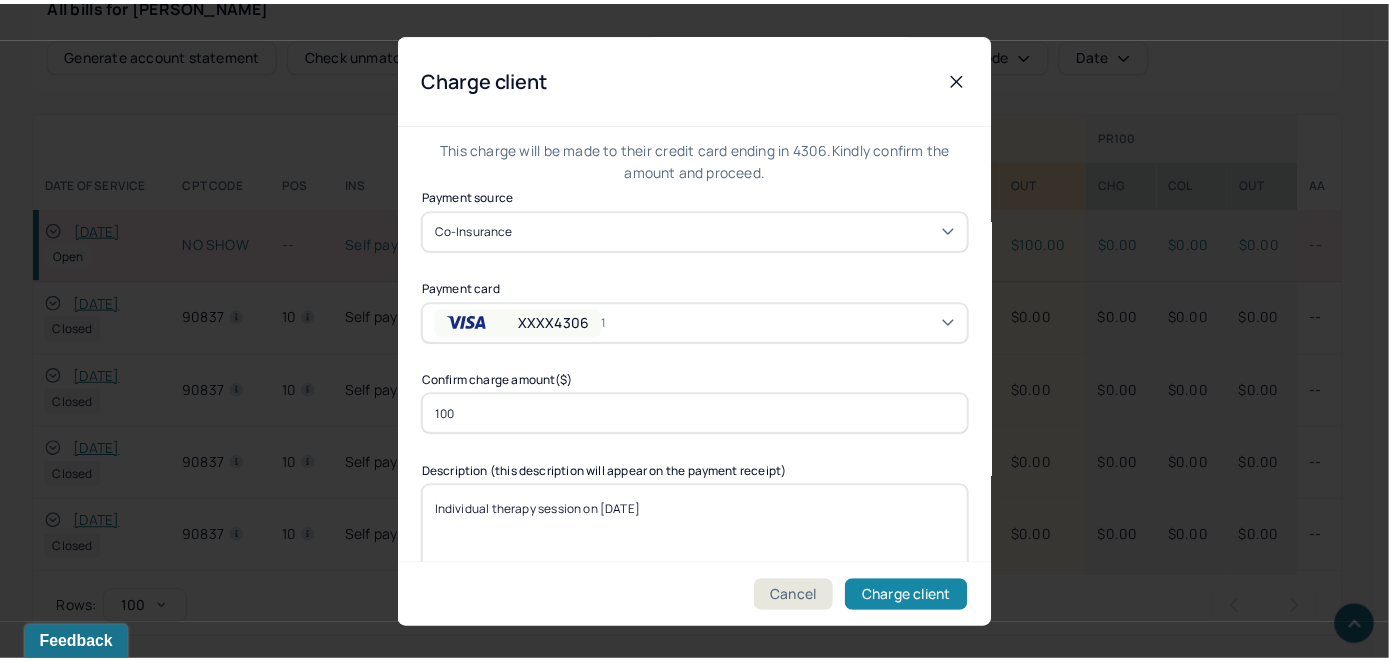 scroll, scrollTop: 121, scrollLeft: 0, axis: vertical 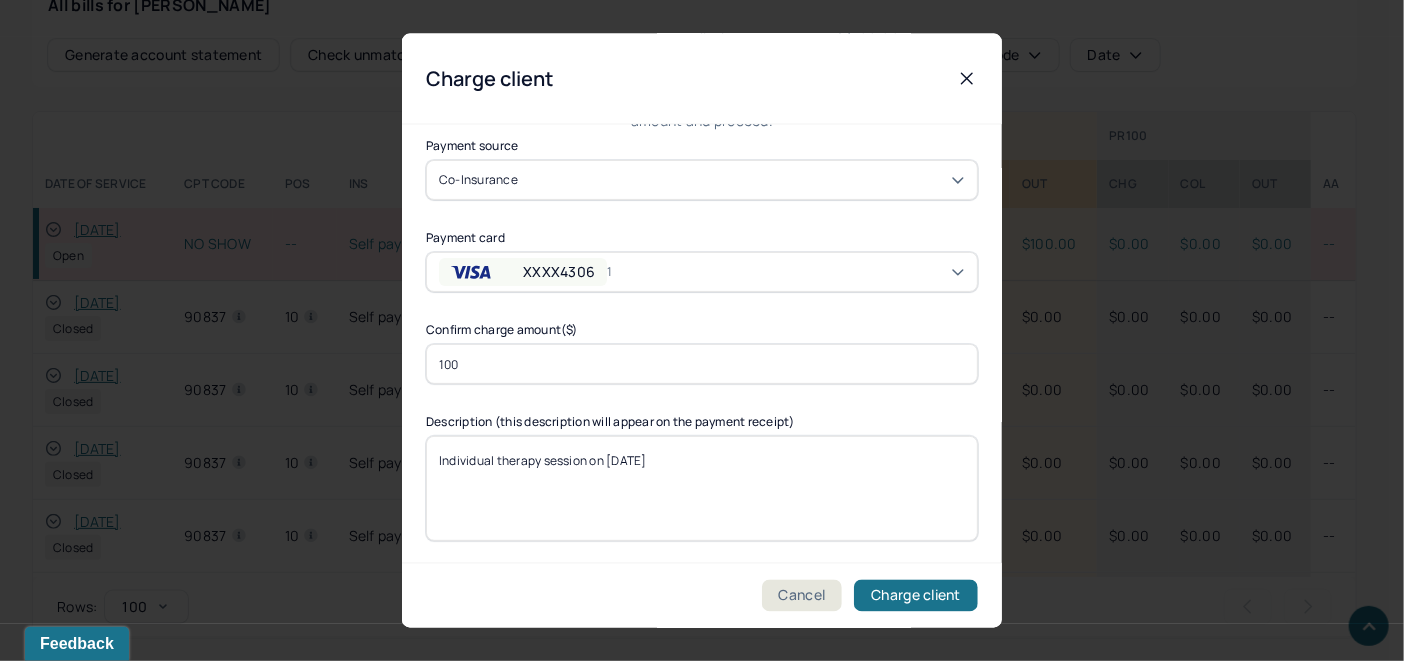 click on "Individual therapy session on [DATE]" at bounding box center [702, 488] 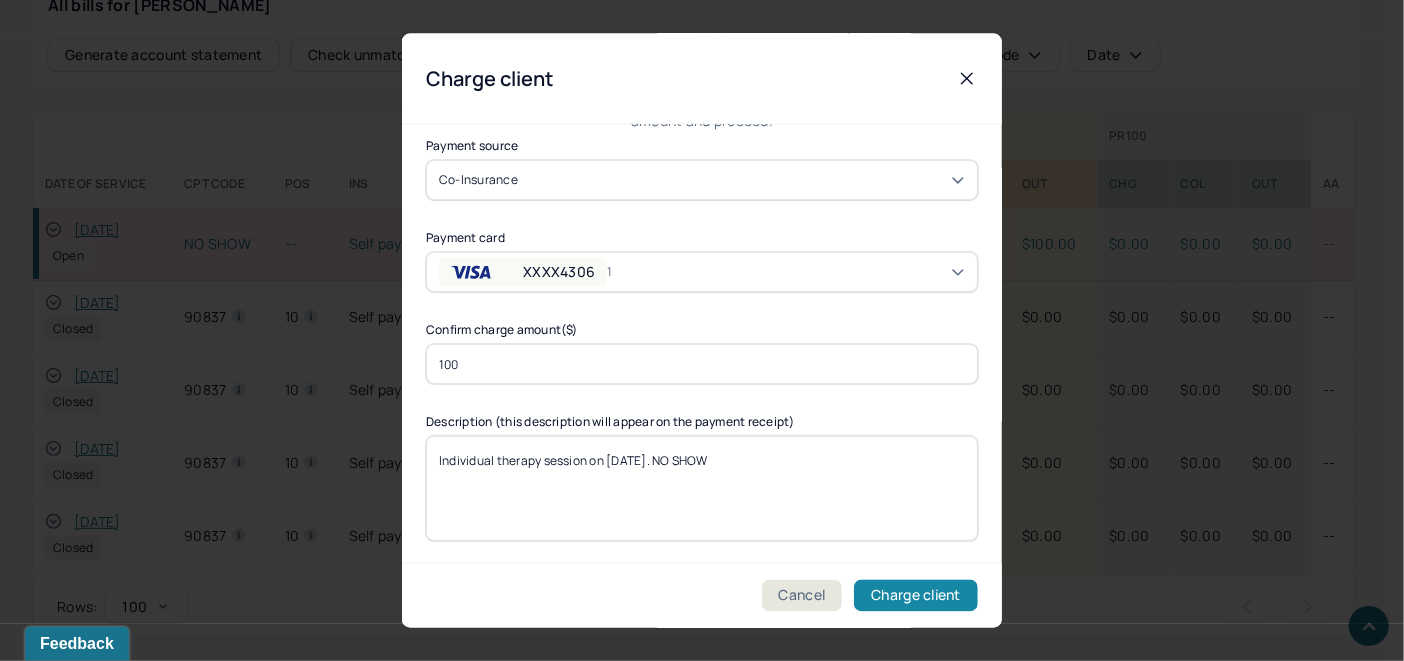 type on "Individual therapy session on [DATE]. NO SHOW" 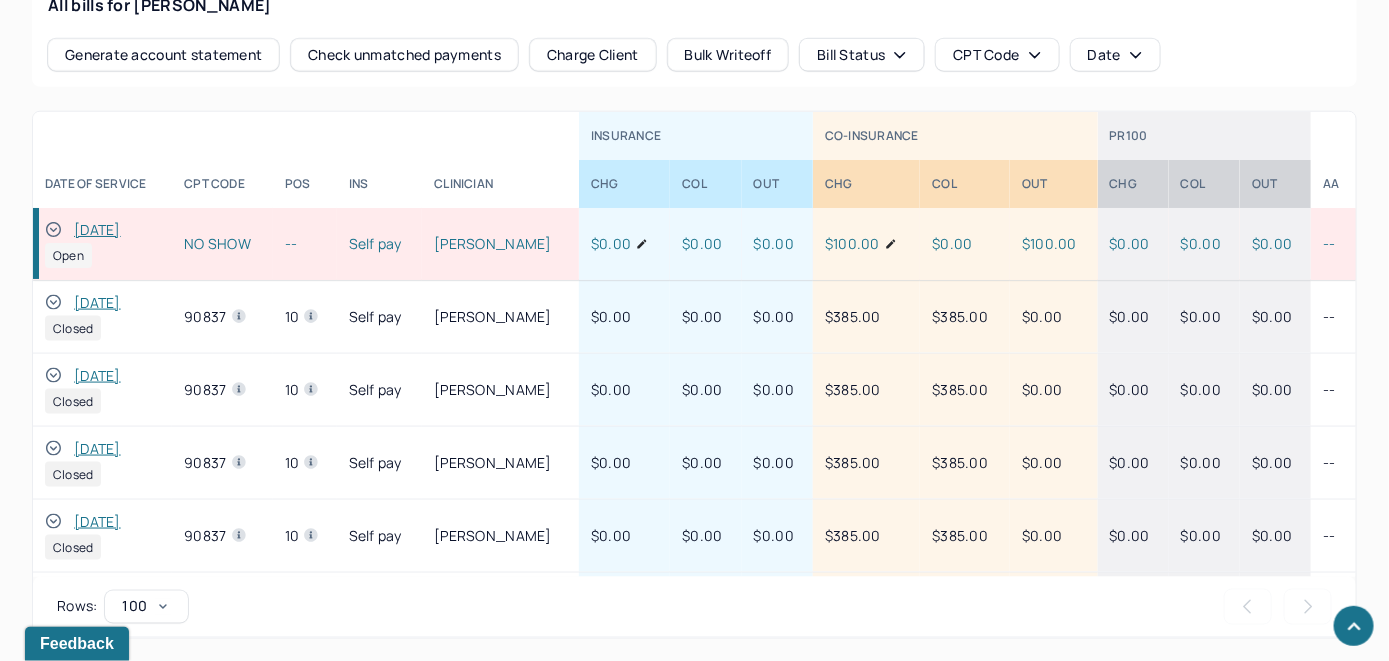 click 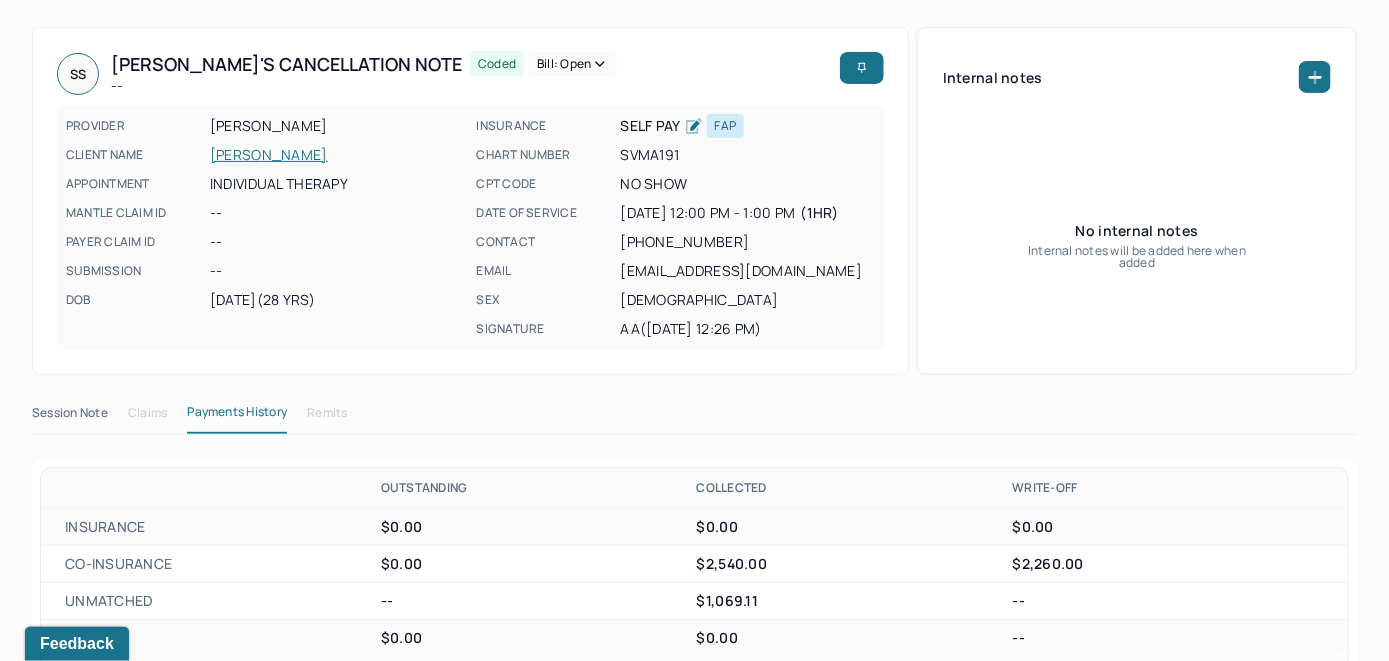 scroll, scrollTop: 0, scrollLeft: 0, axis: both 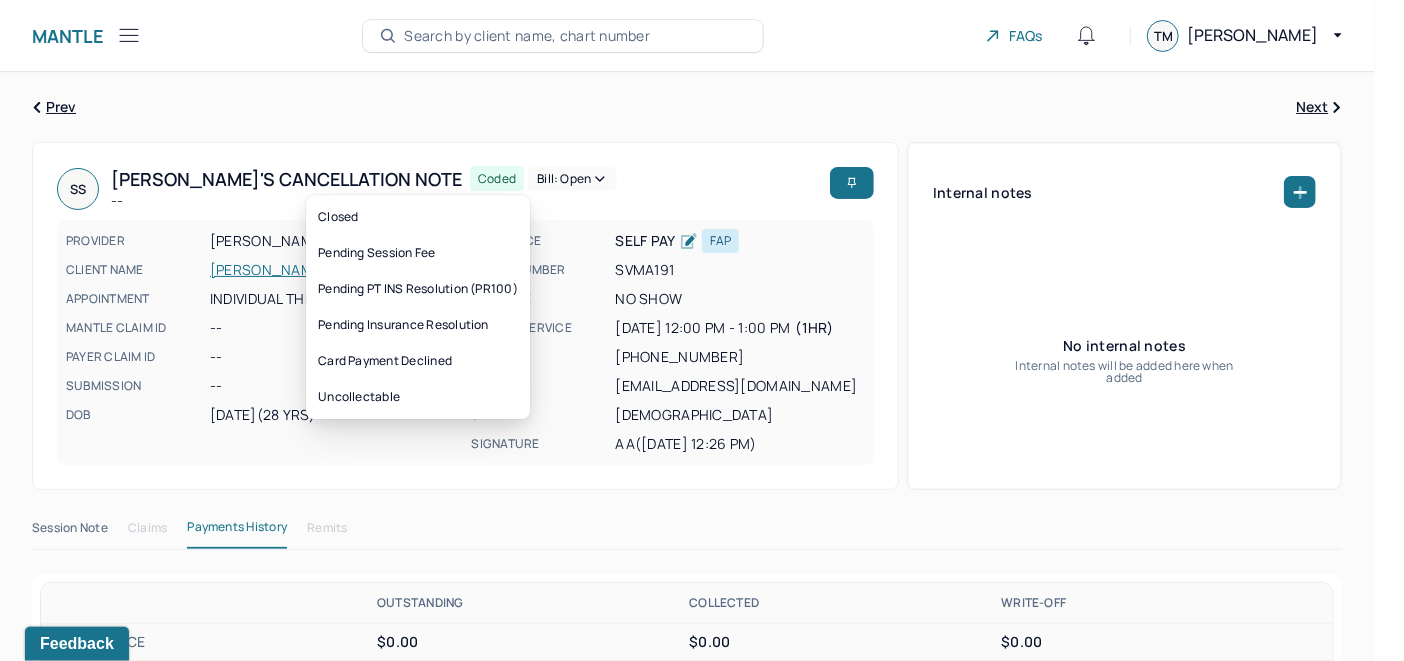 click on "Bill: Open" at bounding box center (572, 179) 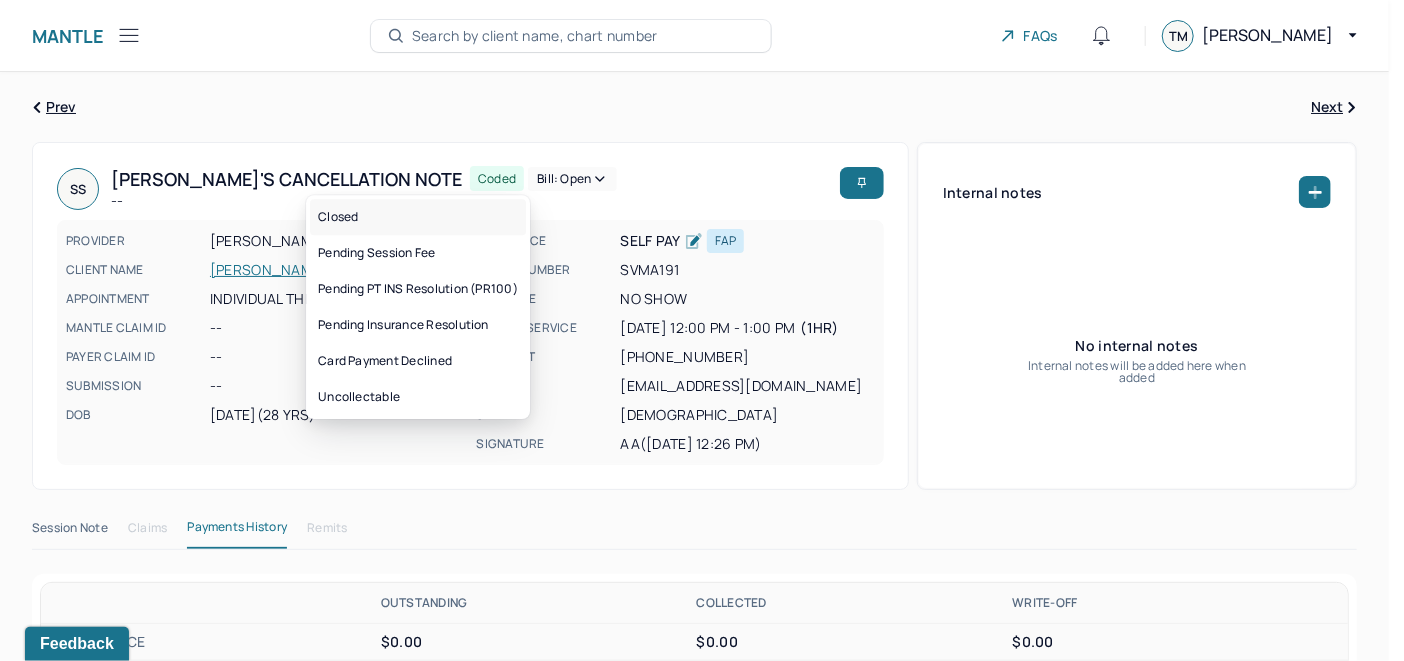 click on "Closed" at bounding box center [418, 217] 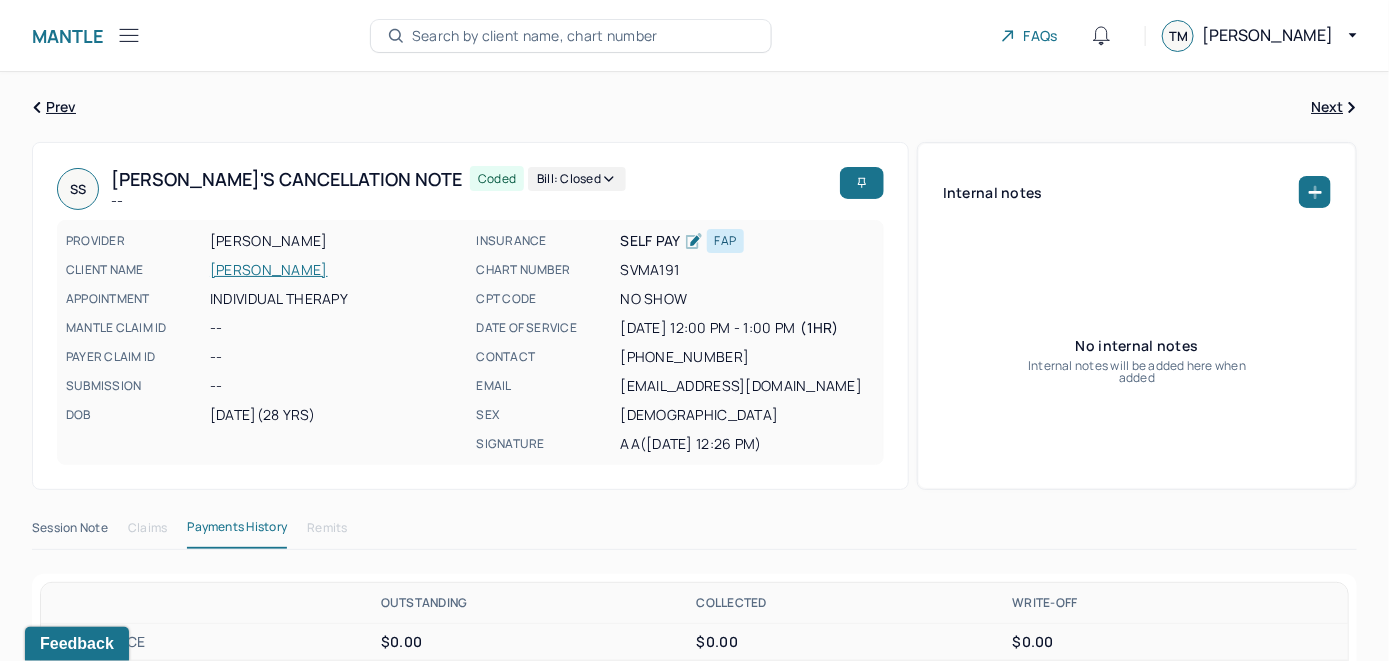 type 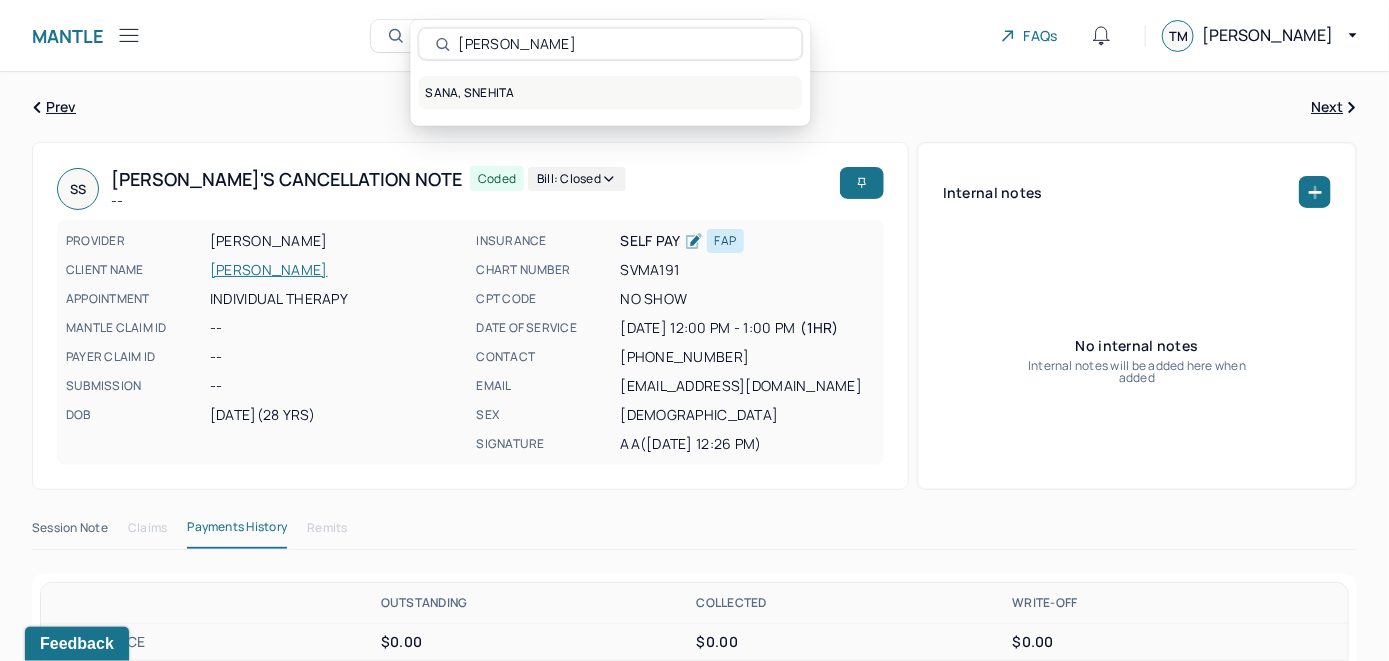 type on "[PERSON_NAME]" 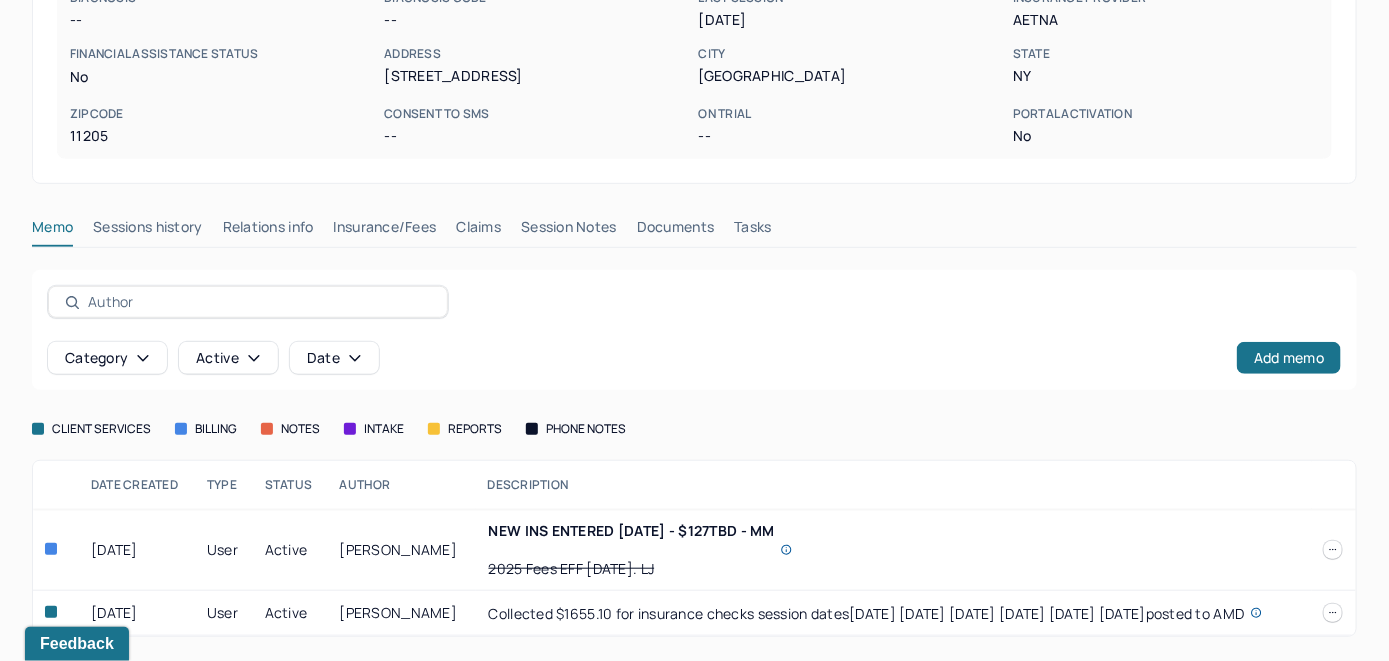 scroll, scrollTop: 363, scrollLeft: 0, axis: vertical 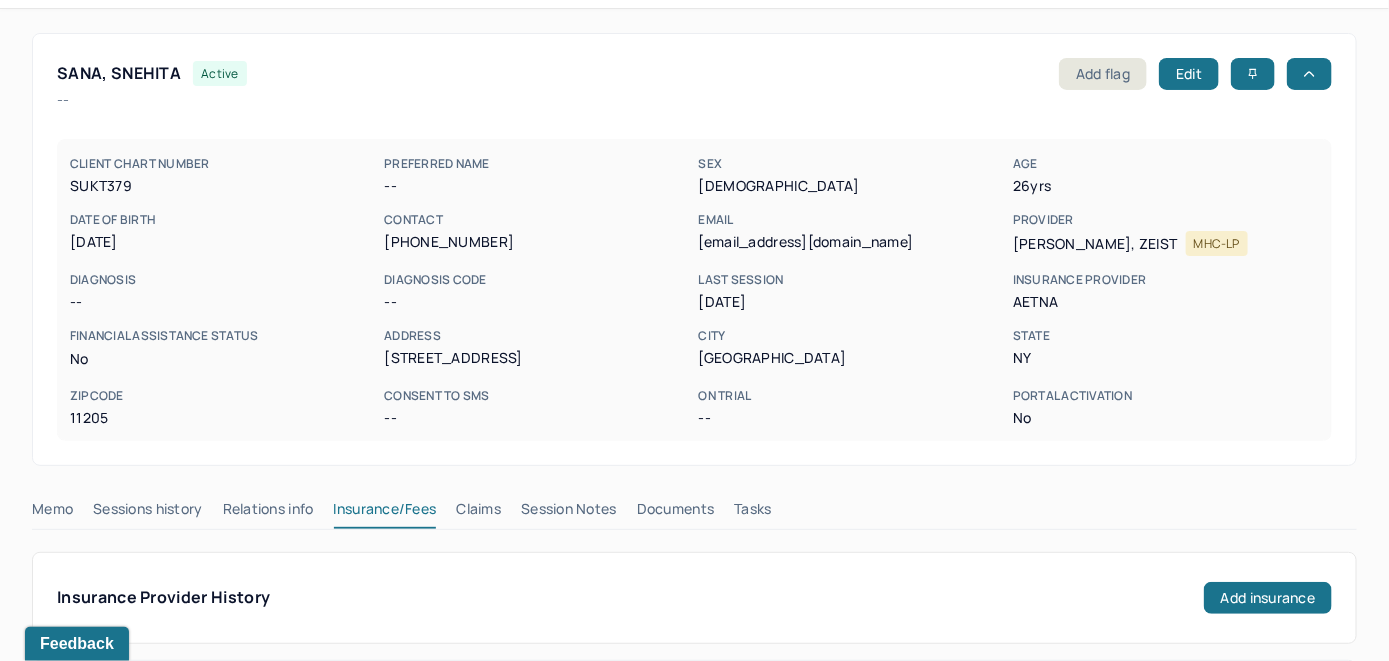 click on "Claims" at bounding box center [478, 513] 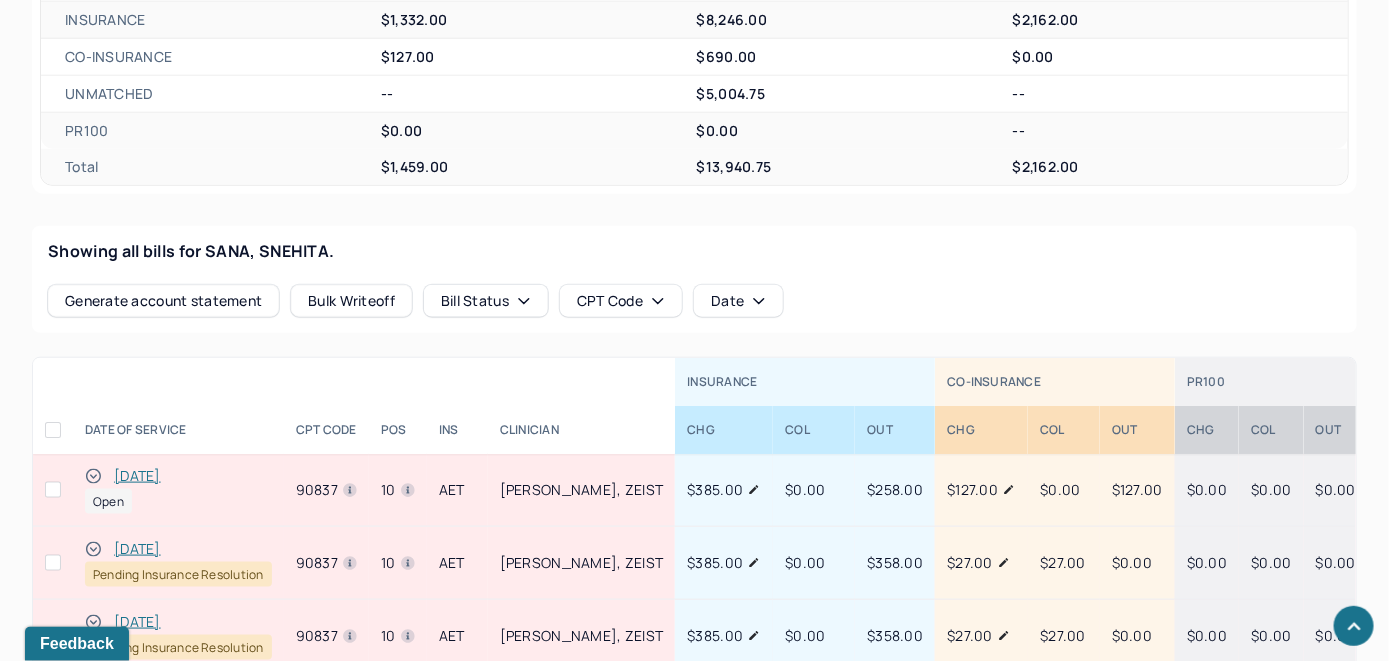 scroll, scrollTop: 704, scrollLeft: 0, axis: vertical 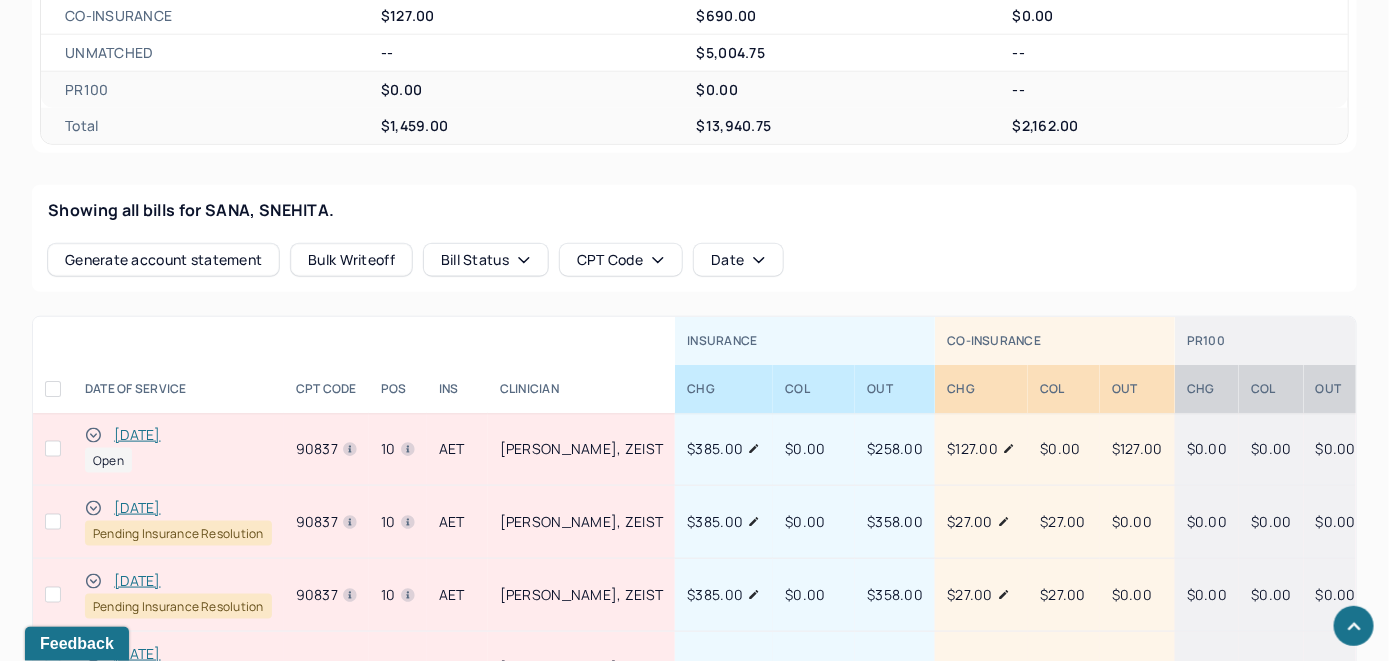 click 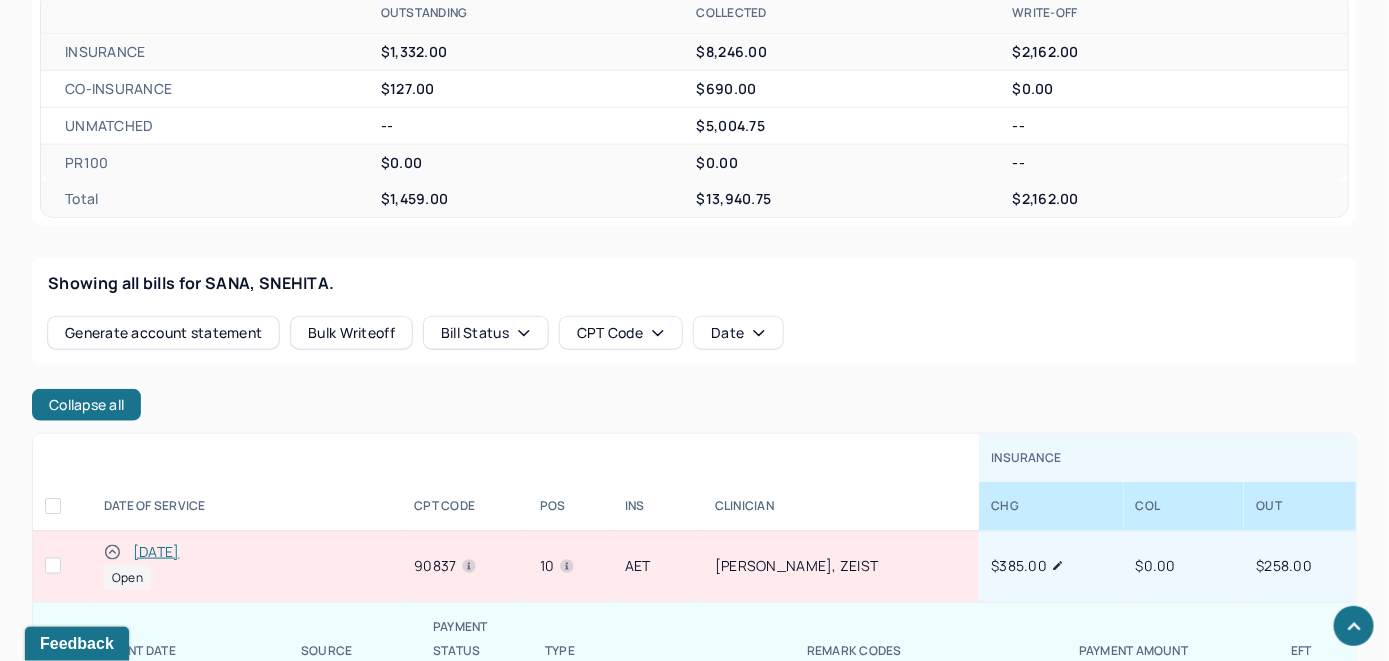 scroll, scrollTop: 804, scrollLeft: 0, axis: vertical 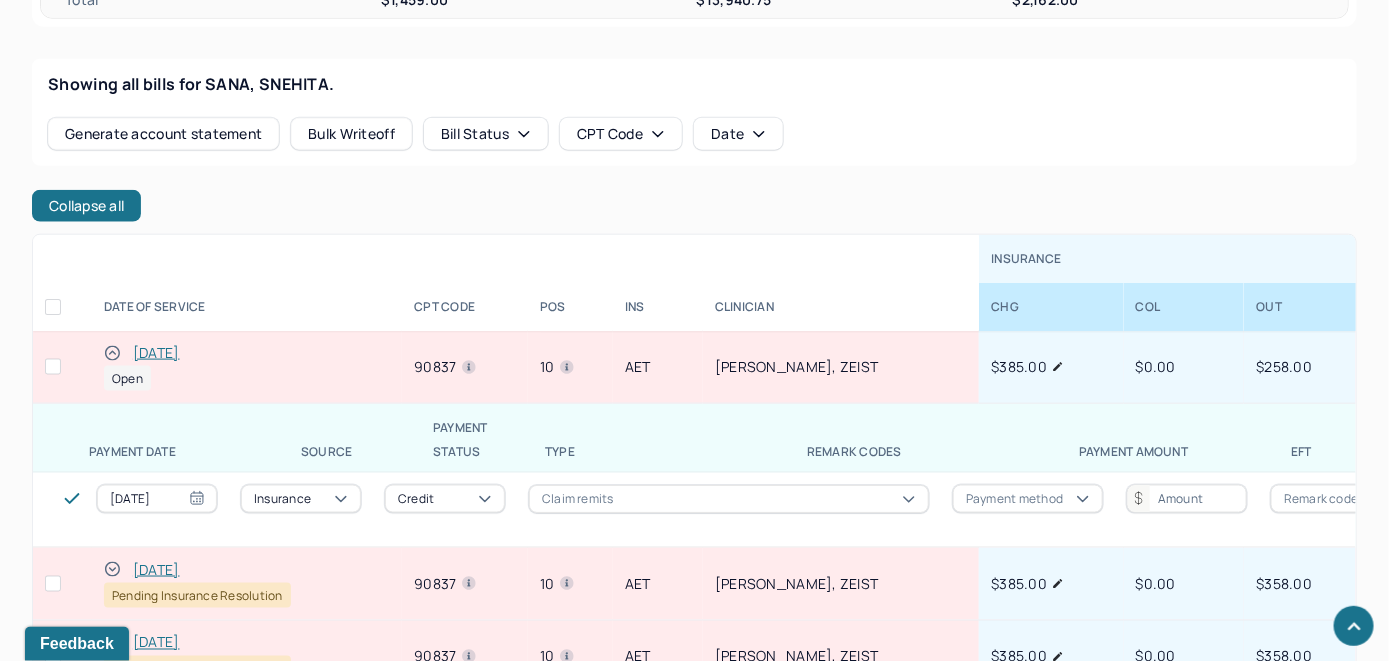 click on "[DATE]" at bounding box center (156, 353) 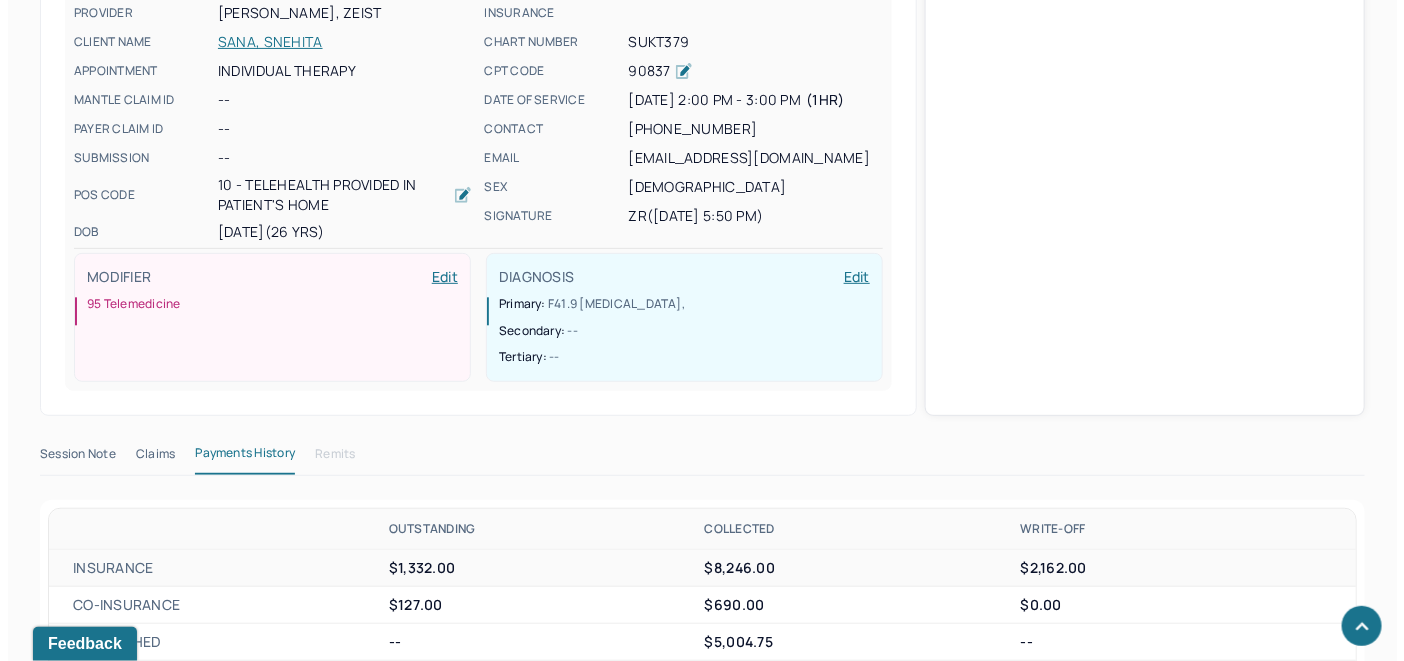 scroll, scrollTop: 758, scrollLeft: 0, axis: vertical 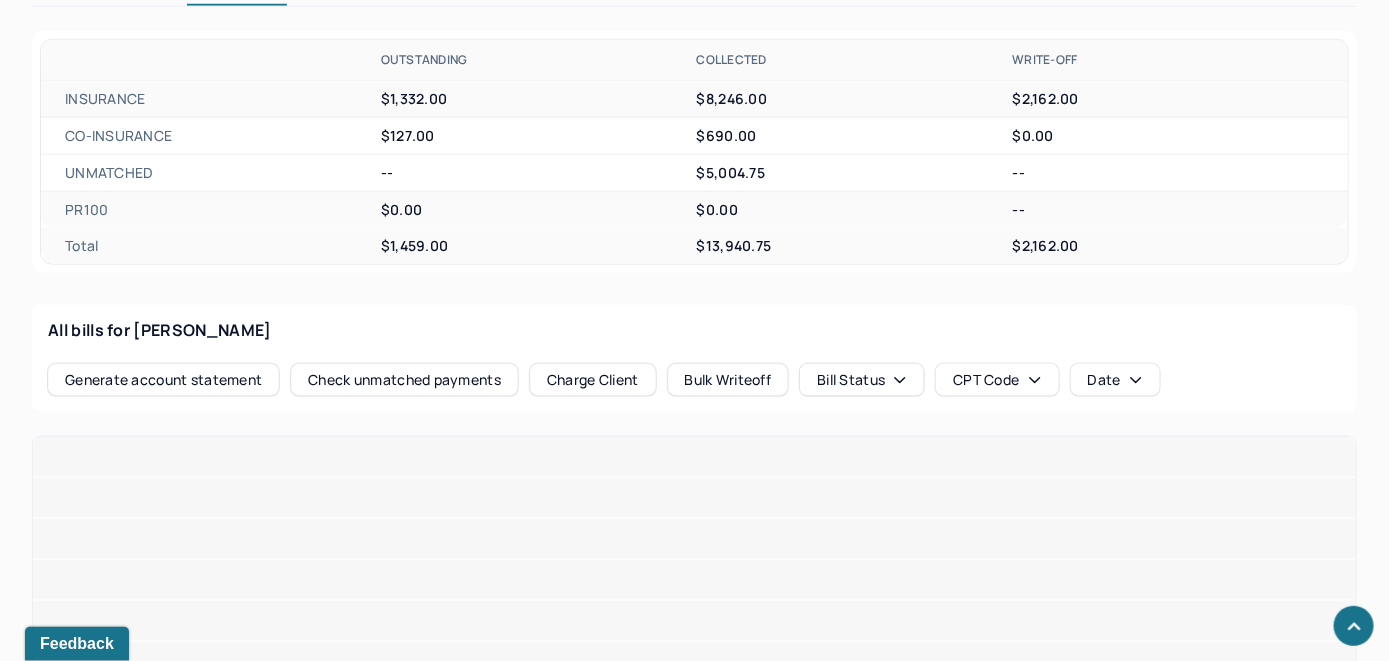 click on "Check unmatched payments" at bounding box center [404, 380] 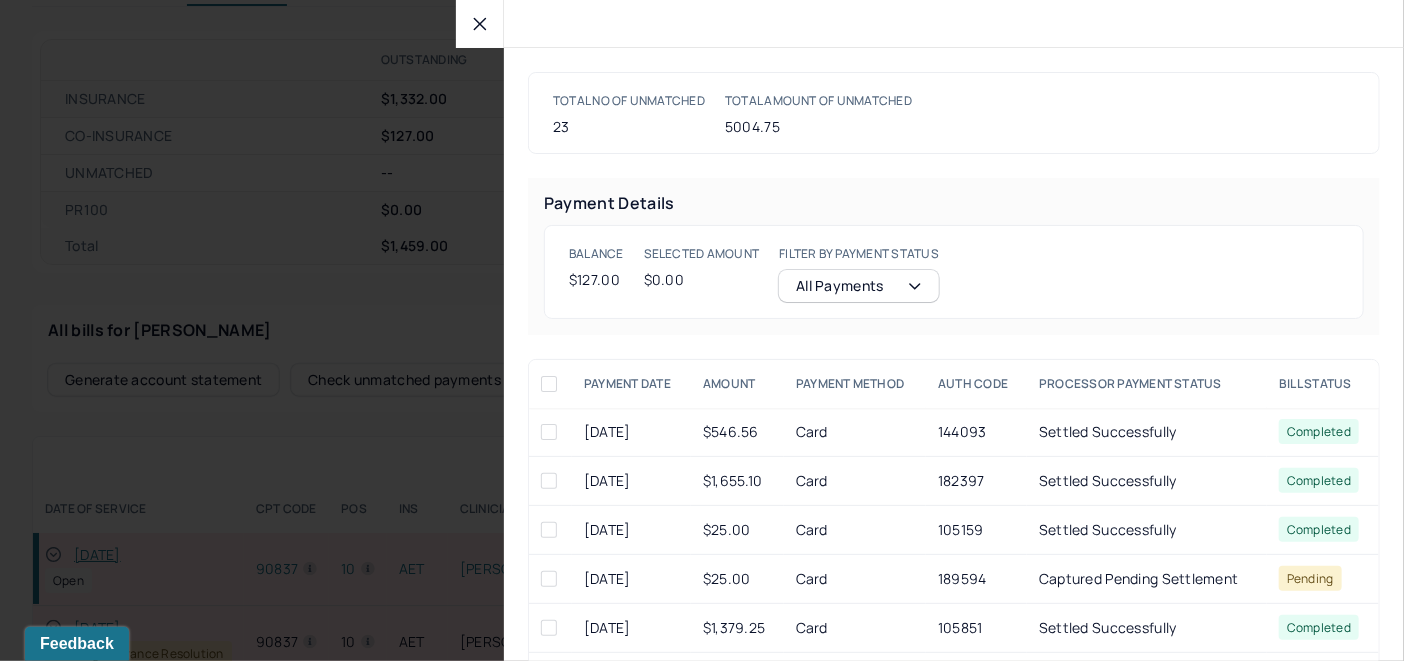 click 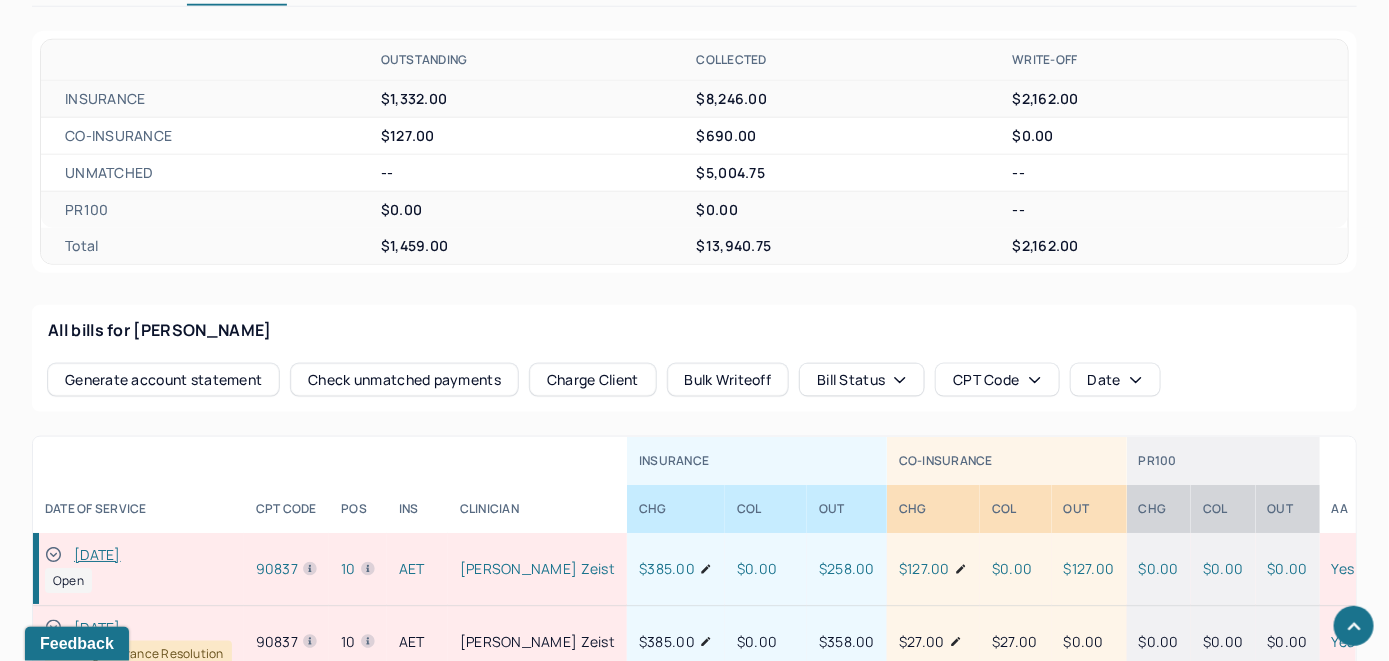 click on "Charge Client" at bounding box center [593, 380] 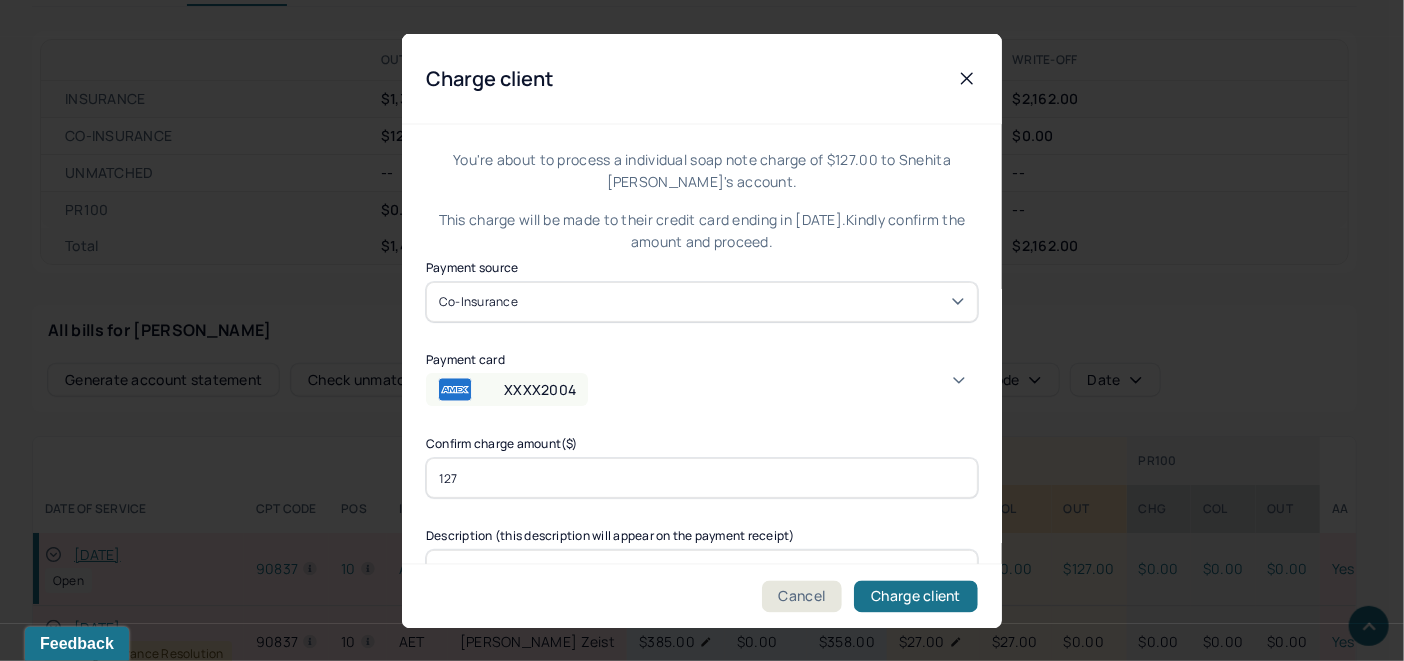 click on "XXXX2004" at bounding box center [702, 389] 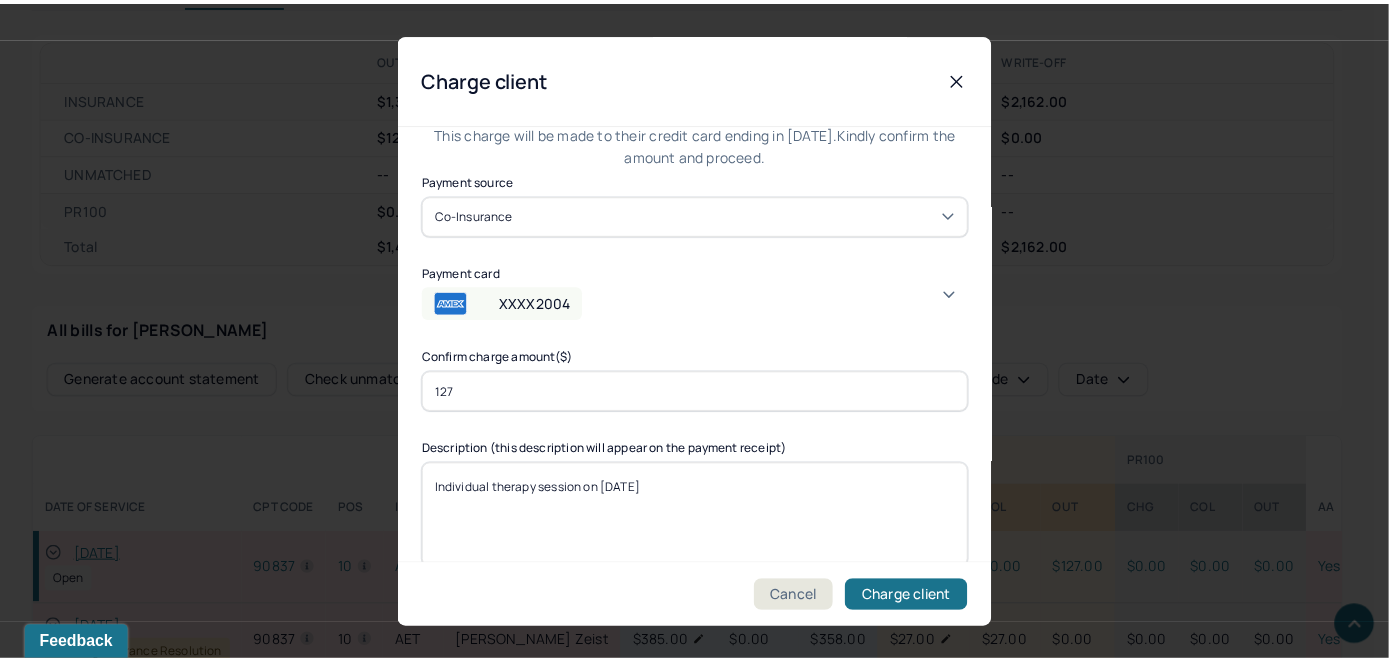 scroll, scrollTop: 121, scrollLeft: 0, axis: vertical 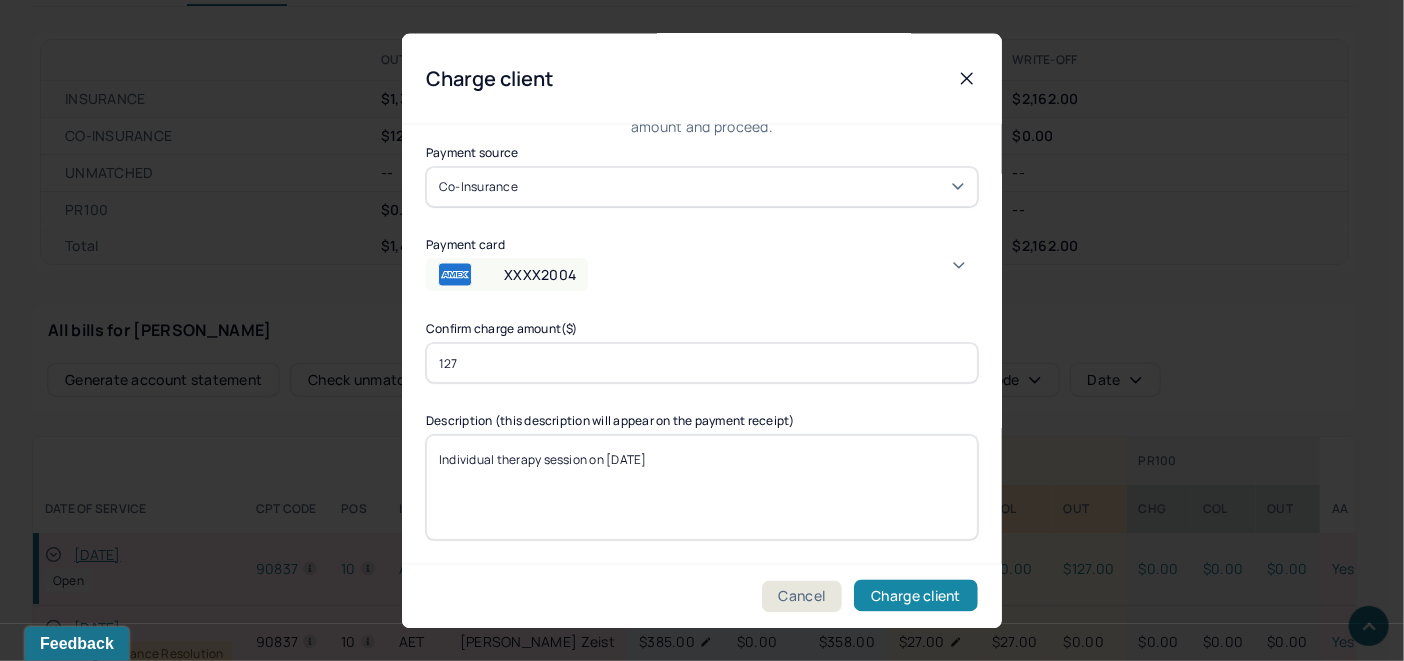 click on "Charge client" at bounding box center [916, 596] 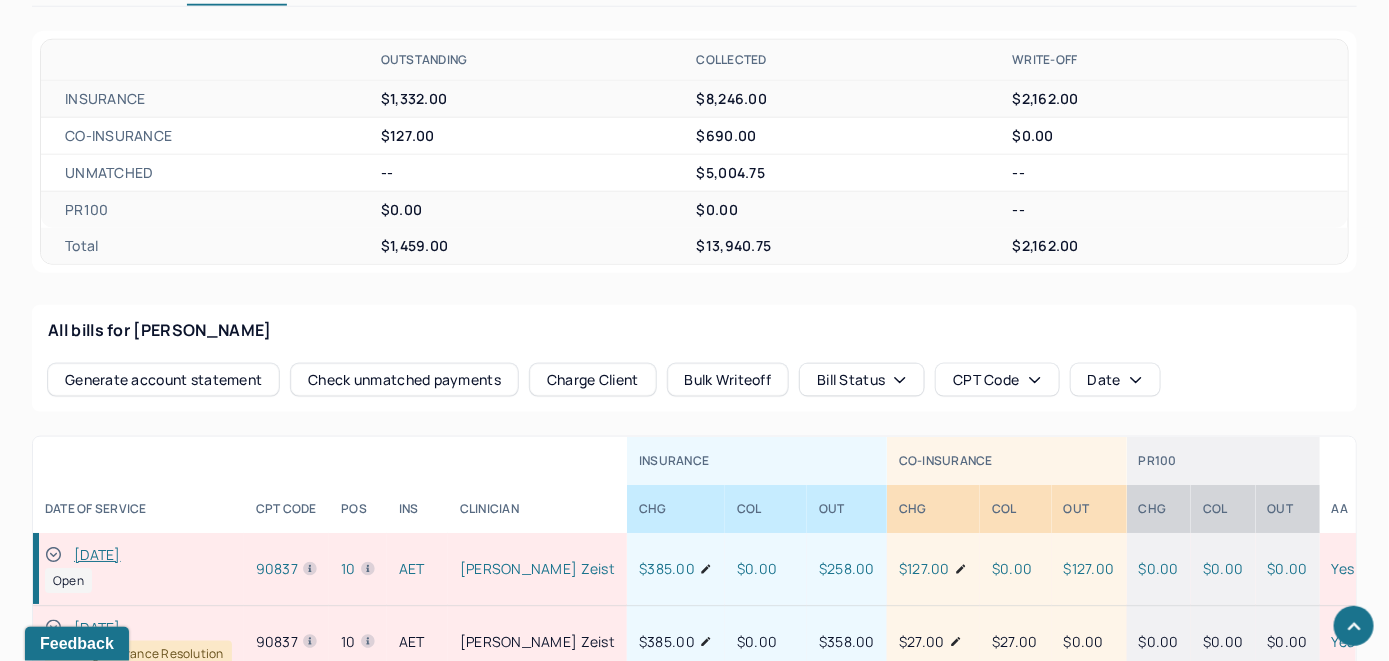 click 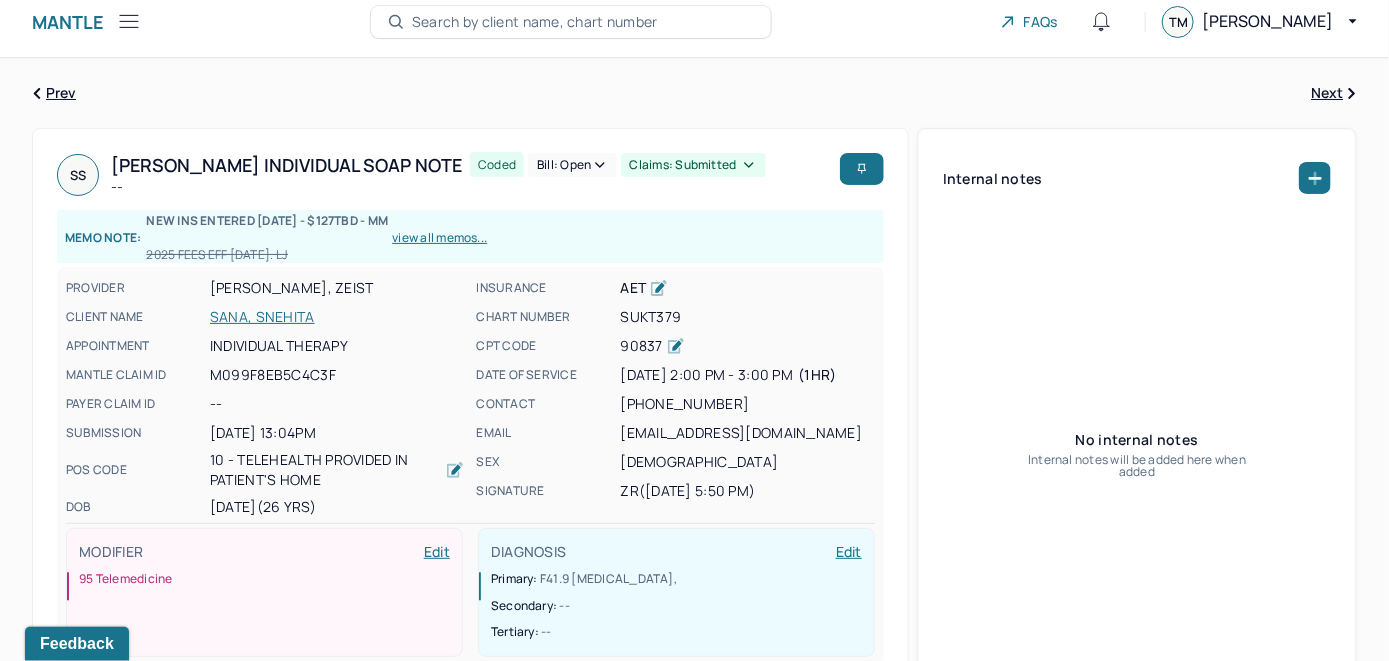 scroll, scrollTop: 0, scrollLeft: 0, axis: both 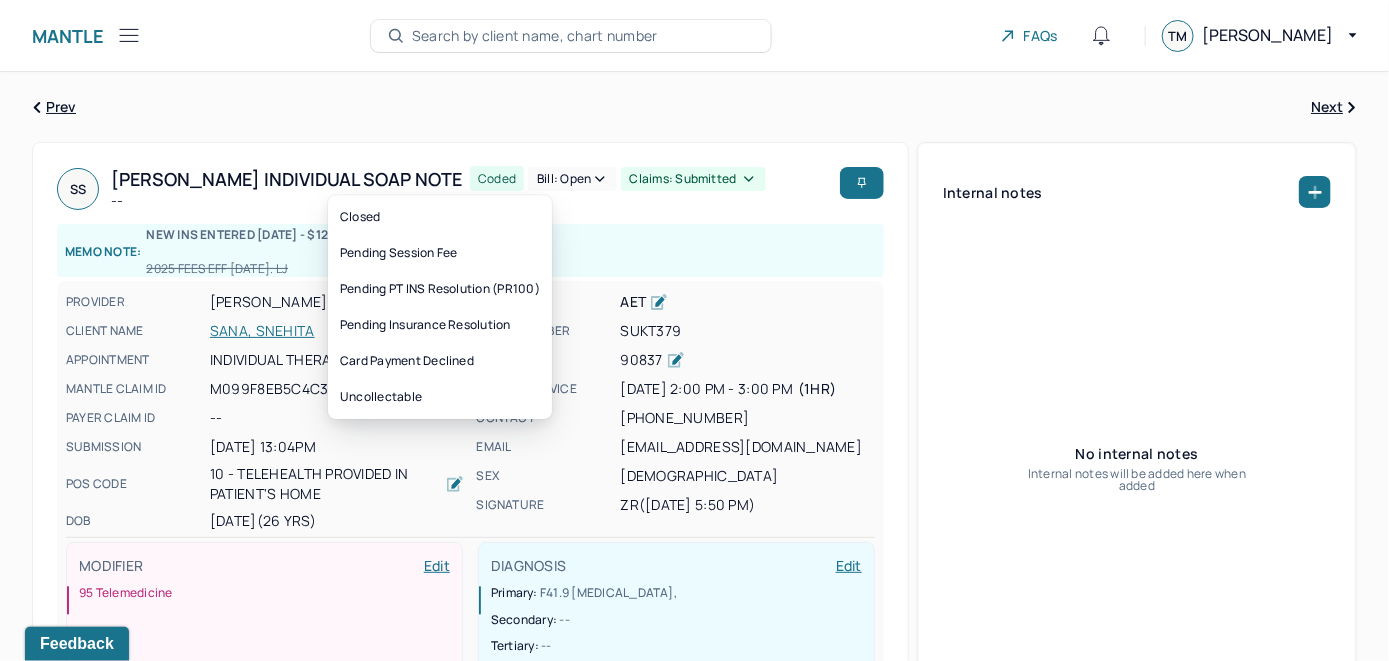 click on "Bill: Open" at bounding box center [572, 179] 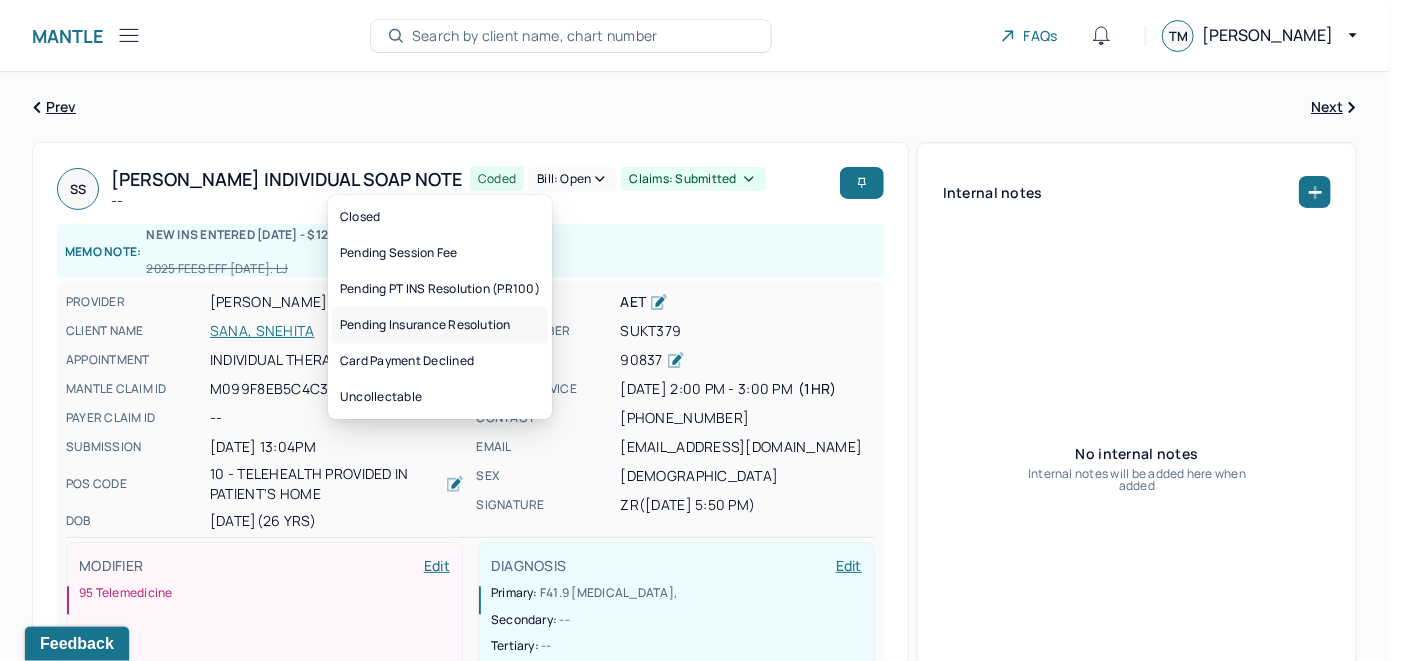 click on "Pending Insurance Resolution" at bounding box center [440, 325] 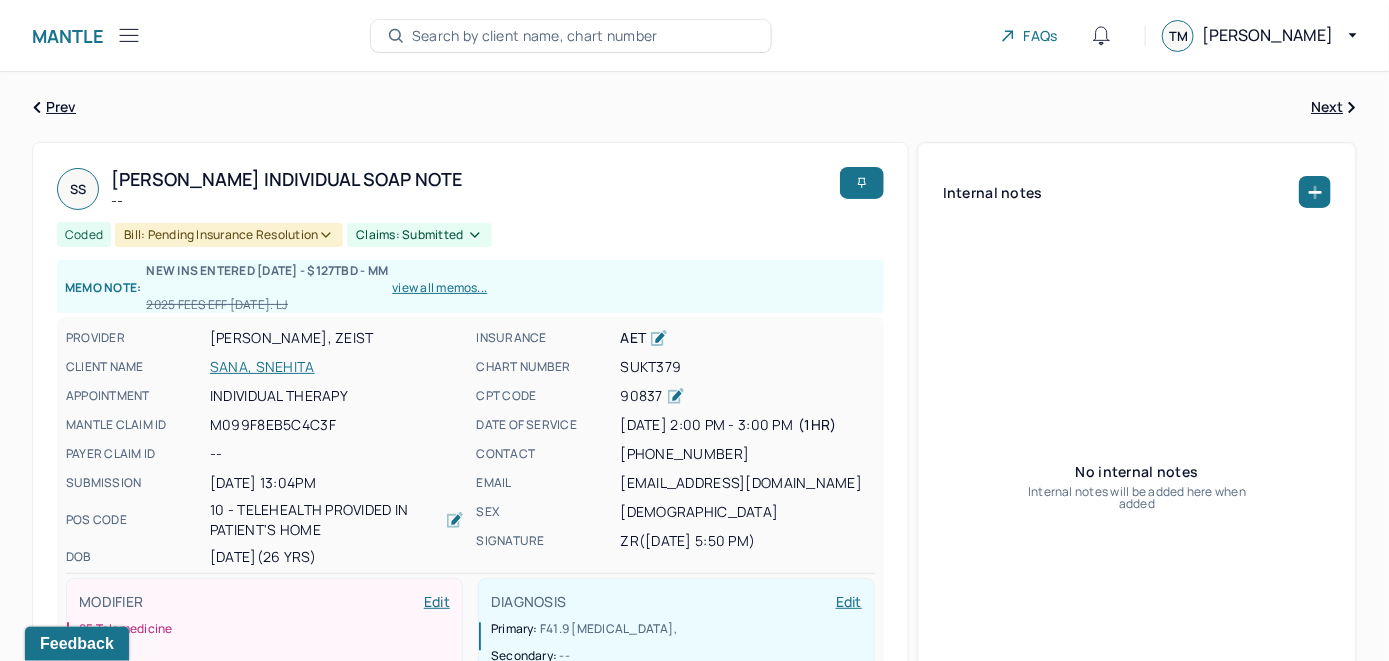 click on "Search by client name, chart number" at bounding box center (535, 36) 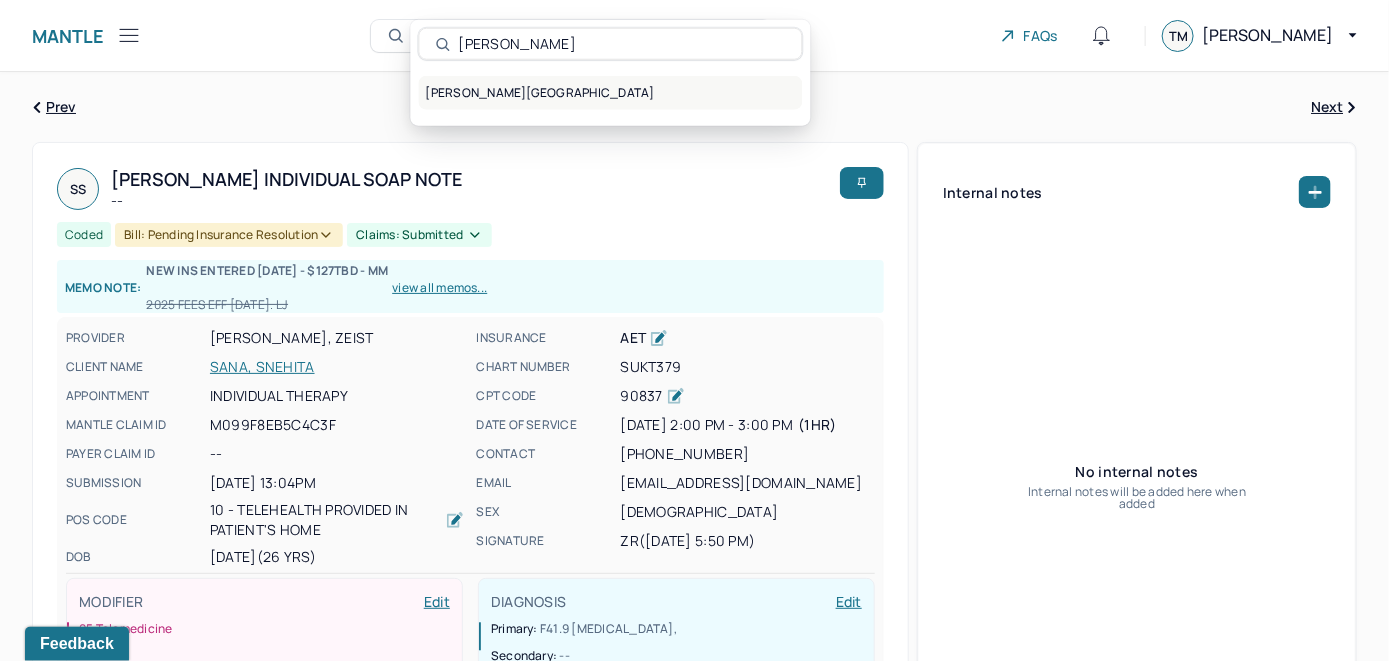 type on "[PERSON_NAME]" 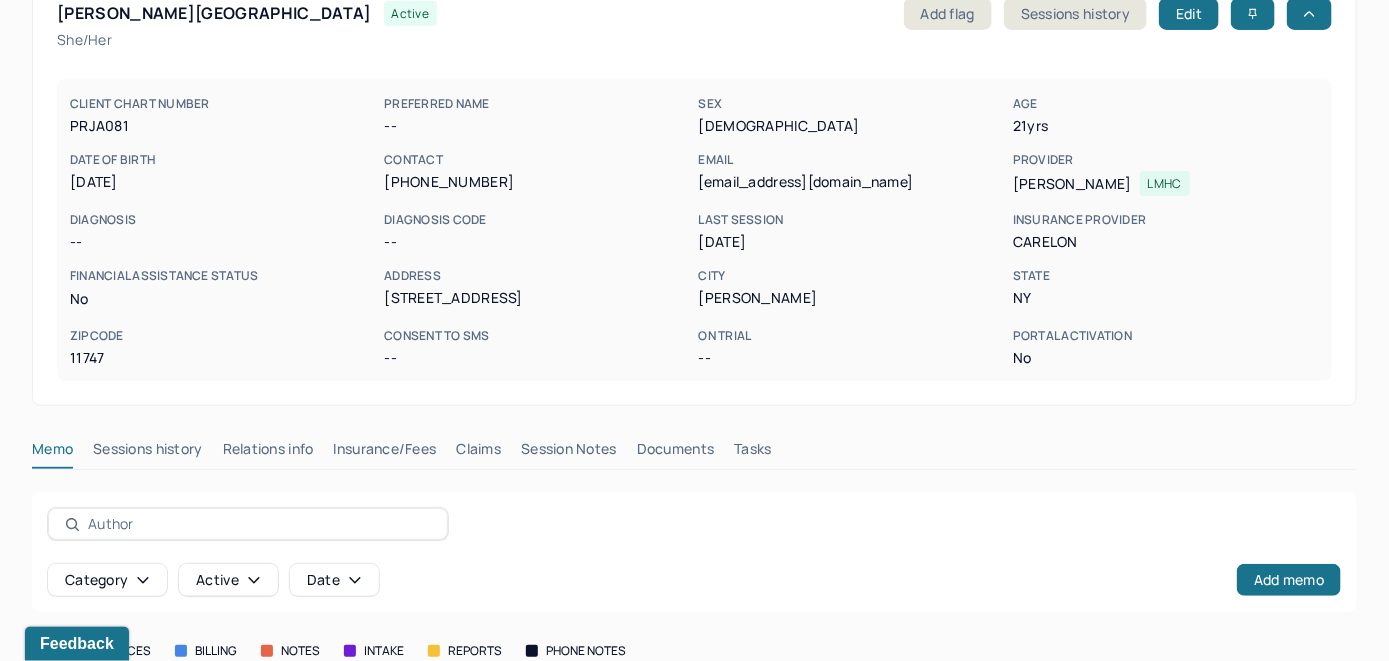 scroll, scrollTop: 279, scrollLeft: 0, axis: vertical 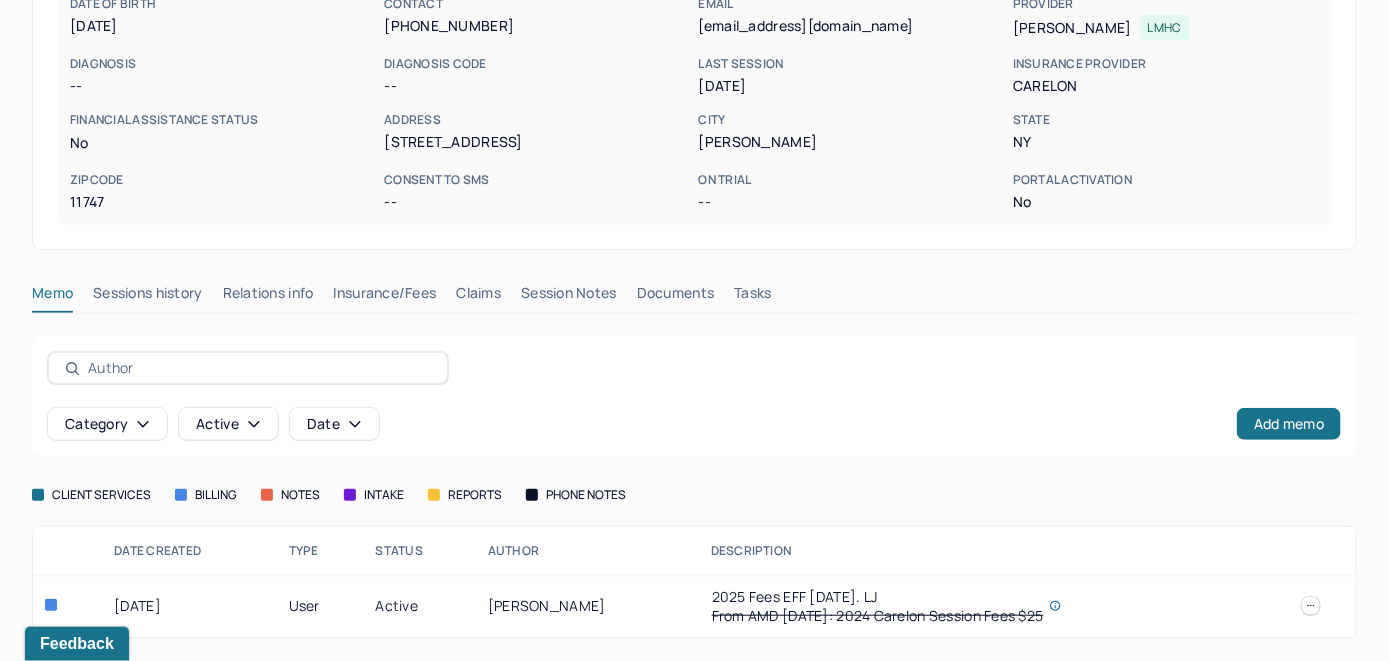 click on "Insurance/Fees" at bounding box center [385, 297] 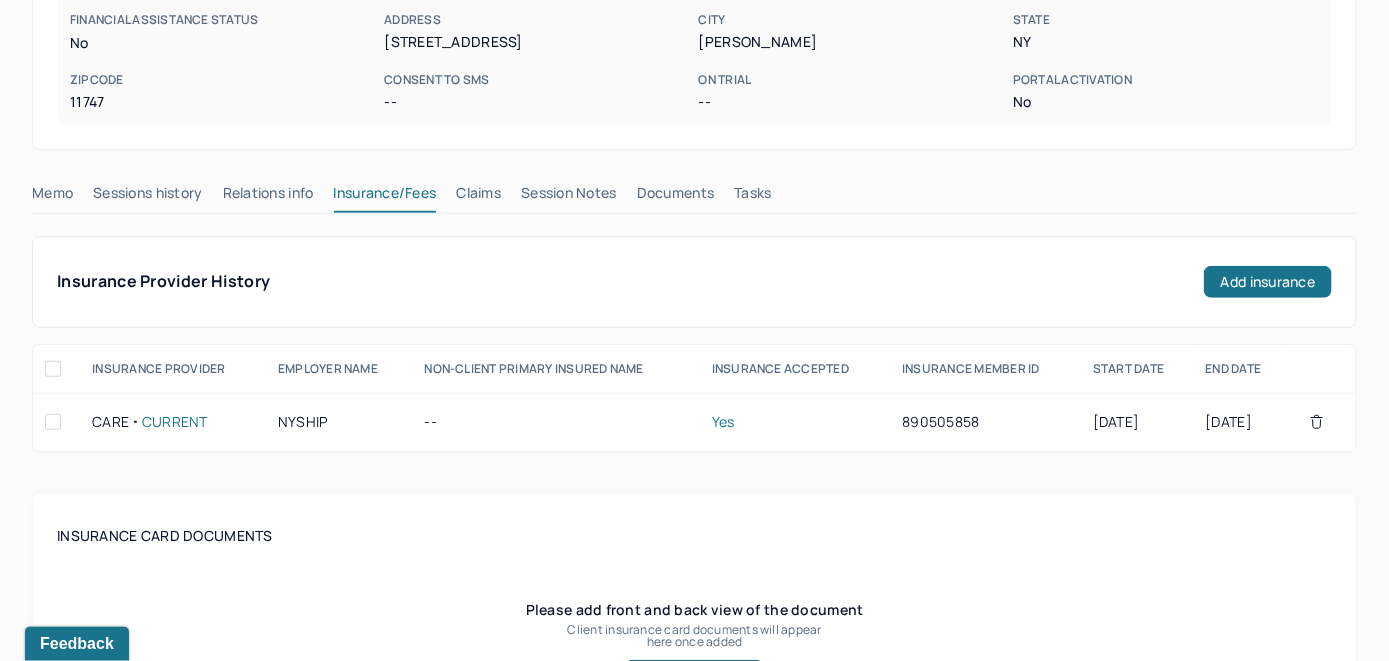 click on "Claims" at bounding box center (478, 197) 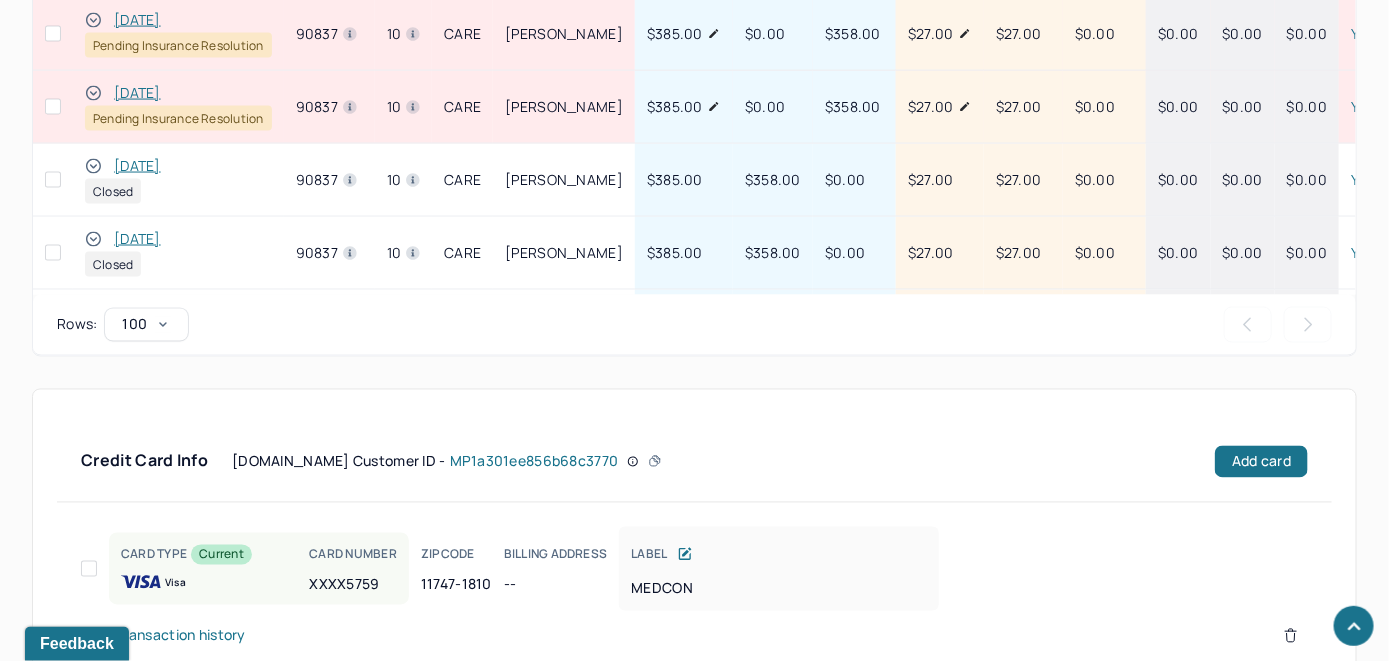scroll, scrollTop: 960, scrollLeft: 0, axis: vertical 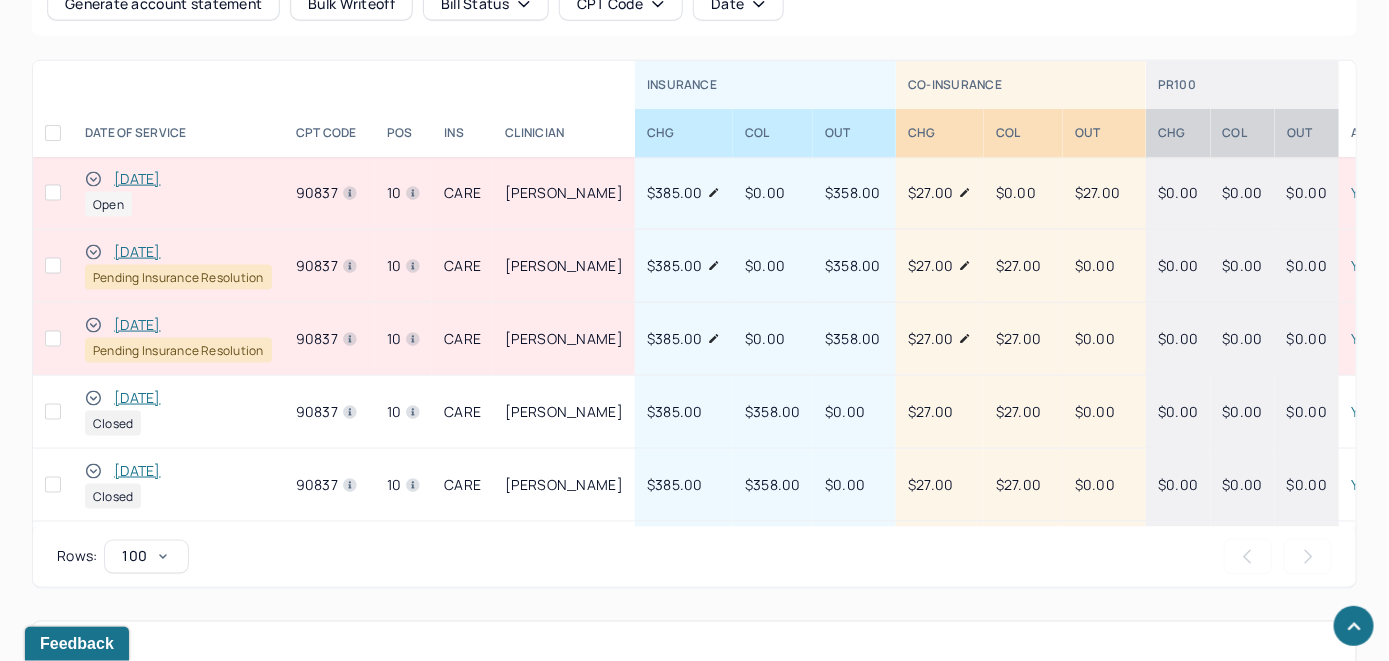 click on "[DATE]" at bounding box center [137, 179] 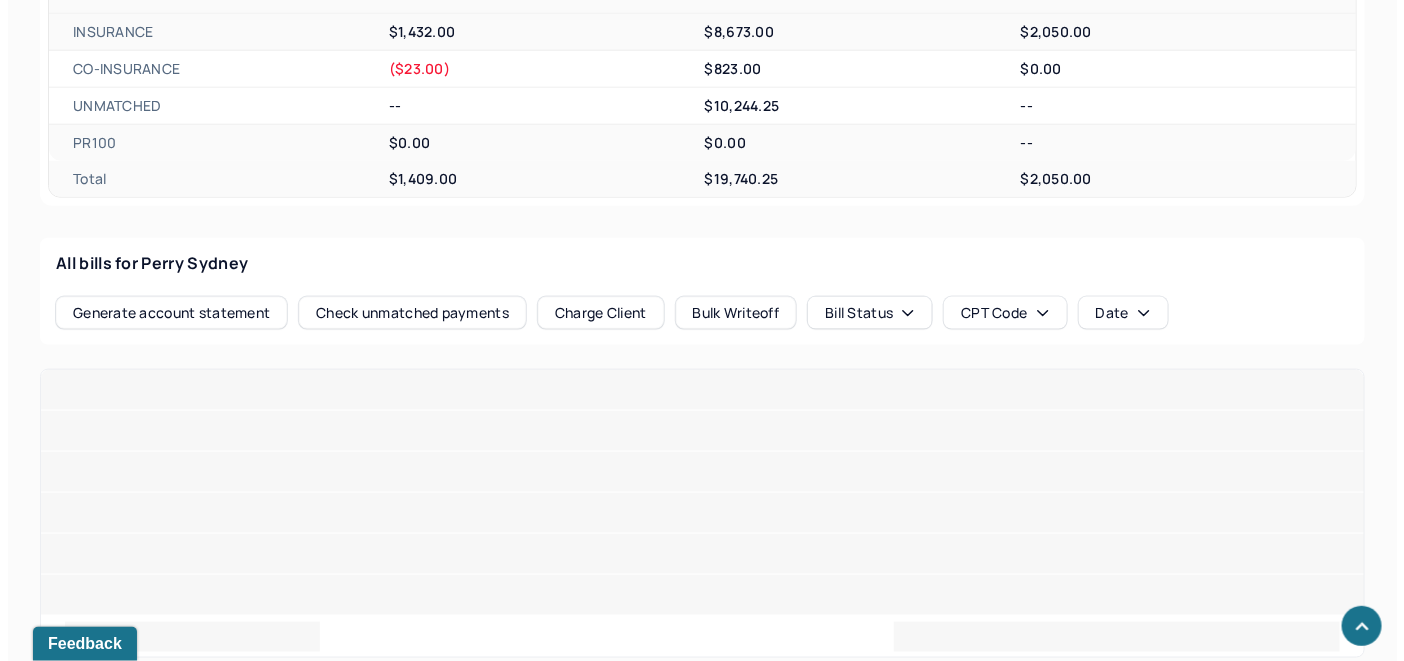 scroll, scrollTop: 887, scrollLeft: 0, axis: vertical 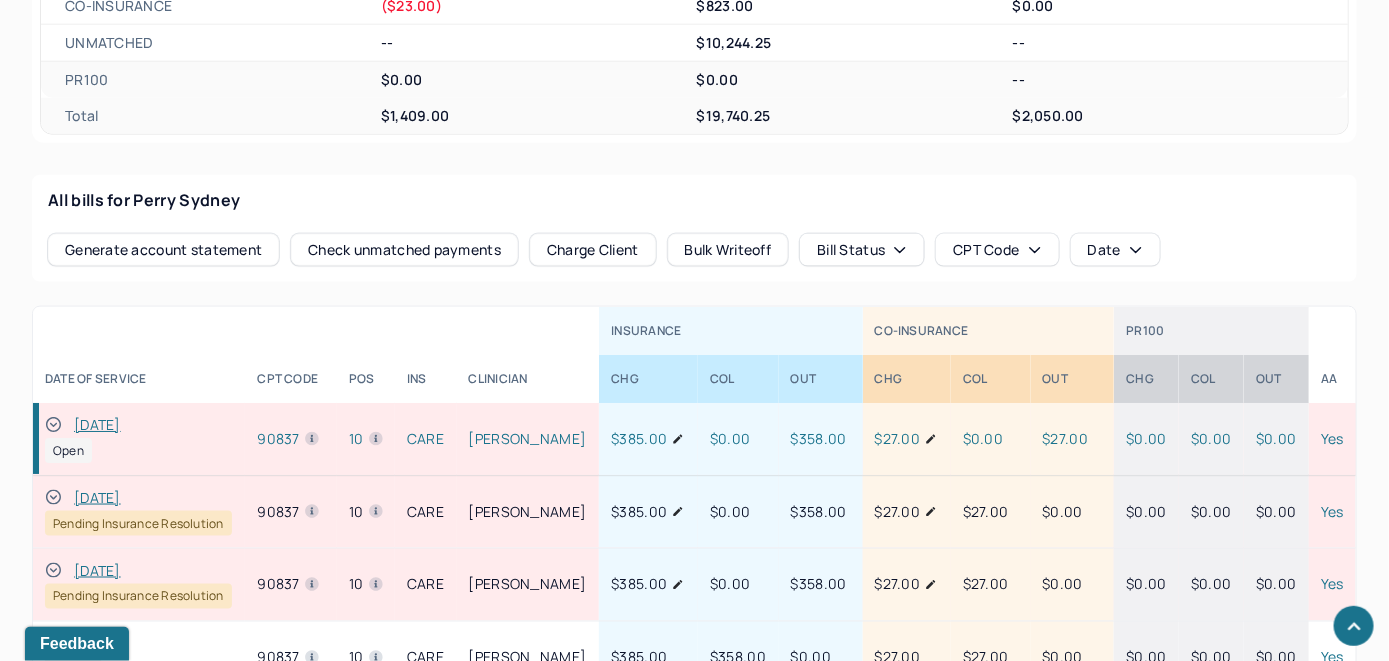 click on "Check unmatched payments" at bounding box center (404, 250) 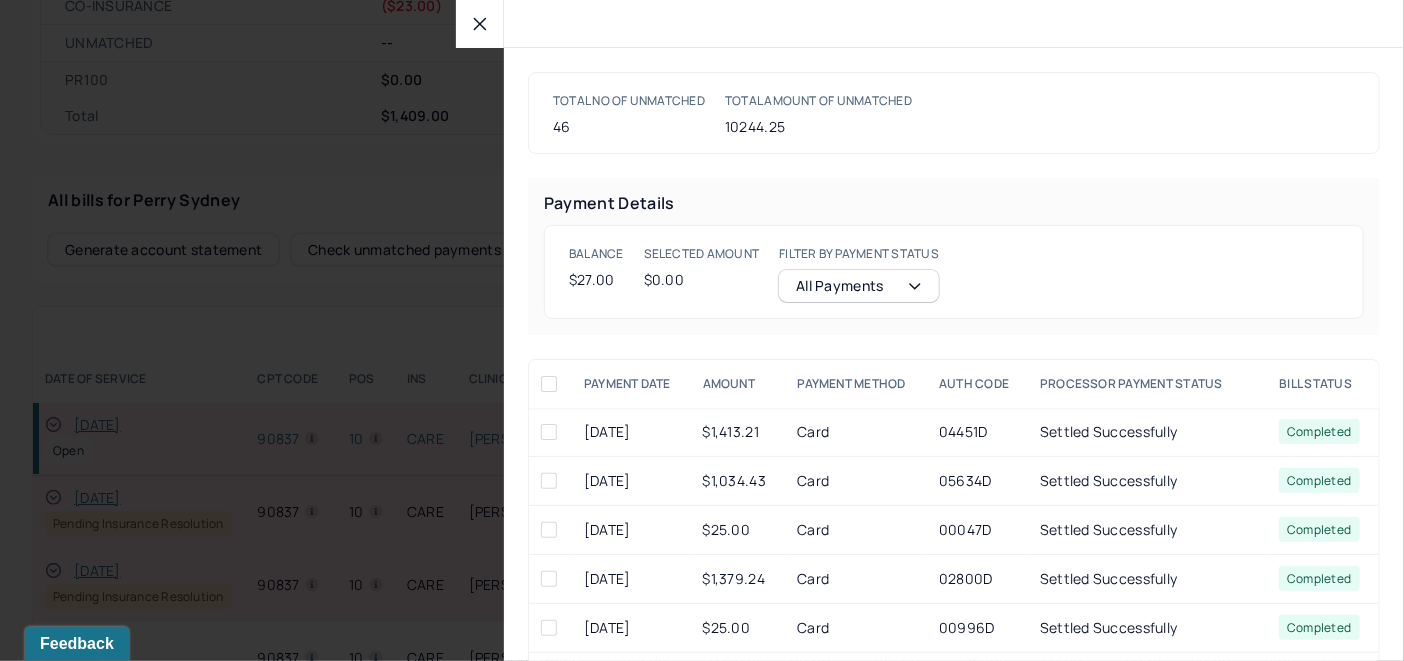 click at bounding box center [480, 24] 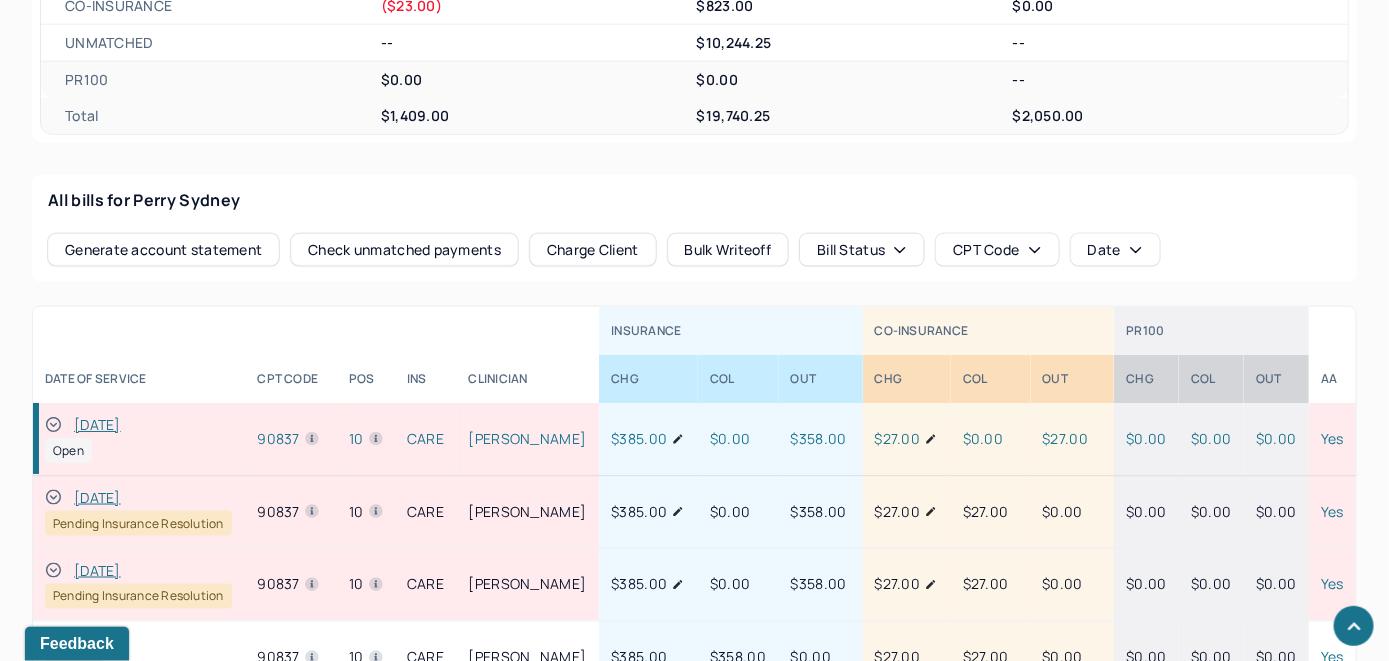 click on "Charge Client" at bounding box center [593, 250] 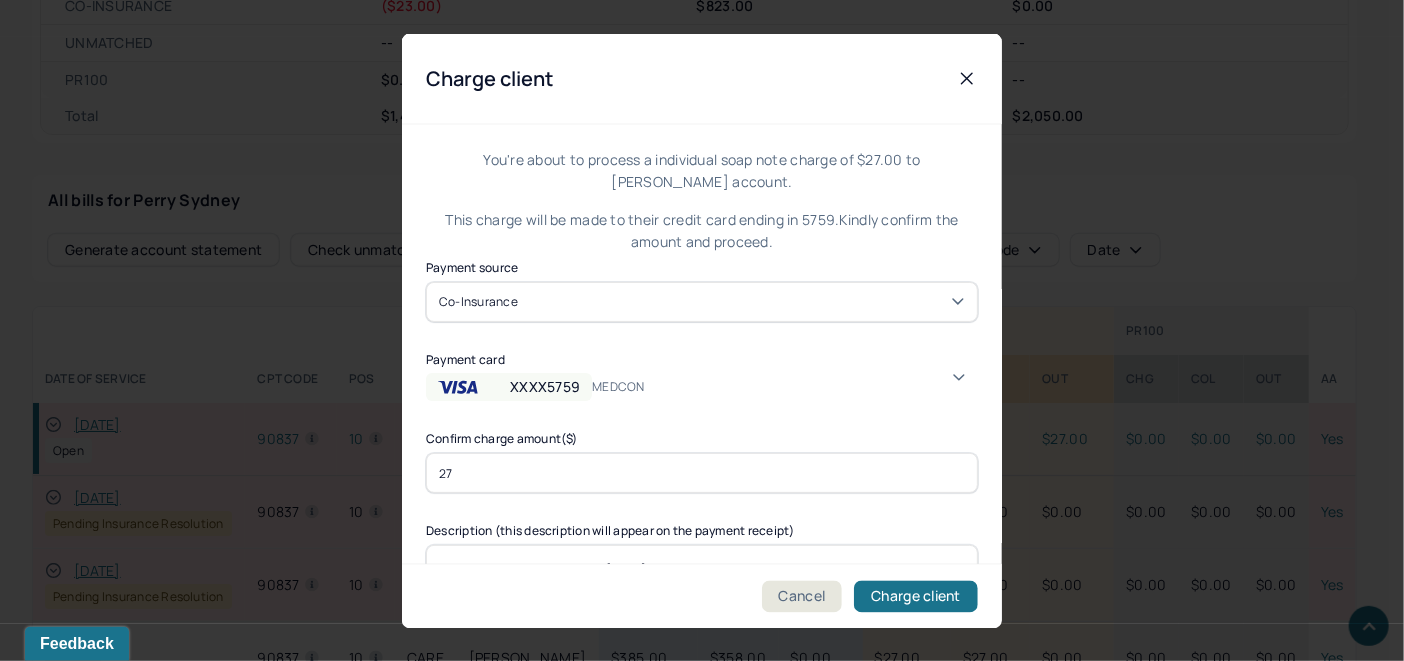 click 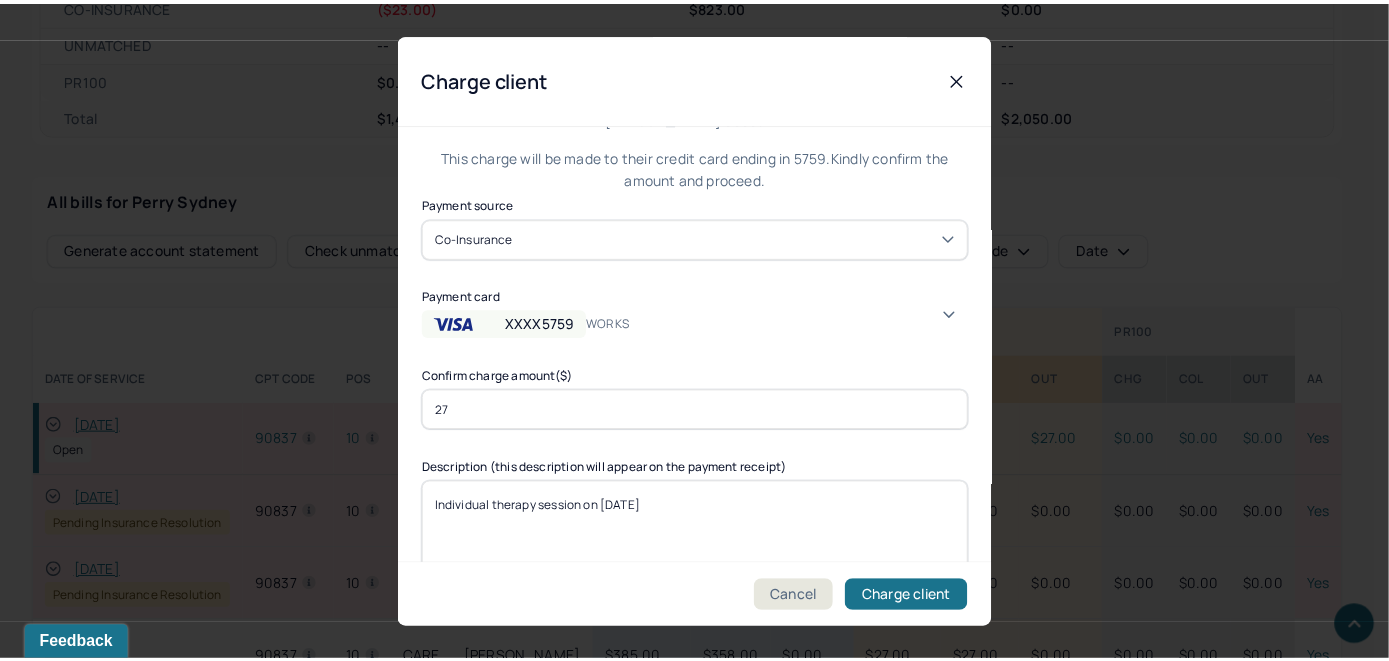 scroll, scrollTop: 121, scrollLeft: 0, axis: vertical 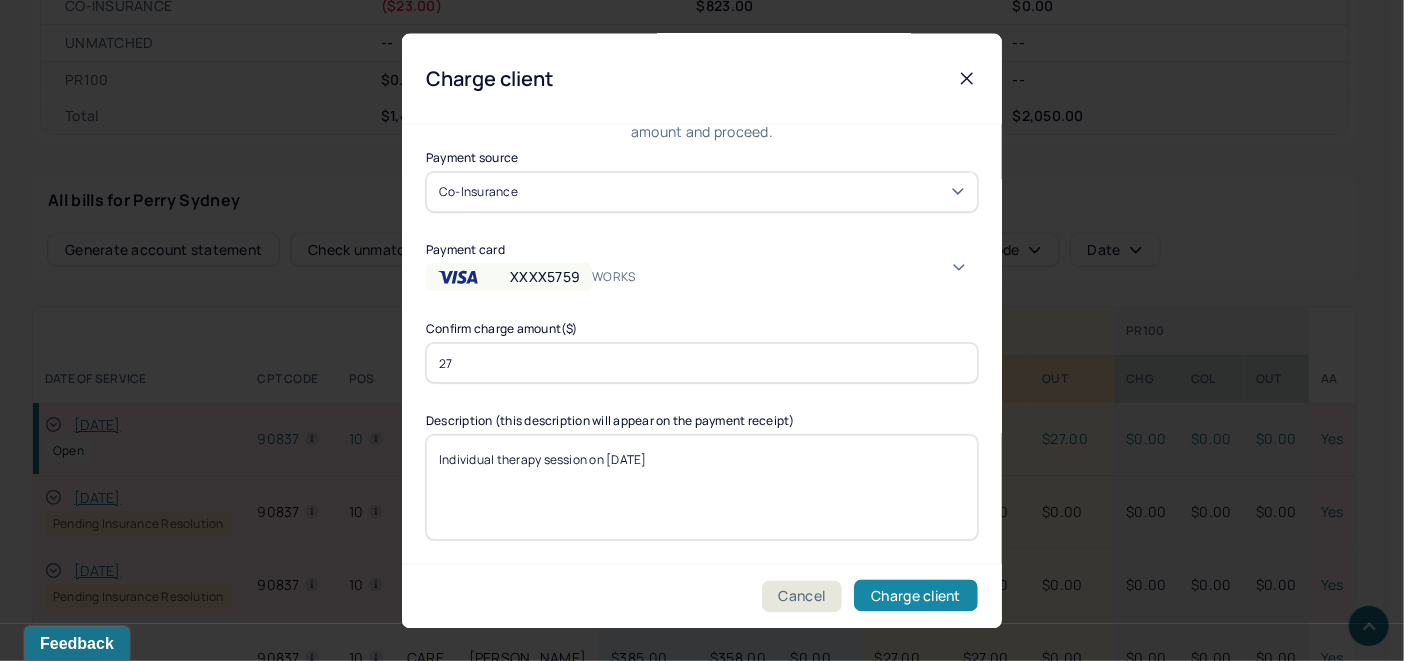 click on "Charge client" at bounding box center [916, 596] 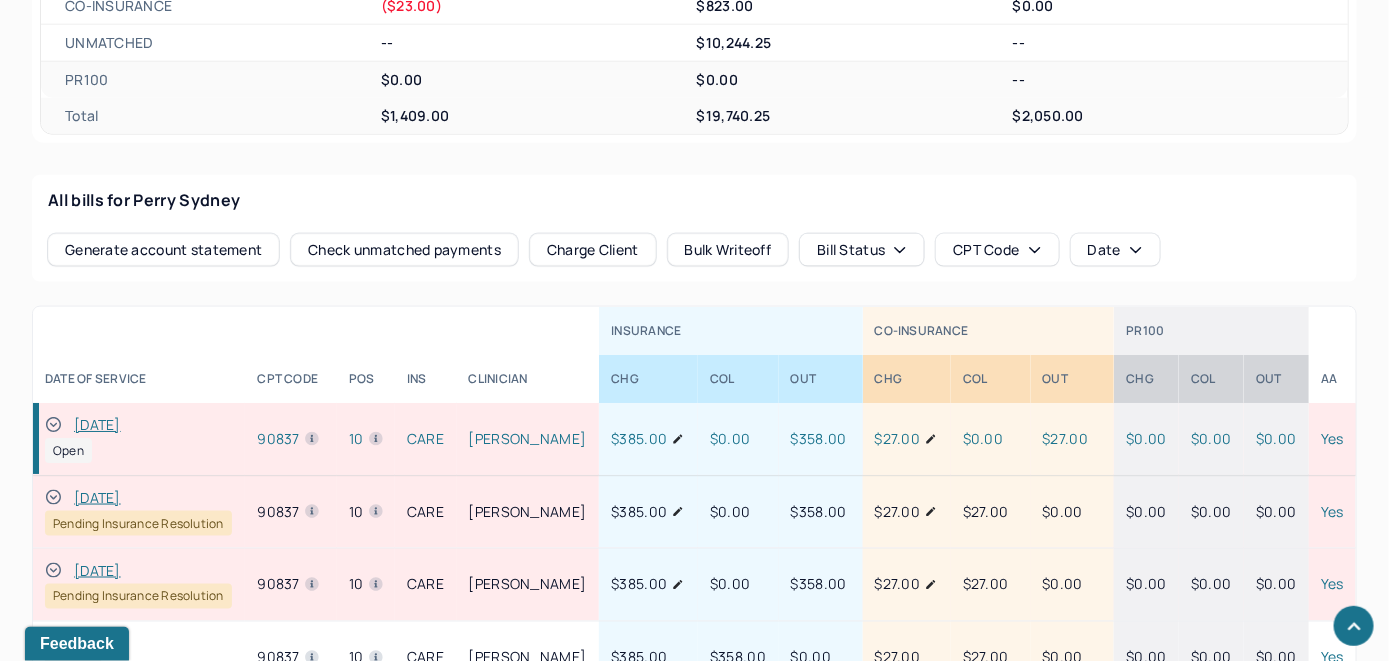 drag, startPoint x: 54, startPoint y: 406, endPoint x: 87, endPoint y: 394, distance: 35.1141 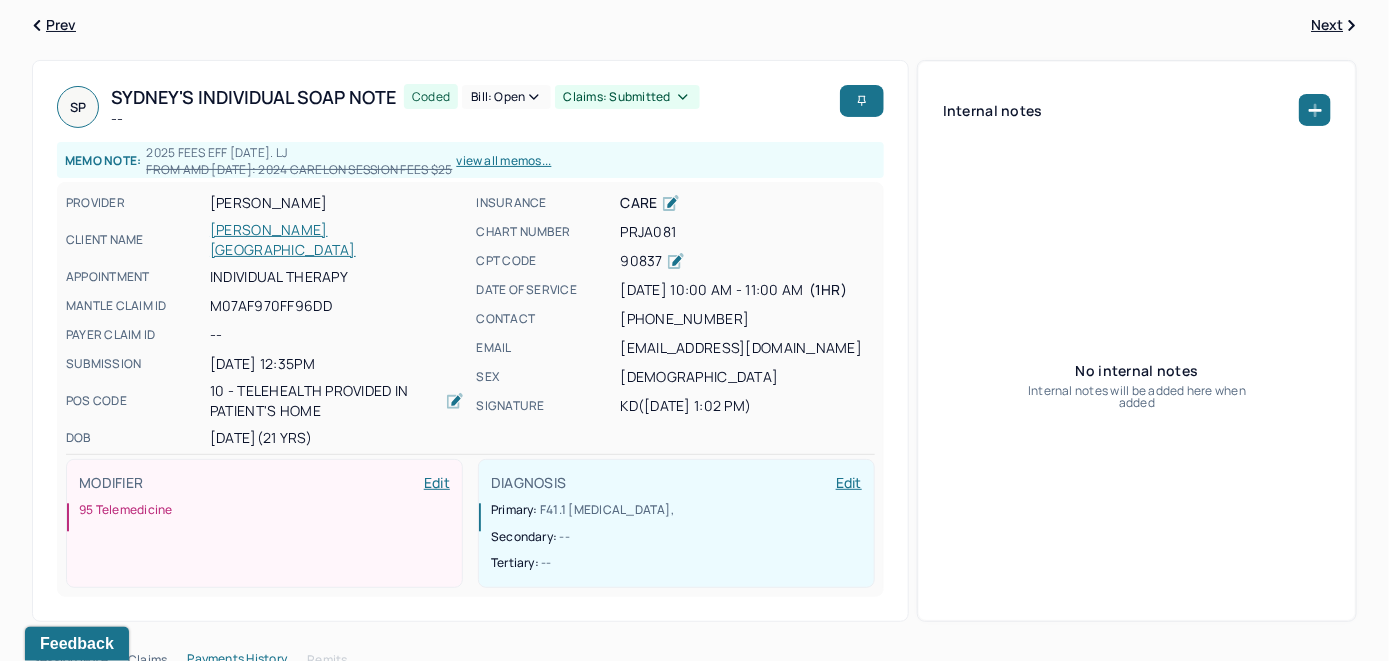 scroll, scrollTop: 0, scrollLeft: 0, axis: both 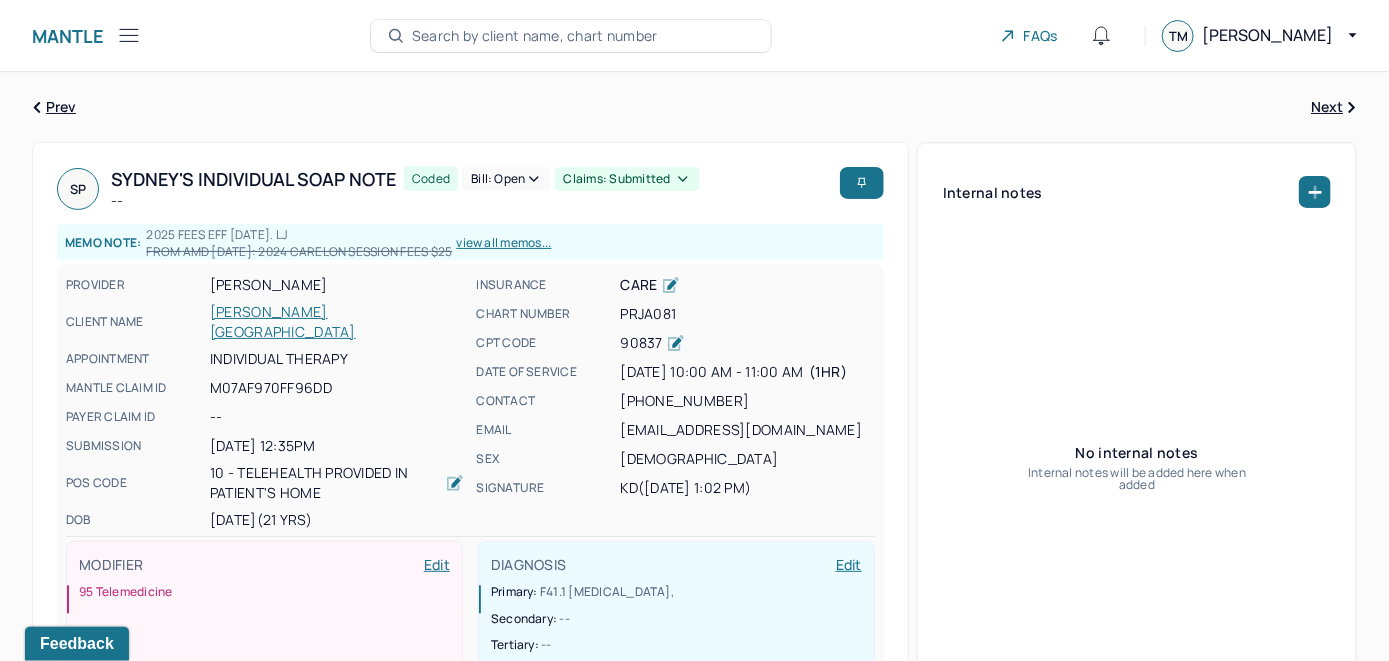 click on "Bill: Open" at bounding box center (506, 179) 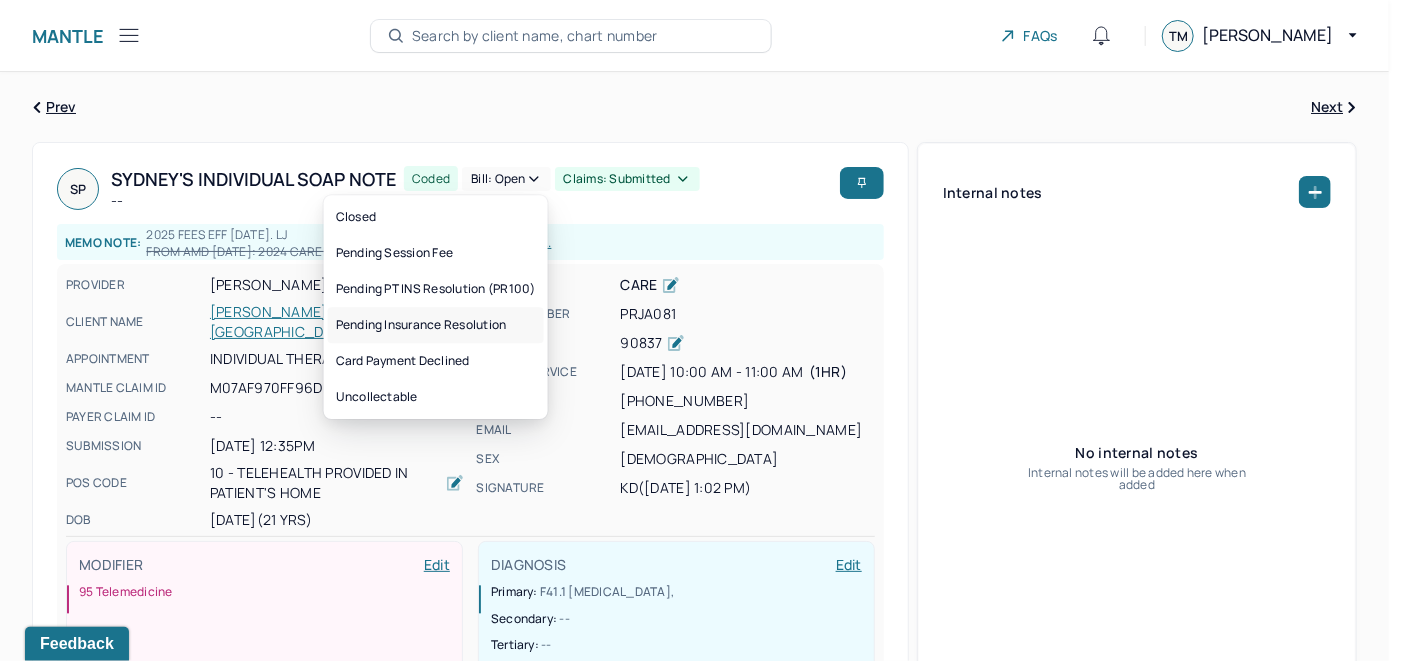 click on "Pending Insurance Resolution" at bounding box center [436, 325] 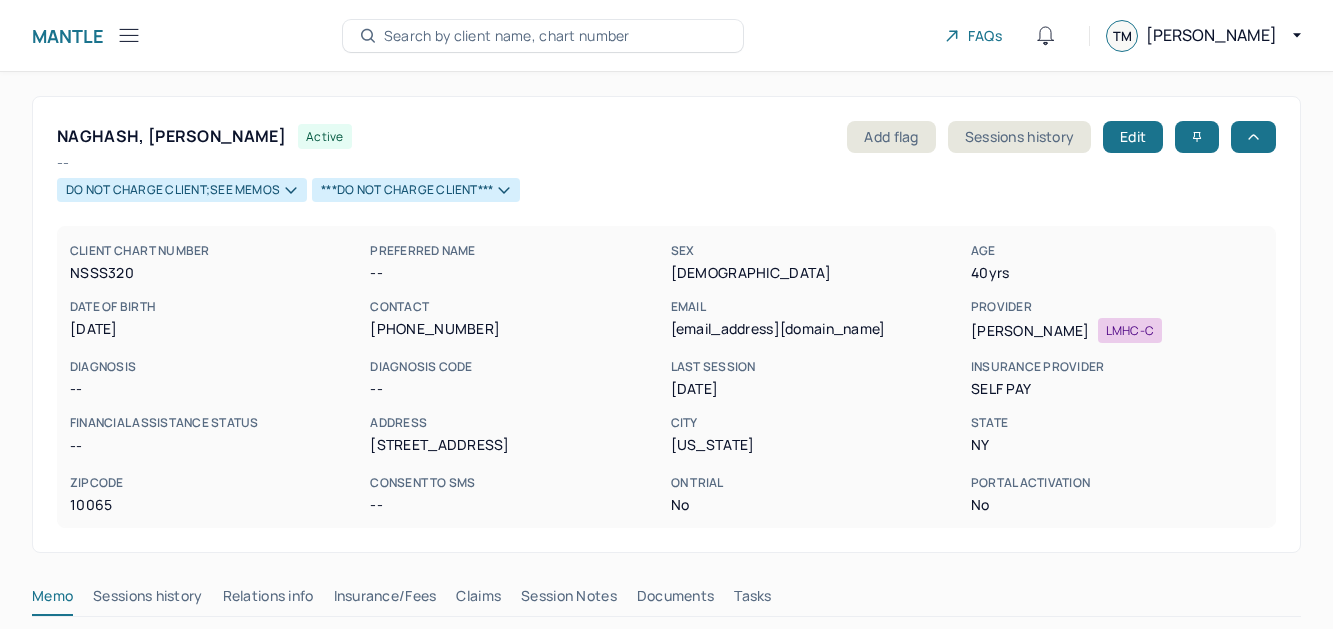 scroll, scrollTop: 0, scrollLeft: 0, axis: both 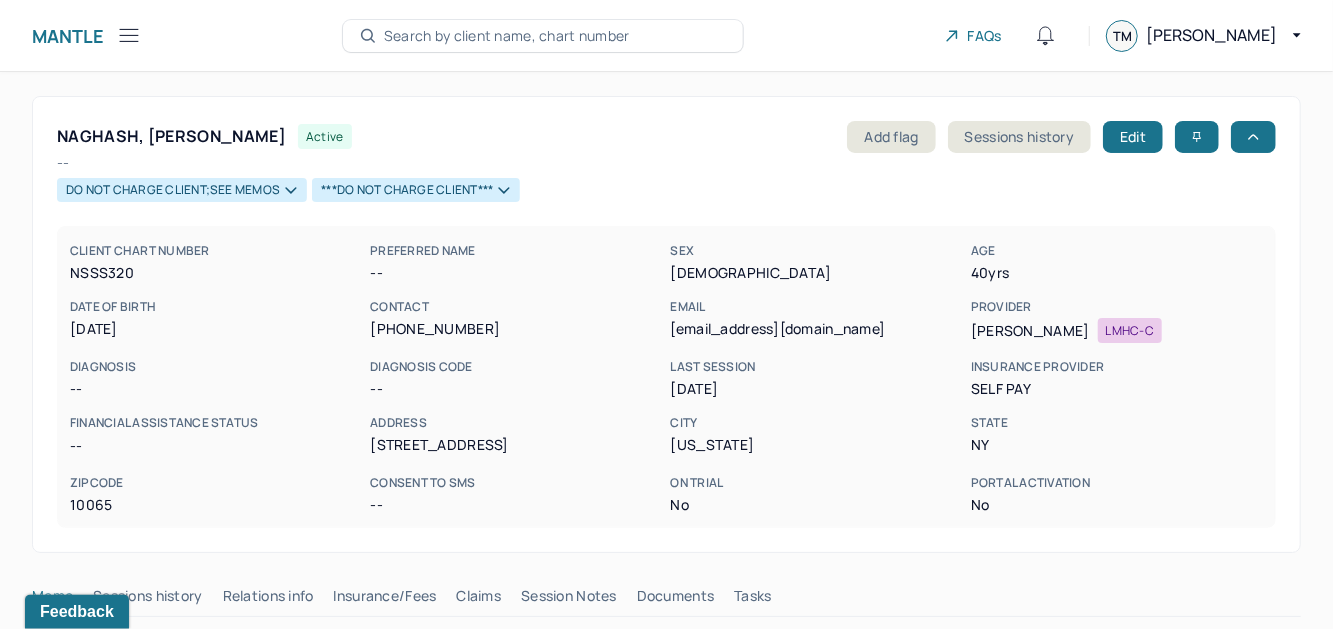 click on "Search by client name, chart number" at bounding box center (507, 36) 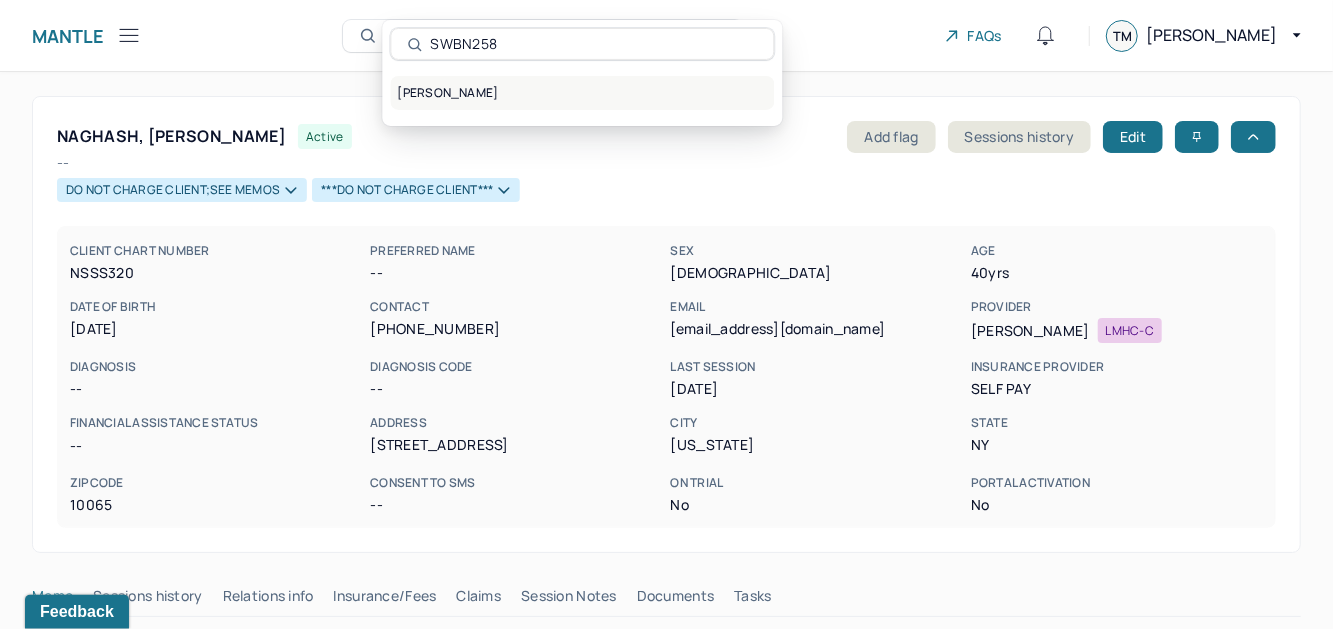 type on "SWBN258" 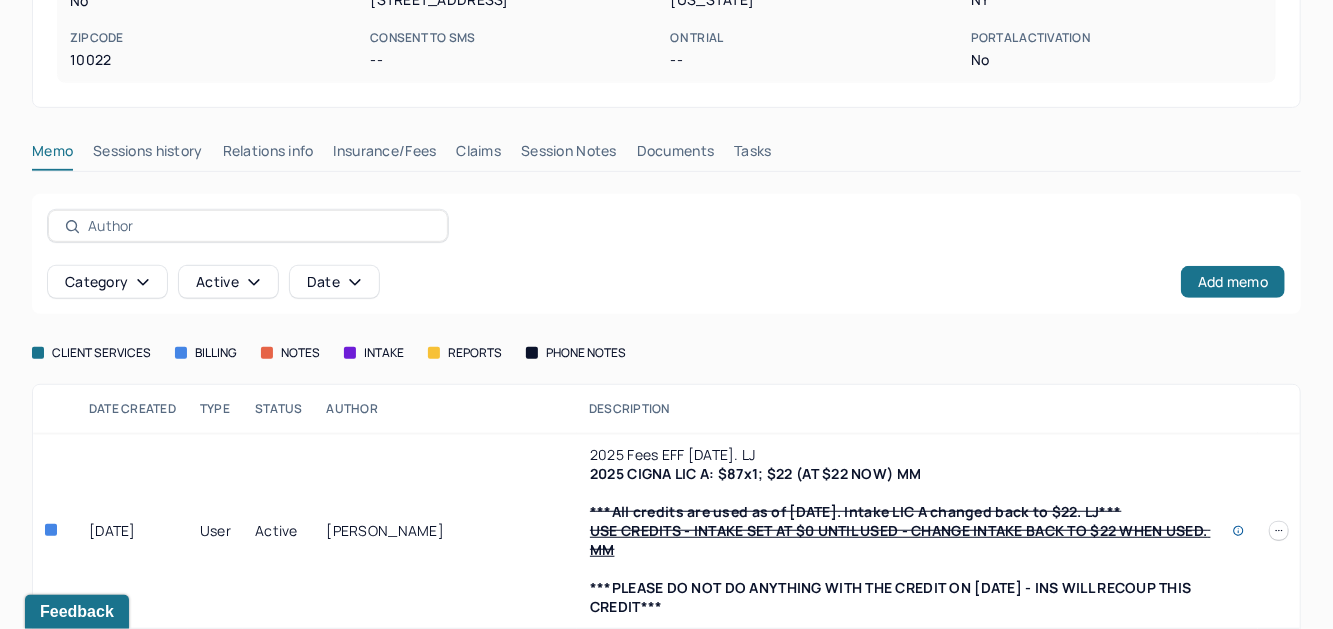 scroll, scrollTop: 491, scrollLeft: 0, axis: vertical 